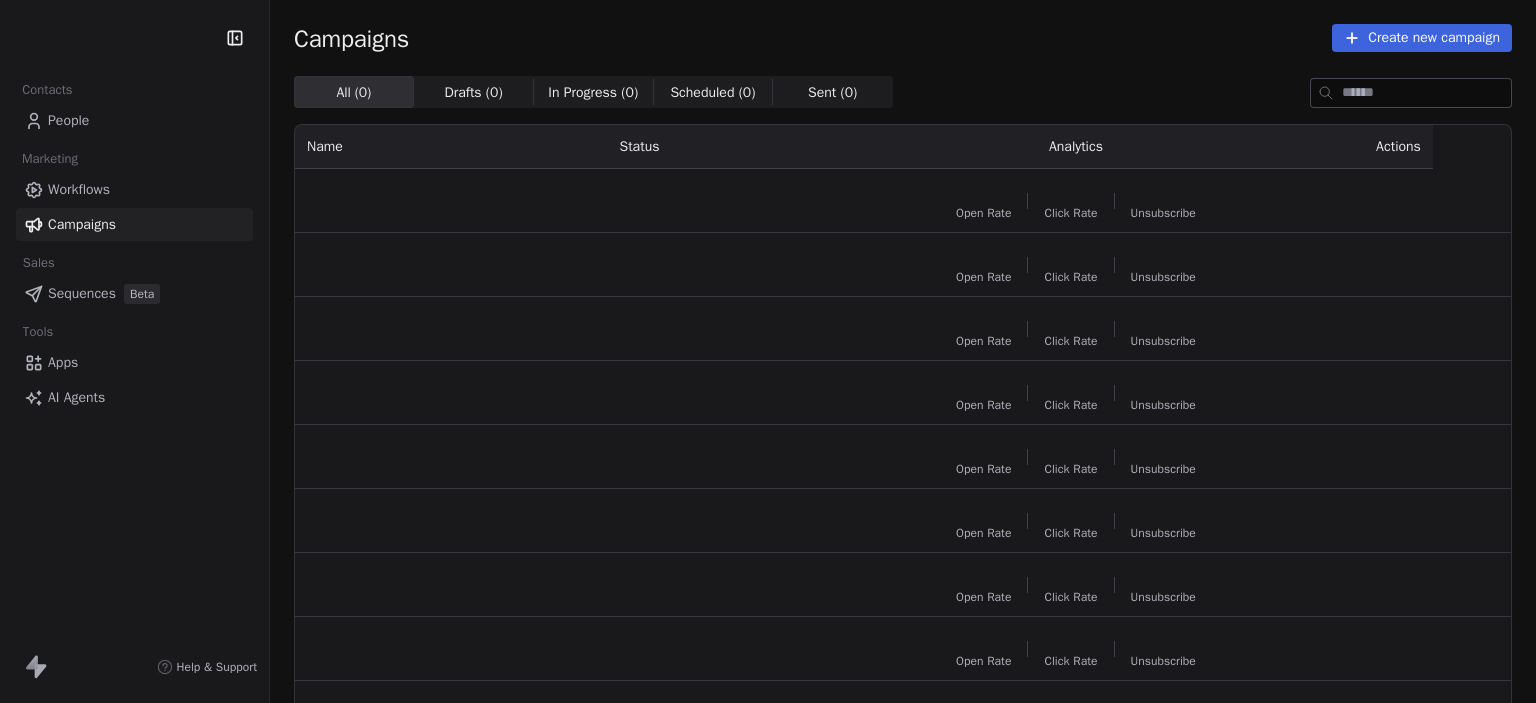 scroll, scrollTop: 0, scrollLeft: 0, axis: both 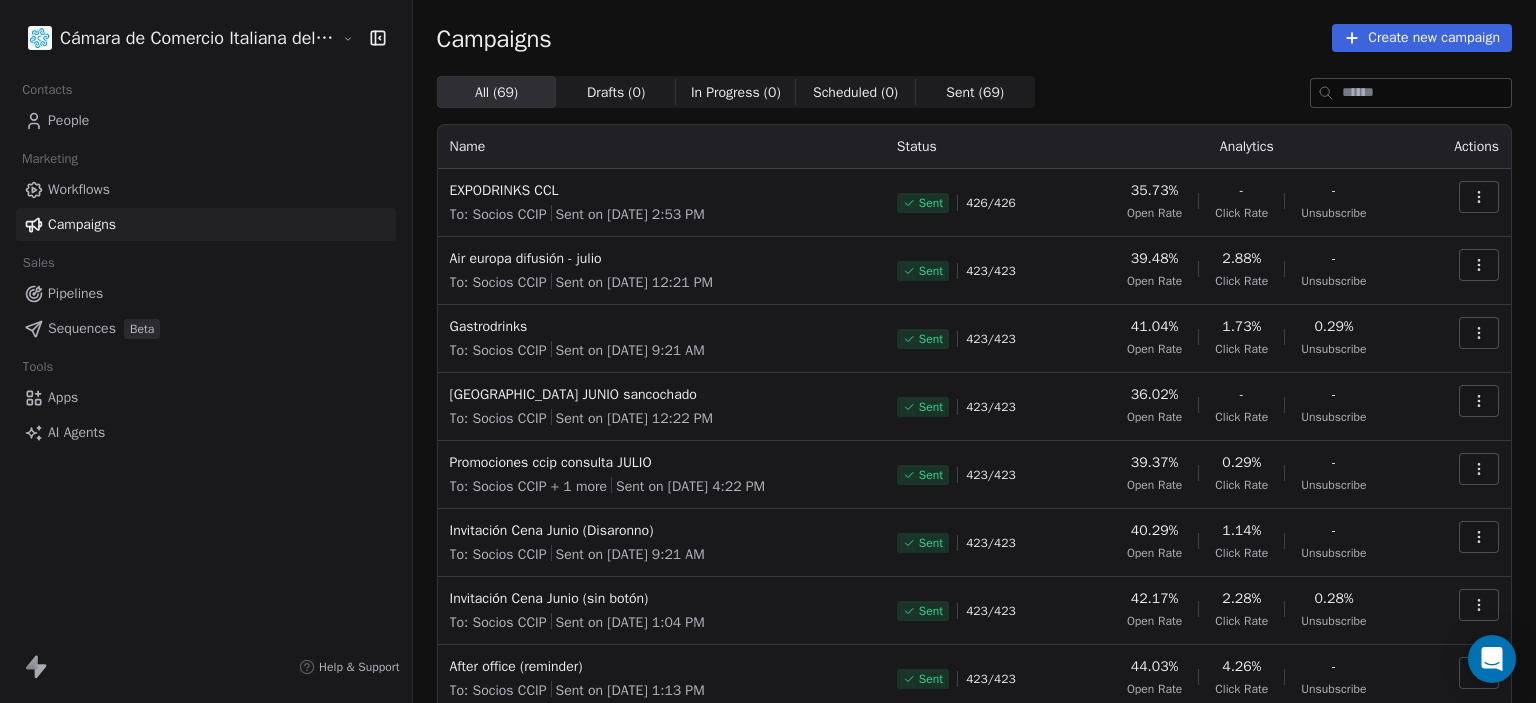 click at bounding box center (1479, 197) 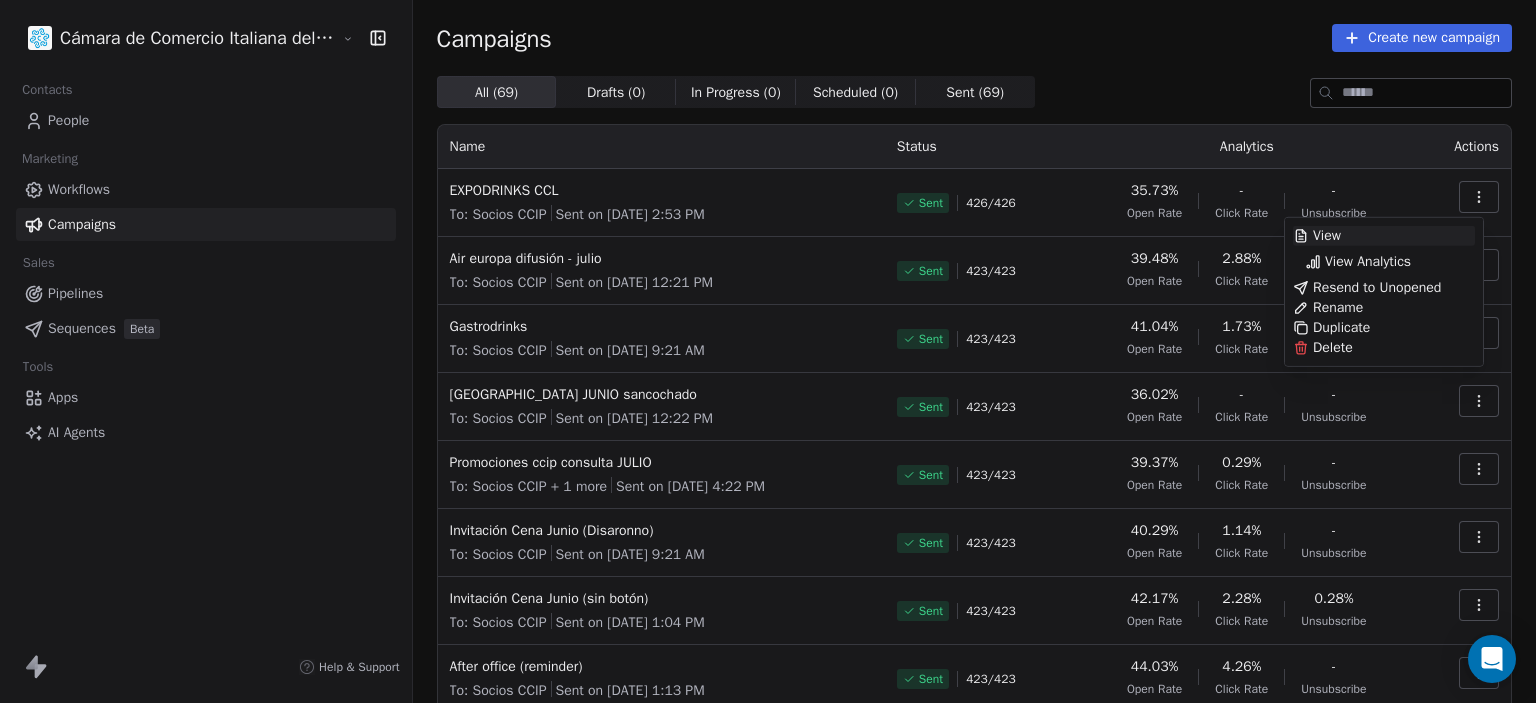 click on "Cámara de Comercio Italiana del Perú Contacts People Marketing Workflows Campaigns Sales Pipelines Sequences Beta Tools Apps AI Agents Help & Support Campaigns  Create new campaign All ( 69 ) All ( 69 ) Drafts ( 0 ) Drafts ( 0 ) In Progress ( 0 ) In Progress ( 0 ) Scheduled ( 0 ) Scheduled ( 0 ) Sent ( 69 ) Sent ( 69 ) Name Status Analytics Actions EXPODRINKS CCL To: Socios CCIP  Sent on Jul 7, 2025, 2:53 PM Sent 426 / 426 35.73% Open Rate - Click Rate - Unsubscribe Air europa difusión - julio To: Socios CCIP  Sent on Jul 1, 2025, 12:21 PM Sent 423 / 423 39.48% Open Rate 2.88% Click Rate - Unsubscribe Gastrodrinks To: Socios CCIP  Sent on Jul 2, 2025, 9:21 AM Sent 423 / 423 41.04% Open Rate 1.73% Click Rate 0.29% Unsubscribe CROWNE PLAZA JUNIO sancochado To: Socios CCIP  Sent on Jun 27, 2025, 12:22 PM Sent 423 / 423 36.02% Open Rate - Click Rate - Unsubscribe Promociones ccip consulta JULIO To: Socios CCIP + 1 more Sent on Jun 25, 2025, 4:22 PM Sent 423 / 423 39.37% Open Rate 0.29% Click Rate - Sent 423" at bounding box center (768, 351) 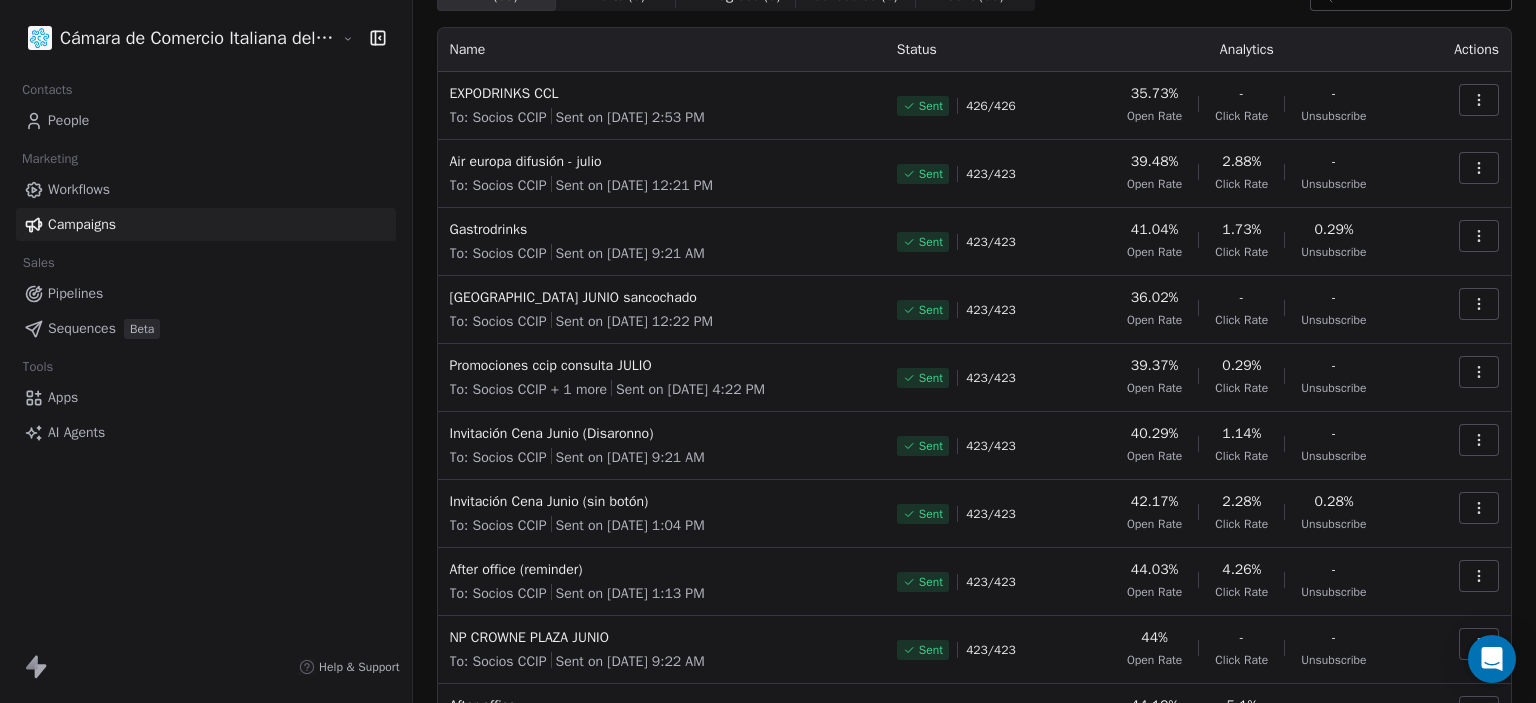 scroll, scrollTop: 0, scrollLeft: 0, axis: both 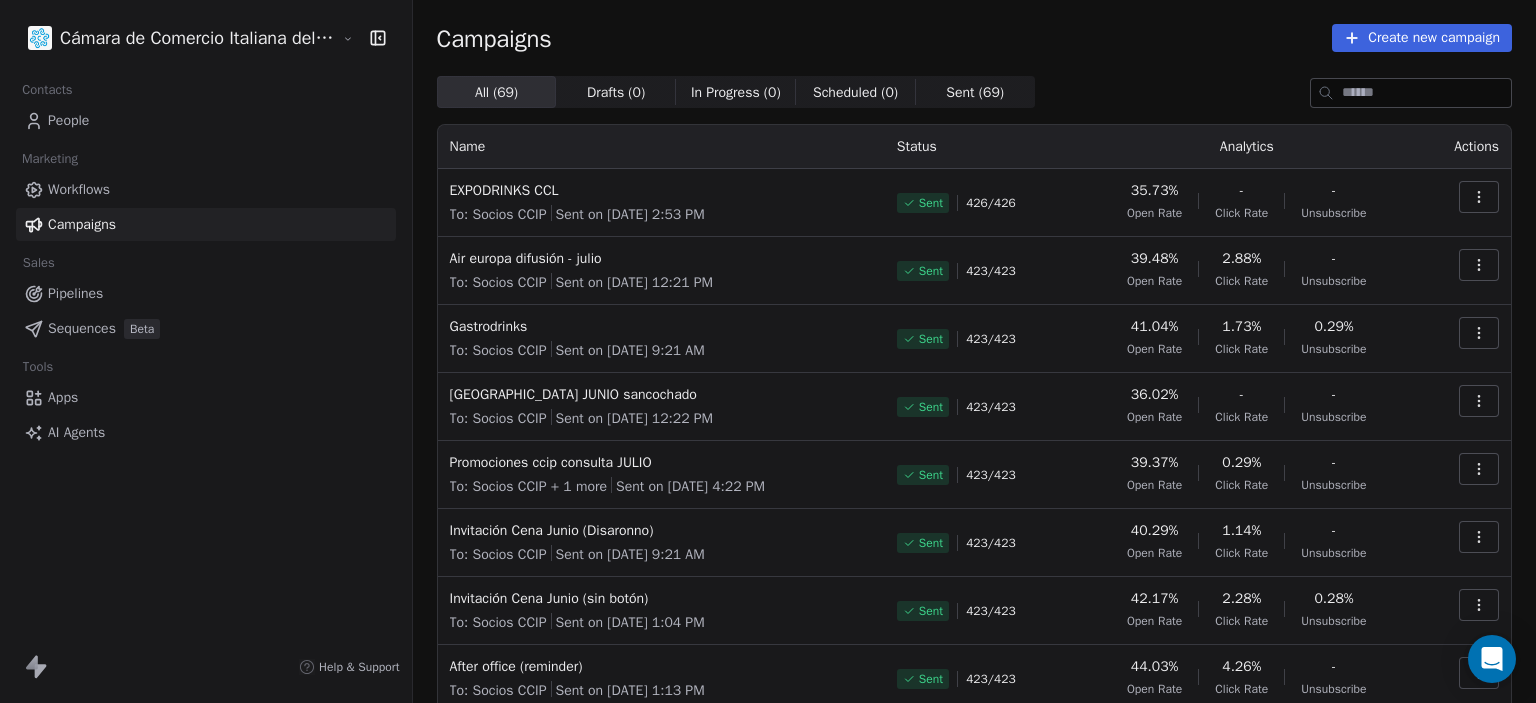 click at bounding box center [1426, 93] 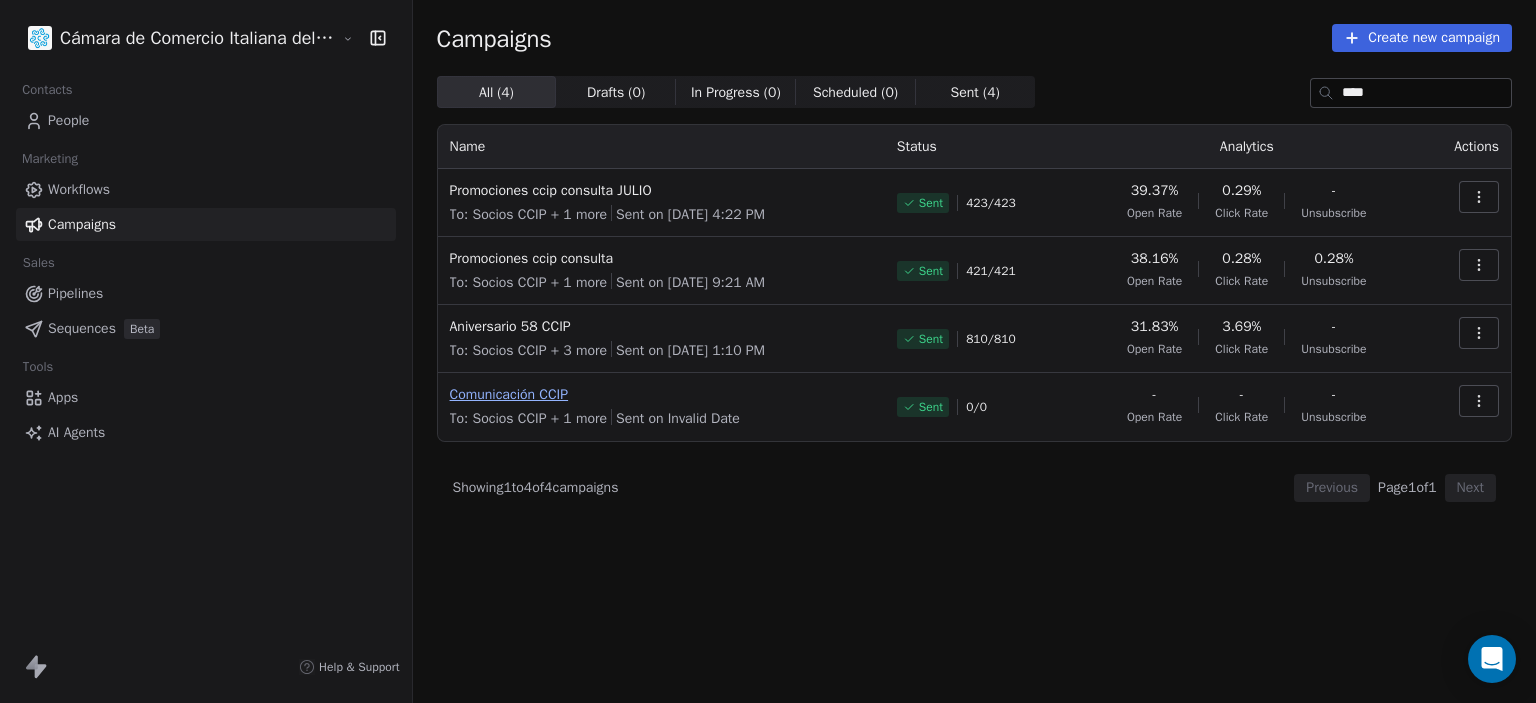 click on "Comunicación CCIP" at bounding box center [661, 395] 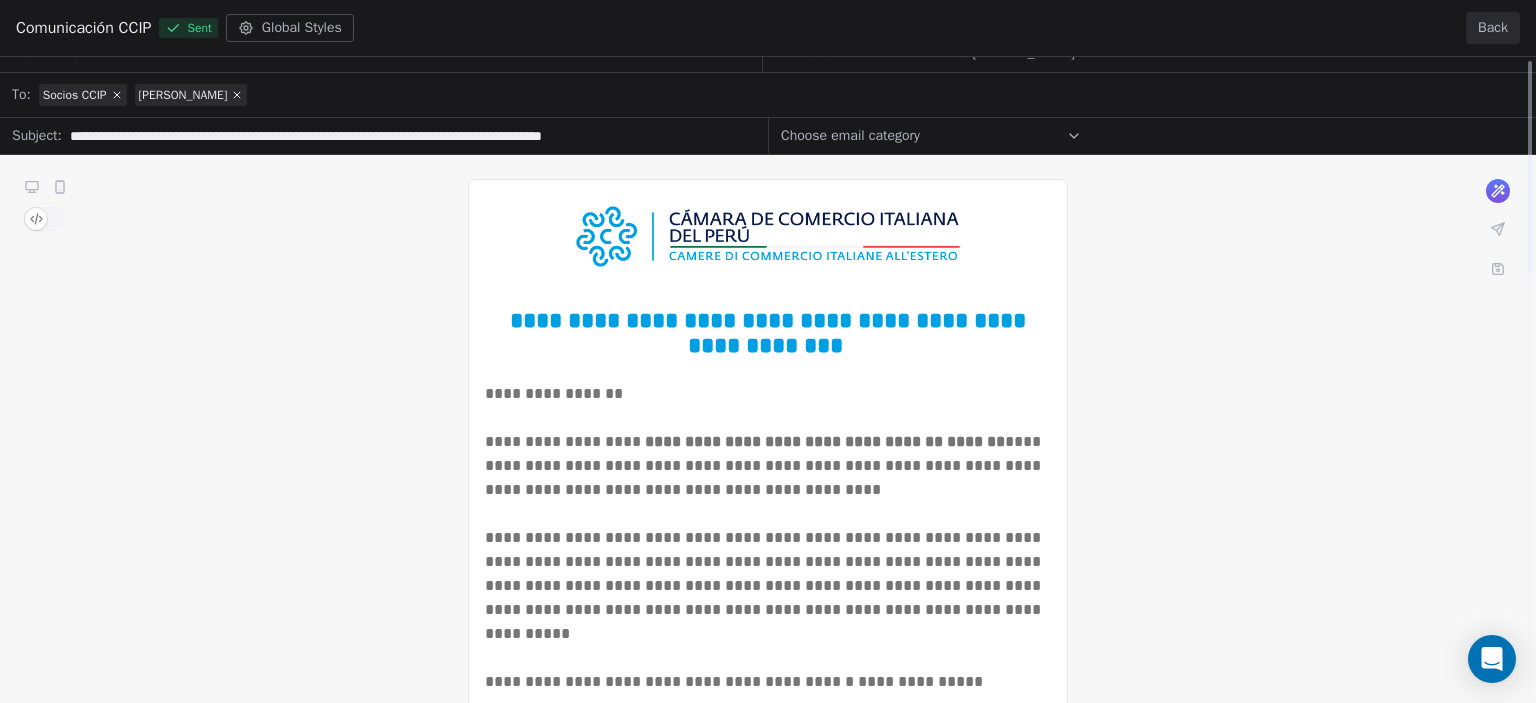 scroll, scrollTop: 0, scrollLeft: 0, axis: both 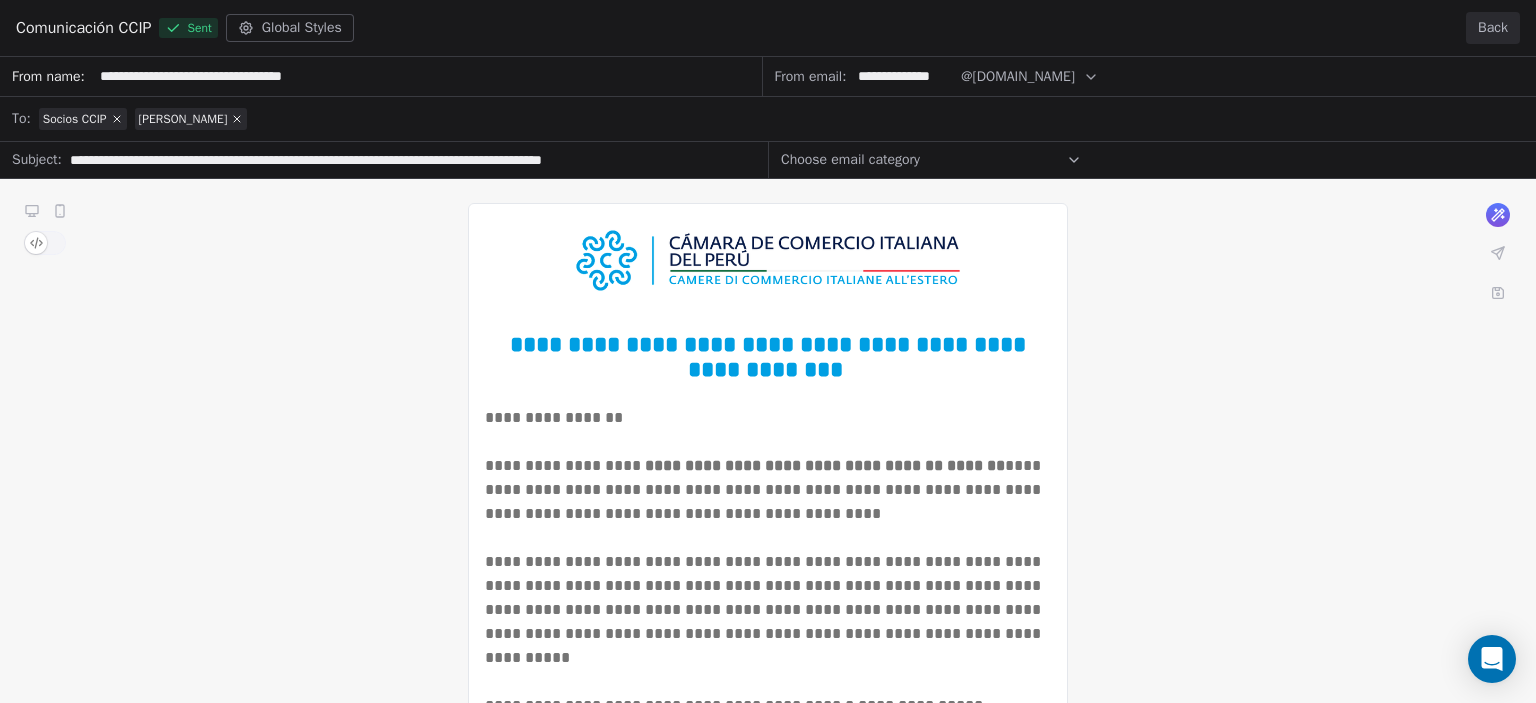 click on "Back" at bounding box center [1493, 28] 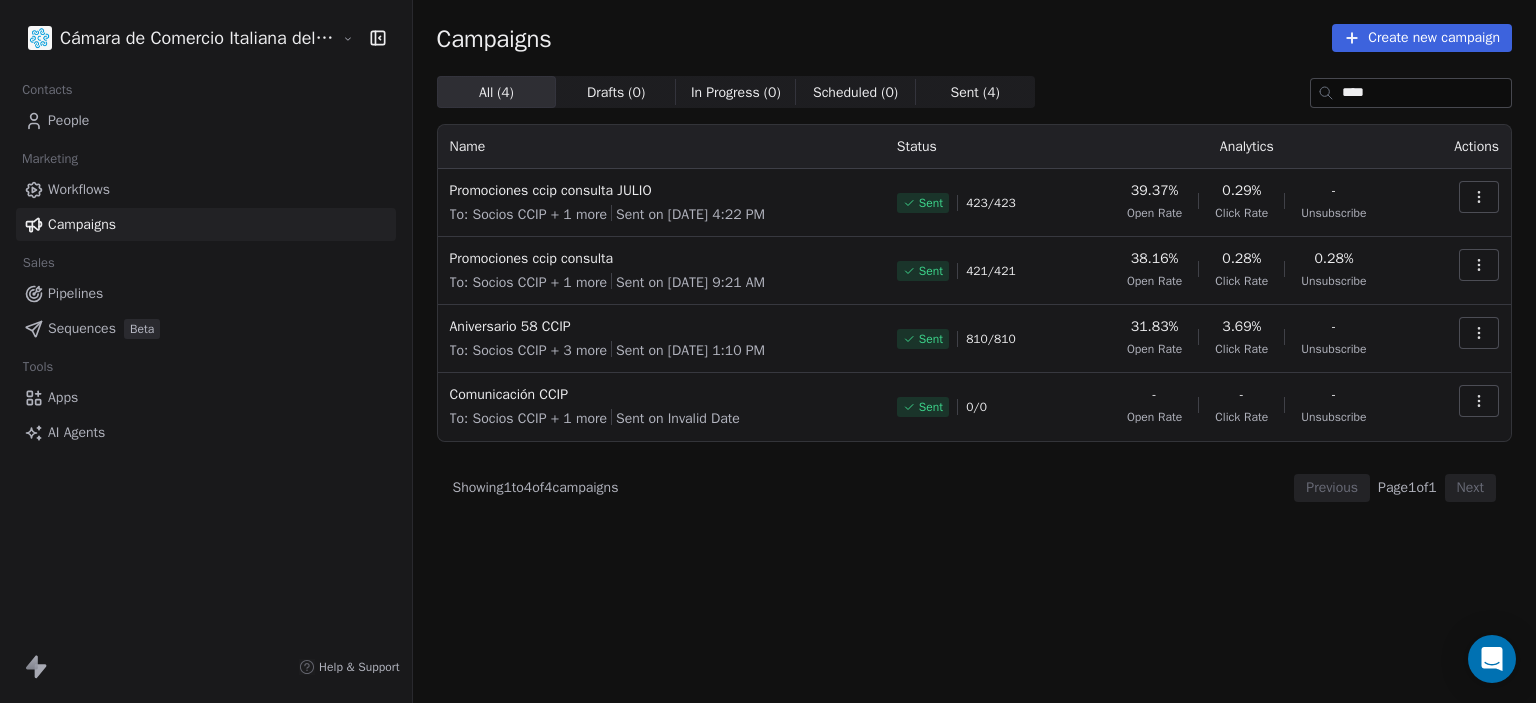 click on "****" at bounding box center [1426, 93] 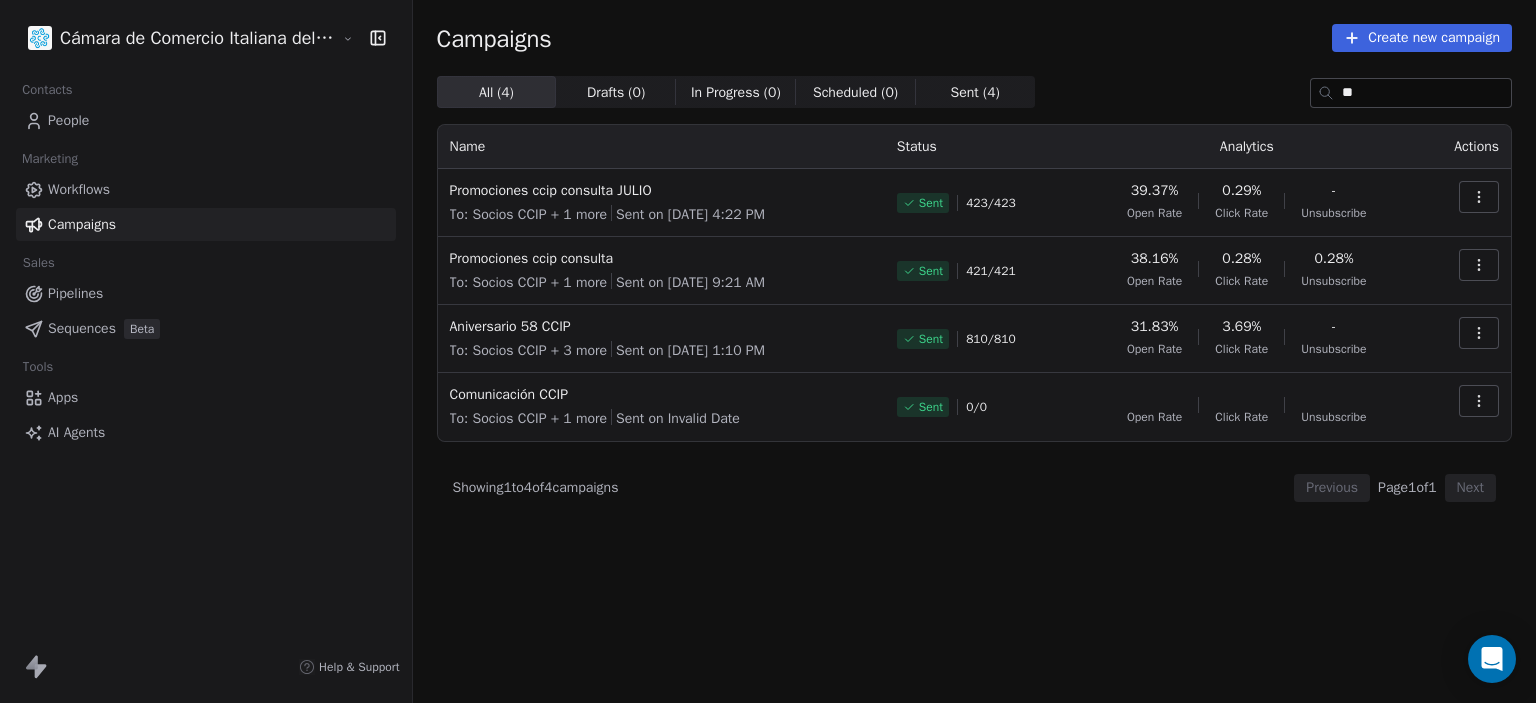 type on "*" 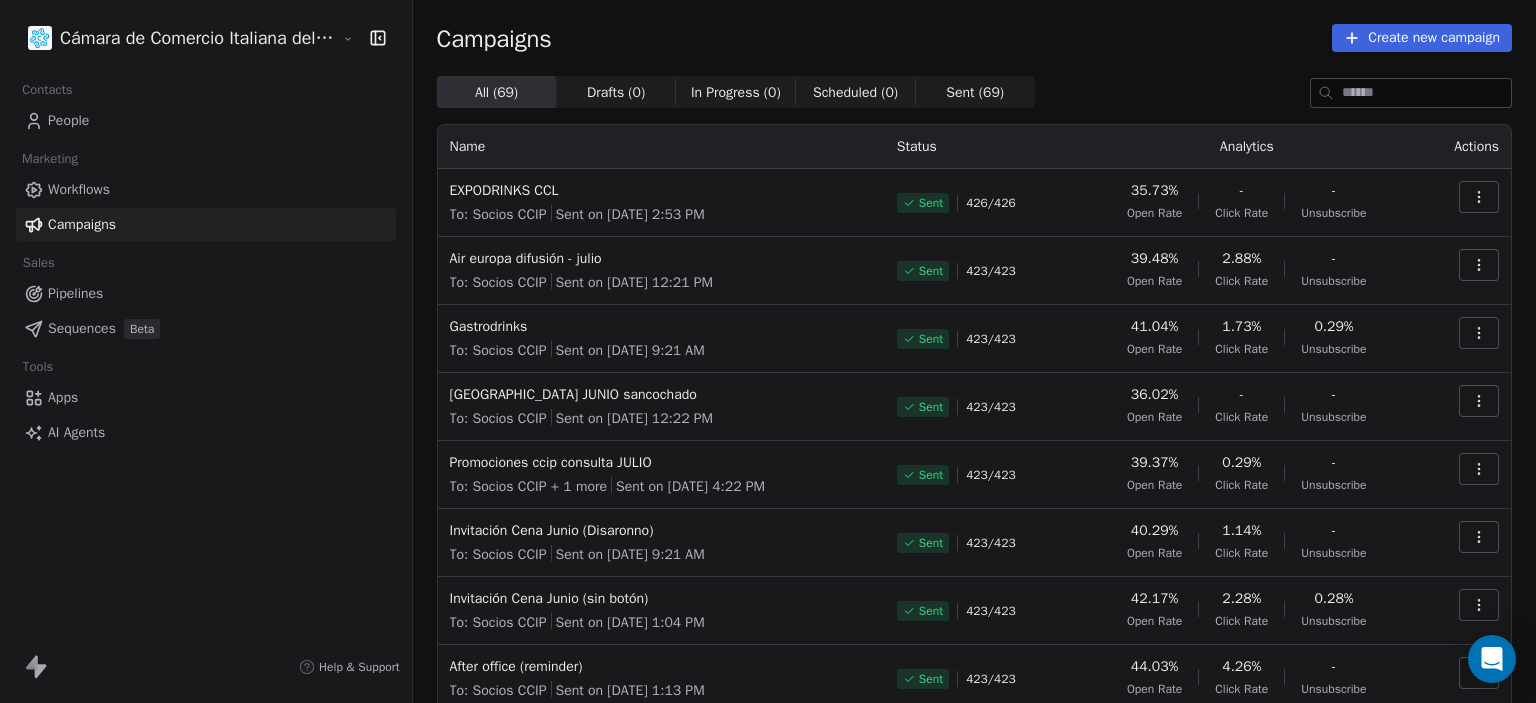 type 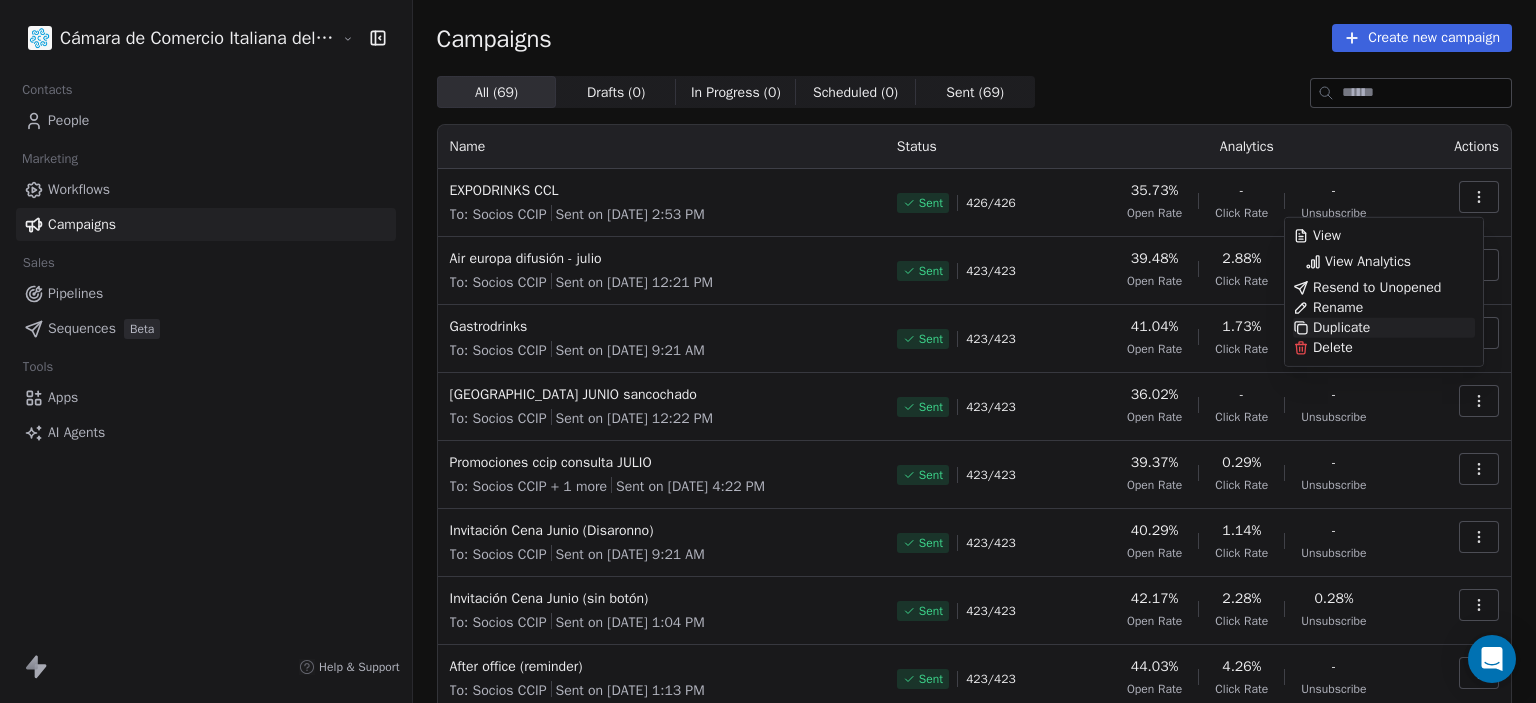 click on "Cámara de Comercio Italiana del Perú Contacts People Marketing Workflows Campaigns Sales Pipelines Sequences Beta Tools Apps AI Agents Help & Support Campaigns  Create new campaign All ( 69 ) All ( 69 ) Drafts ( 0 ) Drafts ( 0 ) In Progress ( 0 ) In Progress ( 0 ) Scheduled ( 0 ) Scheduled ( 0 ) Sent ( 69 ) Sent ( 69 ) Name Status Analytics Actions EXPODRINKS CCL To: Socios CCIP  Sent on Jul 7, 2025, 2:53 PM Sent 426 / 426 35.73% Open Rate - Click Rate - Unsubscribe Air europa difusión - julio To: Socios CCIP  Sent on Jul 1, 2025, 12:21 PM Sent 423 / 423 39.48% Open Rate 2.88% Click Rate - Unsubscribe Gastrodrinks To: Socios CCIP  Sent on Jul 2, 2025, 9:21 AM Sent 423 / 423 41.04% Open Rate 1.73% Click Rate 0.29% Unsubscribe CROWNE PLAZA JUNIO sancochado To: Socios CCIP  Sent on Jun 27, 2025, 12:22 PM Sent 423 / 423 36.02% Open Rate - Click Rate - Unsubscribe Promociones ccip consulta JULIO To: Socios CCIP + 1 more Sent on Jun 25, 2025, 4:22 PM Sent 423 / 423 39.37% Open Rate 0.29% Click Rate - Sent 423" at bounding box center (768, 351) 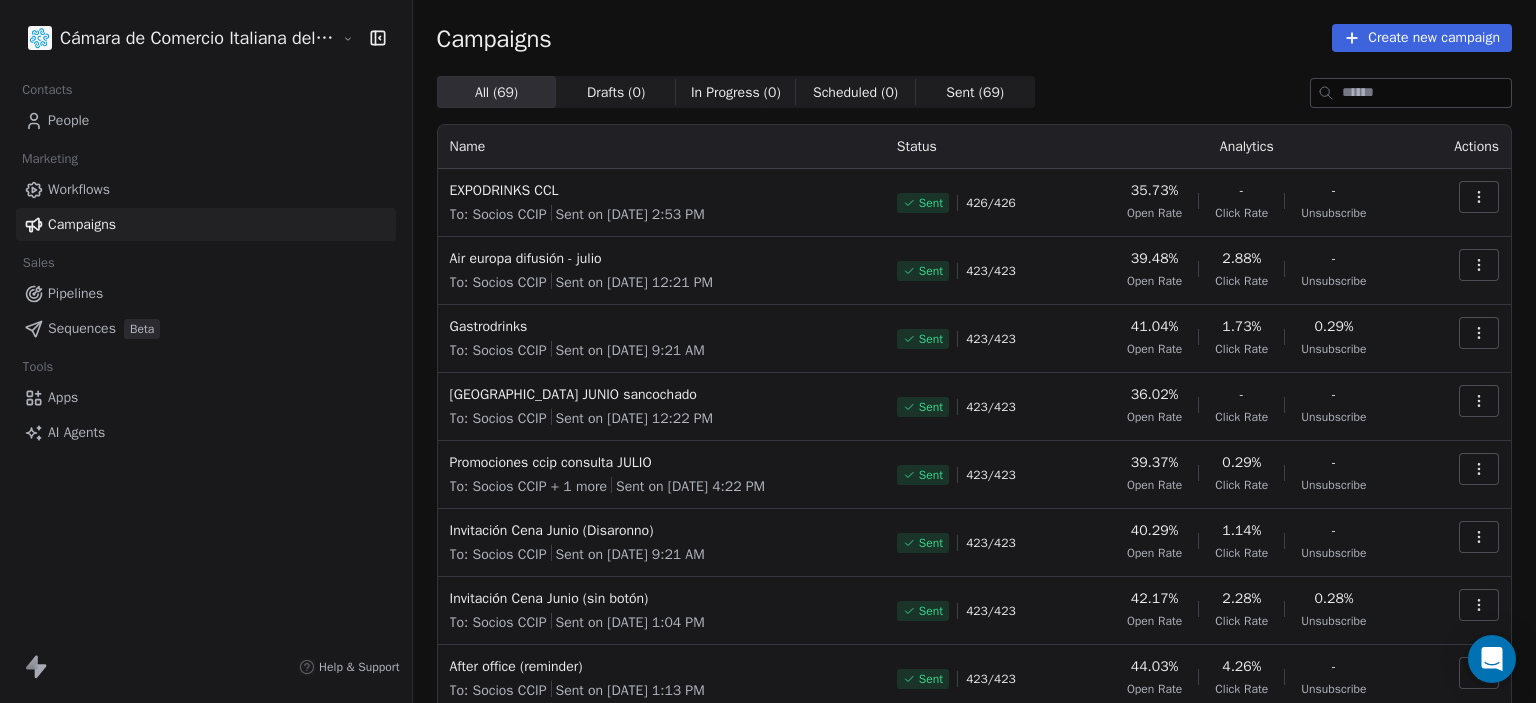 click 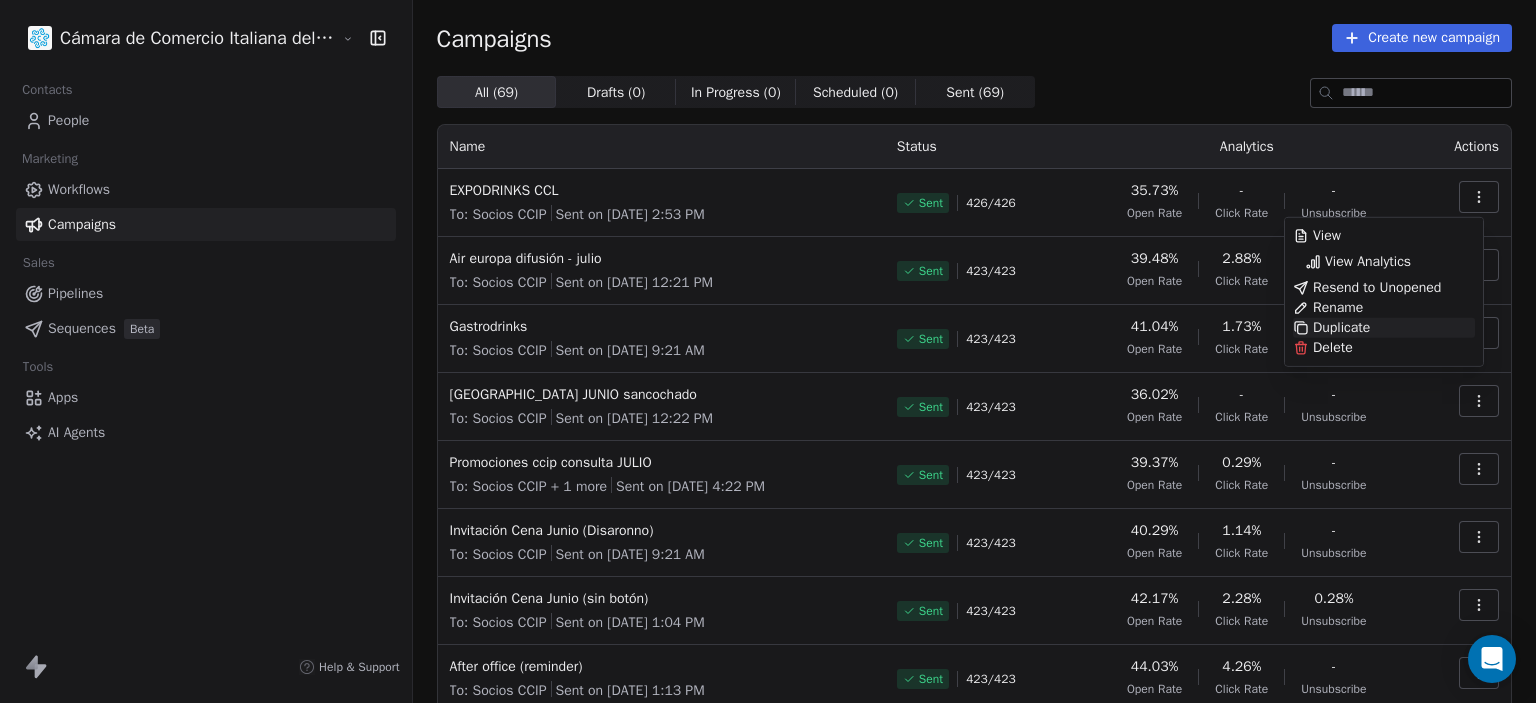 click on "Duplicate" at bounding box center (1341, 328) 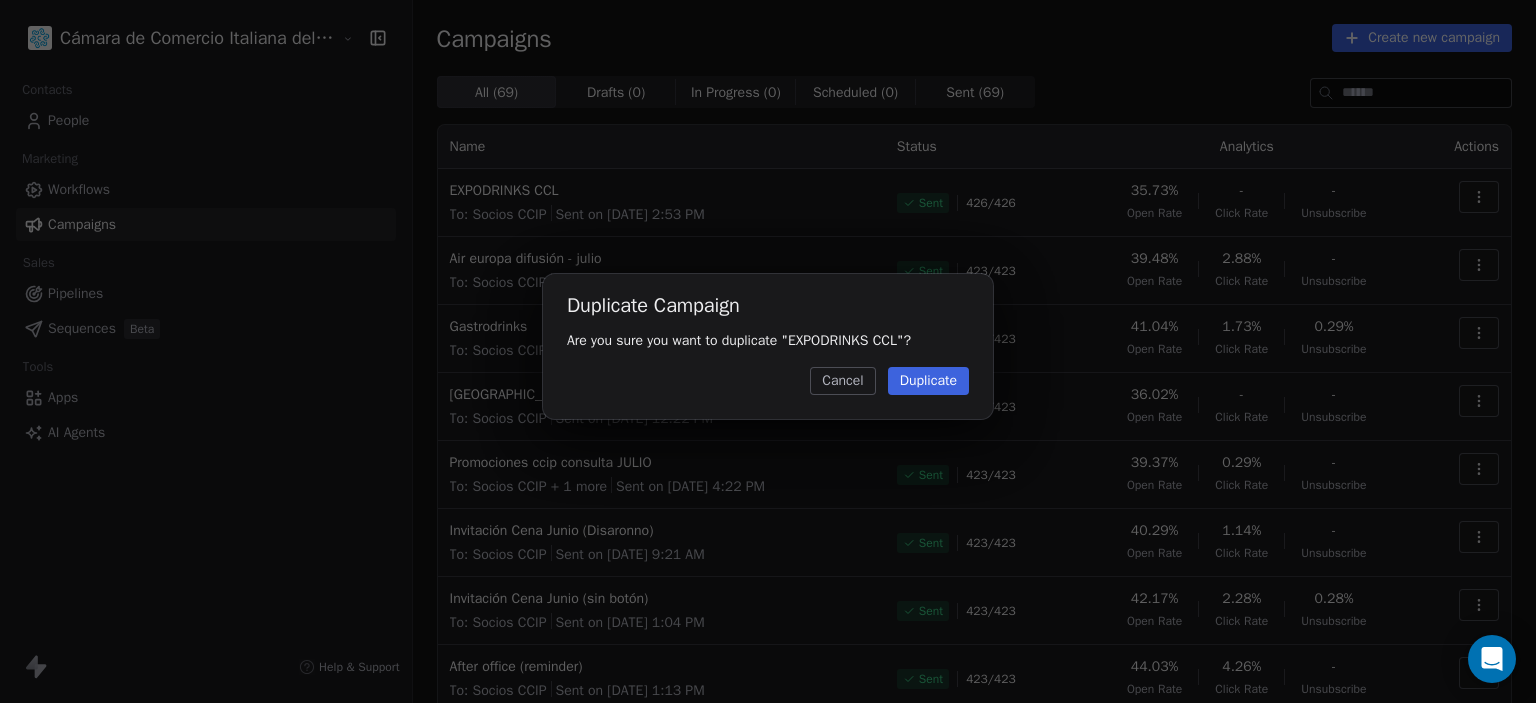 click on "Duplicate" at bounding box center [928, 381] 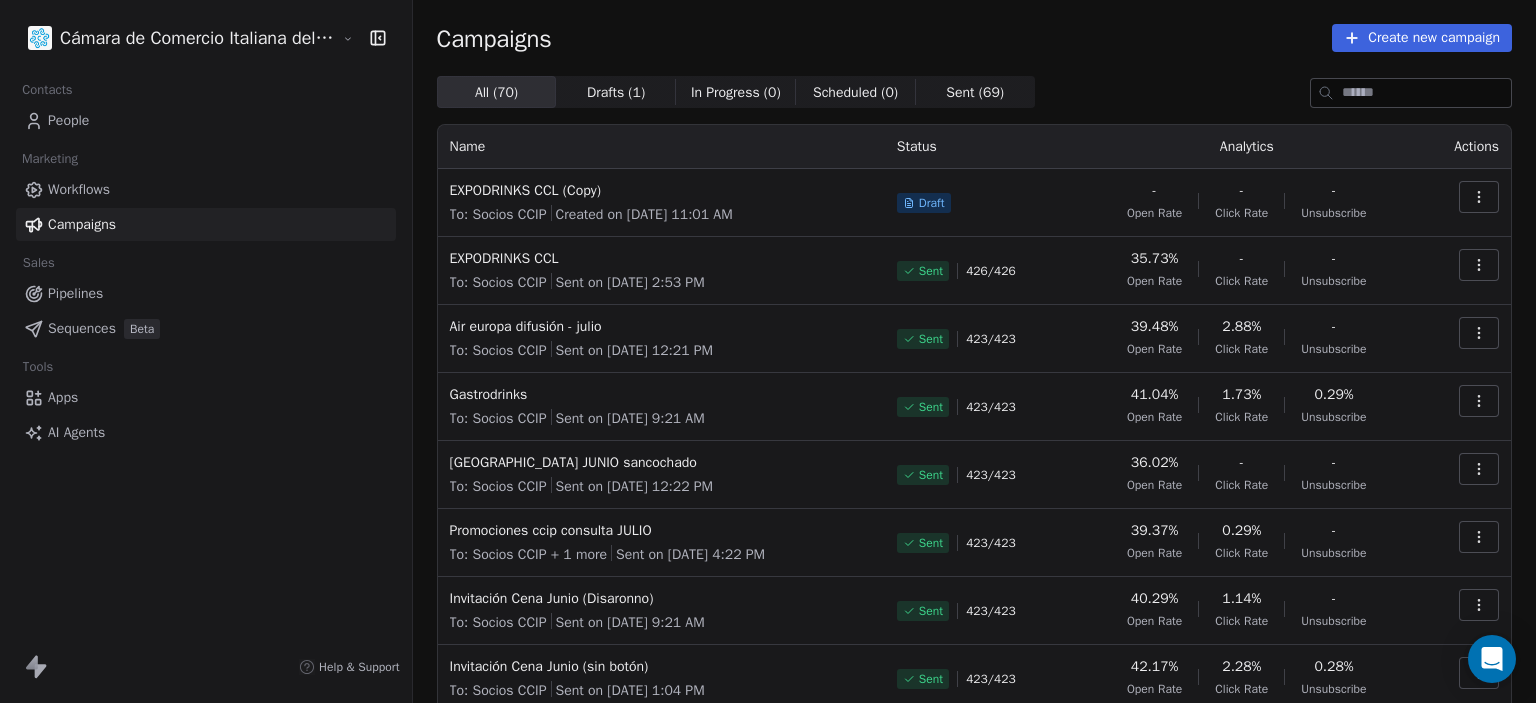 click at bounding box center (1479, 197) 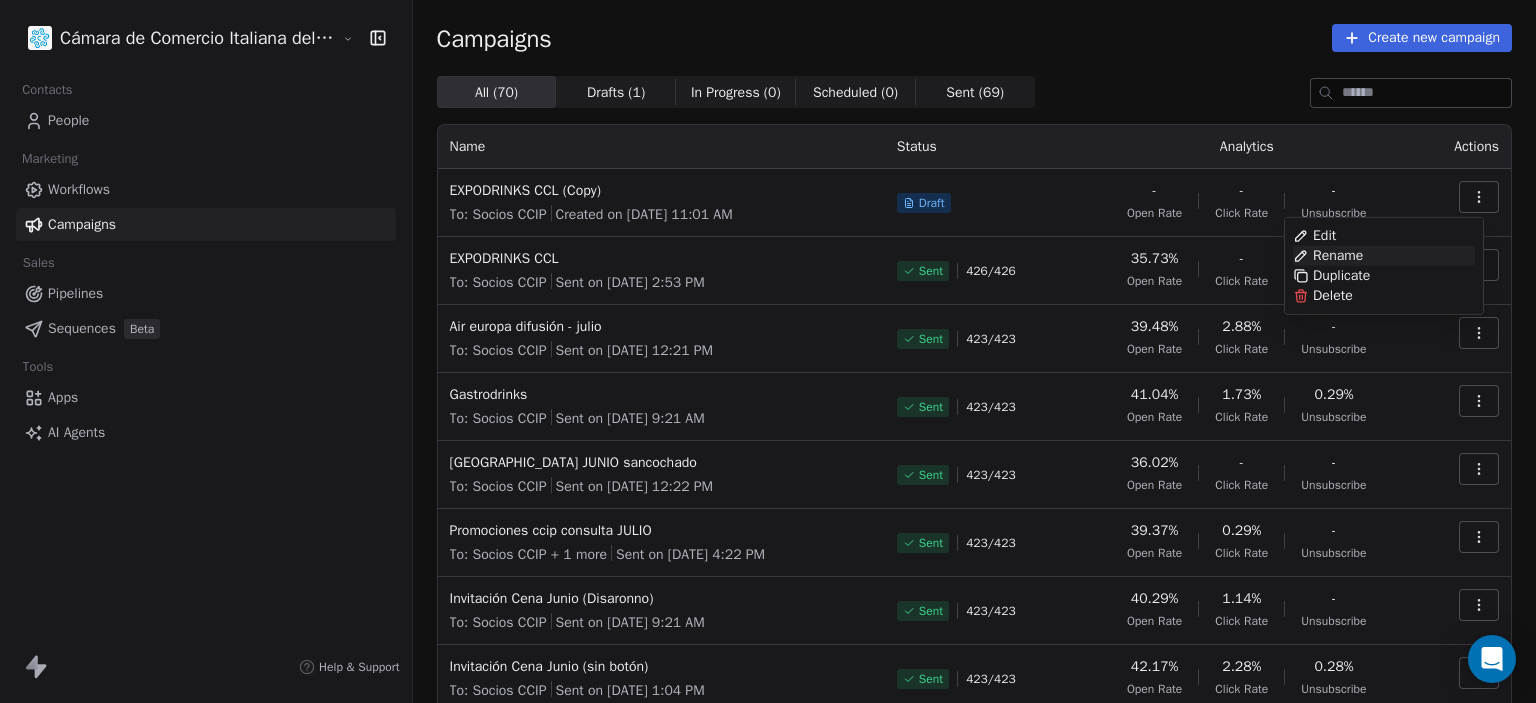 click on "Rename" at bounding box center [1338, 256] 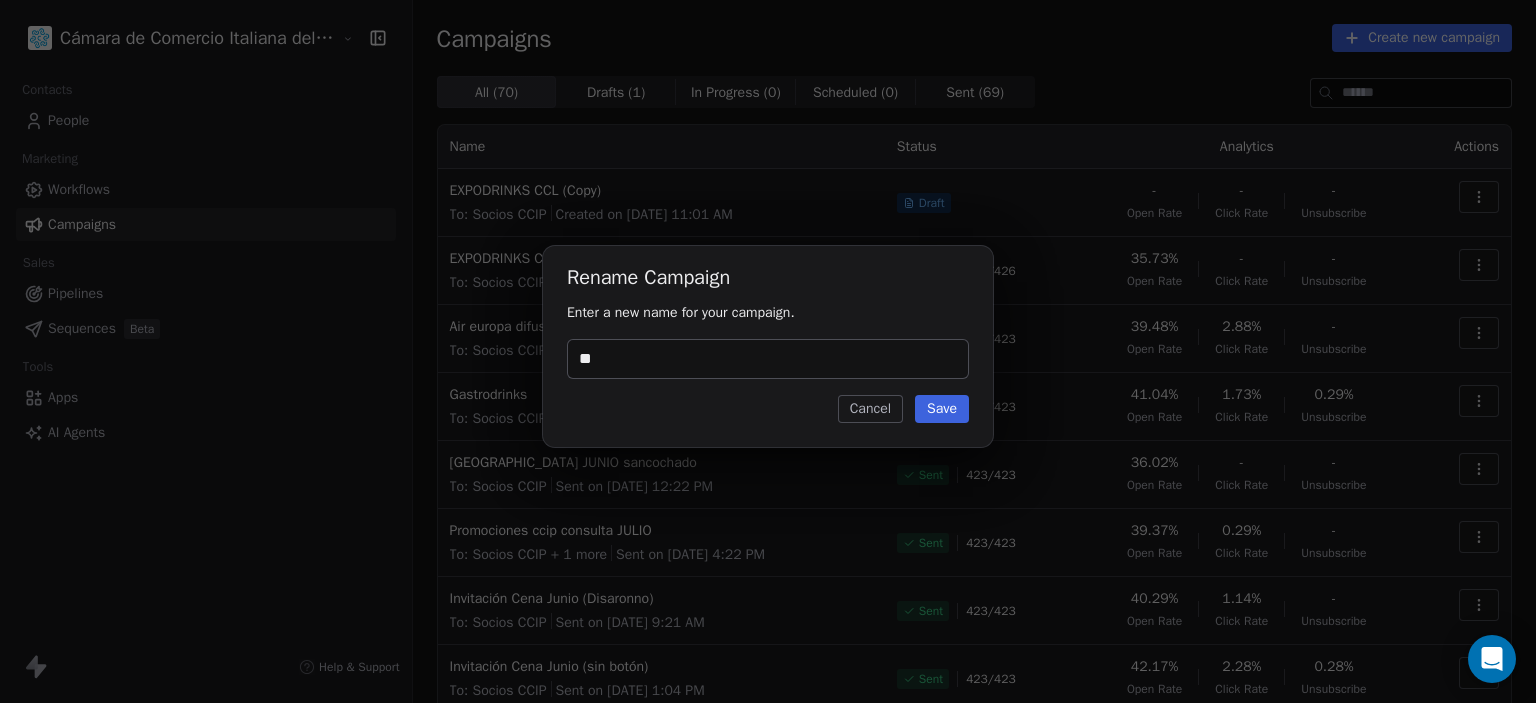 type on "*" 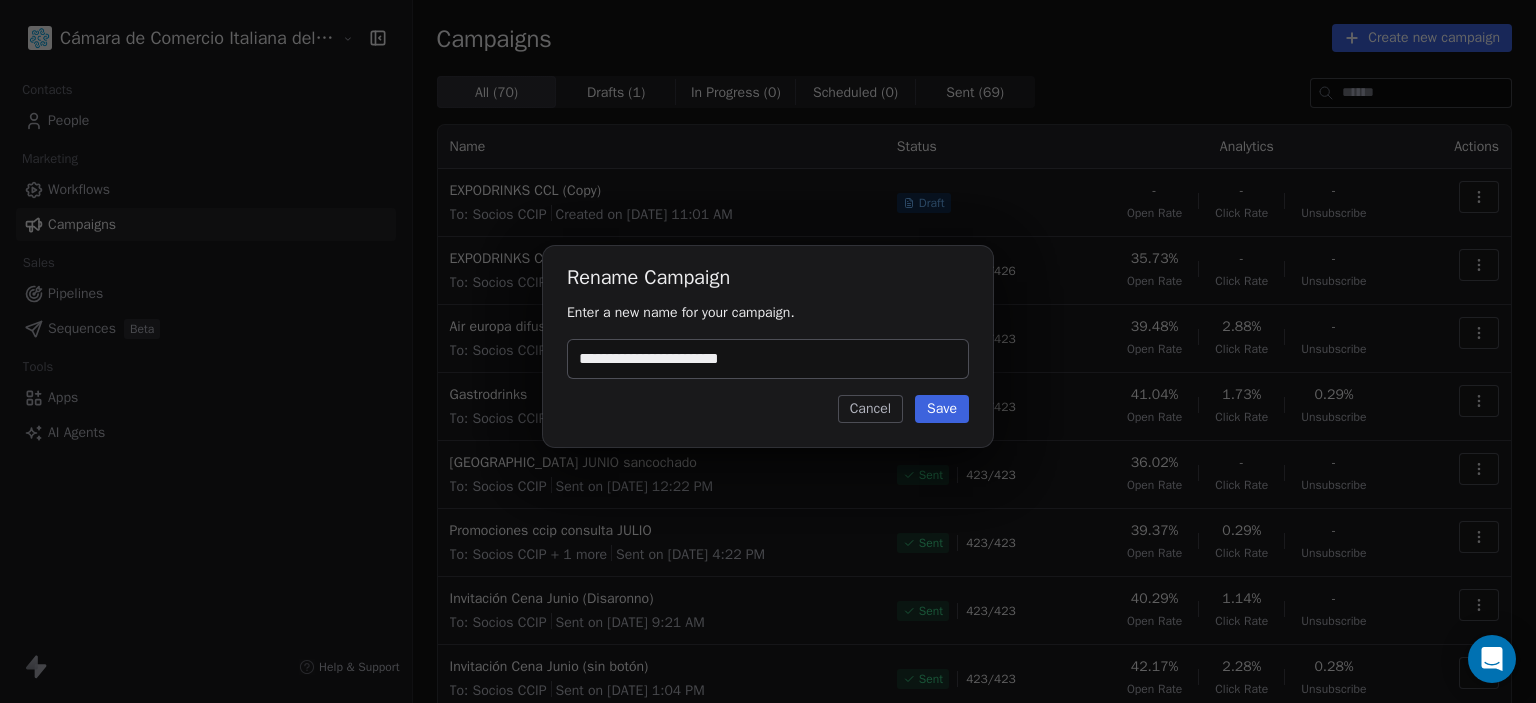 type on "**********" 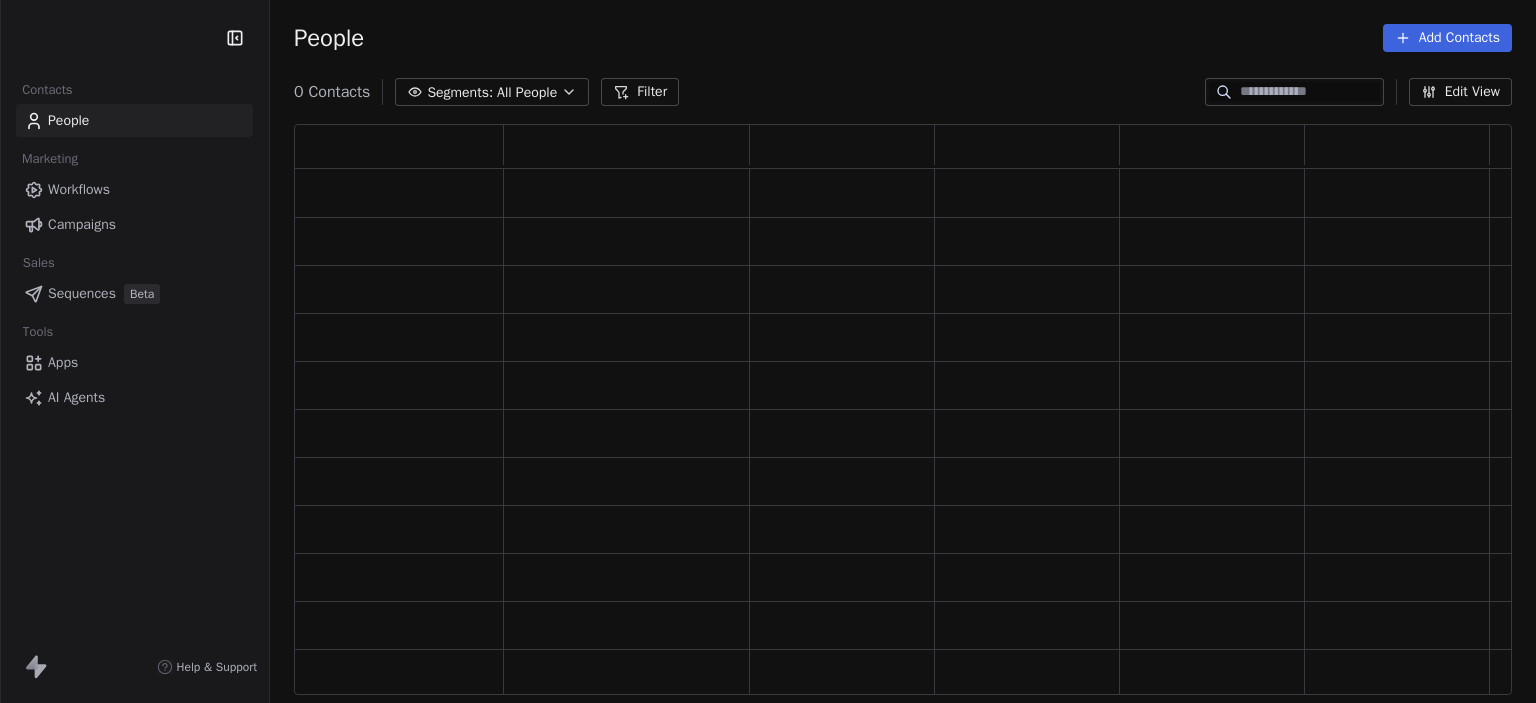 scroll, scrollTop: 0, scrollLeft: 0, axis: both 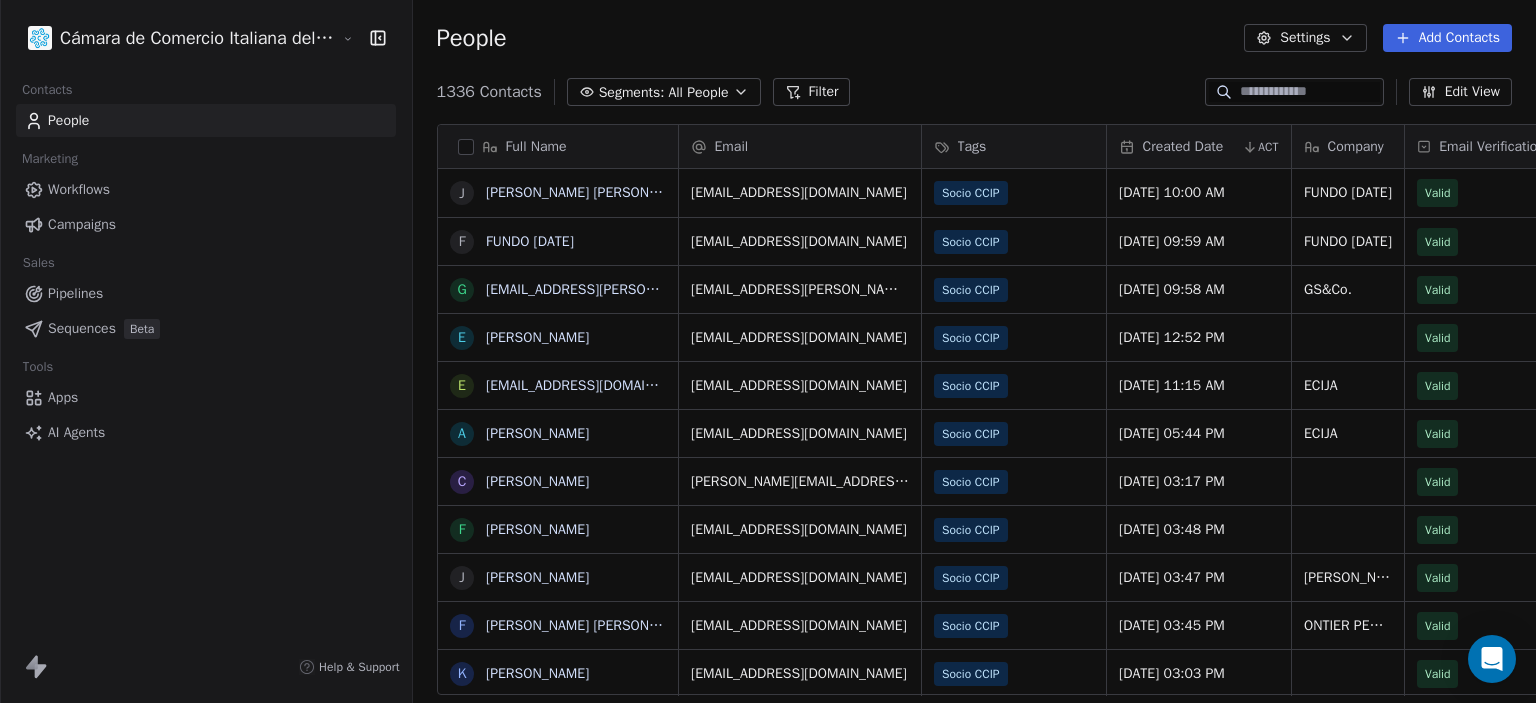 click on "Campaigns" at bounding box center [82, 224] 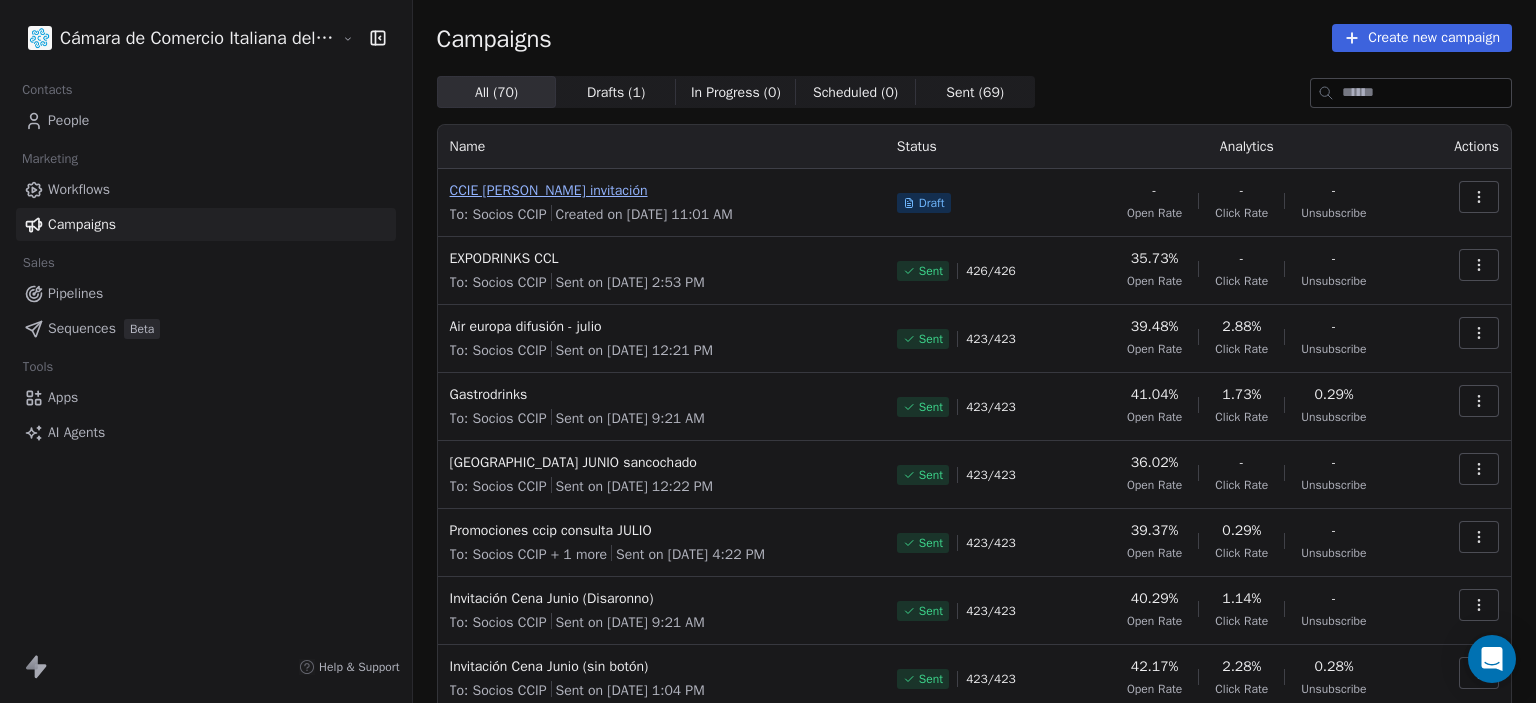 click on "CCIE [PERSON_NAME] invitación" at bounding box center [661, 191] 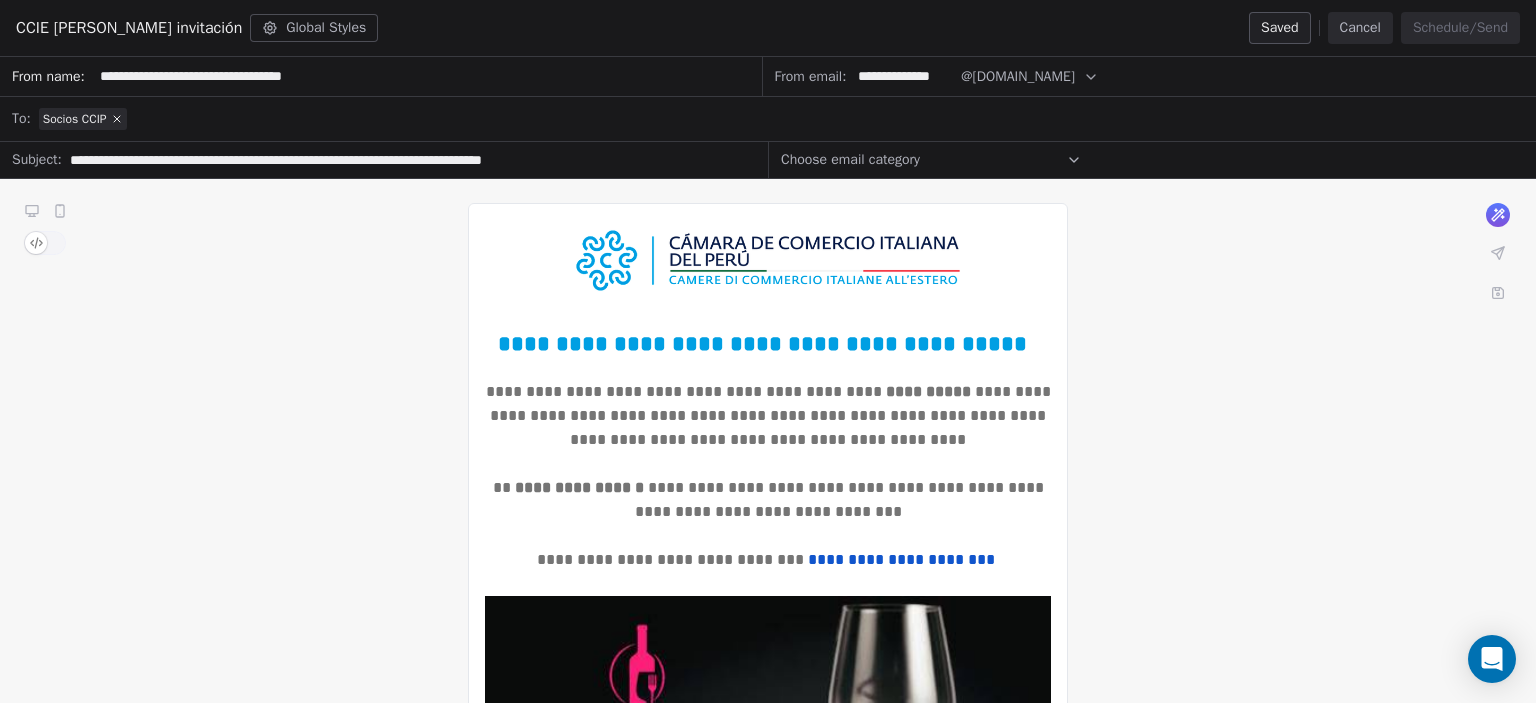 click on "**********" at bounding box center (409, 160) 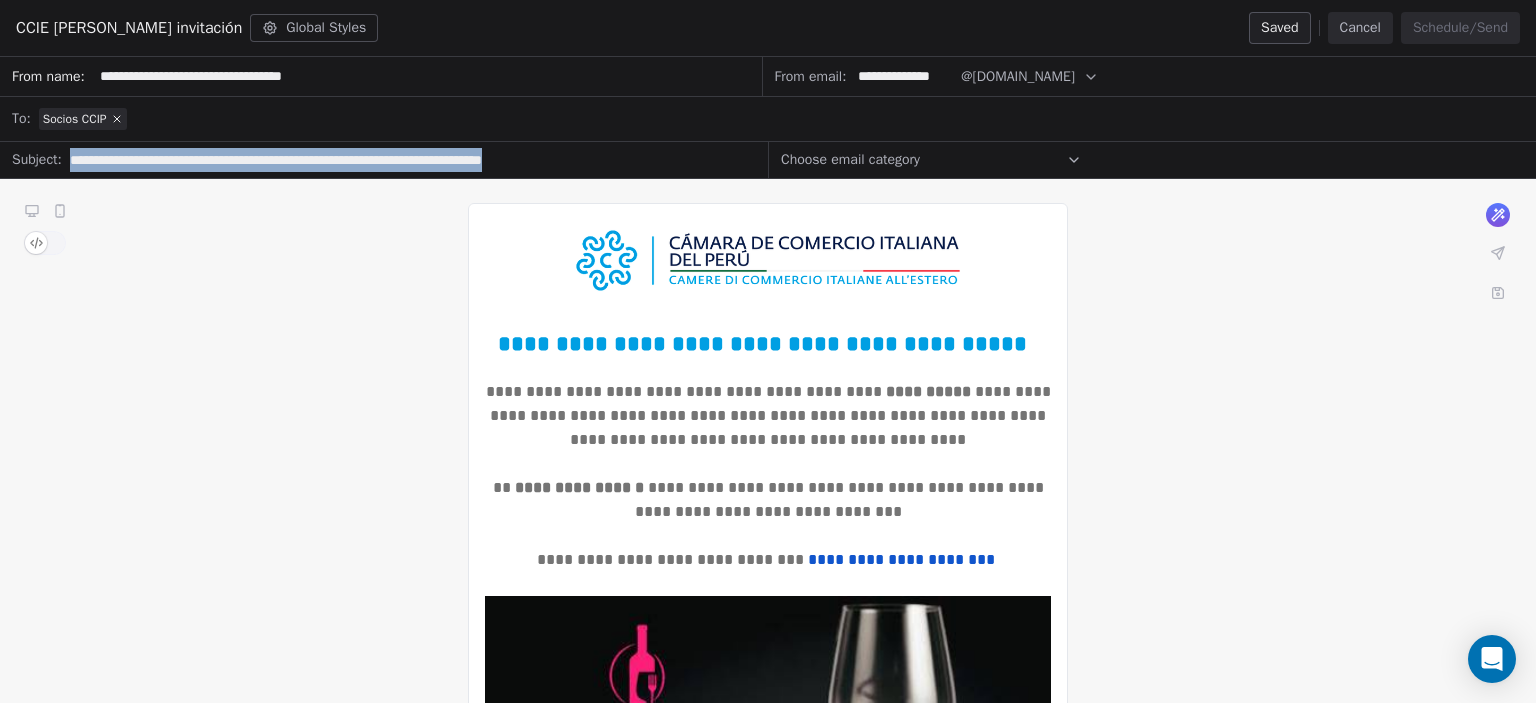 click on "**********" at bounding box center [409, 160] 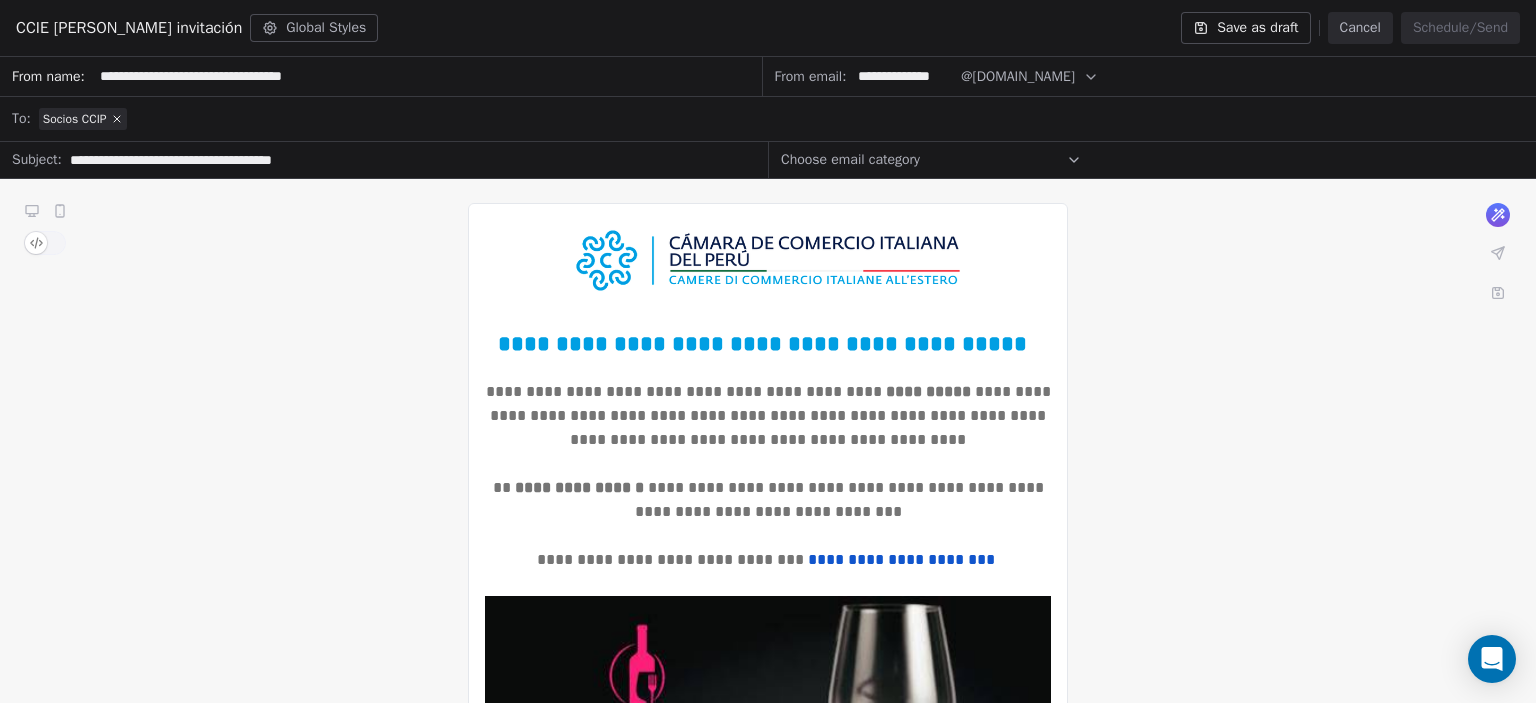 click on "**********" at bounding box center (409, 160) 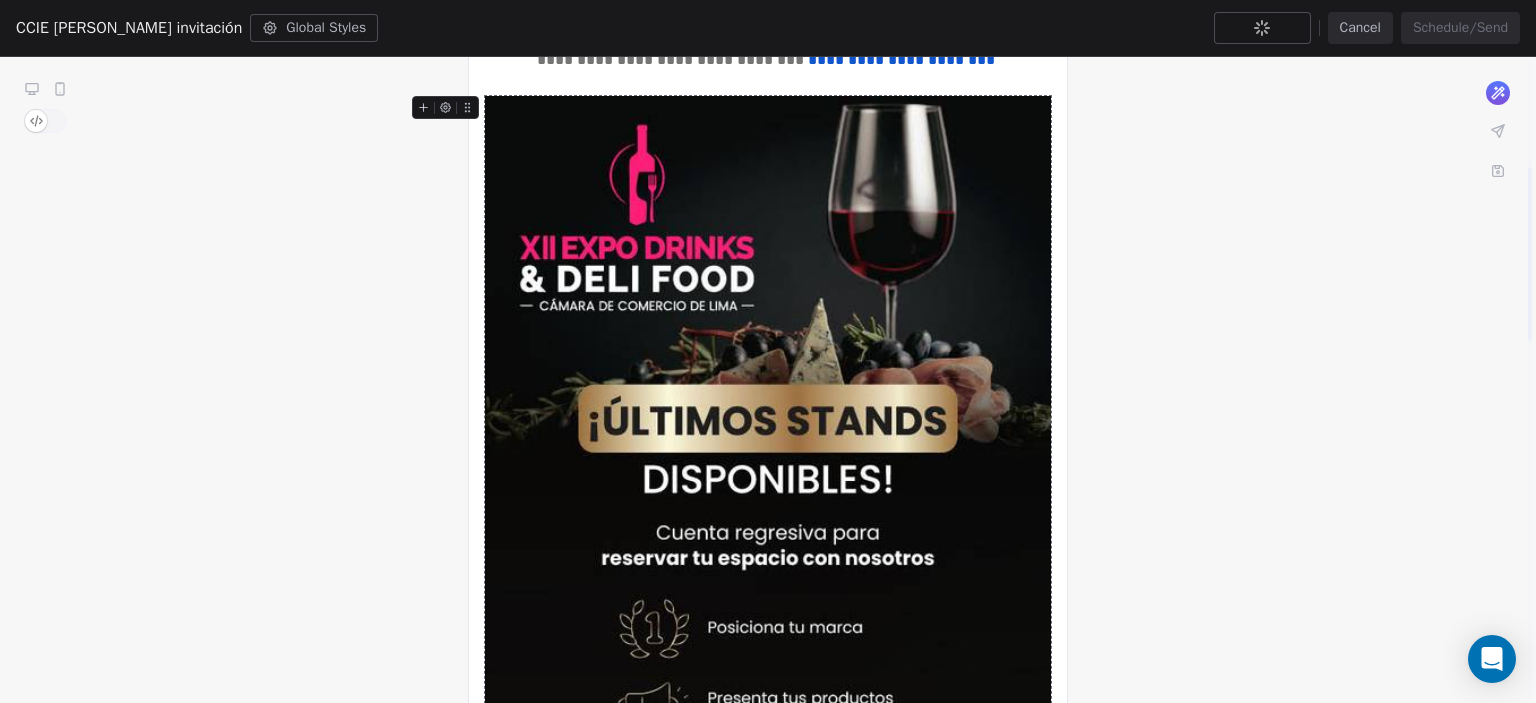 scroll, scrollTop: 0, scrollLeft: 0, axis: both 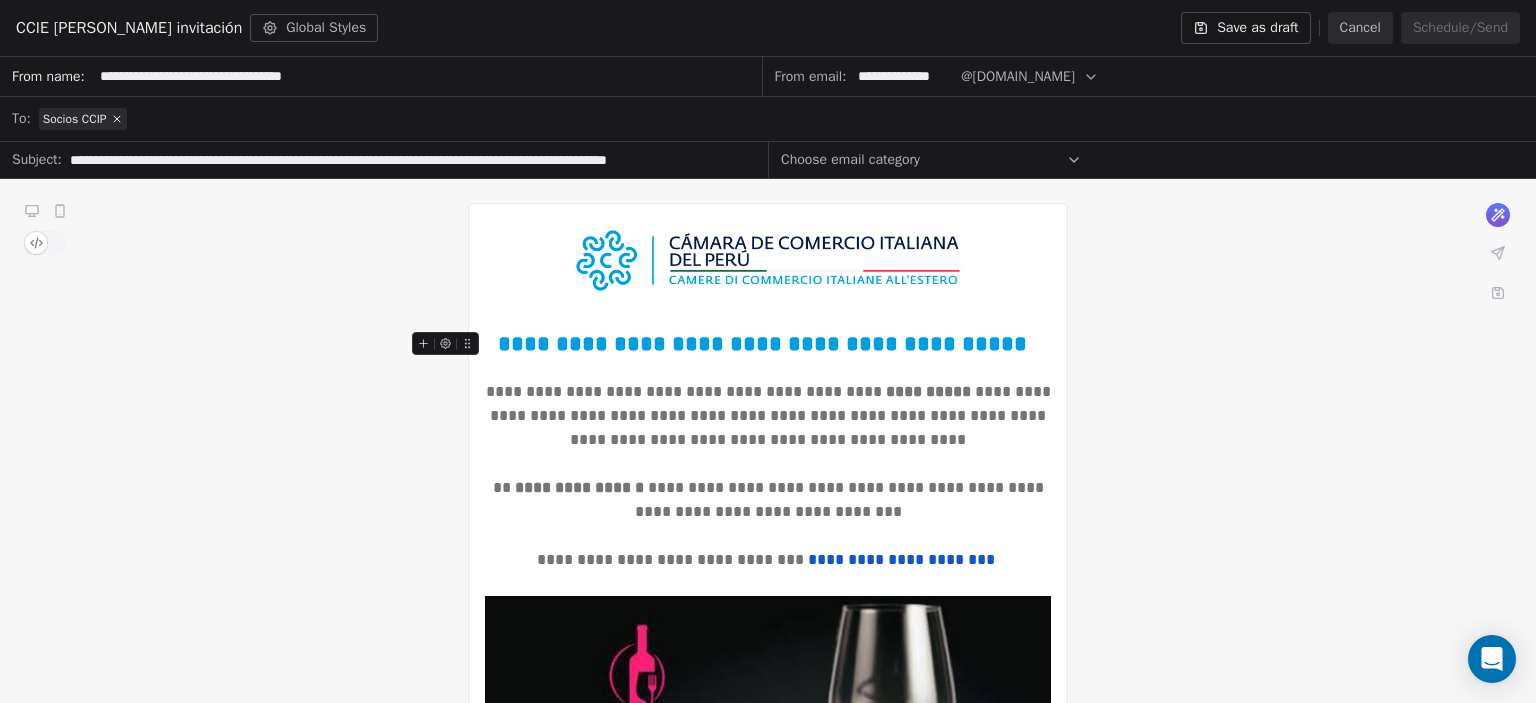 click on "**********" at bounding box center [768, 344] 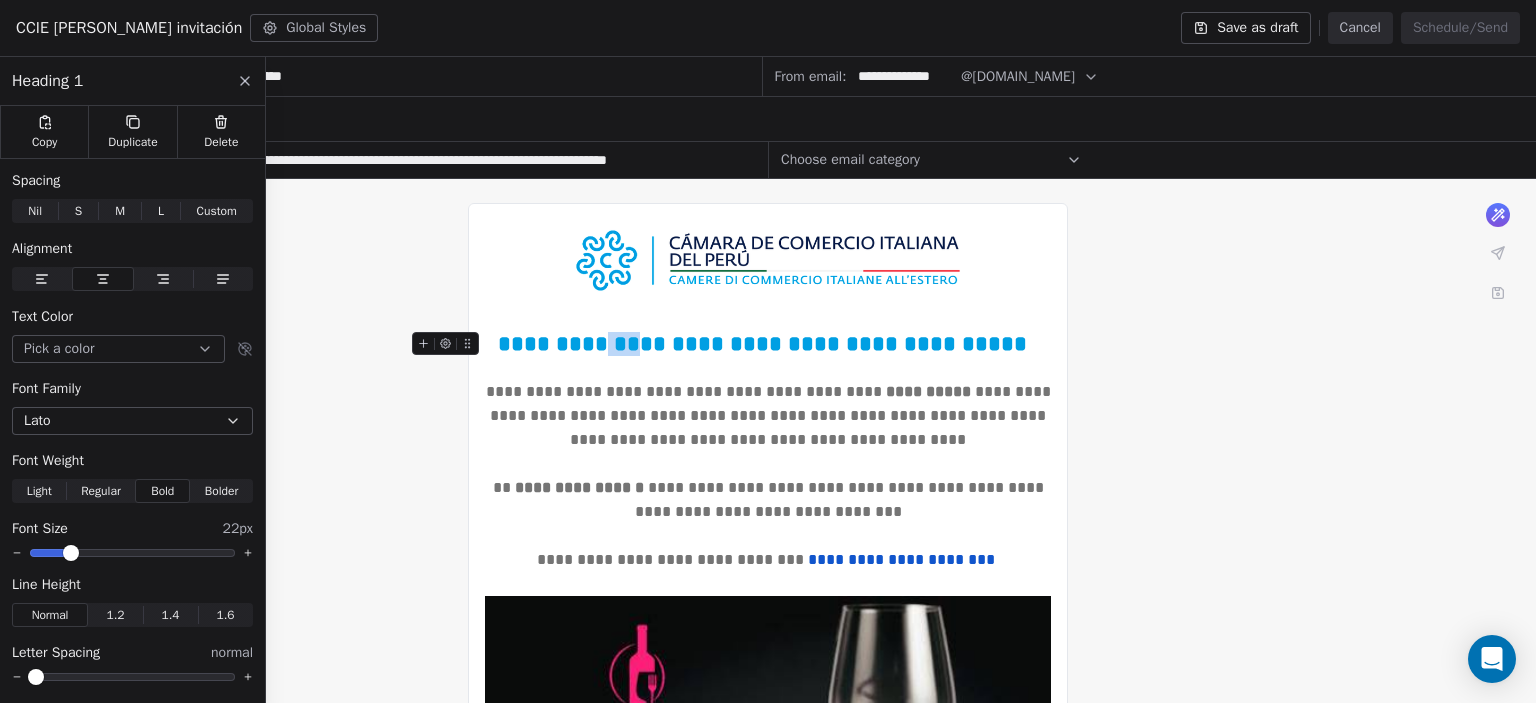 click on "**********" at bounding box center [768, 344] 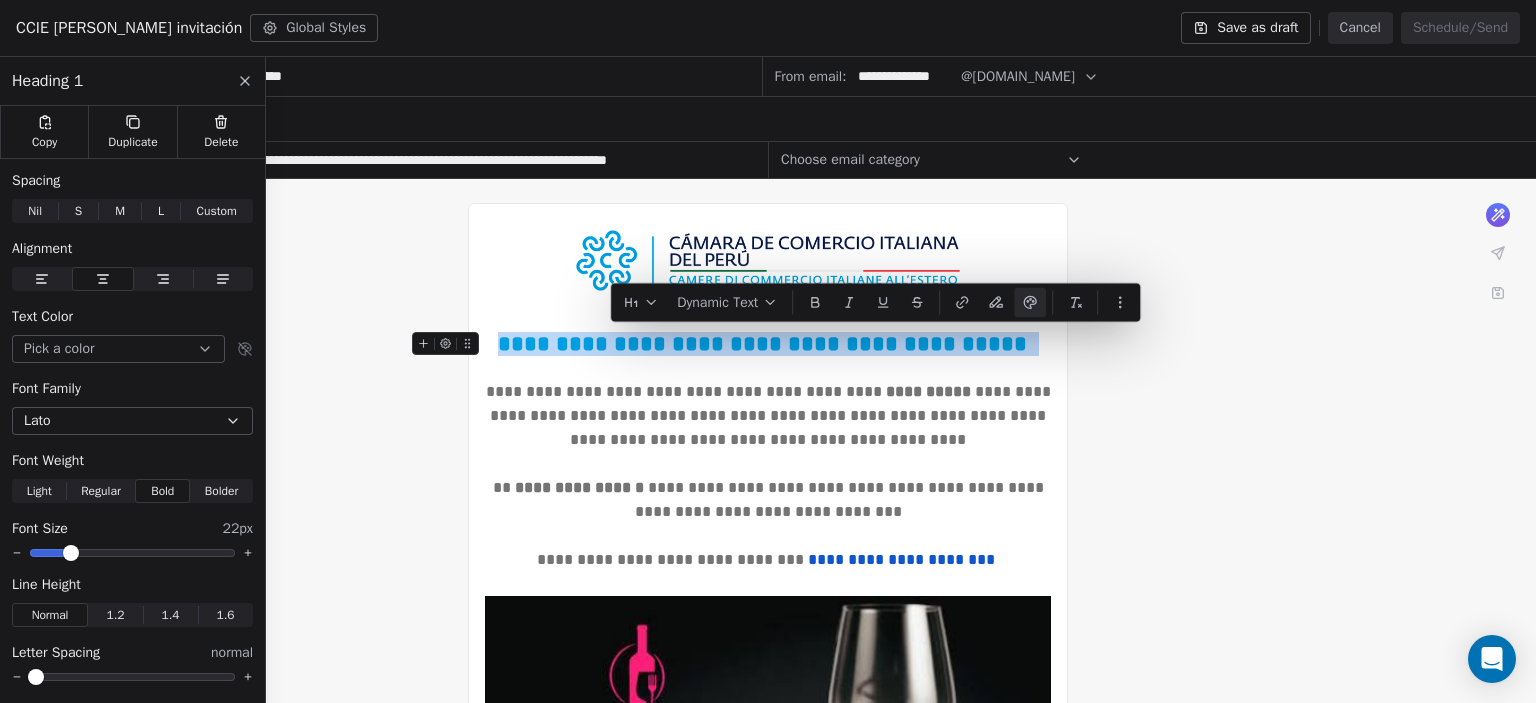 click on "**********" at bounding box center [768, 344] 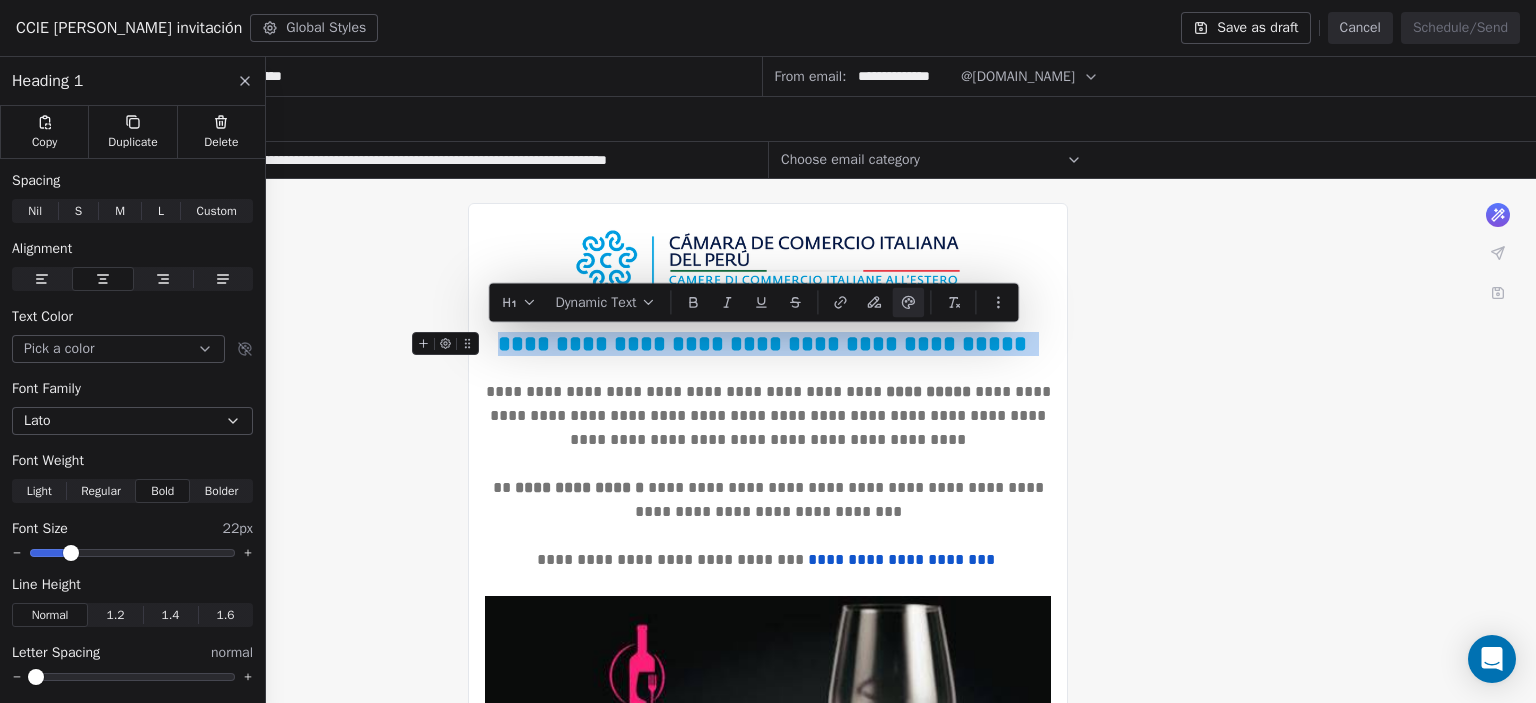 click on "**********" at bounding box center (768, 344) 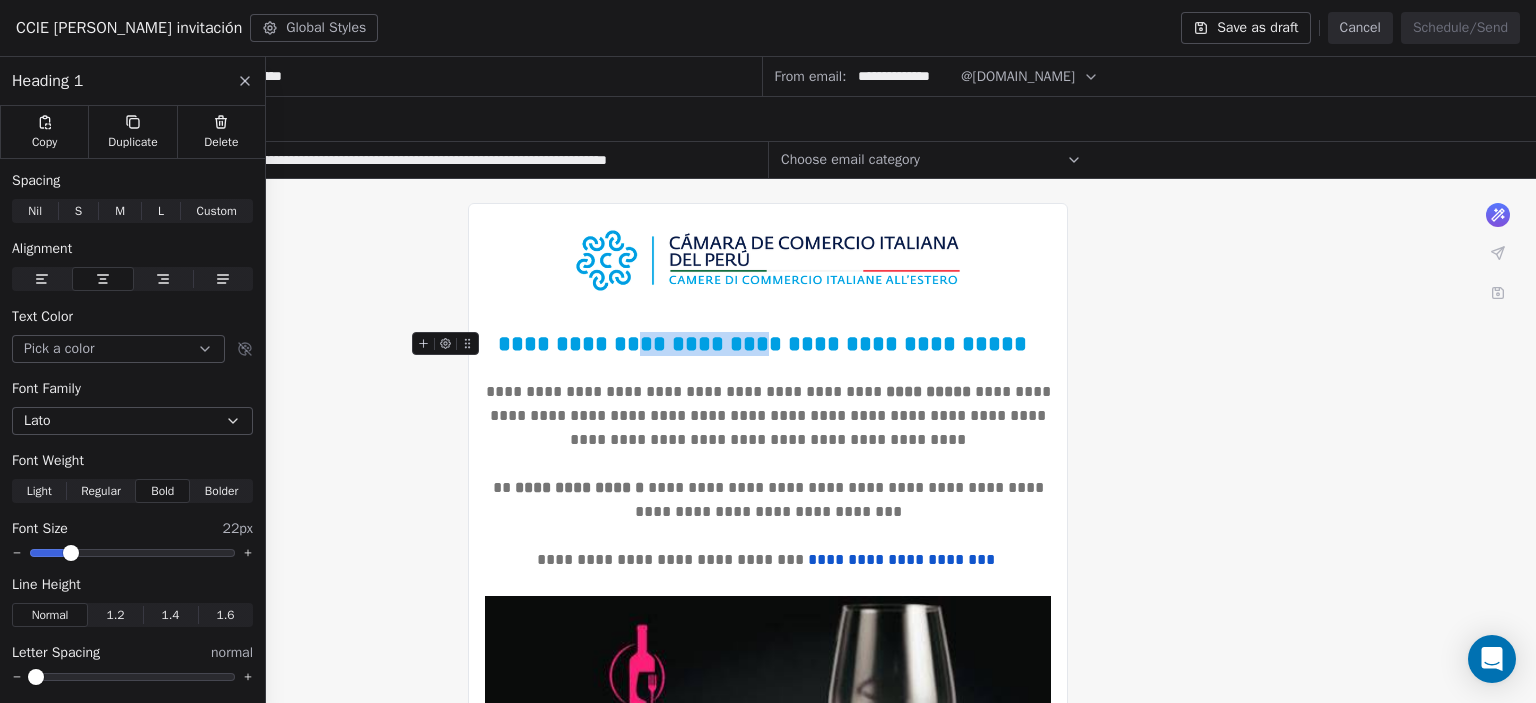 click on "**********" at bounding box center [768, 344] 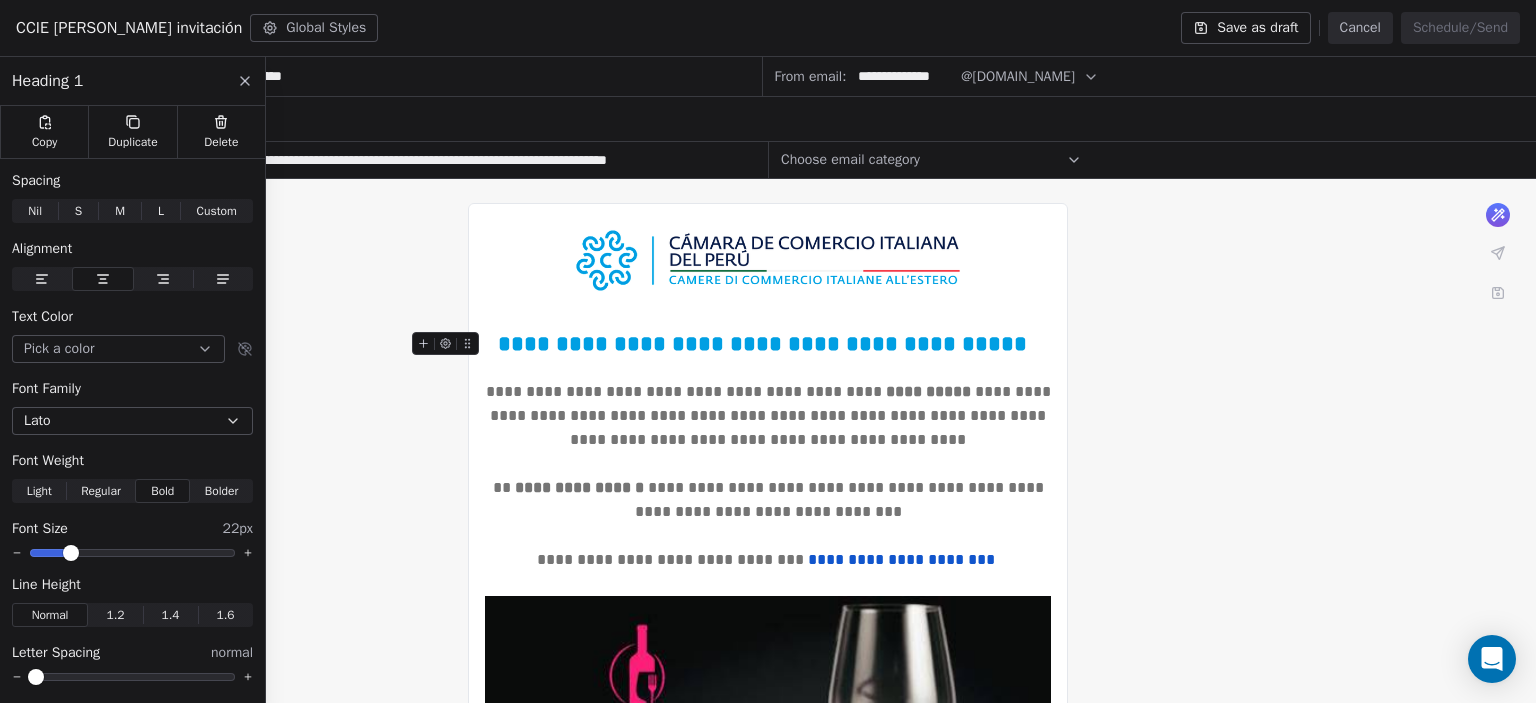 click on "**********" at bounding box center (768, 344) 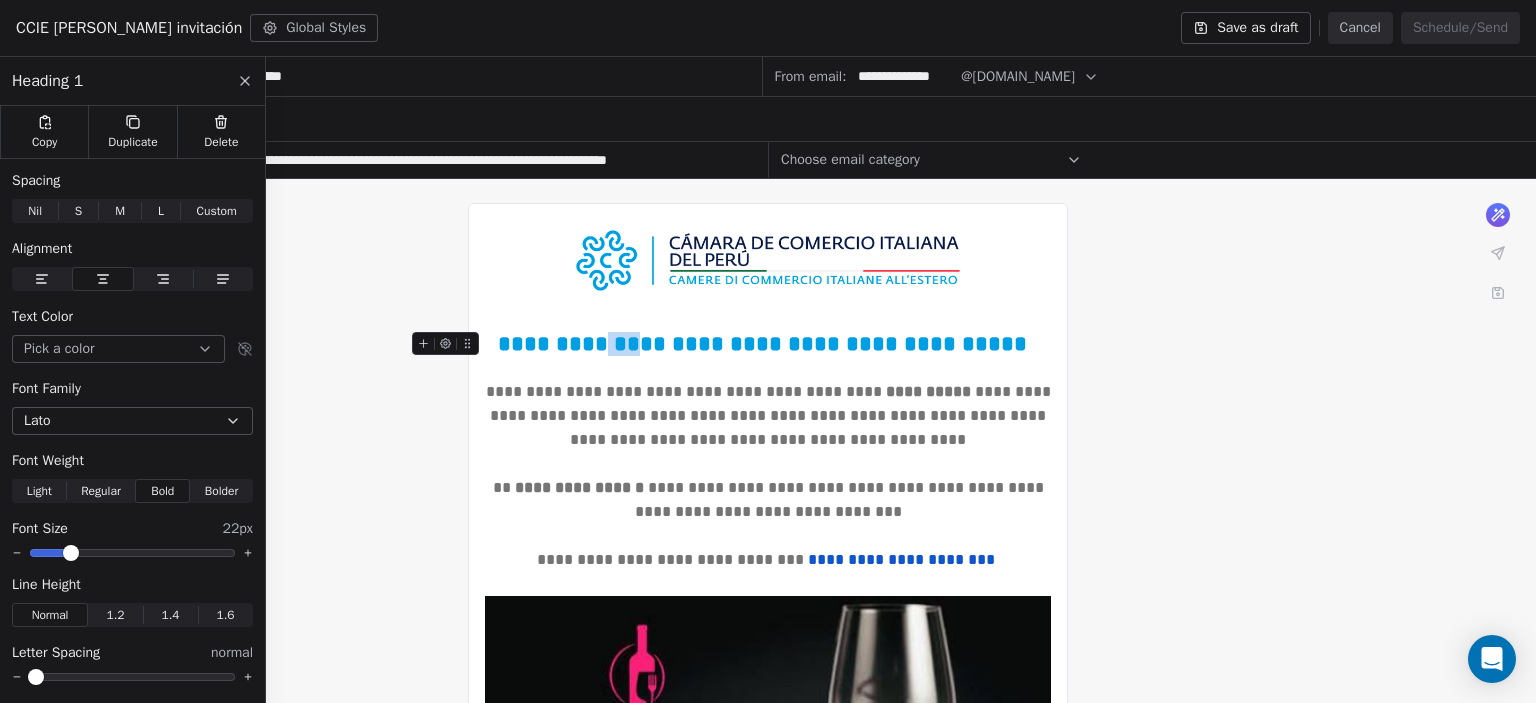 click on "**********" at bounding box center (768, 344) 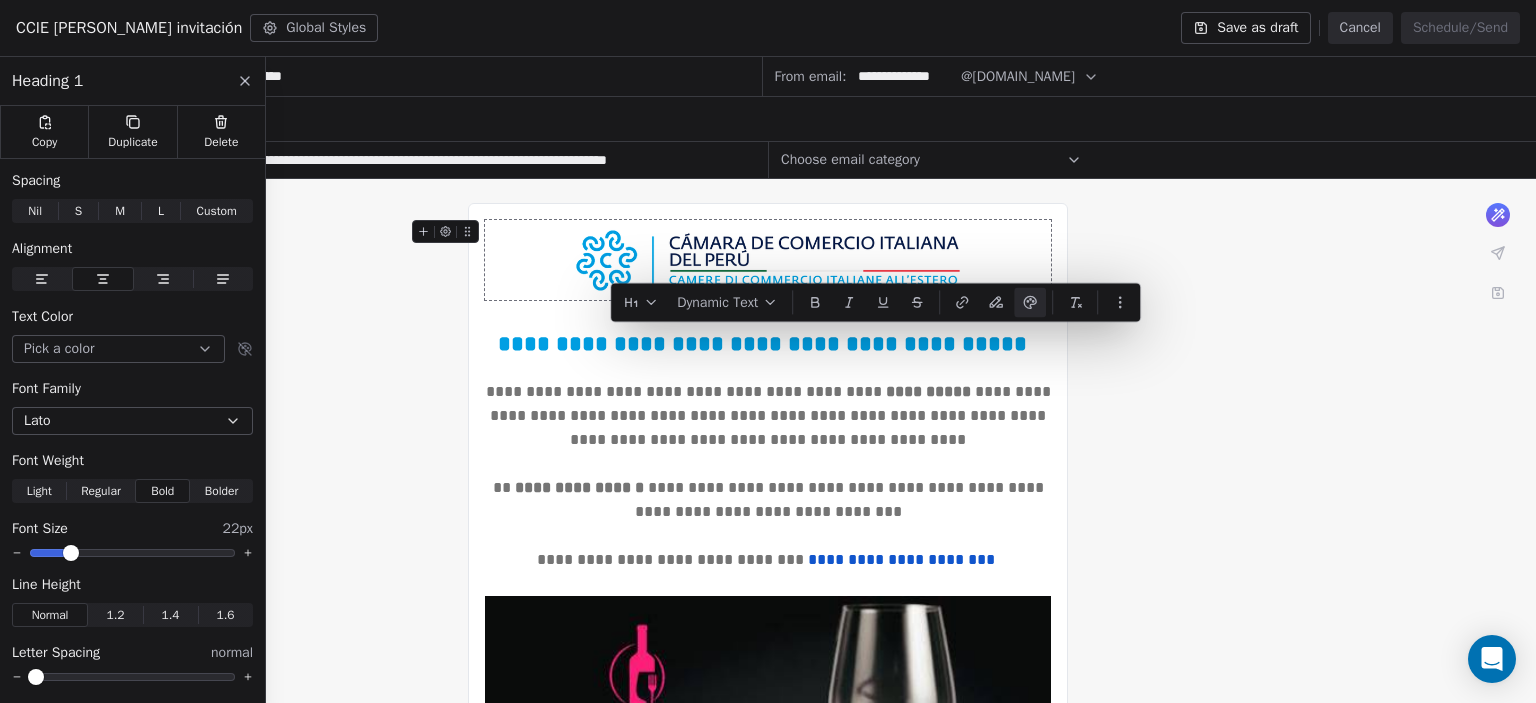 click on "**********" at bounding box center [409, 160] 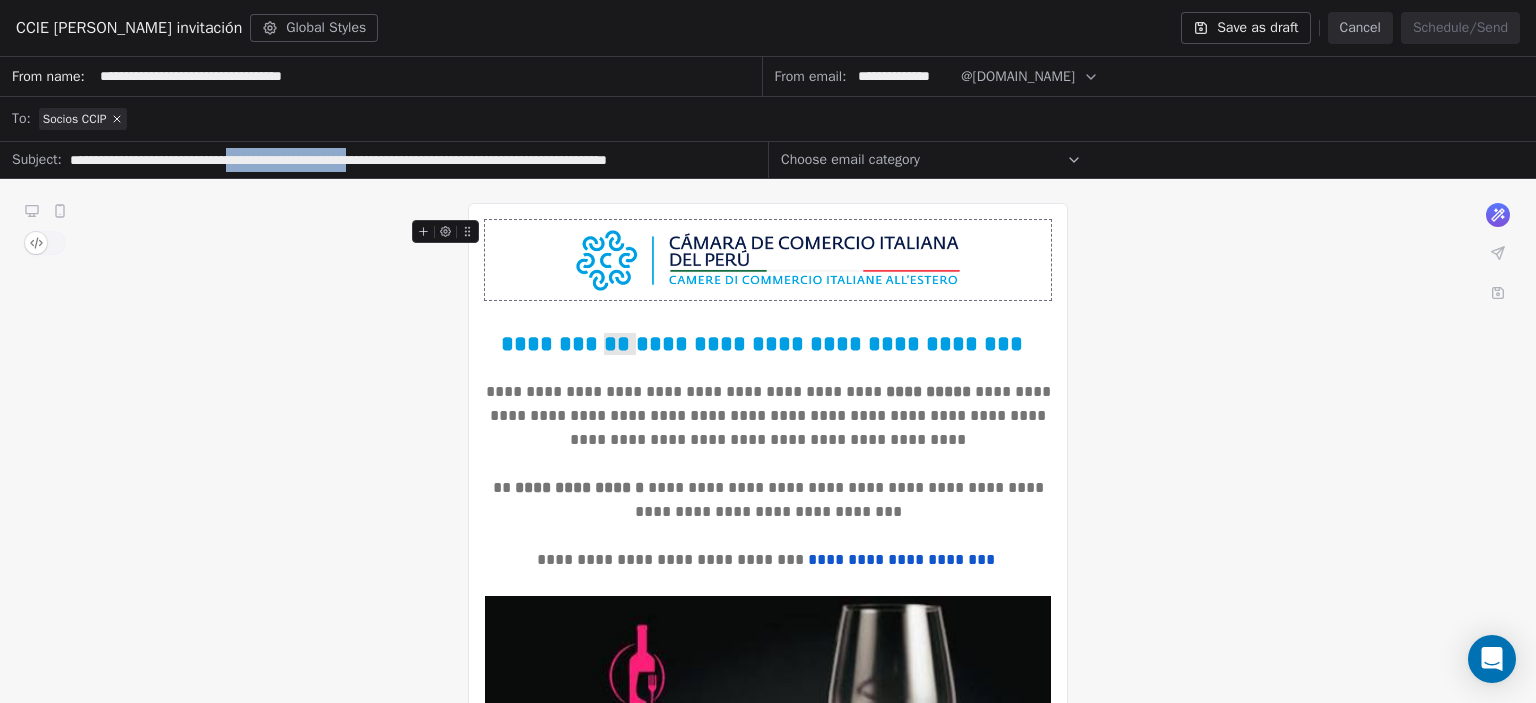 drag, startPoint x: 416, startPoint y: 160, endPoint x: 258, endPoint y: 159, distance: 158.00316 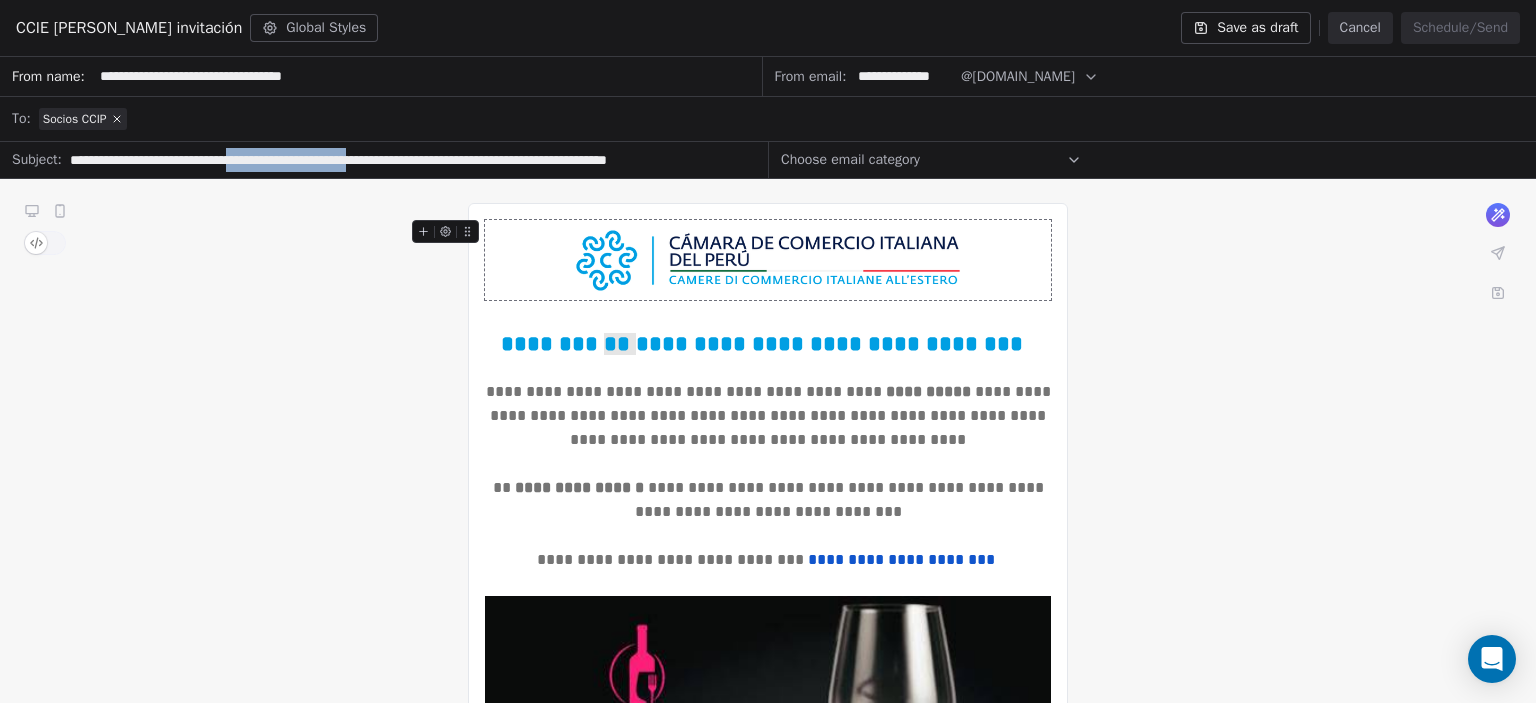 click on "**********" at bounding box center (409, 160) 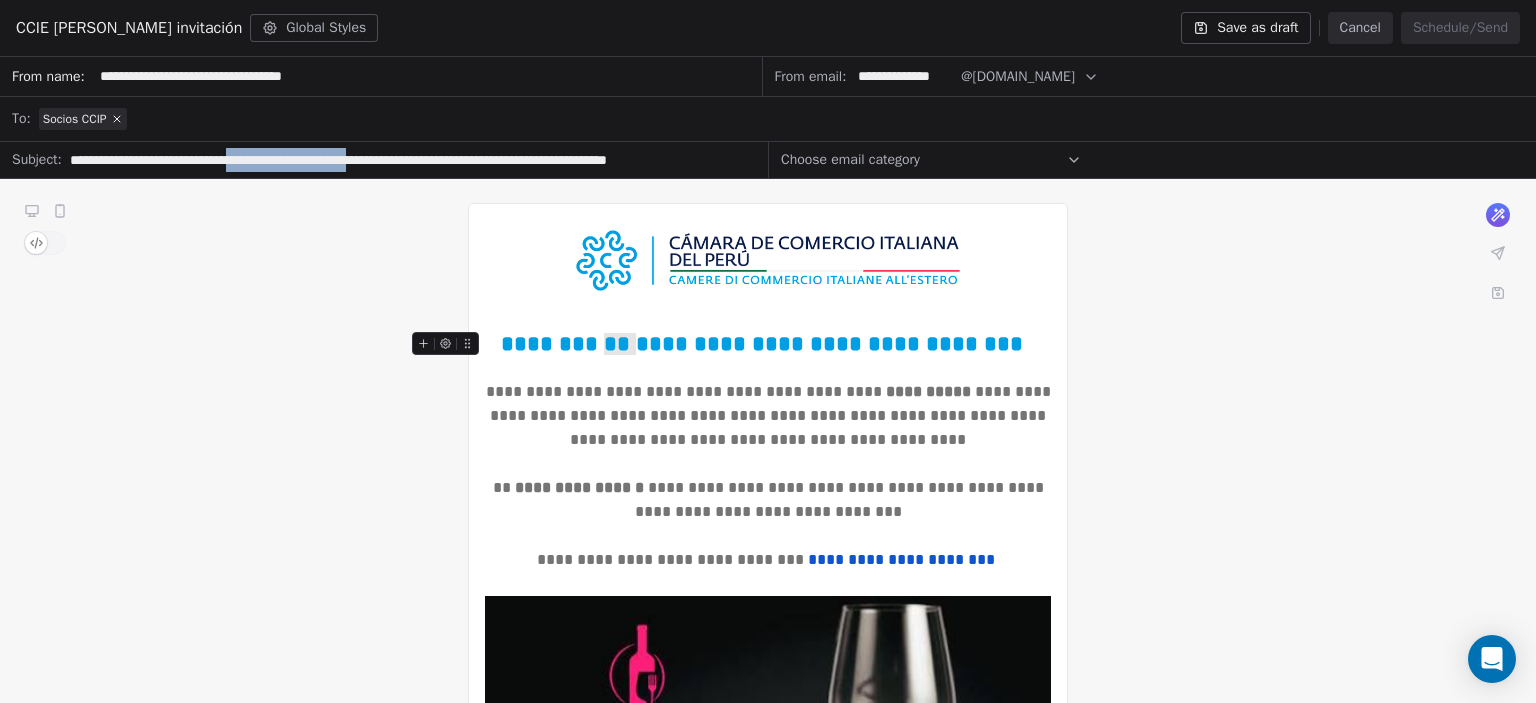 click on "**********" at bounding box center (768, 344) 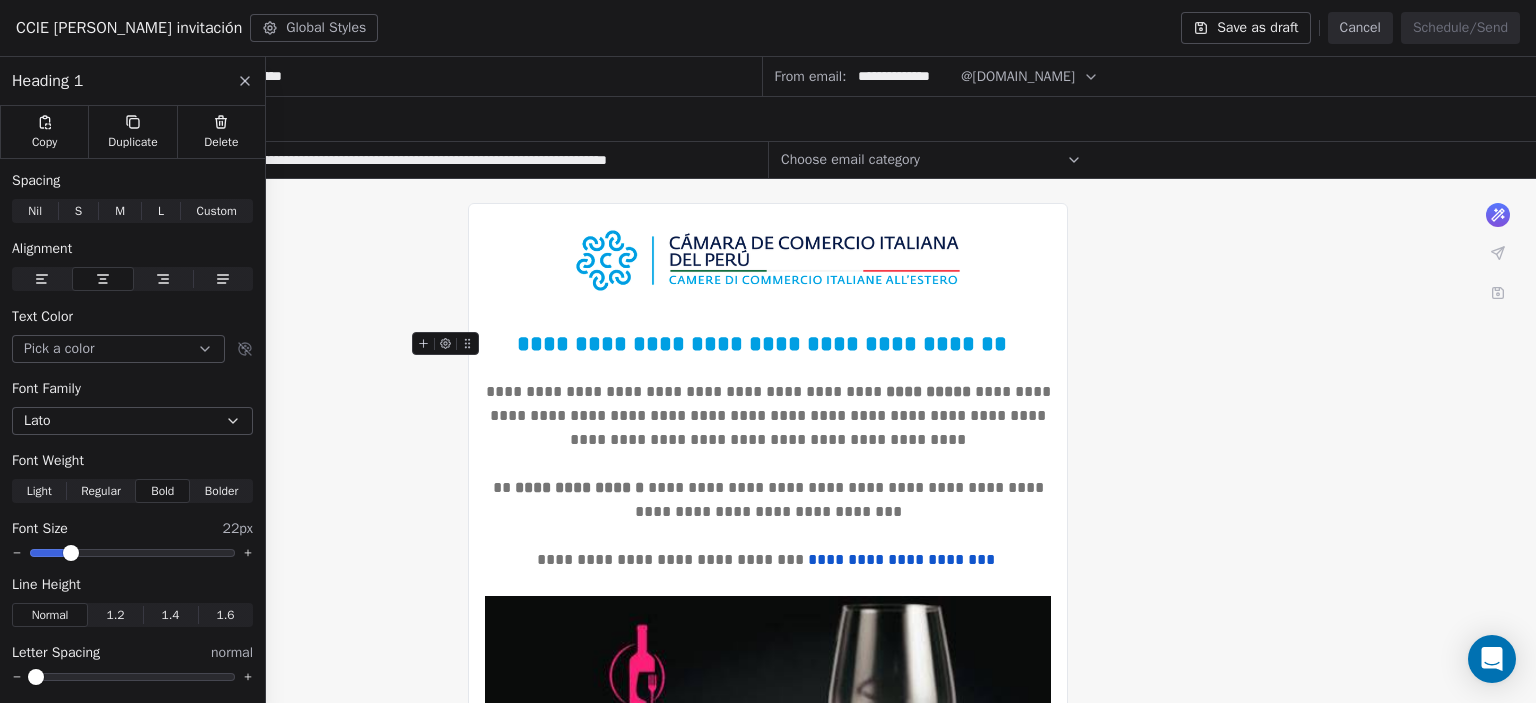 type 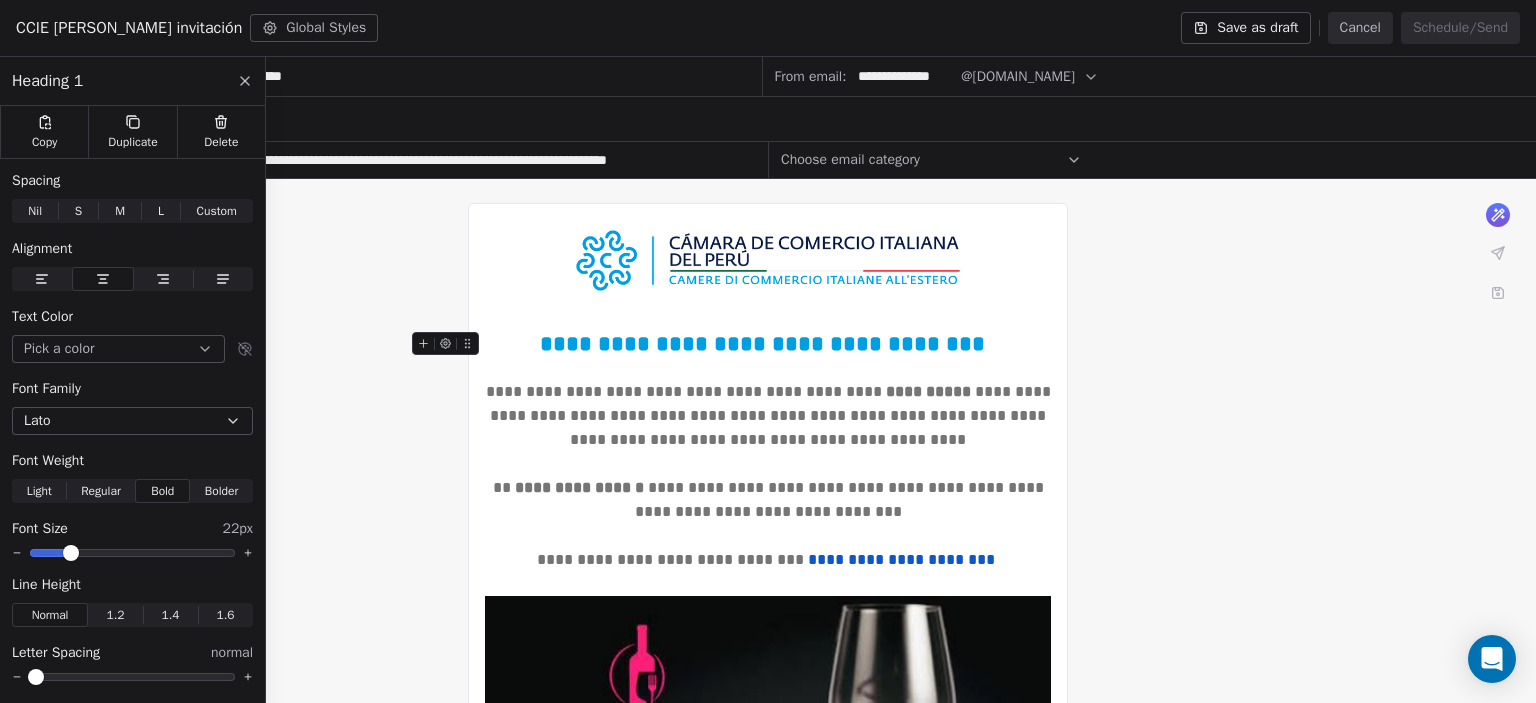 click on "**********" at bounding box center (768, 344) 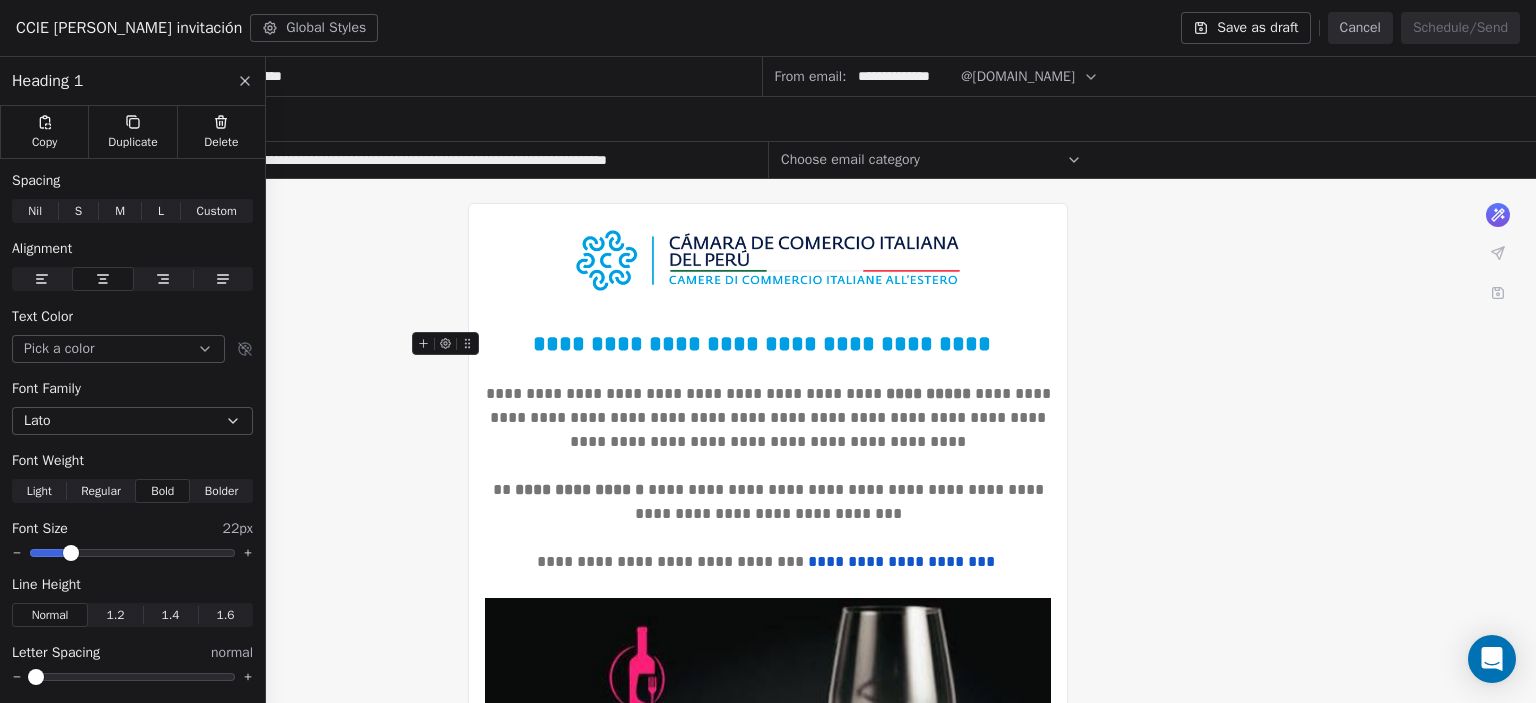 click on "**********" at bounding box center (768, 344) 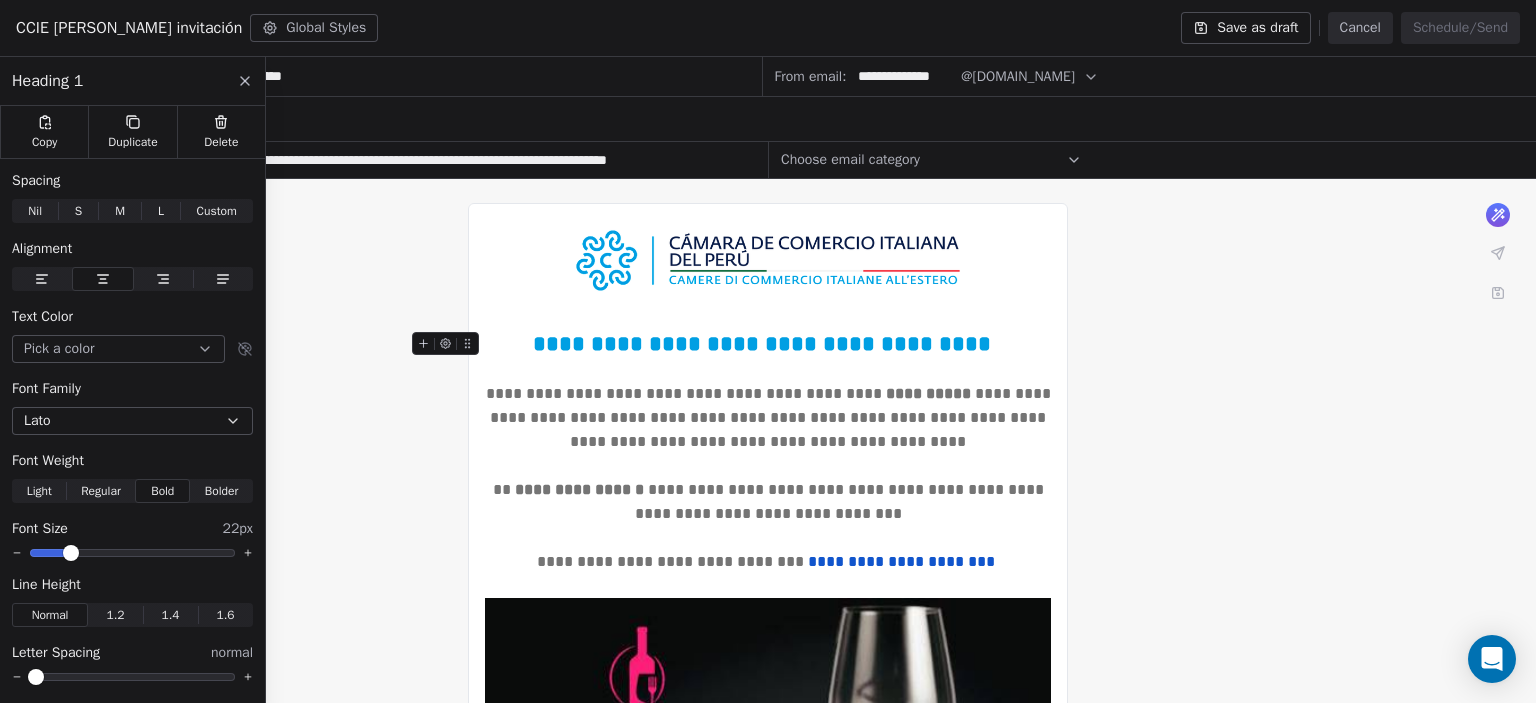 click on "**********" at bounding box center (768, 344) 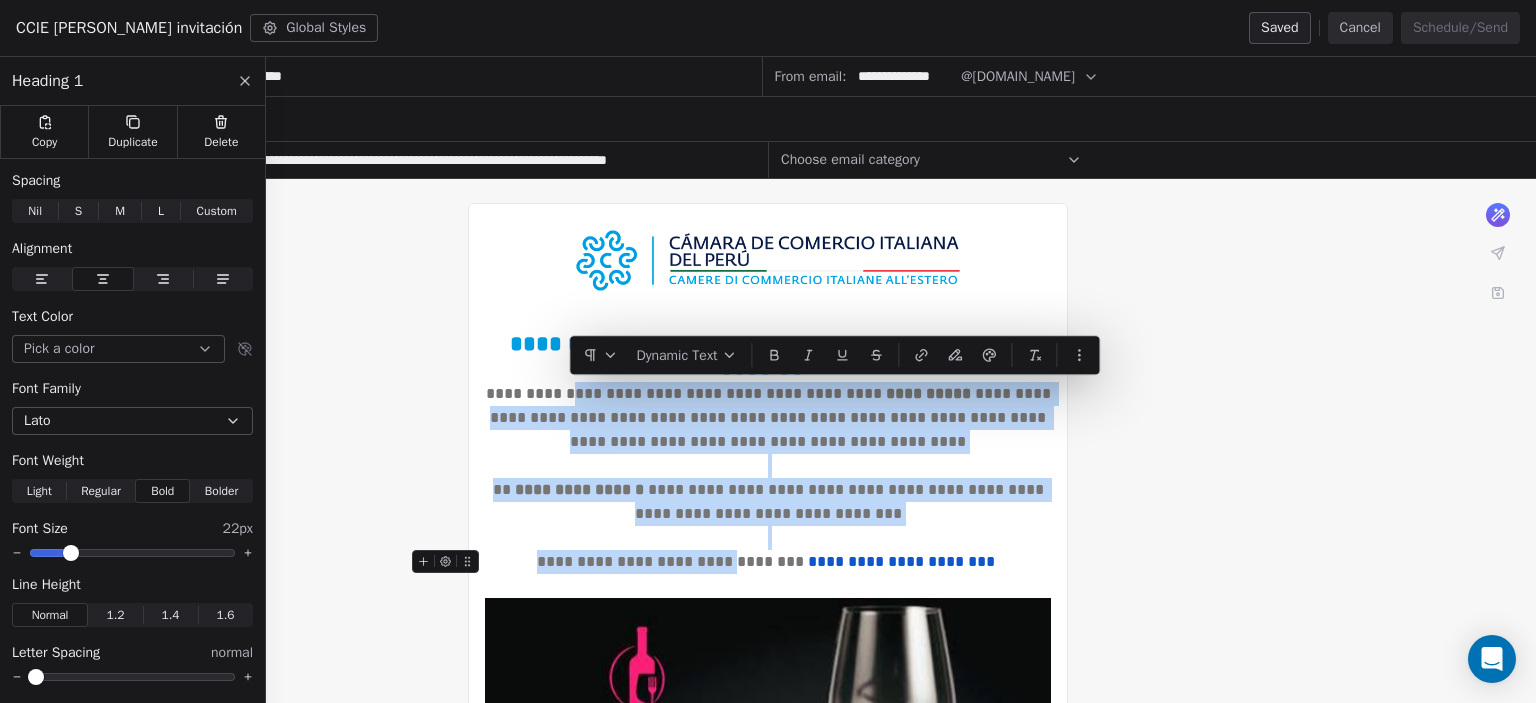 drag, startPoint x: 570, startPoint y: 388, endPoint x: 740, endPoint y: 555, distance: 238.30443 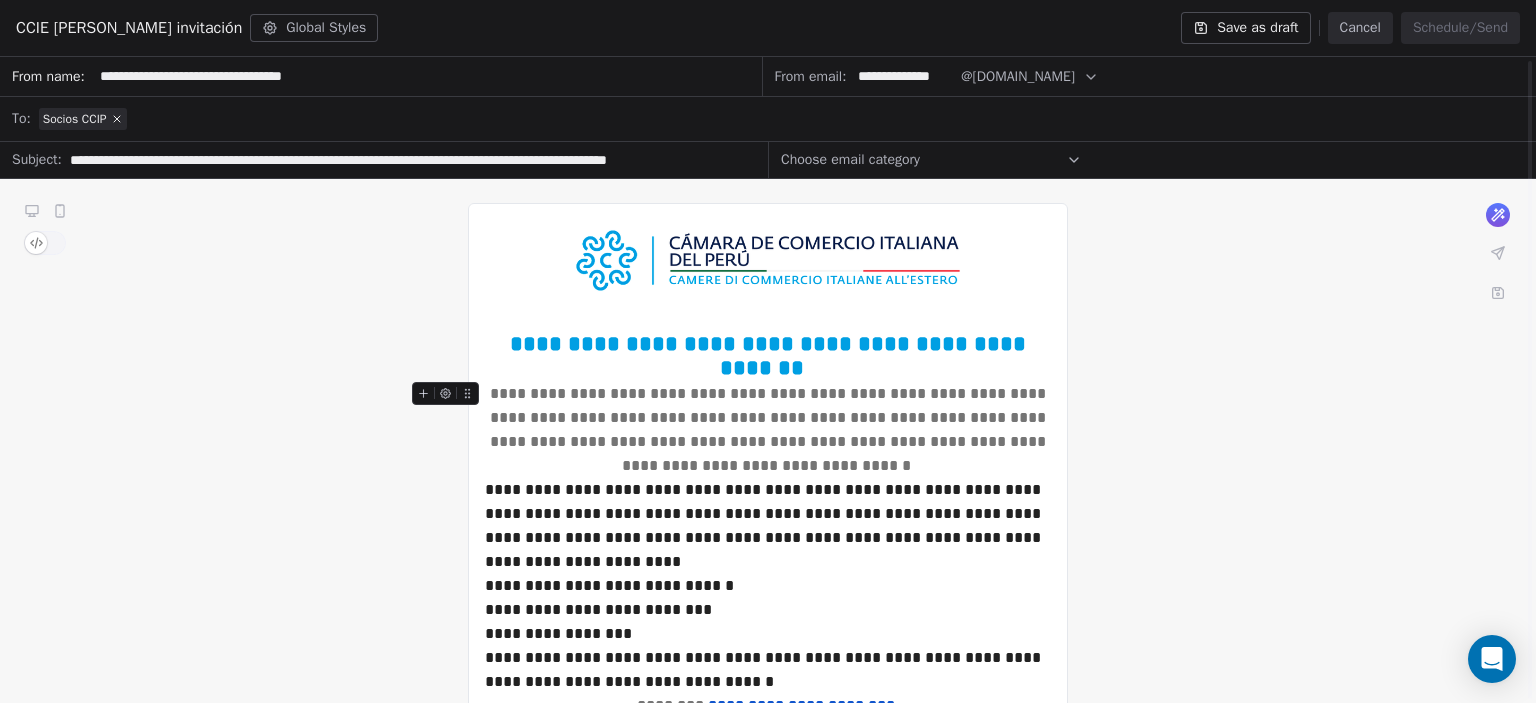 scroll, scrollTop: 24, scrollLeft: 0, axis: vertical 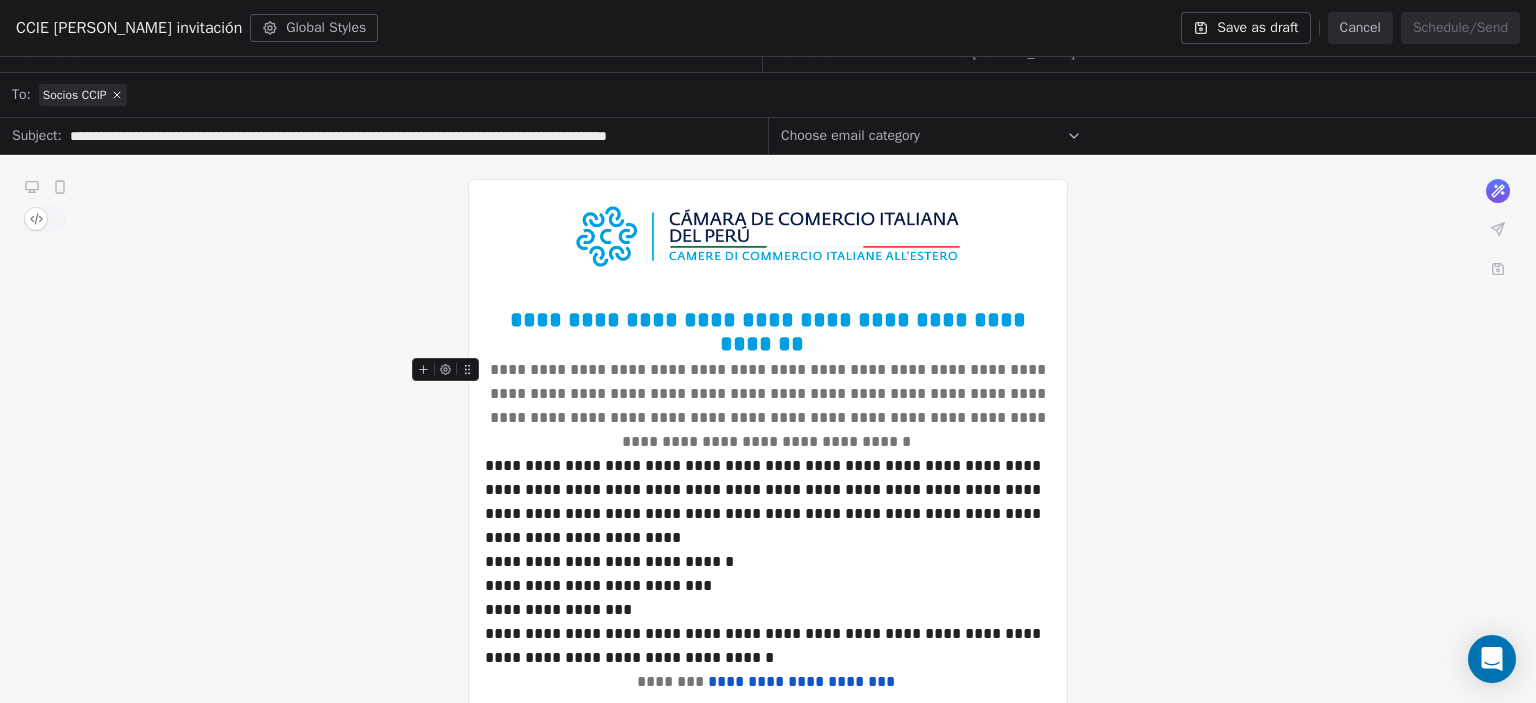 click on "**********" at bounding box center [768, 406] 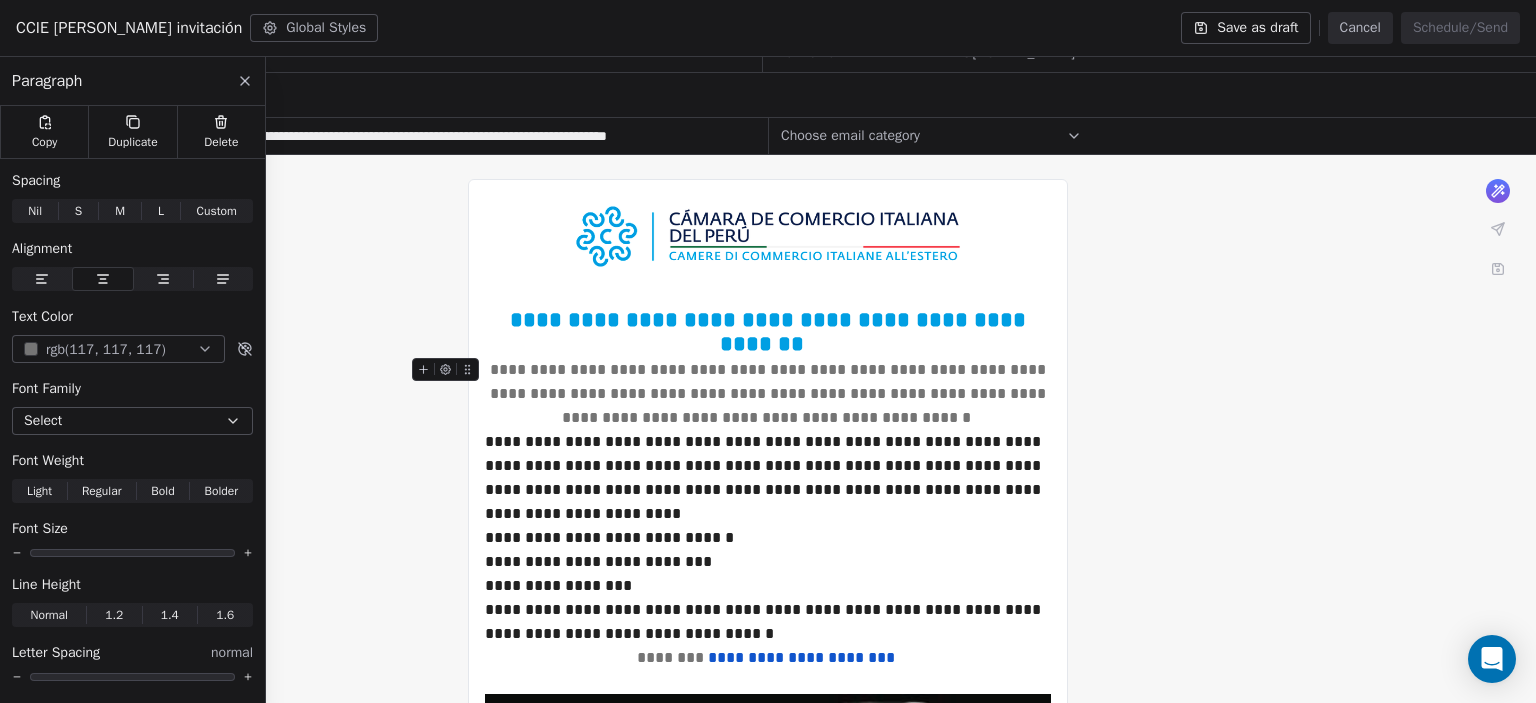 click on "**********" at bounding box center [768, 394] 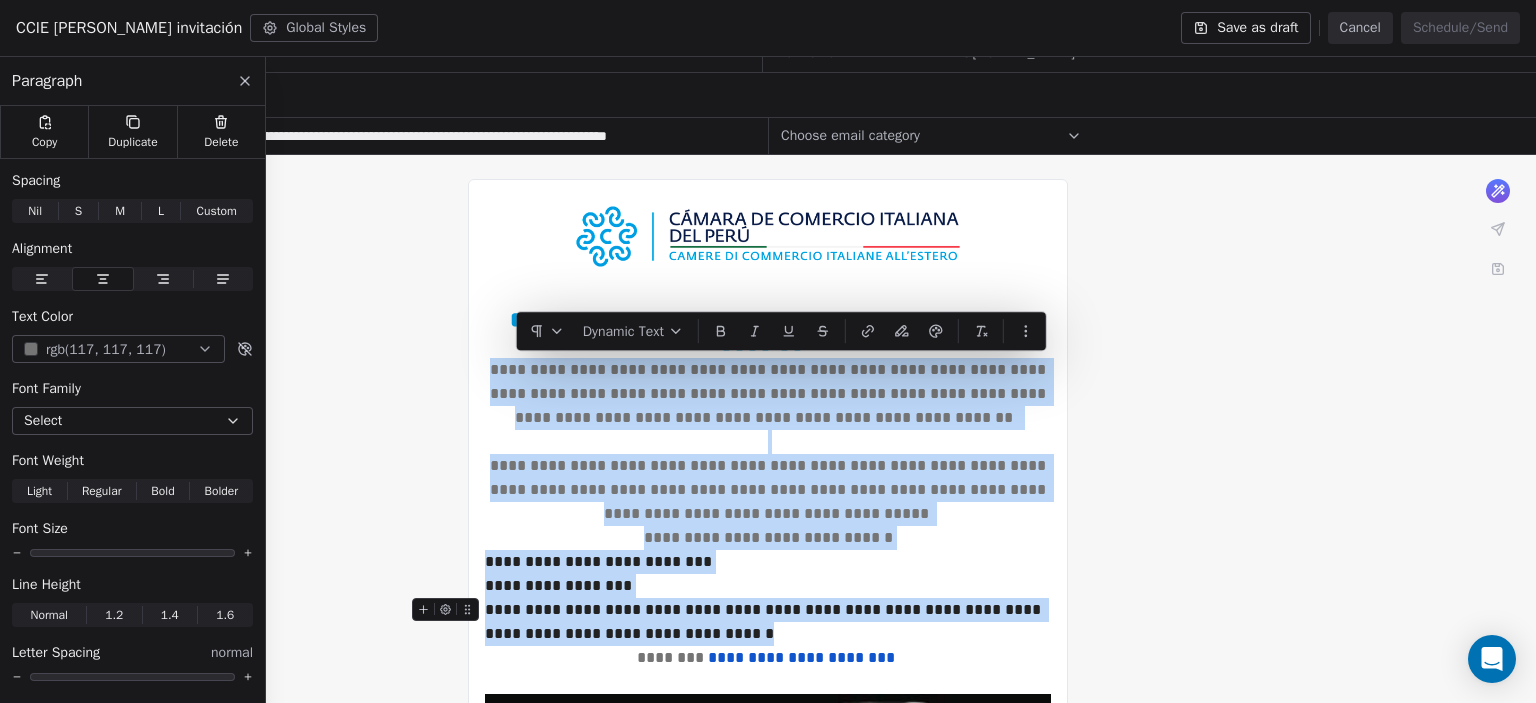 drag, startPoint x: 508, startPoint y: 367, endPoint x: 891, endPoint y: 645, distance: 473.25784 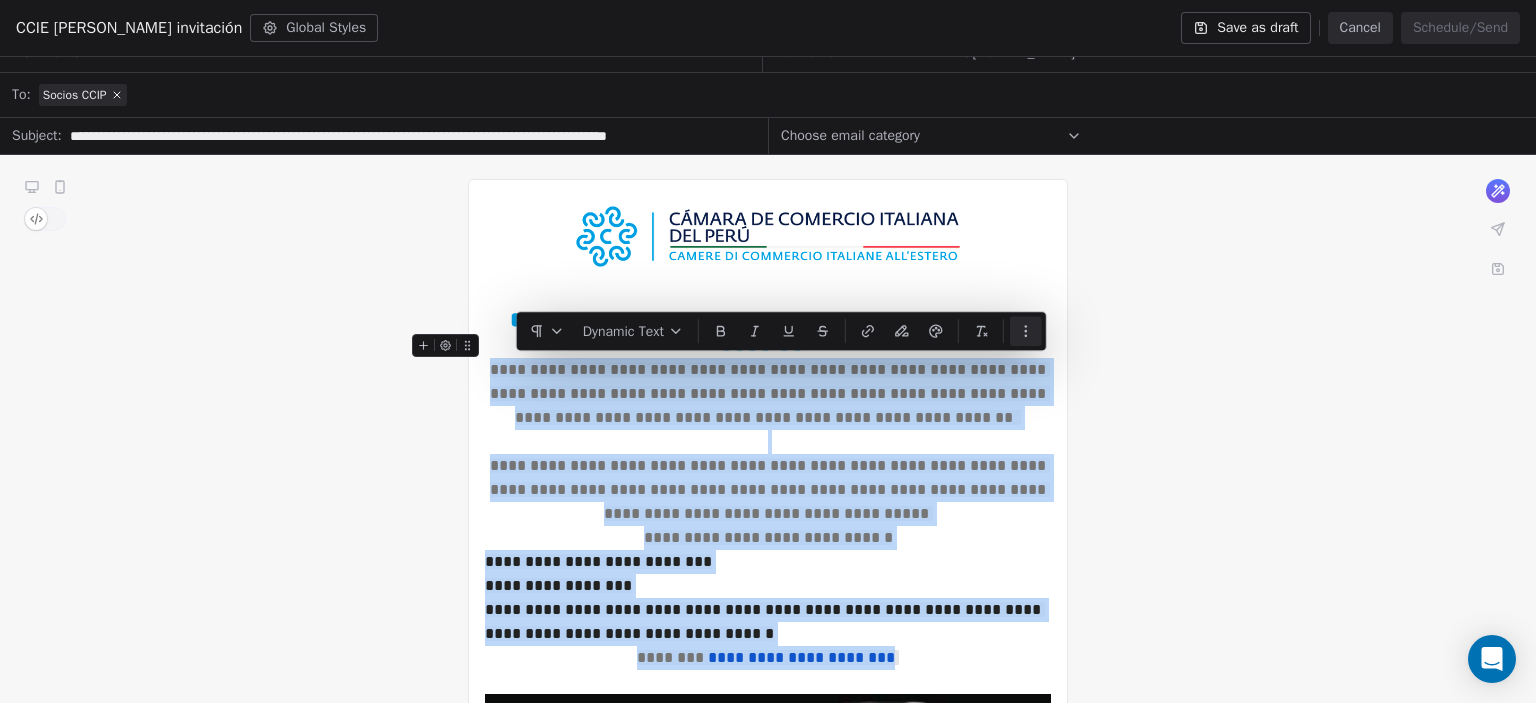click 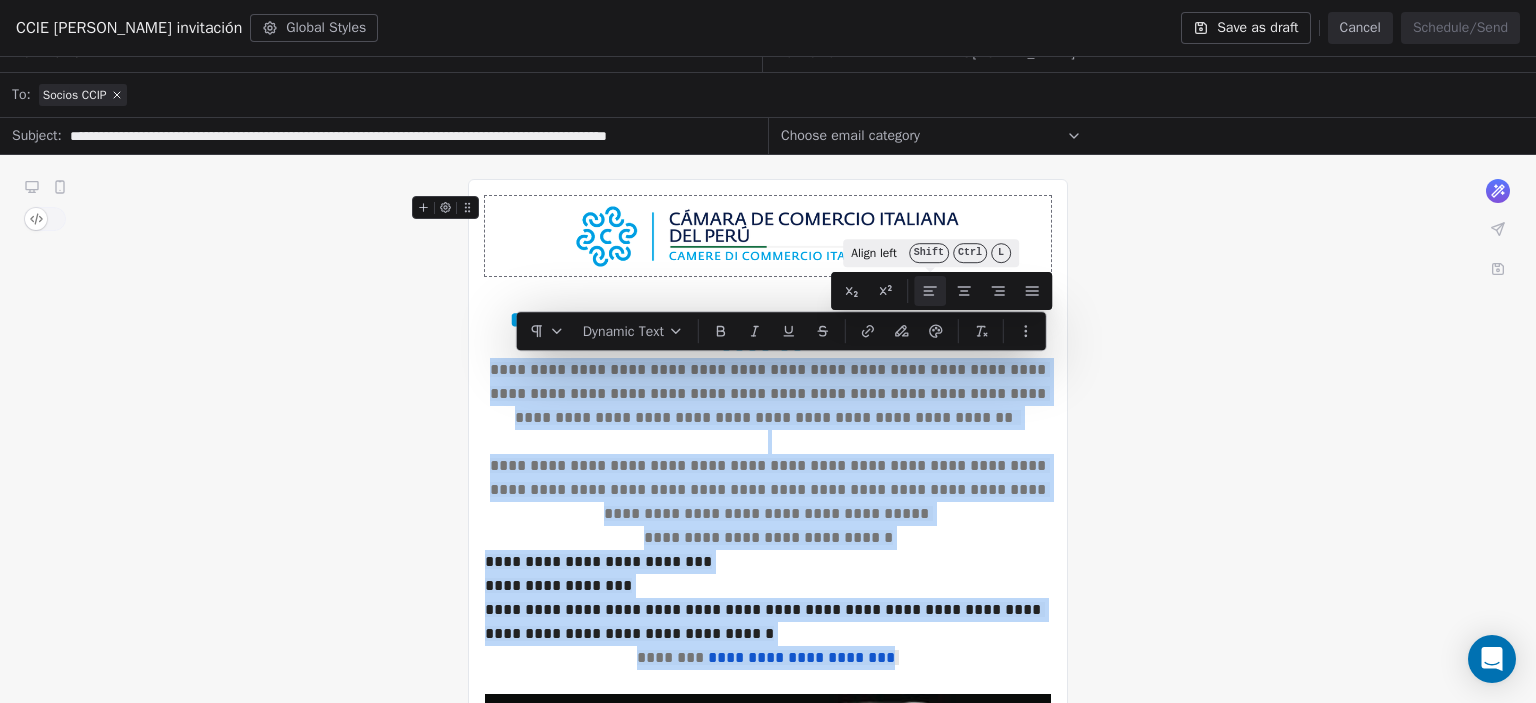 click 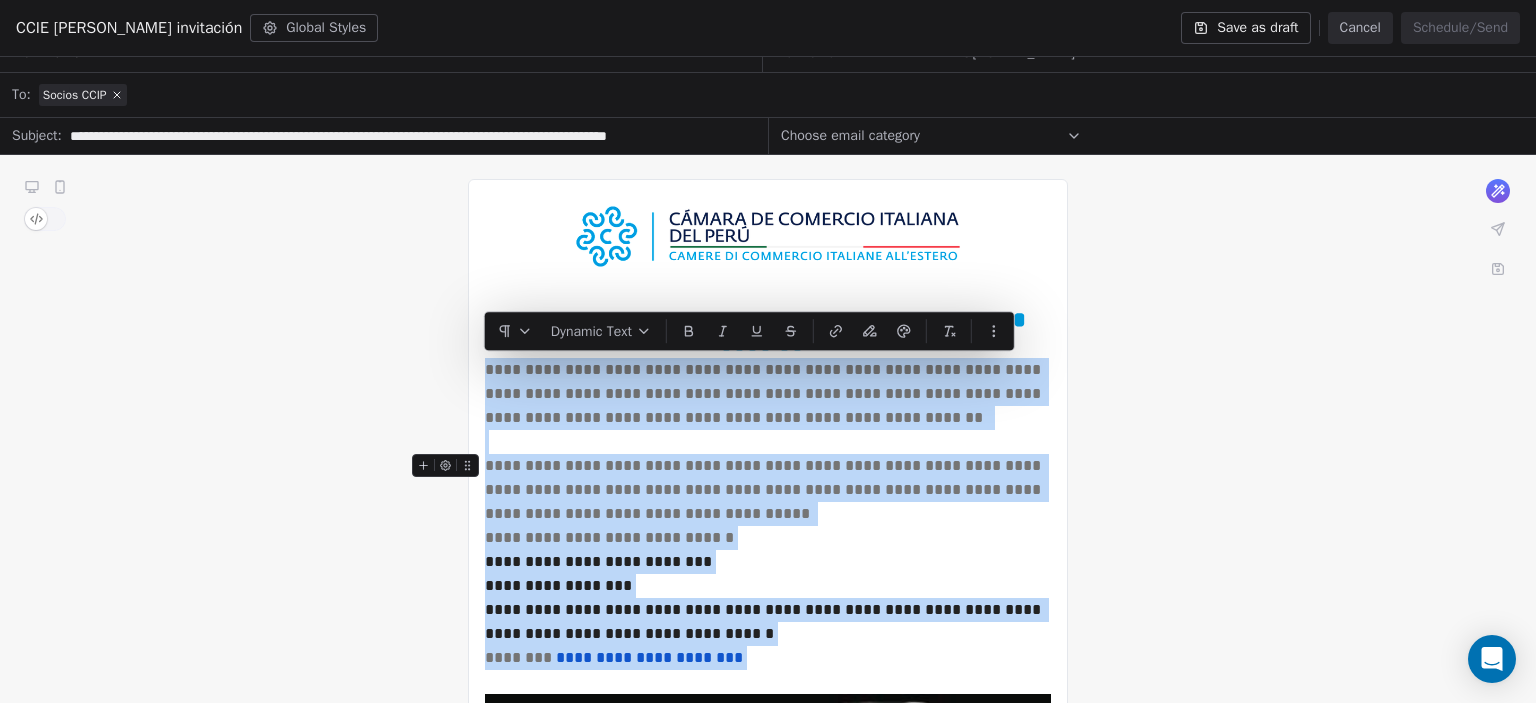 click on "**********" at bounding box center (768, 490) 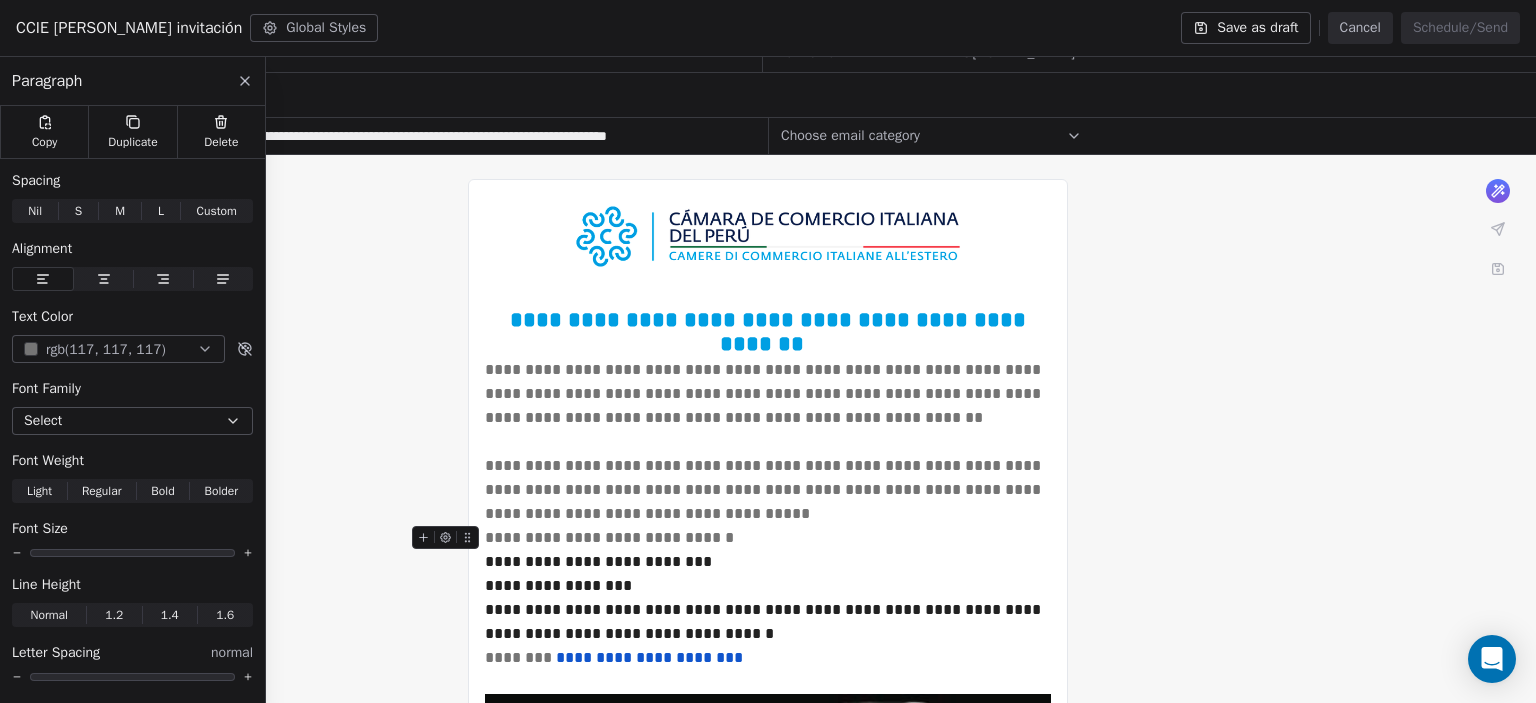 click on "**********" at bounding box center (768, 538) 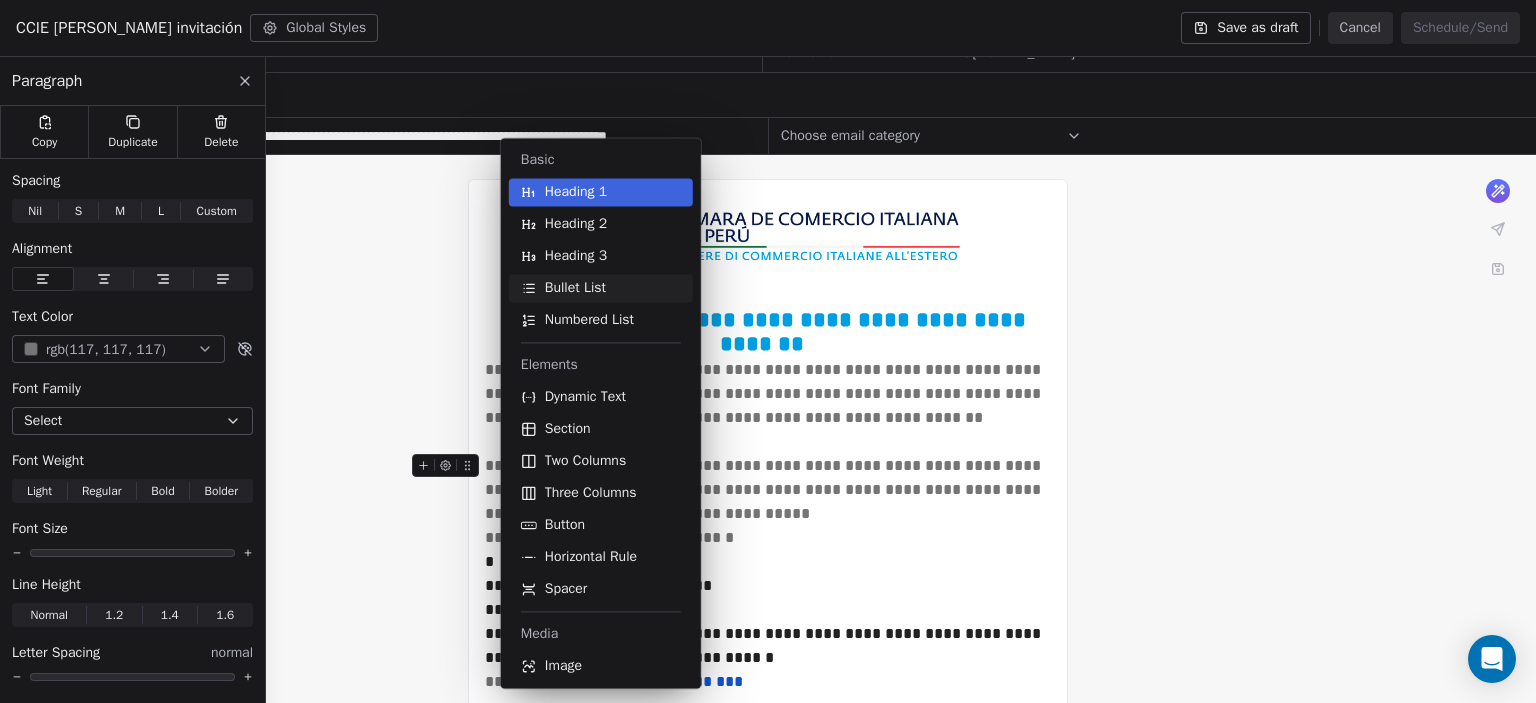 click on "Bullet List" at bounding box center (601, 288) 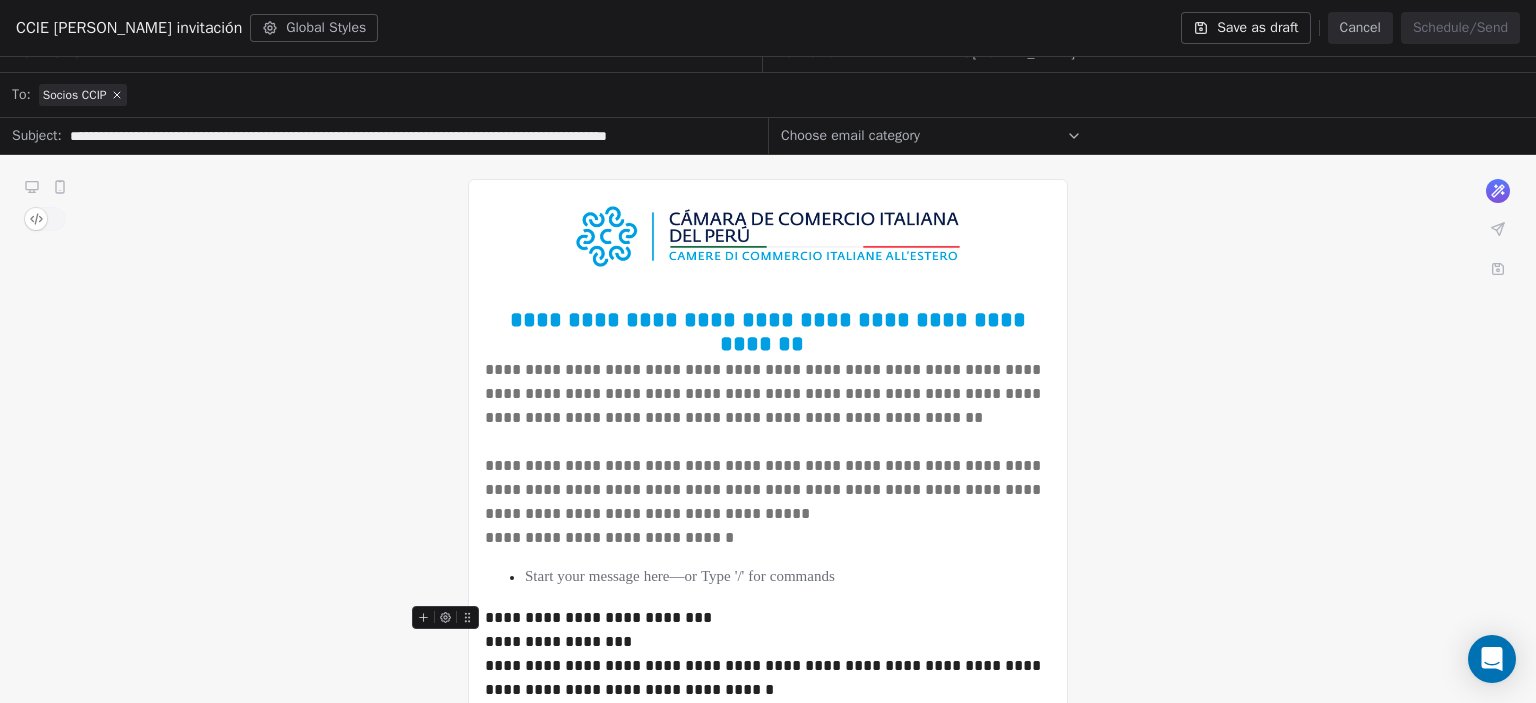 click on "**********" at bounding box center (768, 618) 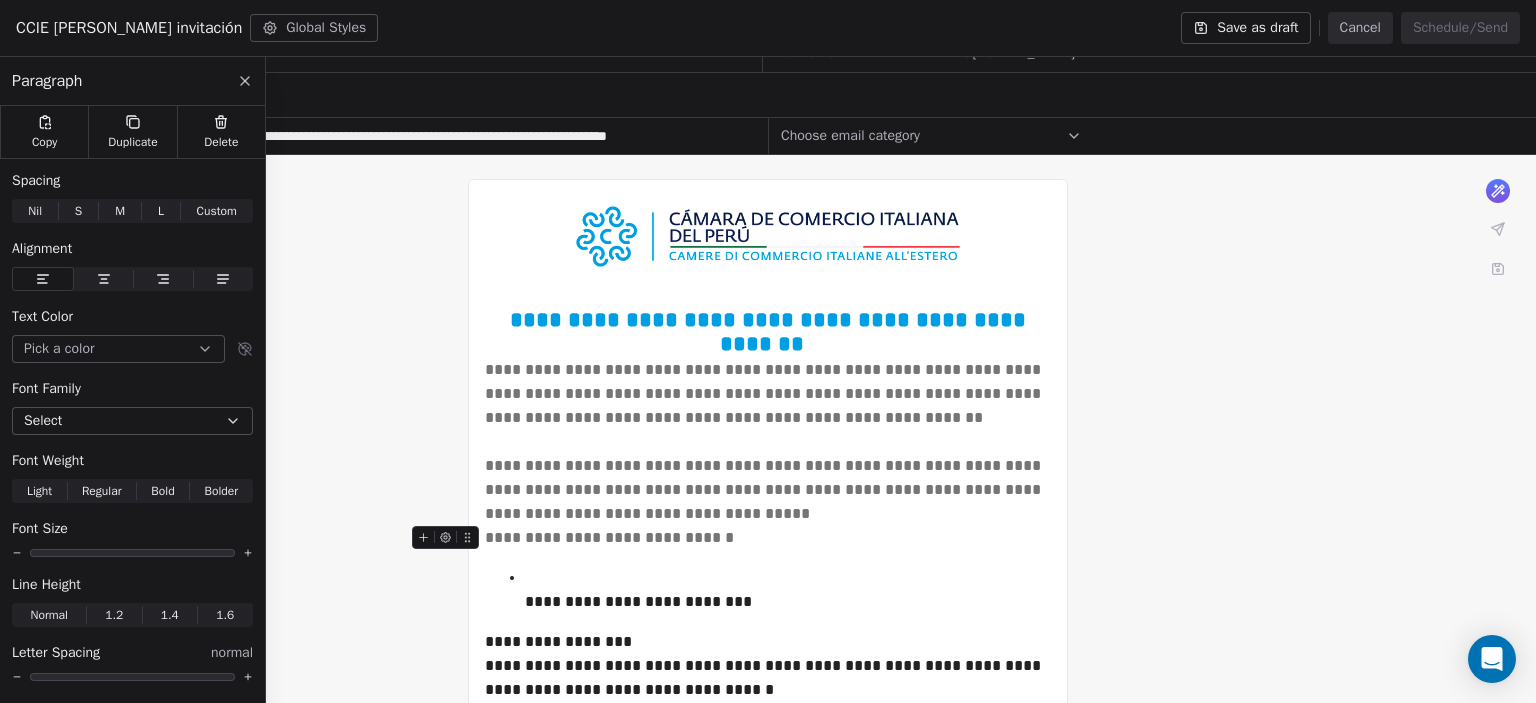 click on "**********" at bounding box center (768, 1308) 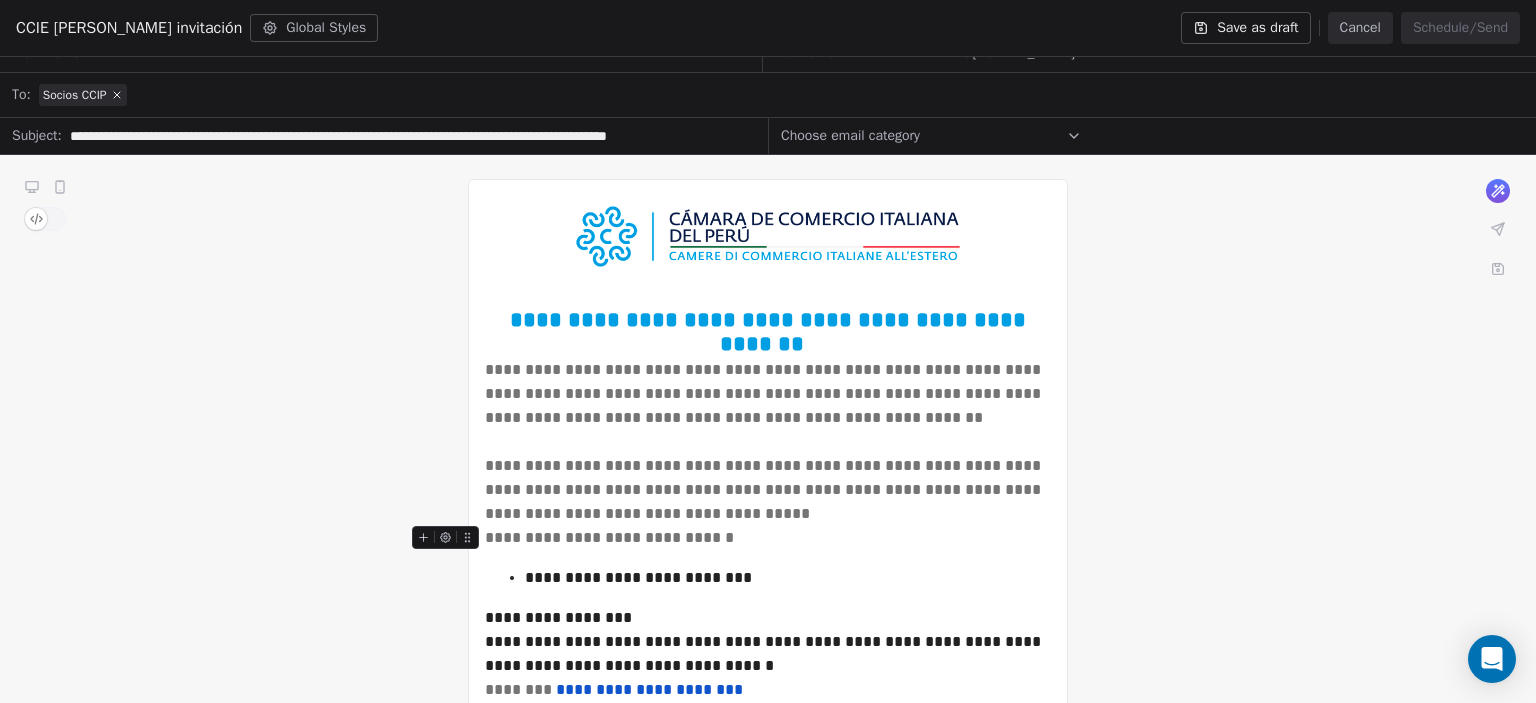 click on "**********" at bounding box center [768, 538] 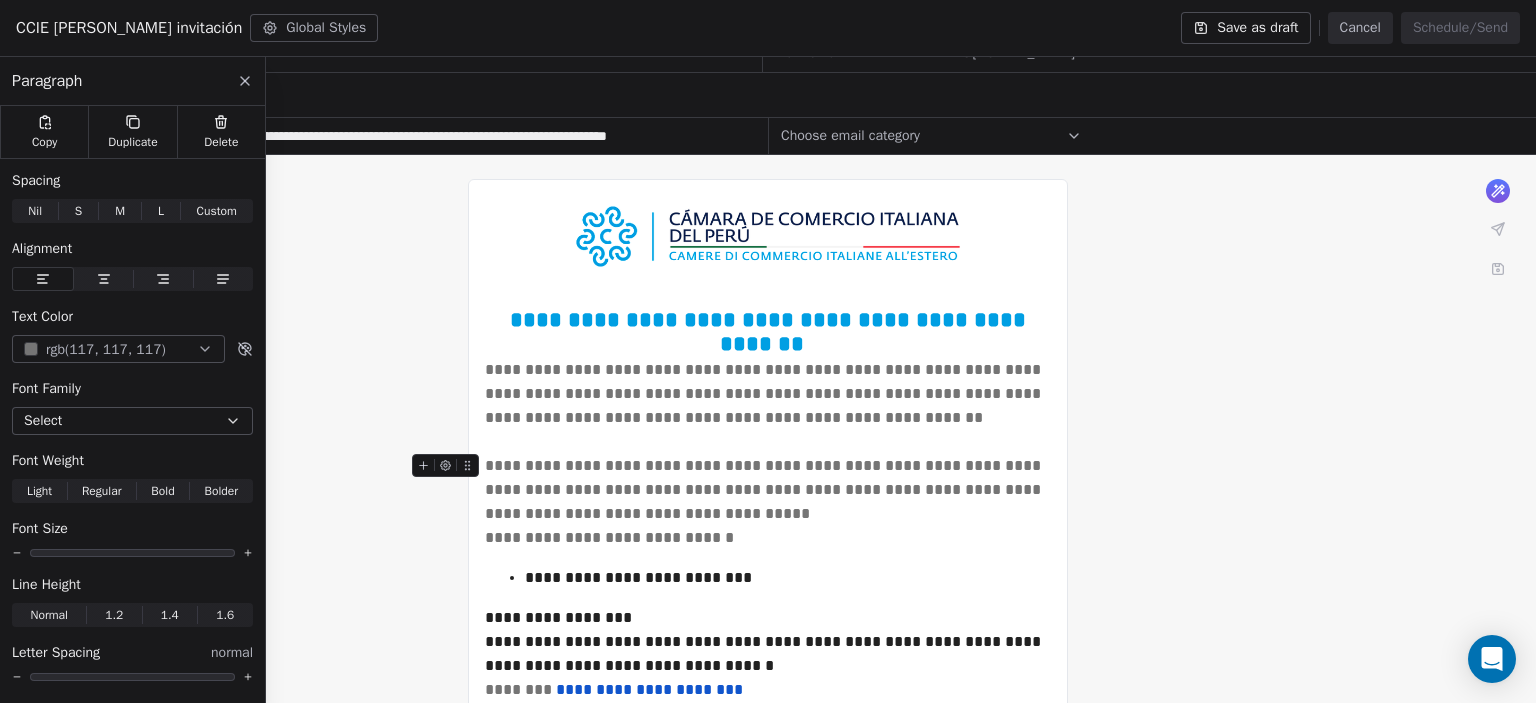 click 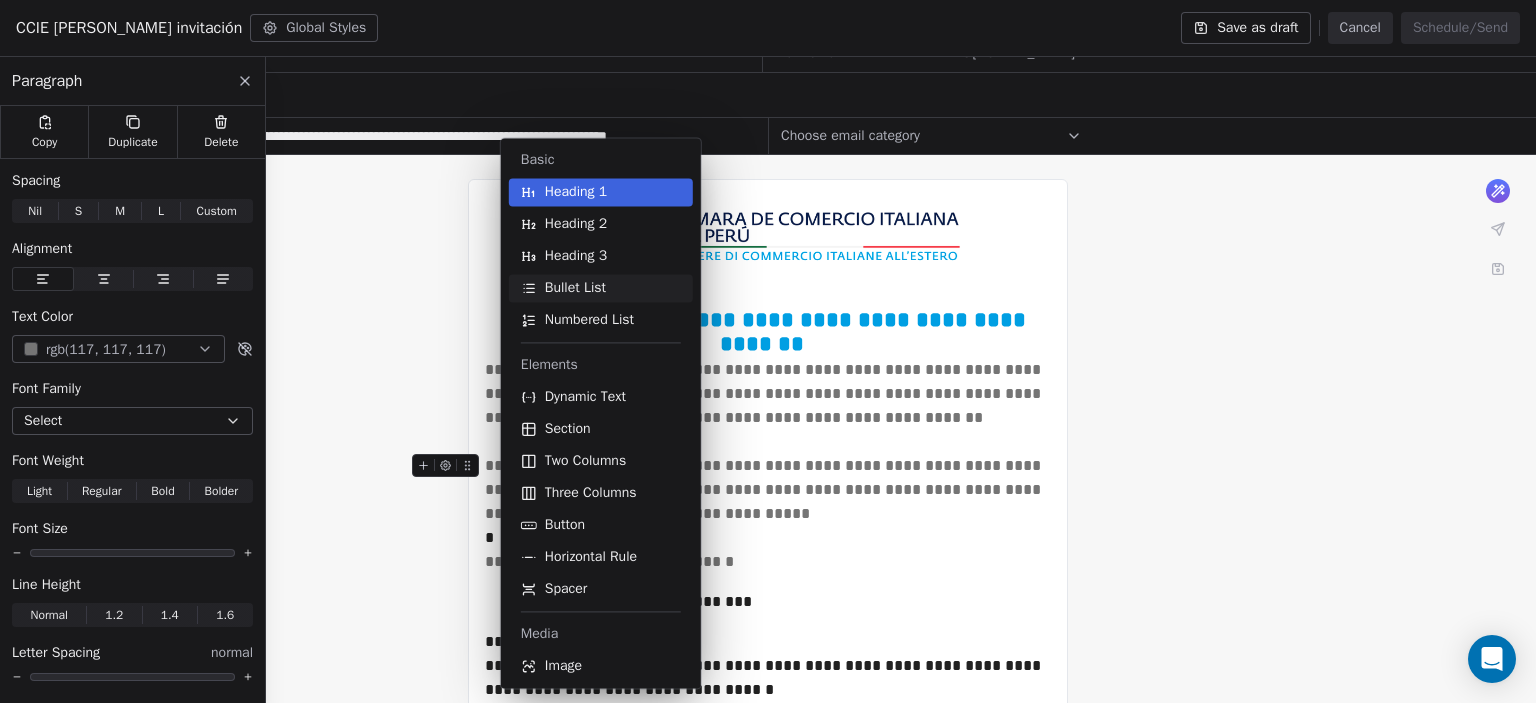 click on "Bullet List" at bounding box center (575, 288) 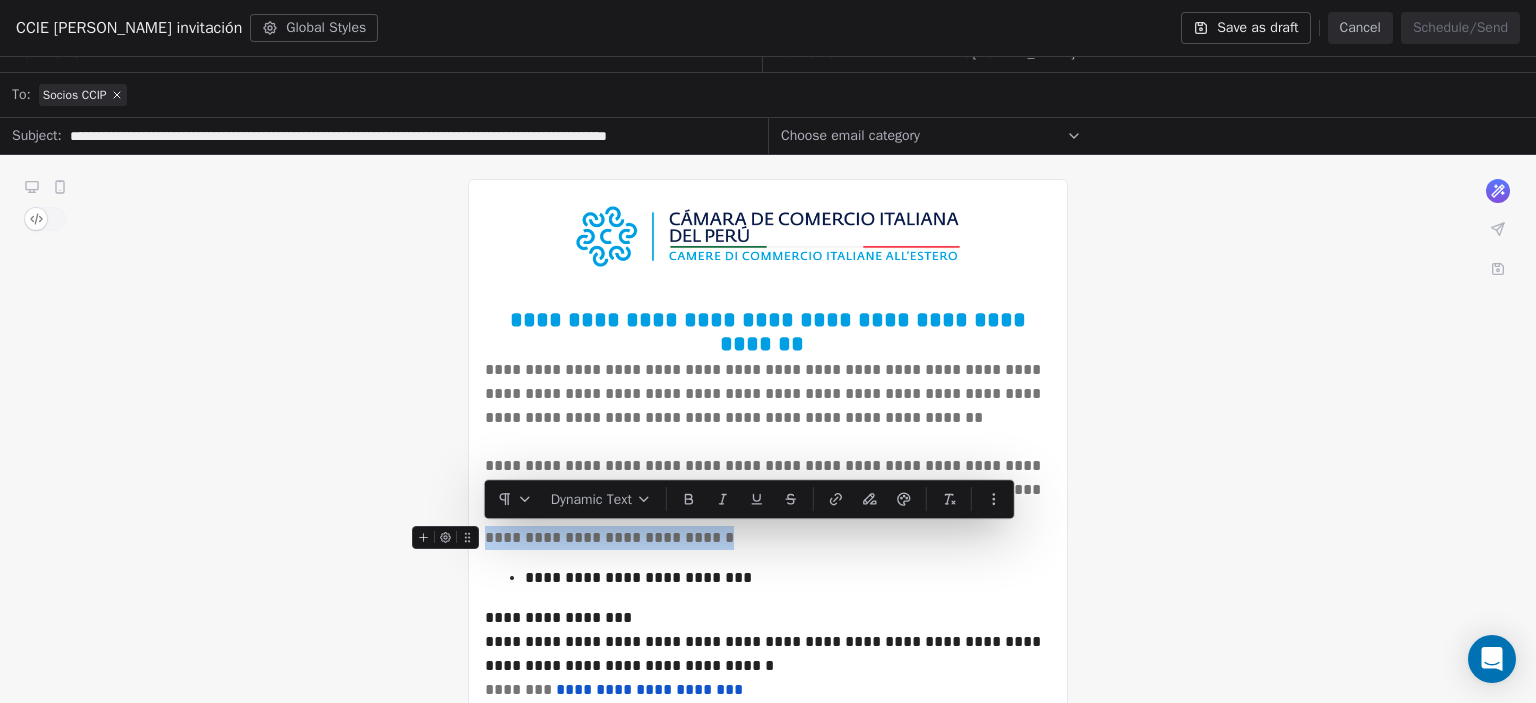 drag, startPoint x: 700, startPoint y: 536, endPoint x: 478, endPoint y: 538, distance: 222.009 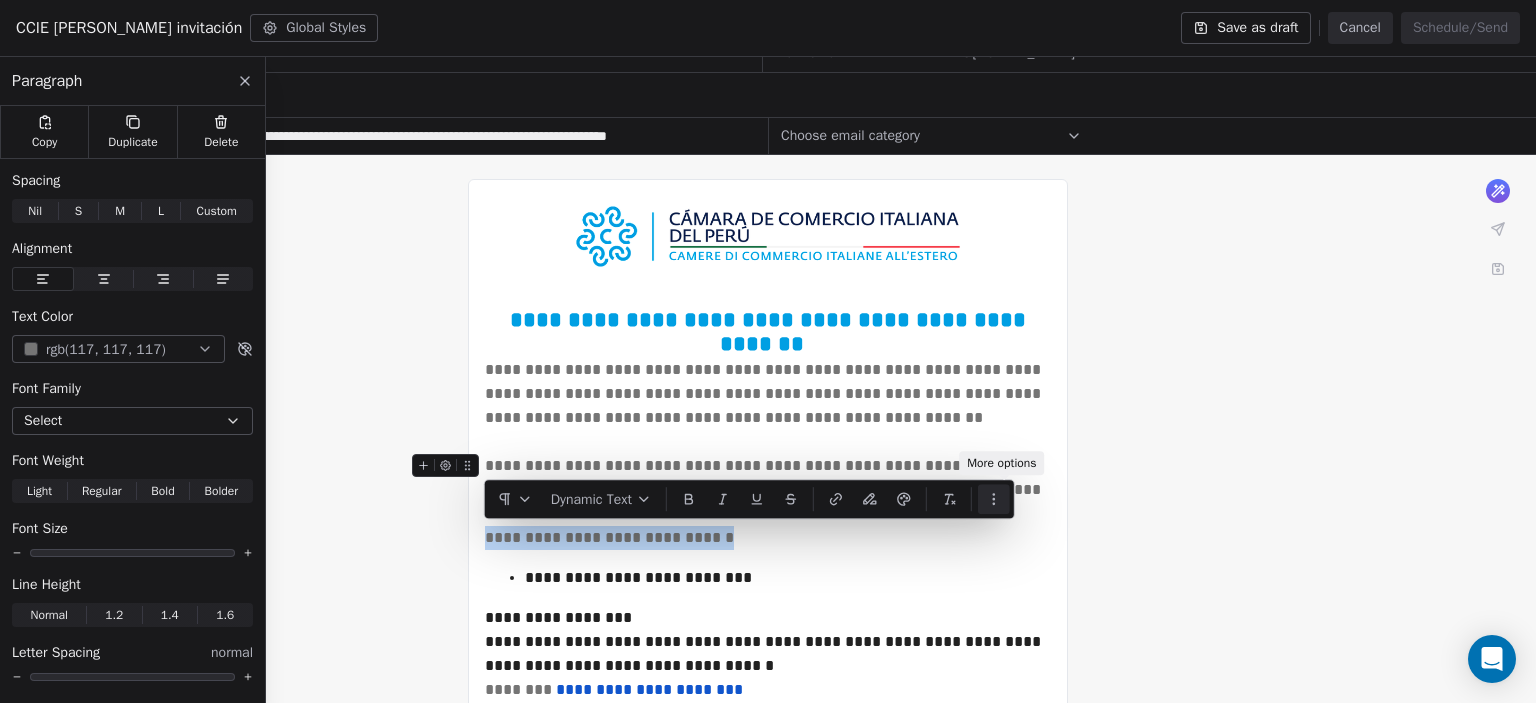 click 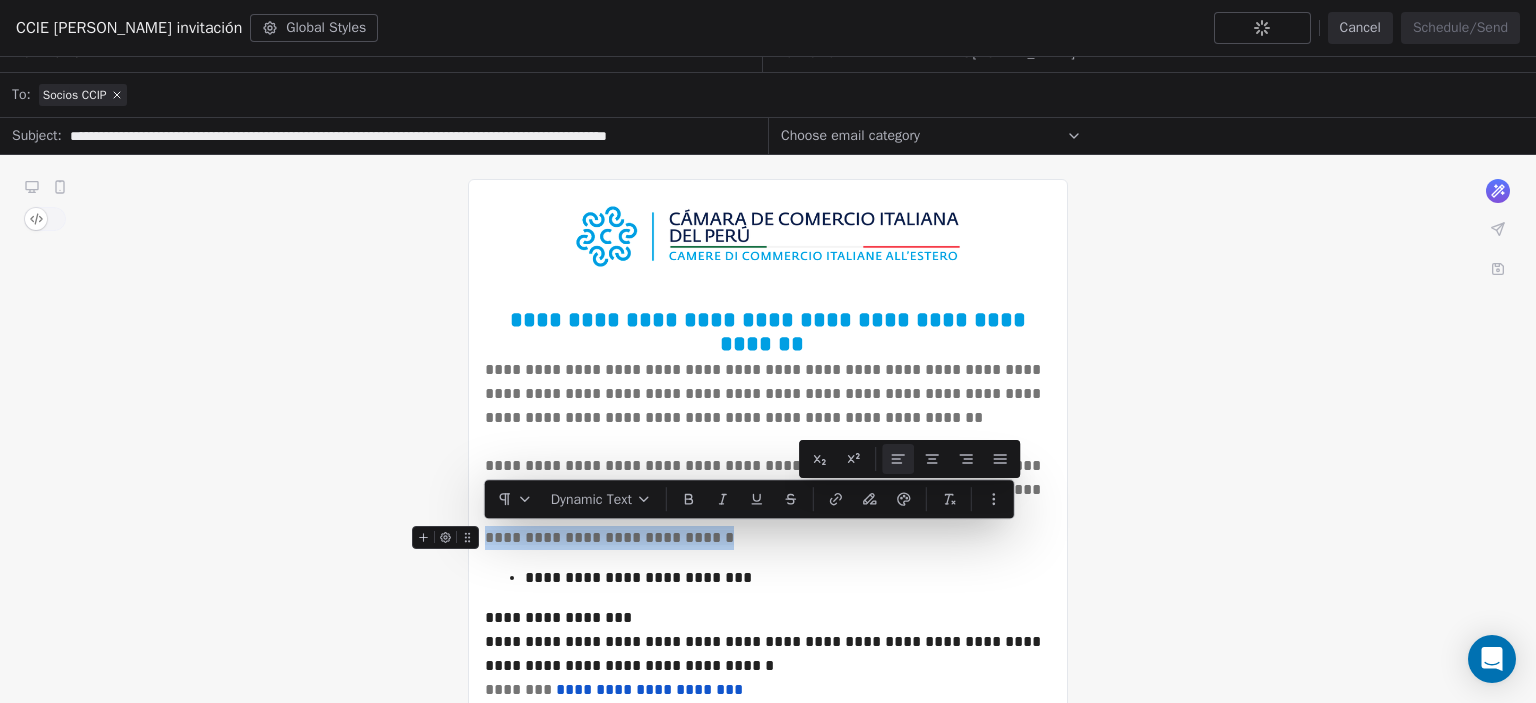 click on "**********" at bounding box center [768, 538] 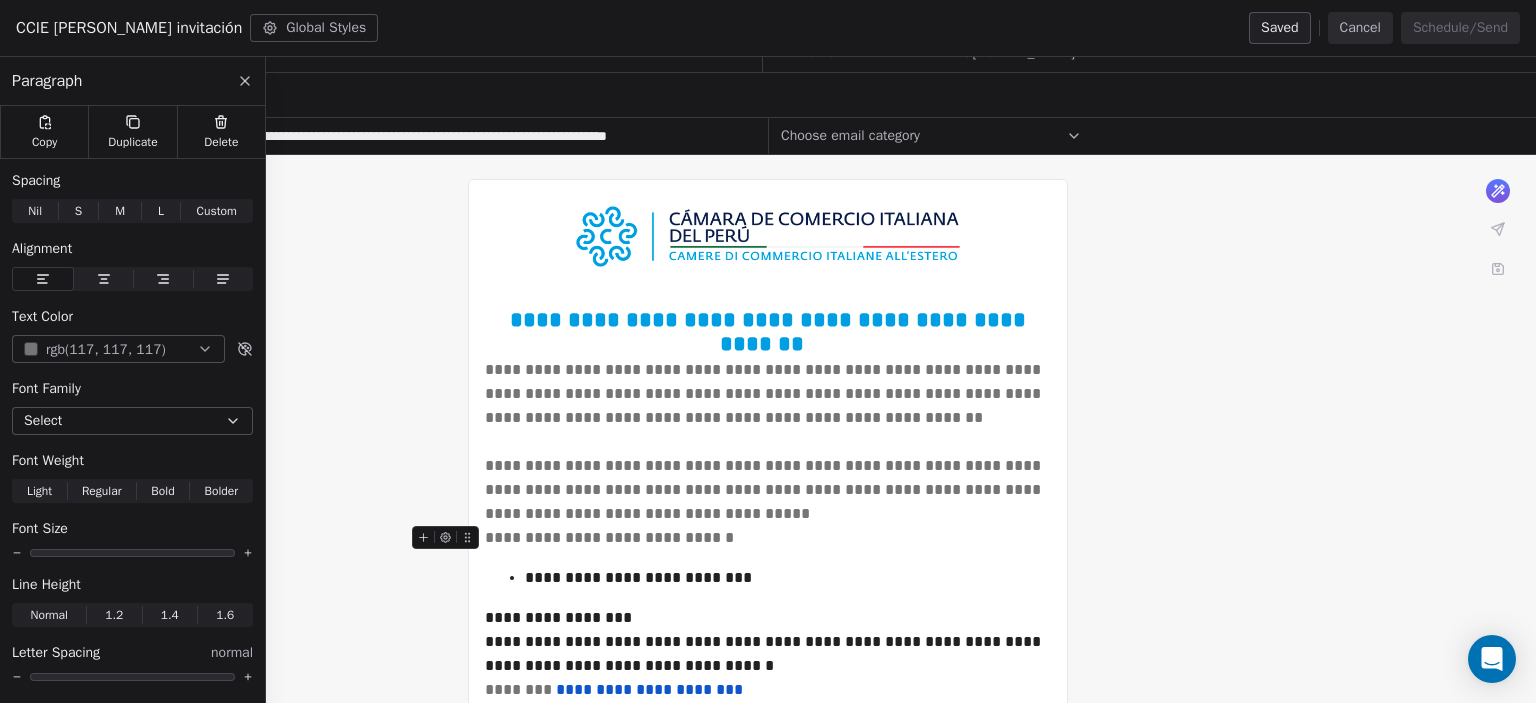 click on "**********" at bounding box center (768, 1296) 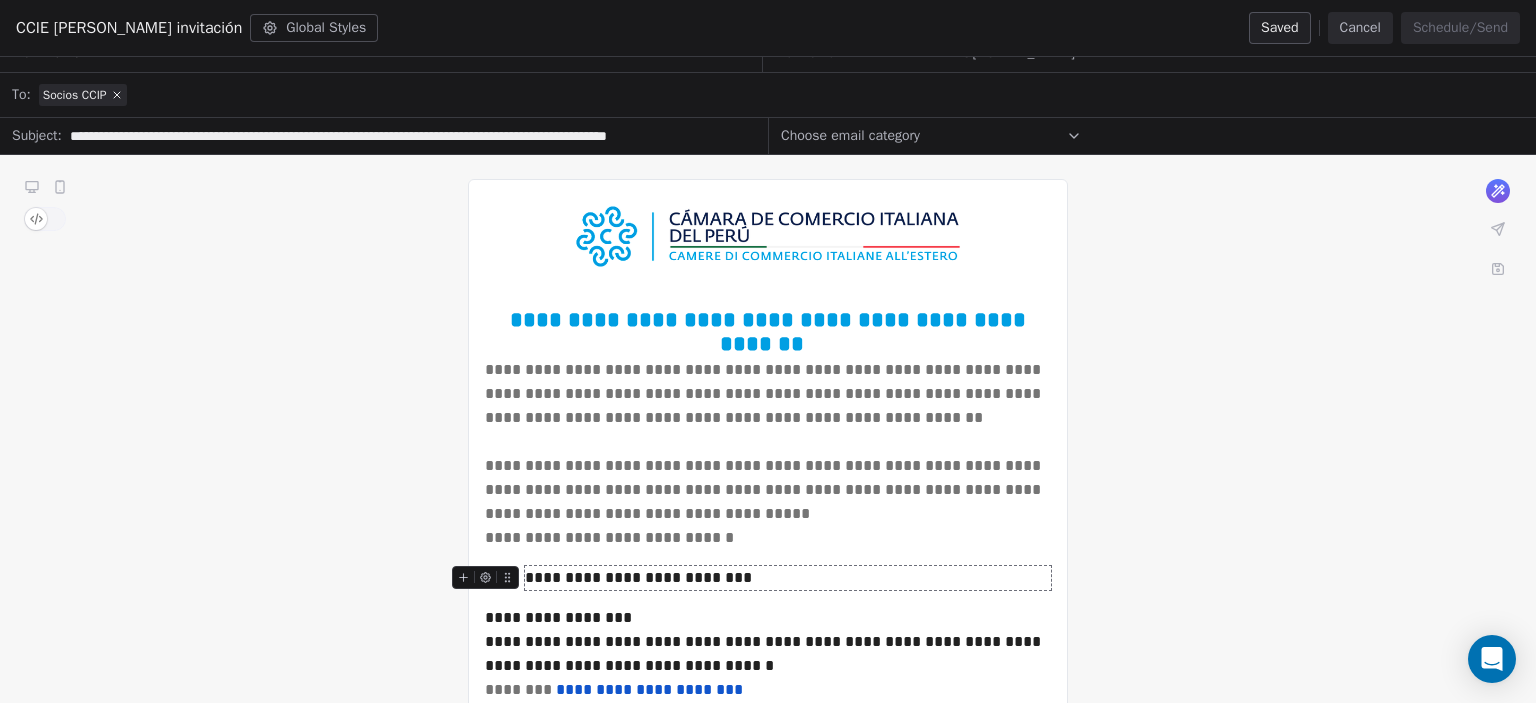 click on "**********" at bounding box center (788, 578) 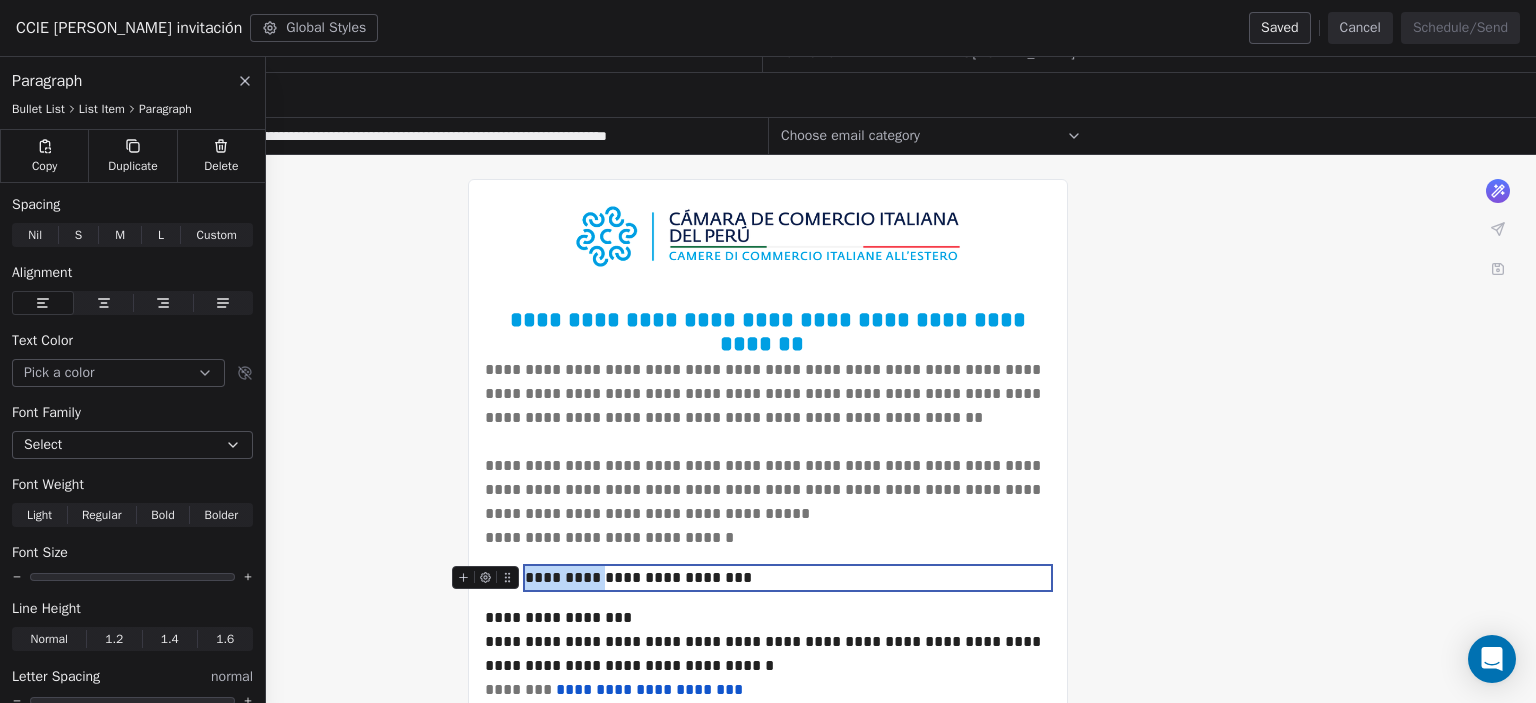 click on "**********" at bounding box center [788, 578] 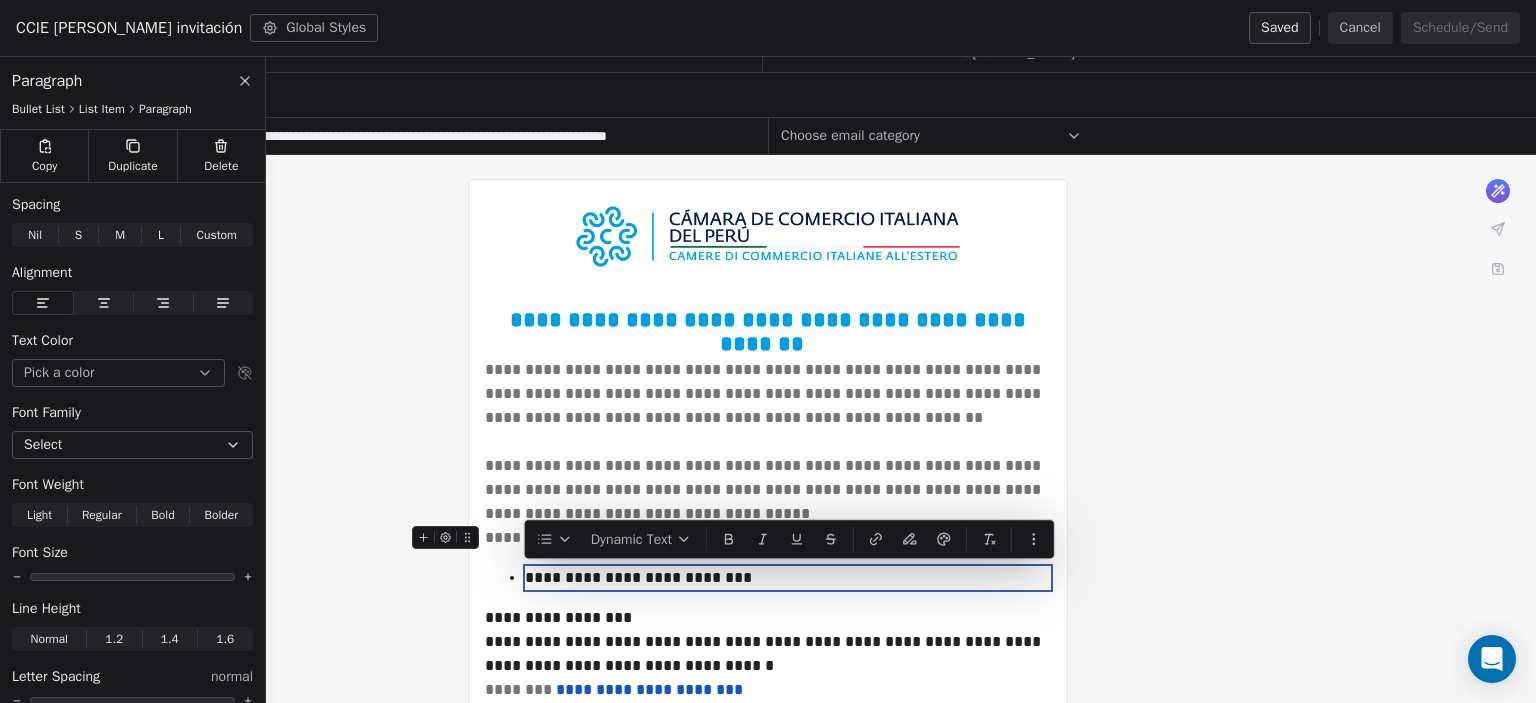 click on "**********" at bounding box center [768, 538] 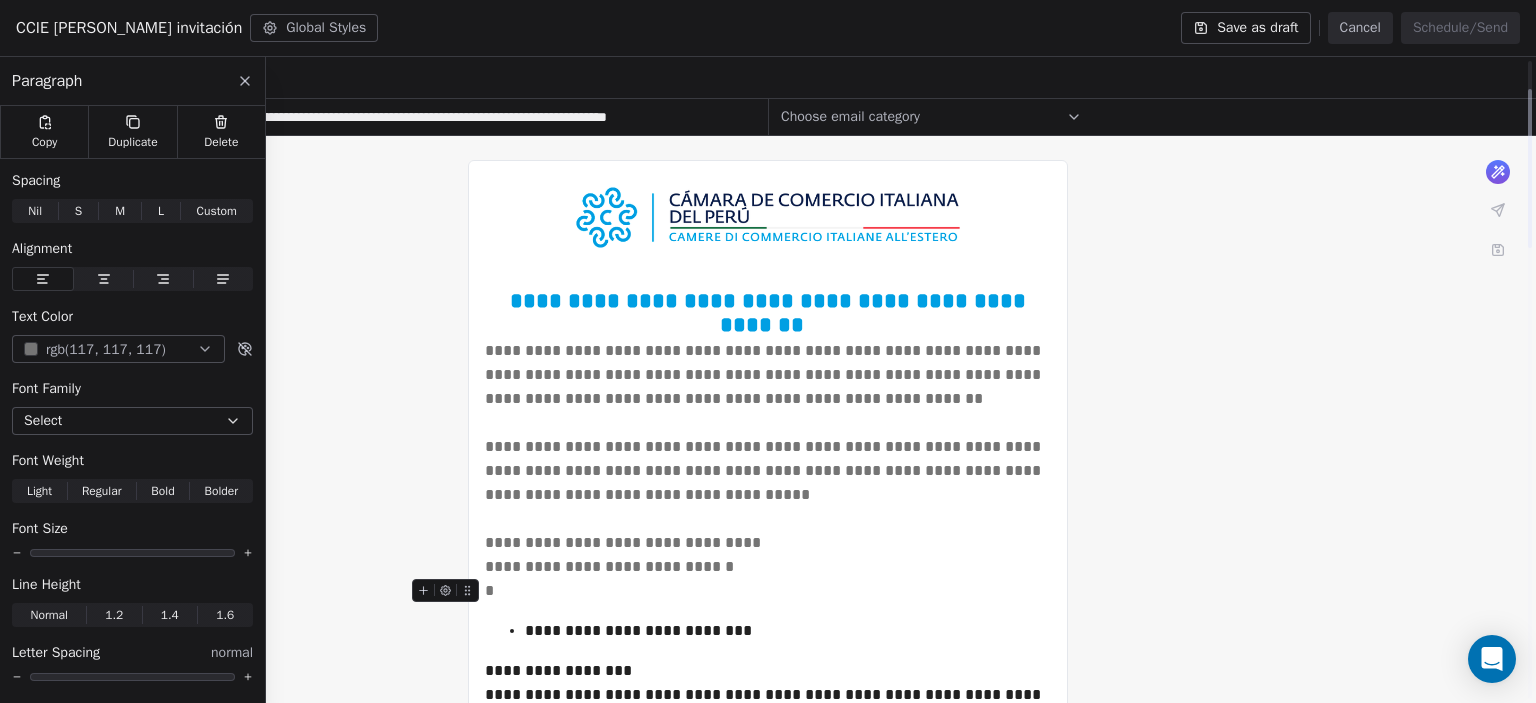 scroll, scrollTop: 121, scrollLeft: 0, axis: vertical 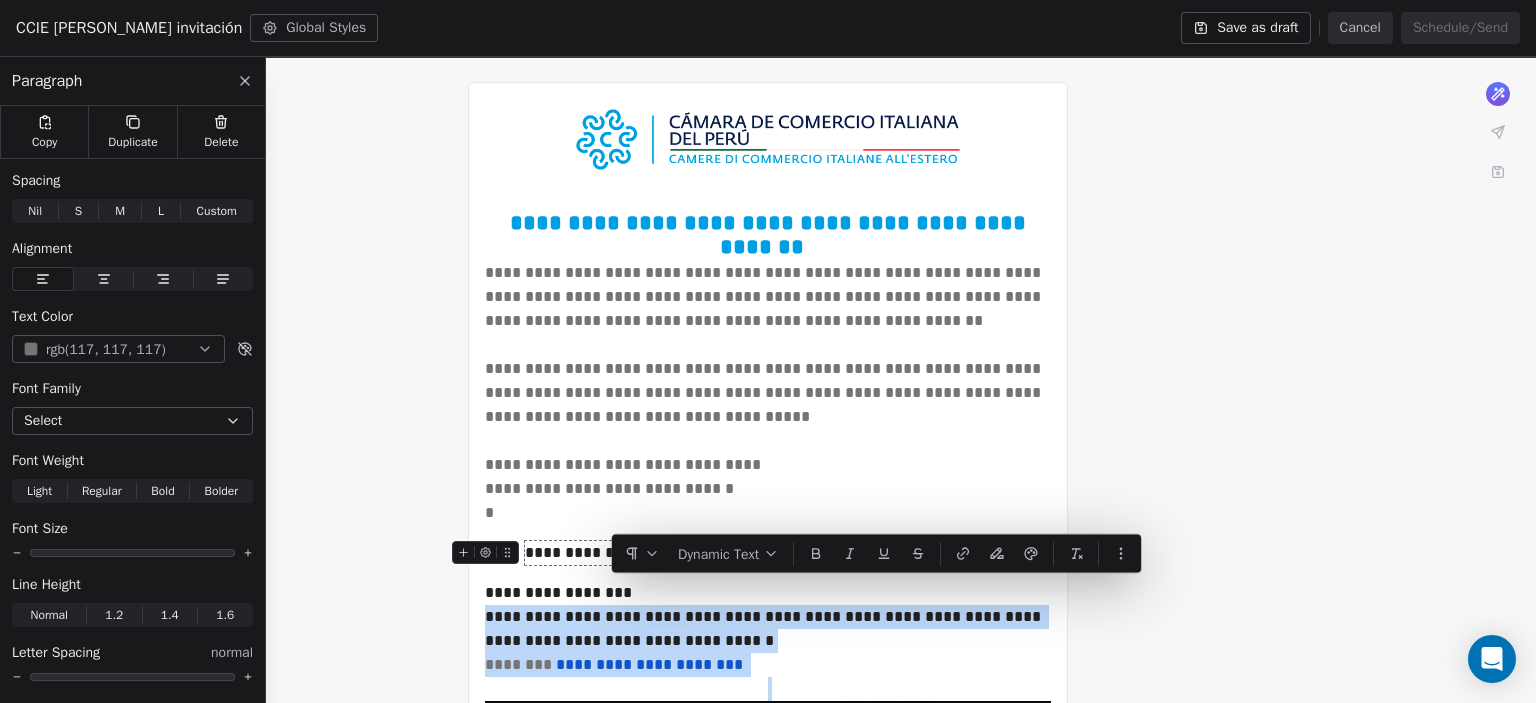 drag, startPoint x: 628, startPoint y: 586, endPoint x: 555, endPoint y: 532, distance: 90.80198 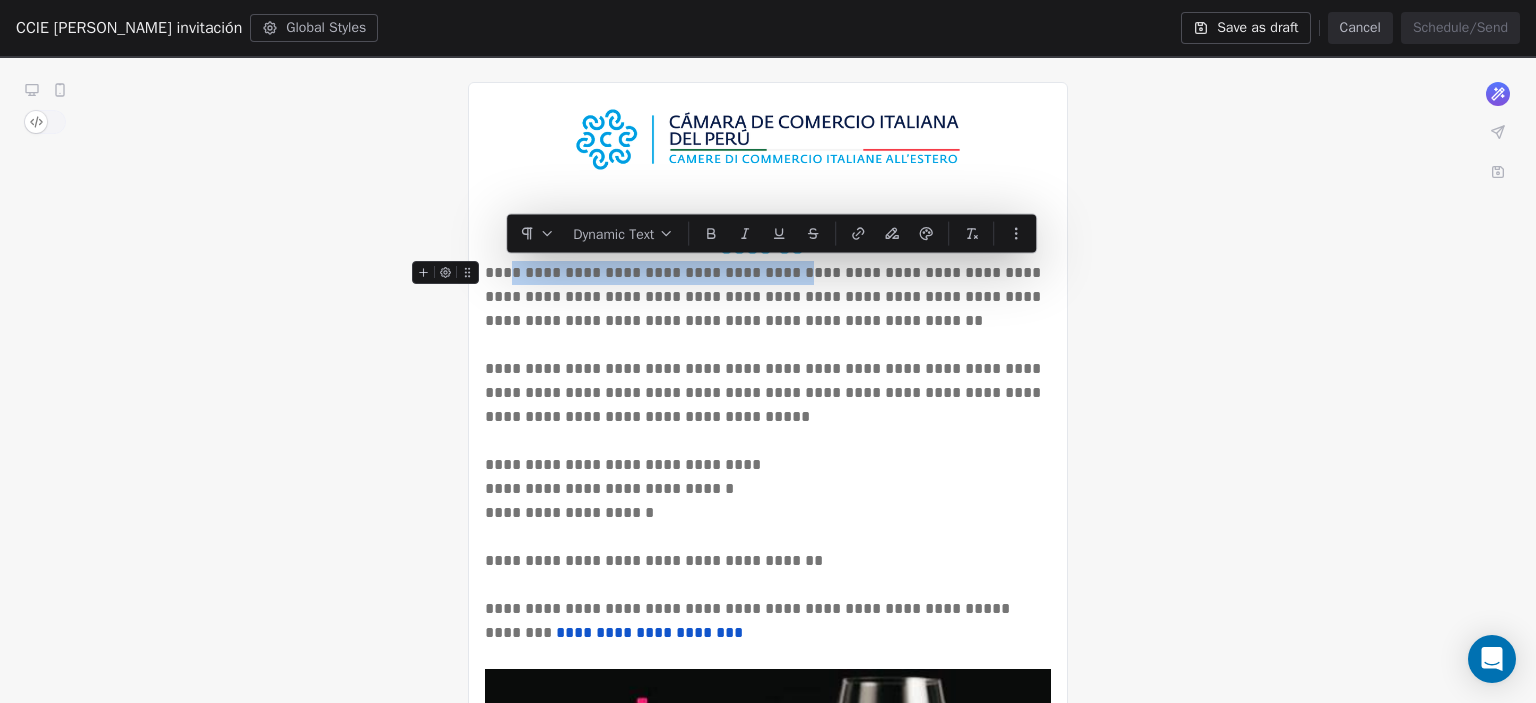 drag, startPoint x: 796, startPoint y: 270, endPoint x: 510, endPoint y: 275, distance: 286.0437 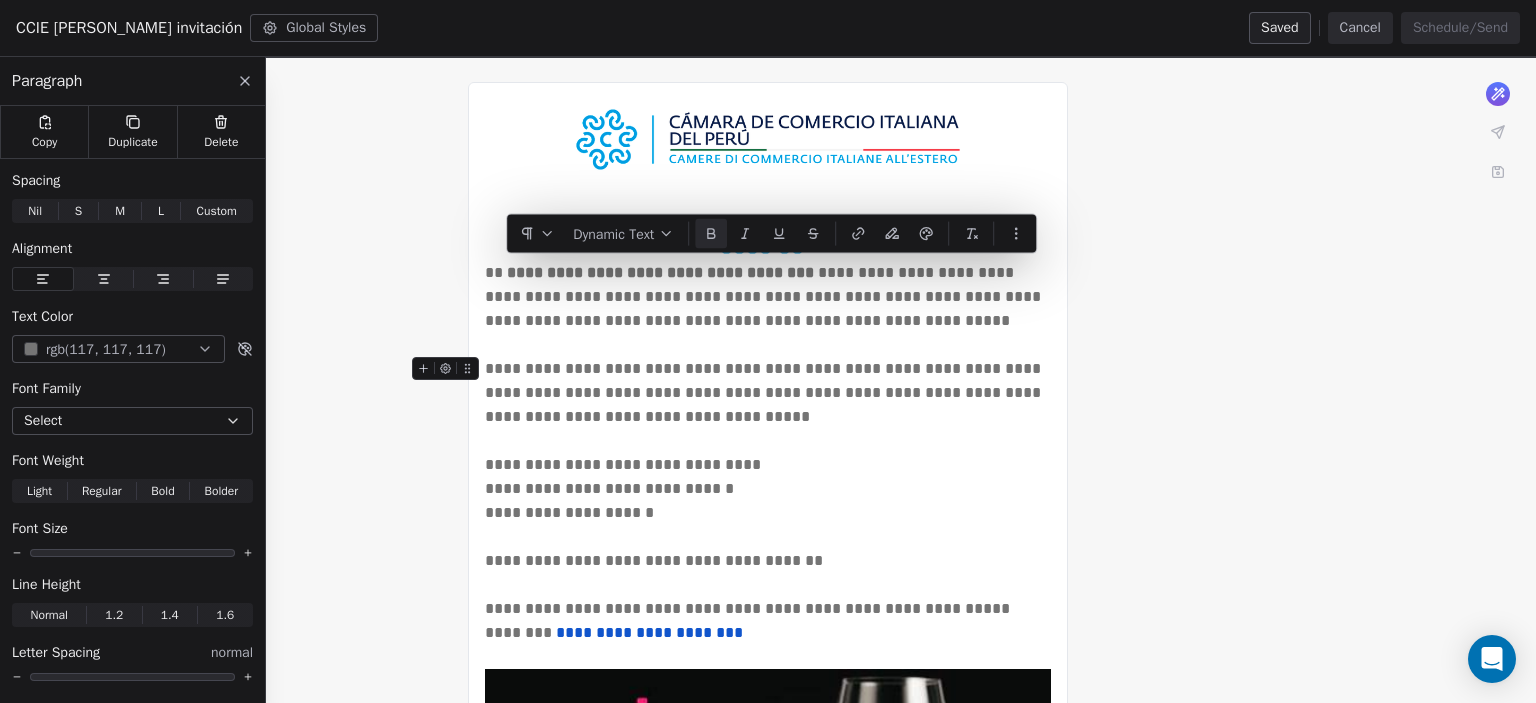 click on "**********" at bounding box center [768, 393] 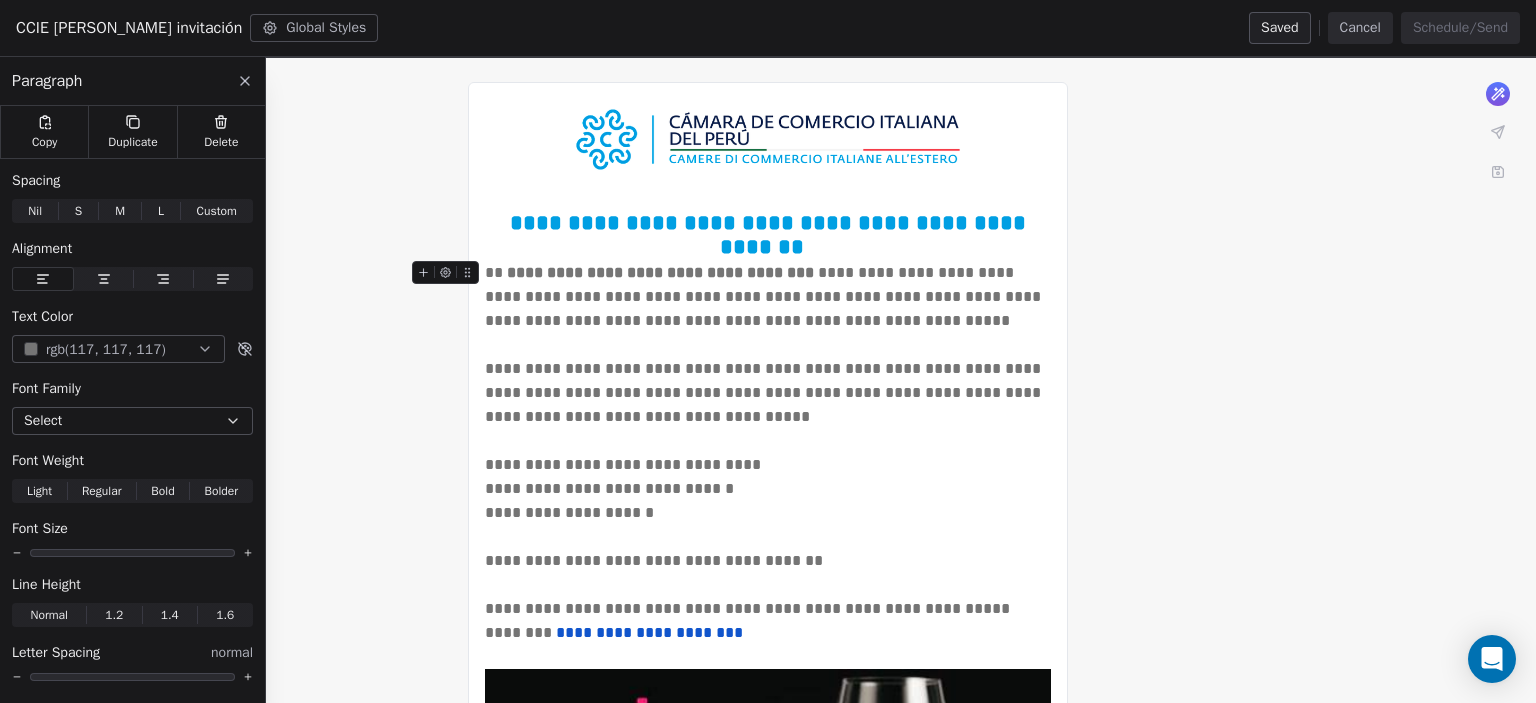 click on "**********" at bounding box center [768, 297] 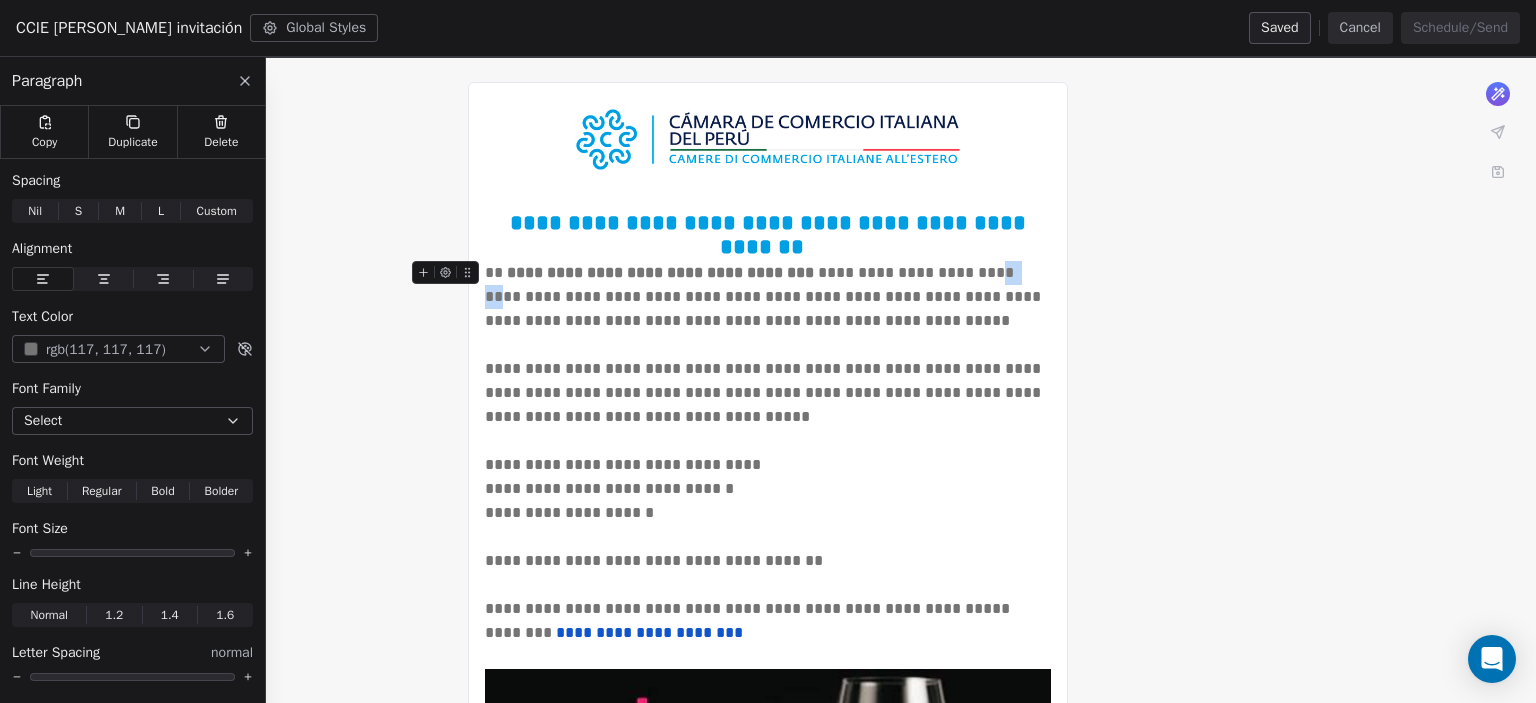 click on "**********" at bounding box center [768, 297] 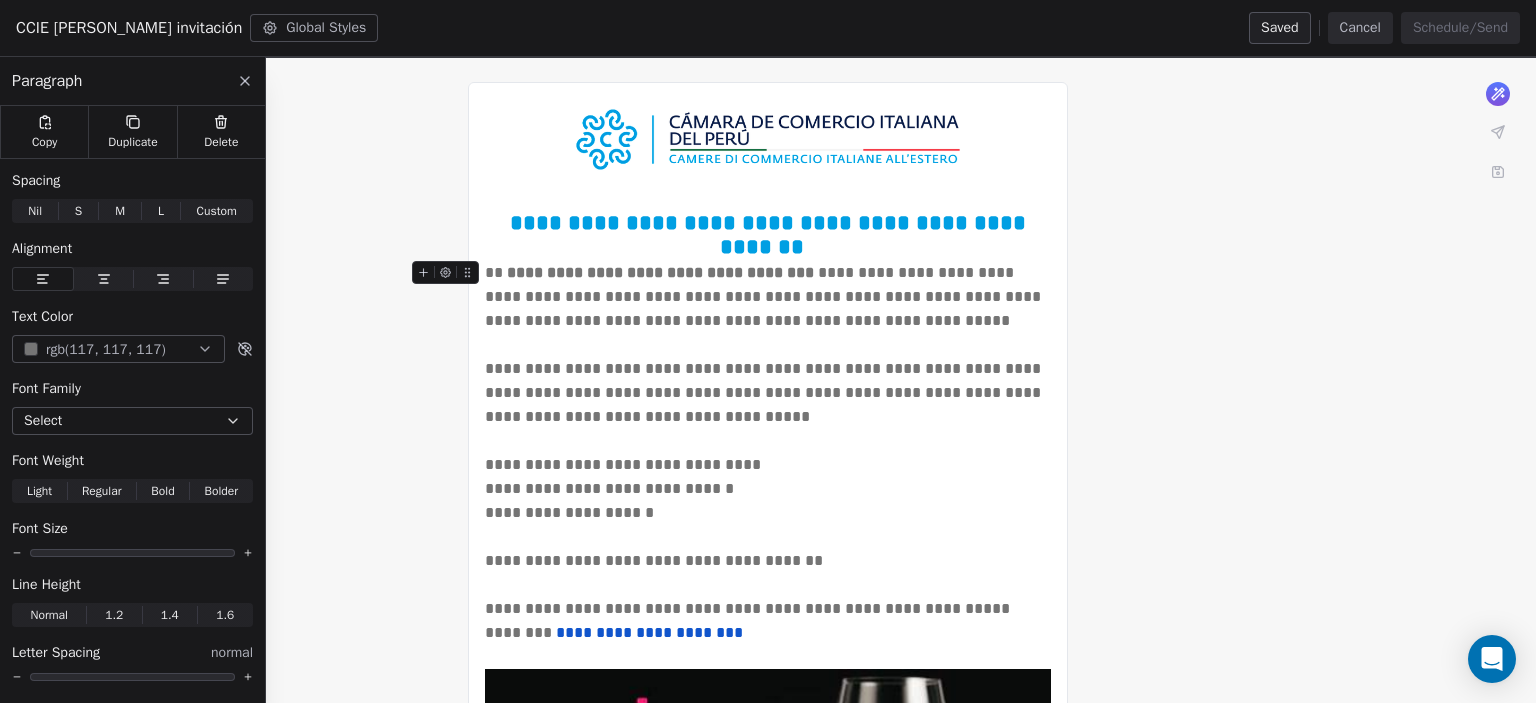 click on "**********" at bounding box center [768, 297] 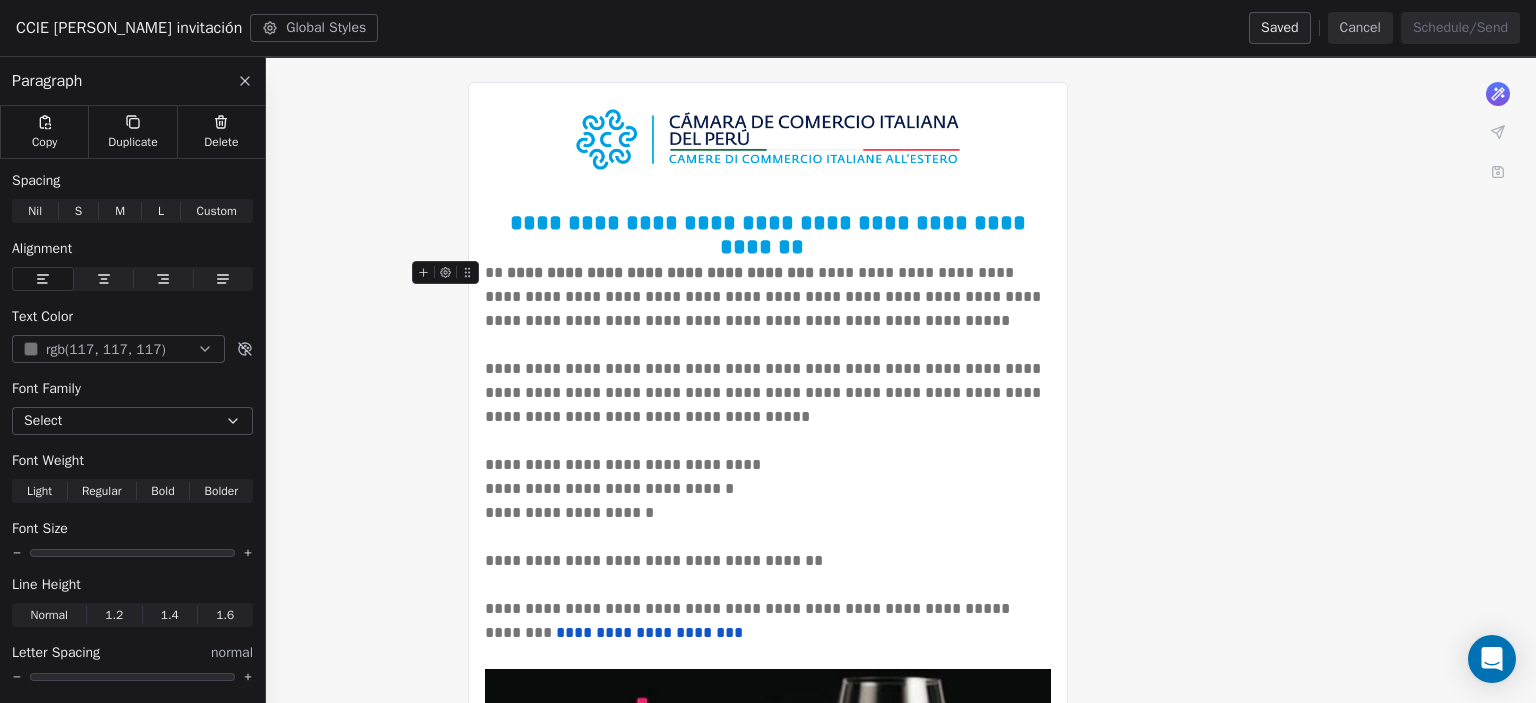 click on "**********" at bounding box center (768, 297) 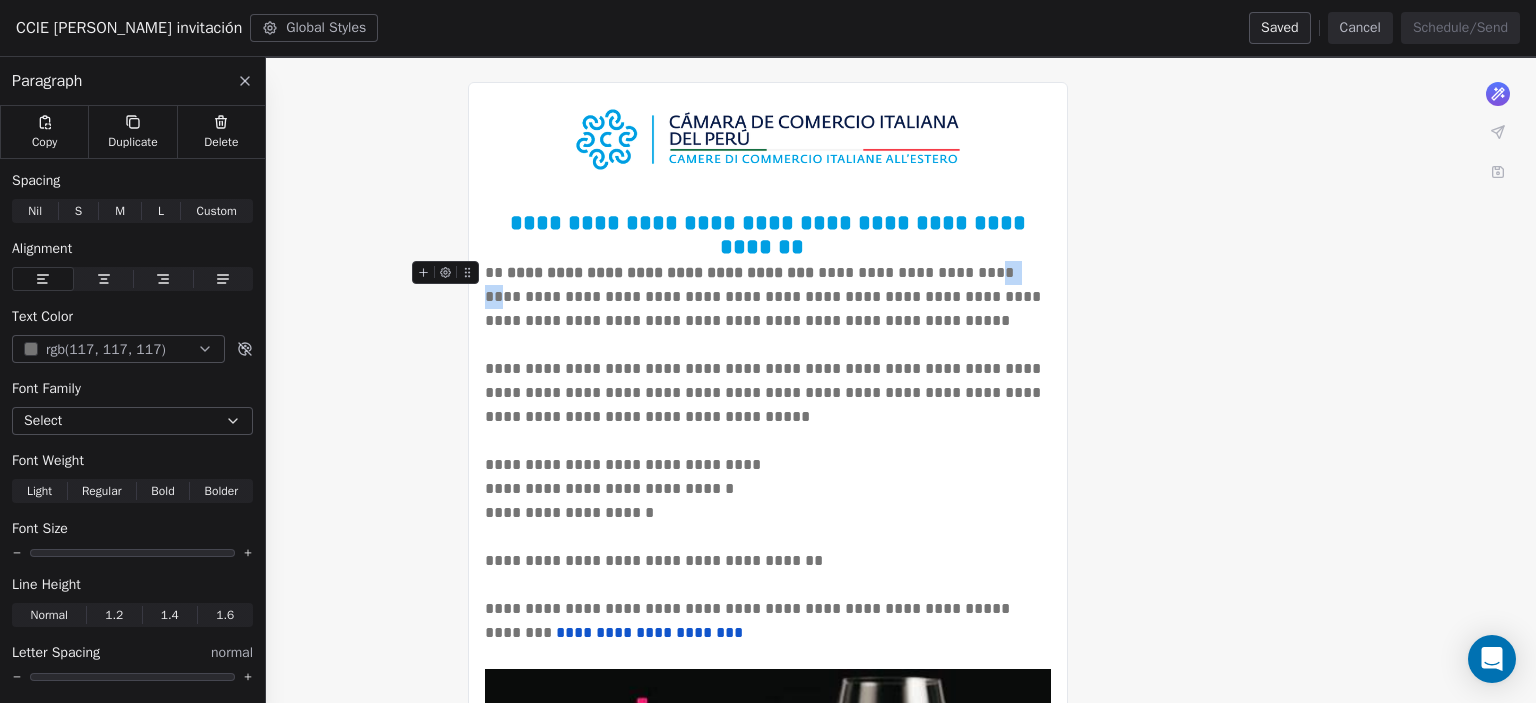 click on "**********" at bounding box center [768, 297] 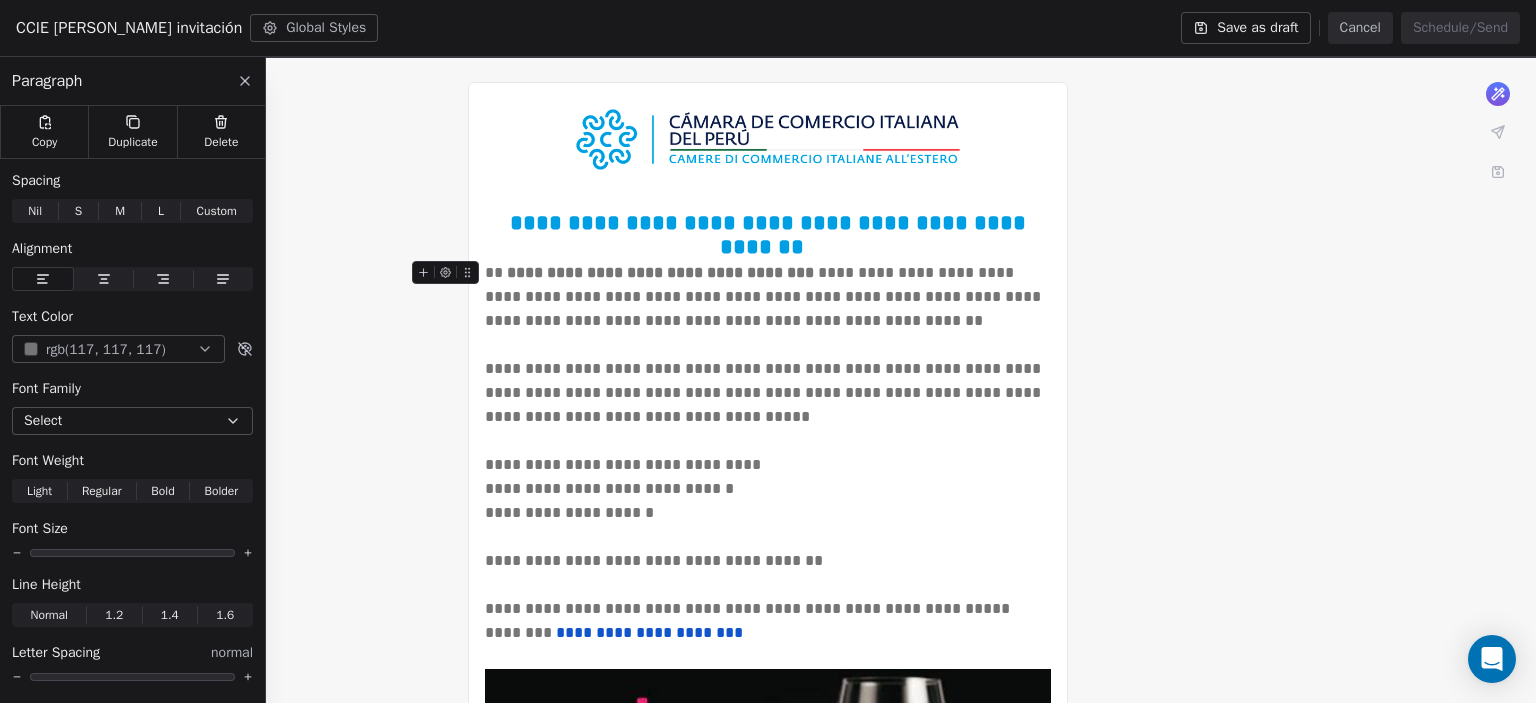 click on "**********" at bounding box center (768, 297) 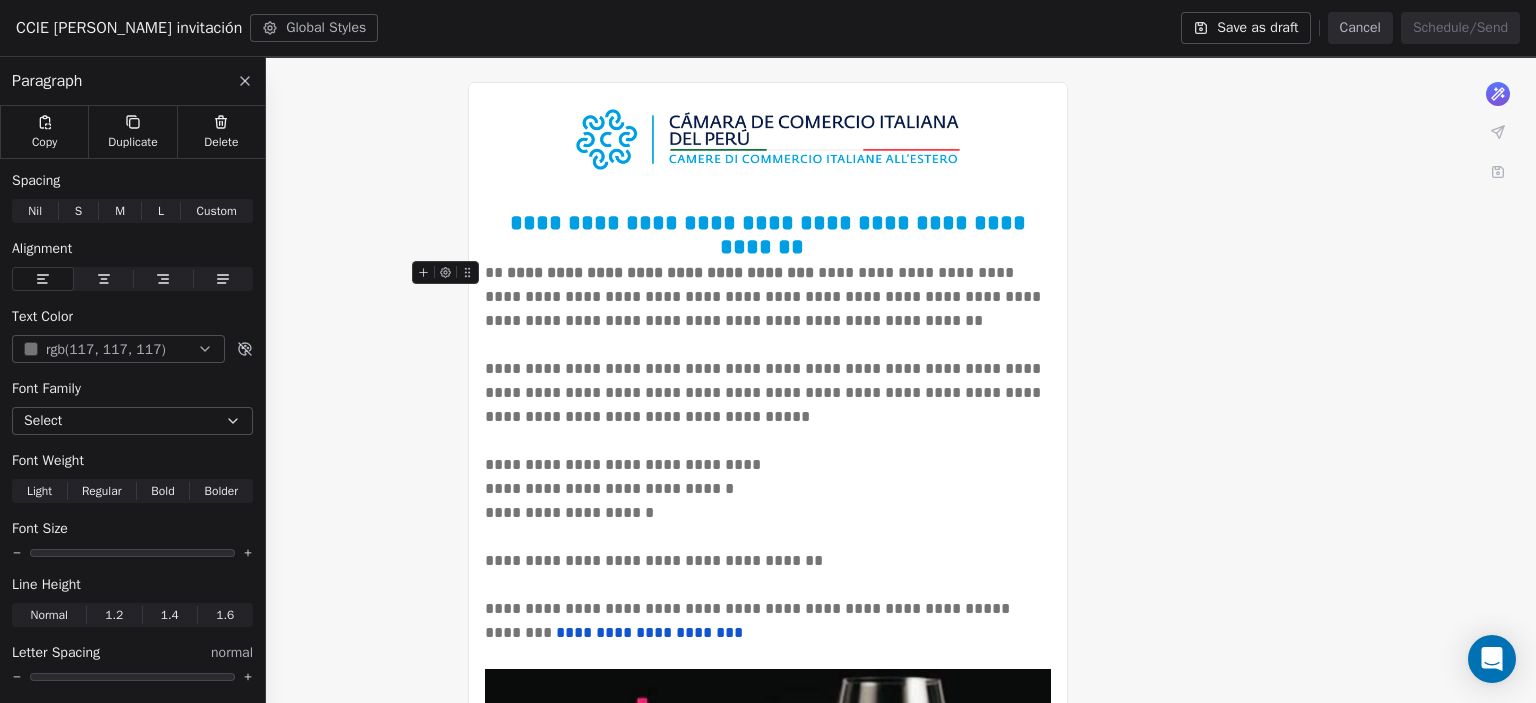 click on "**********" at bounding box center [768, 297] 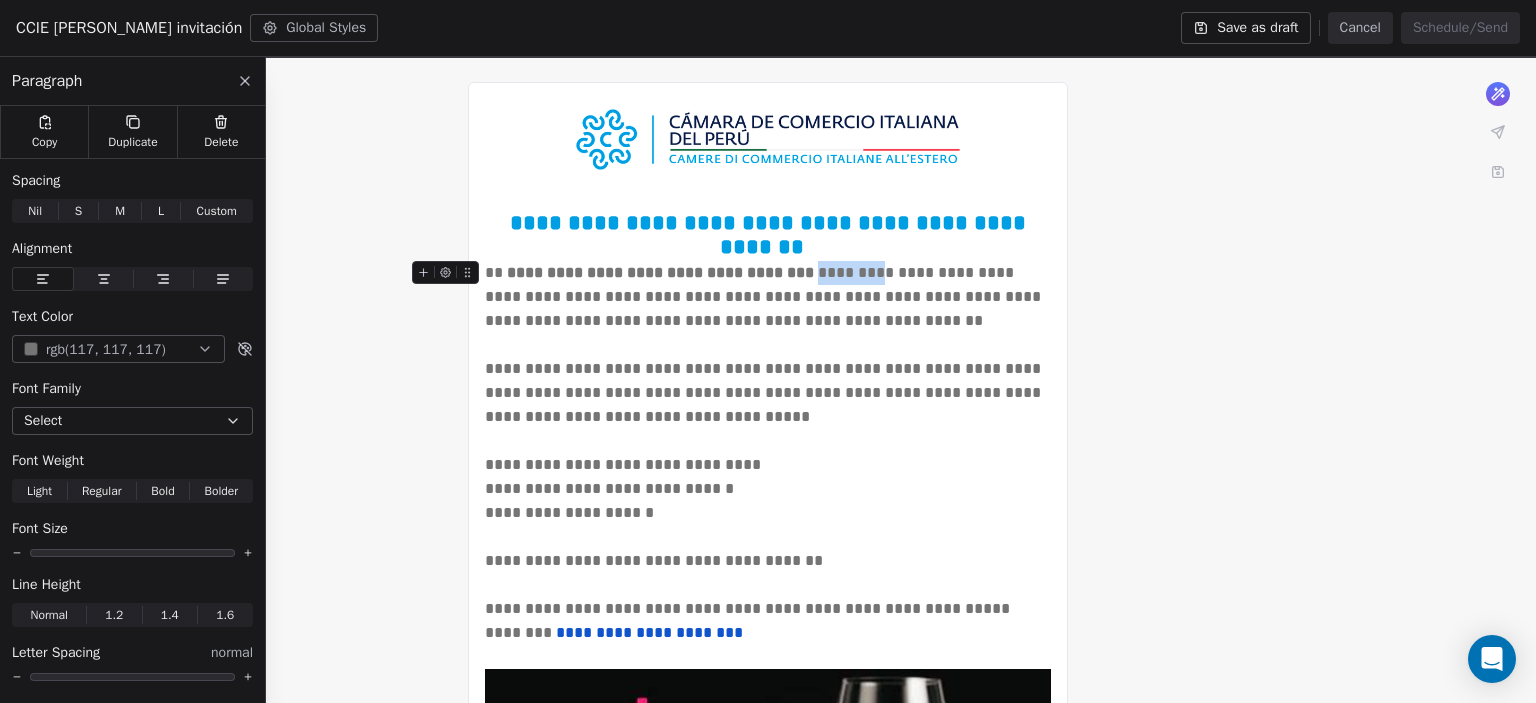 click on "**********" at bounding box center (768, 297) 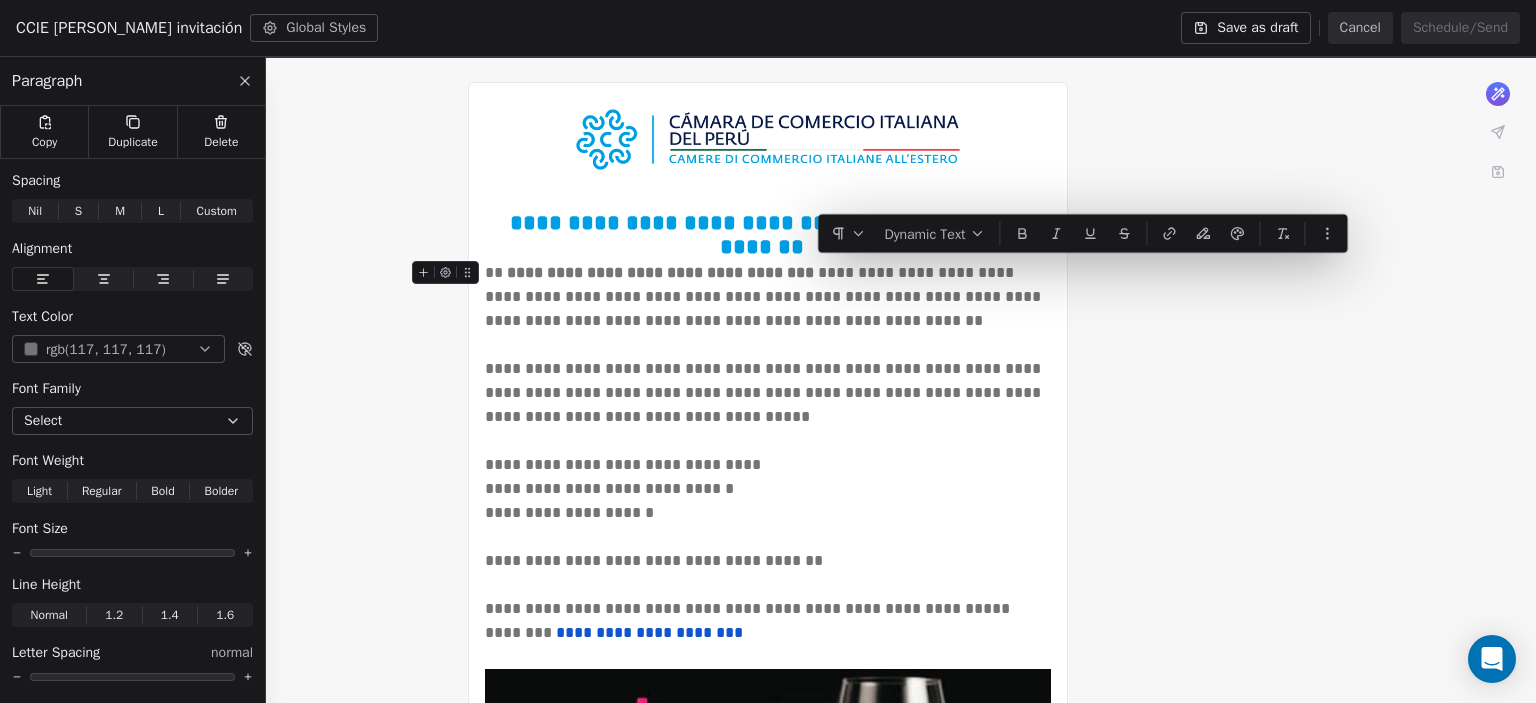 click on "**********" at bounding box center (768, 297) 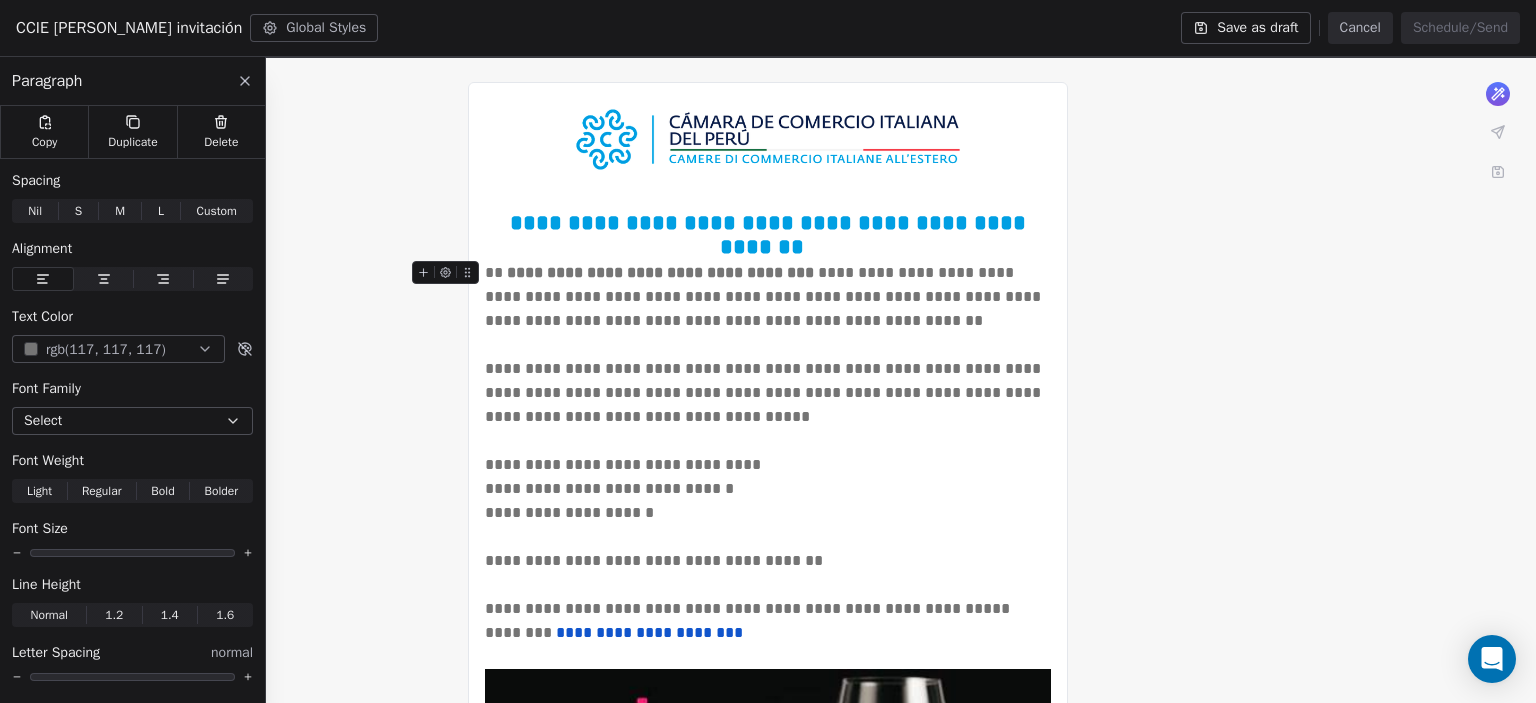 click on "**********" at bounding box center [768, 297] 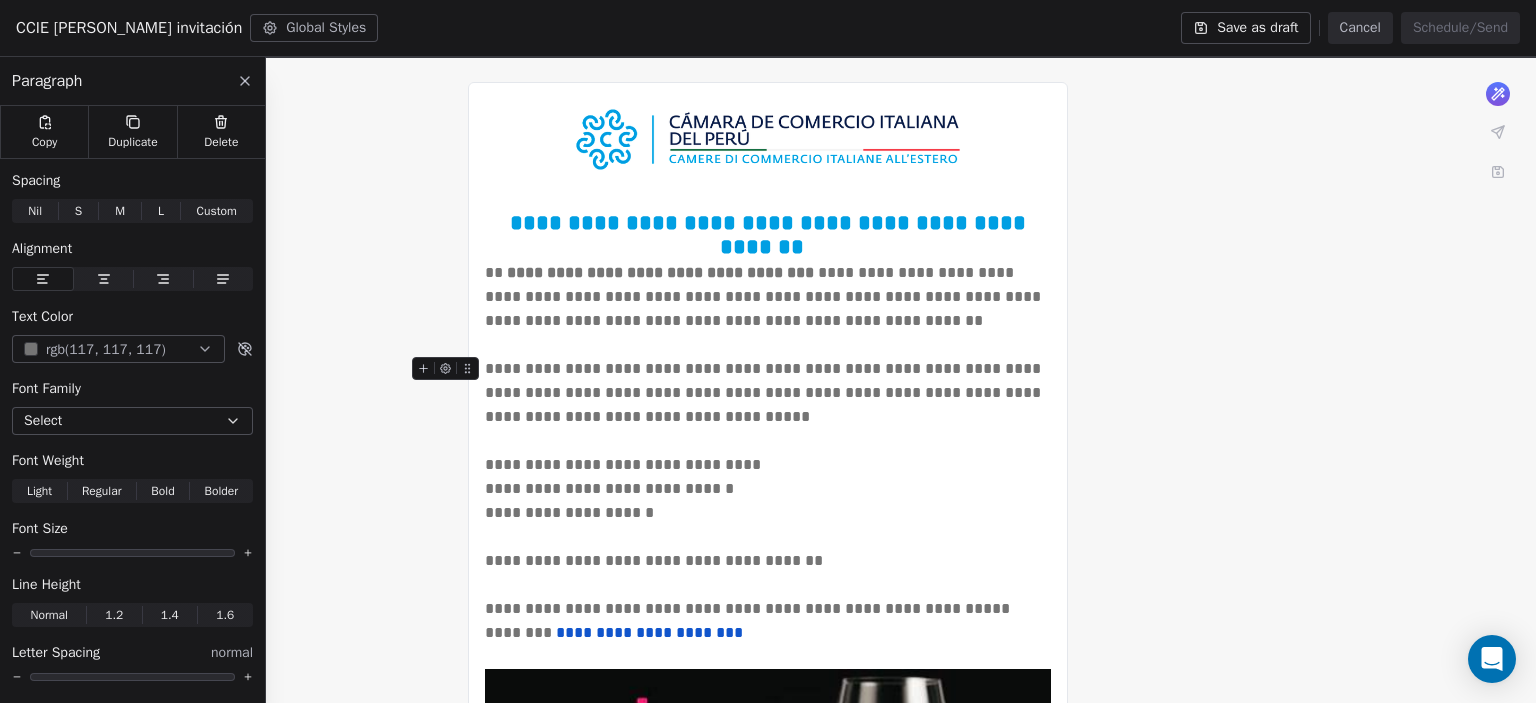 click on "**********" at bounding box center [768, 393] 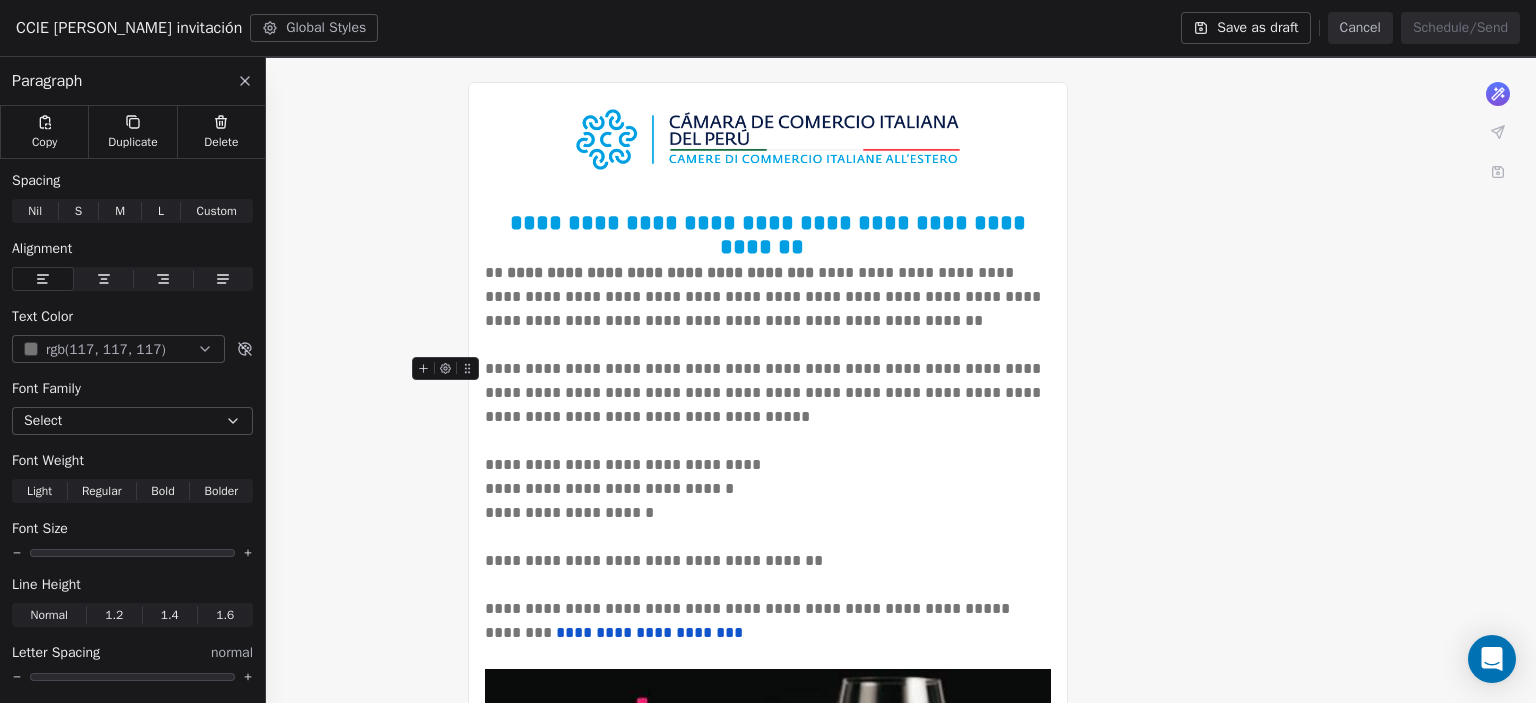 click on "**********" at bounding box center (768, 393) 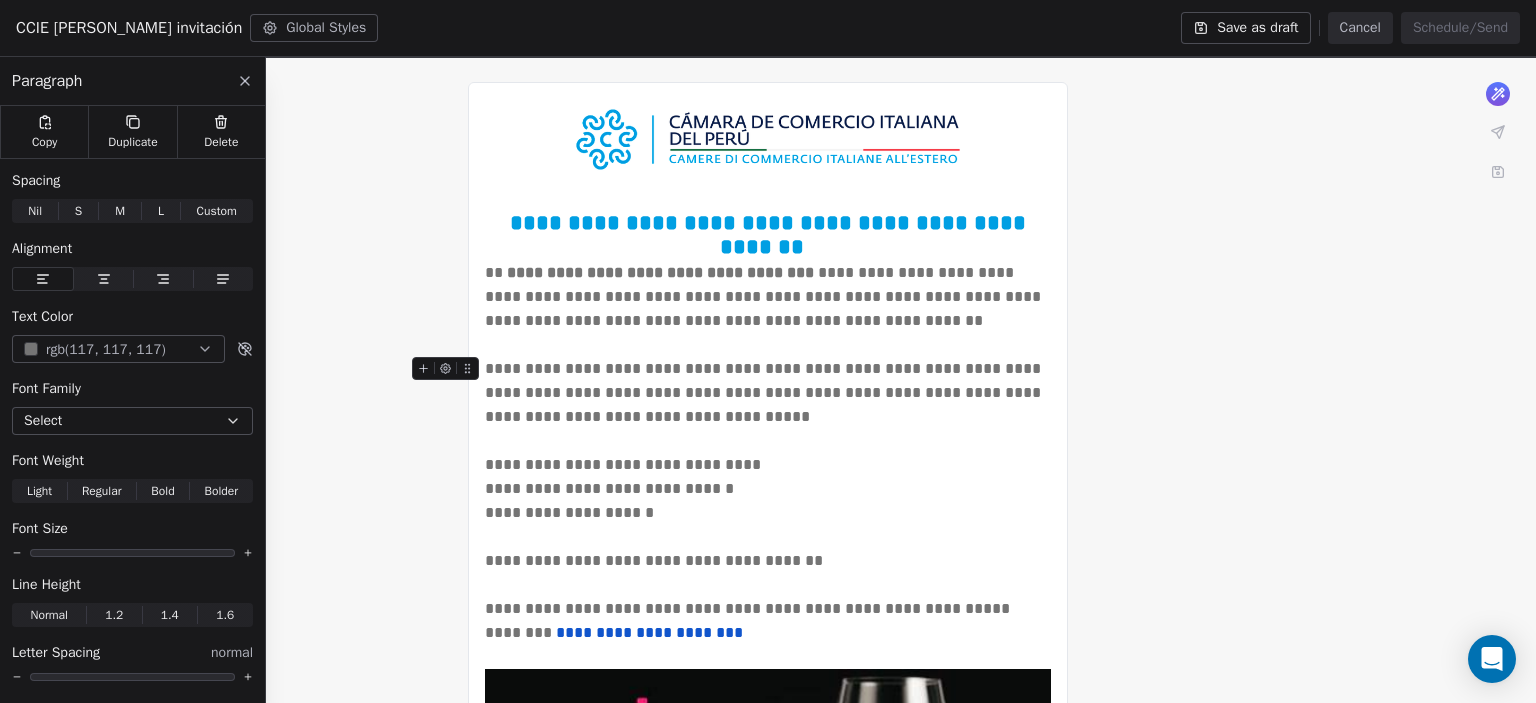 click on "**********" at bounding box center (768, 393) 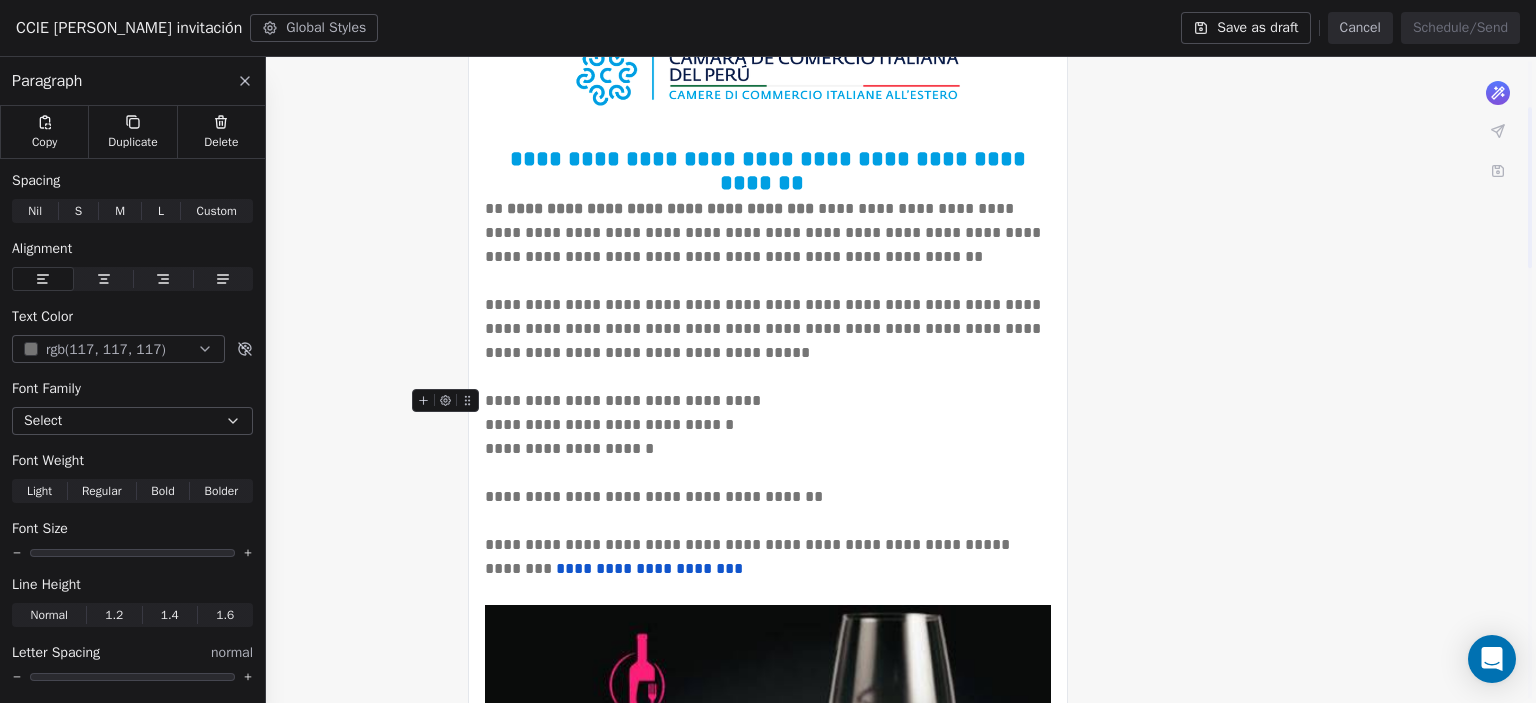 scroll, scrollTop: 186, scrollLeft: 0, axis: vertical 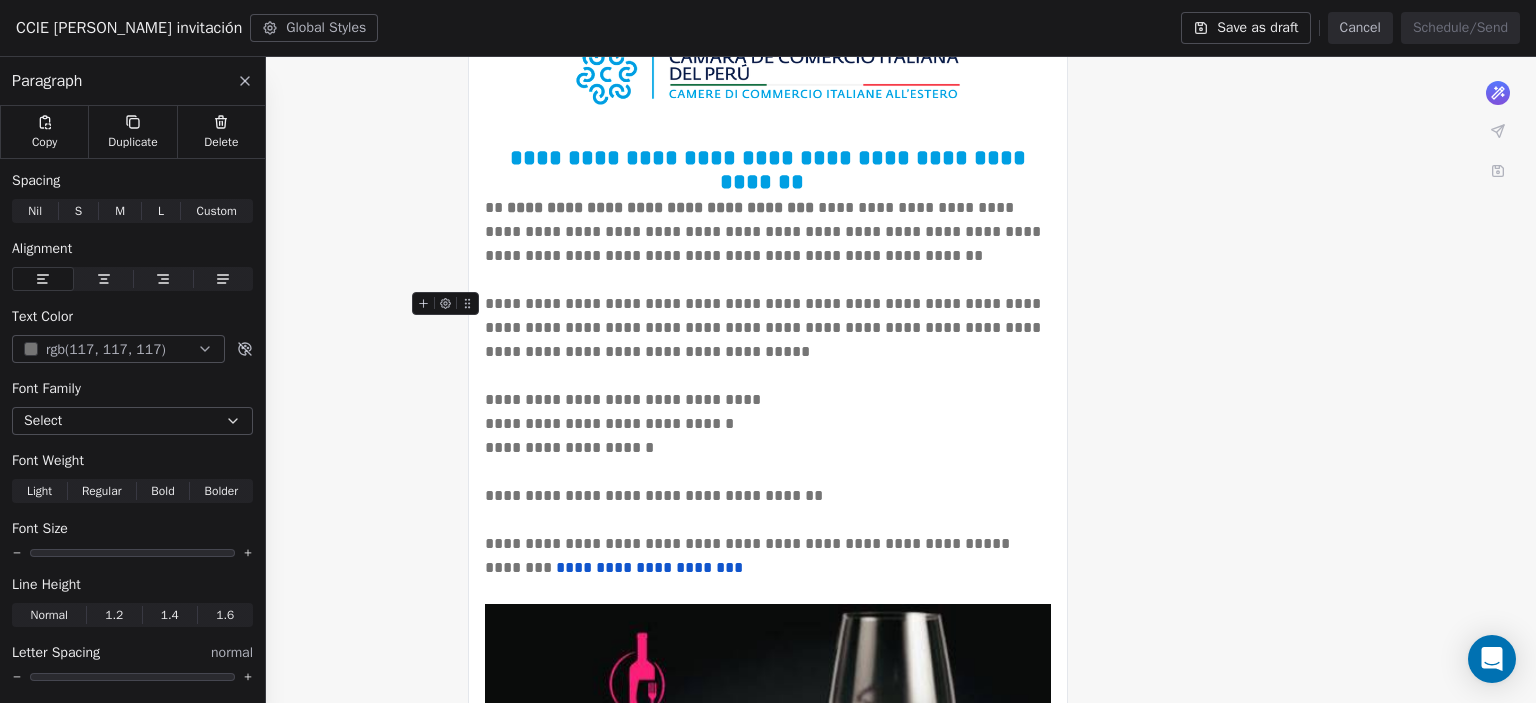 click on "**********" at bounding box center [768, 328] 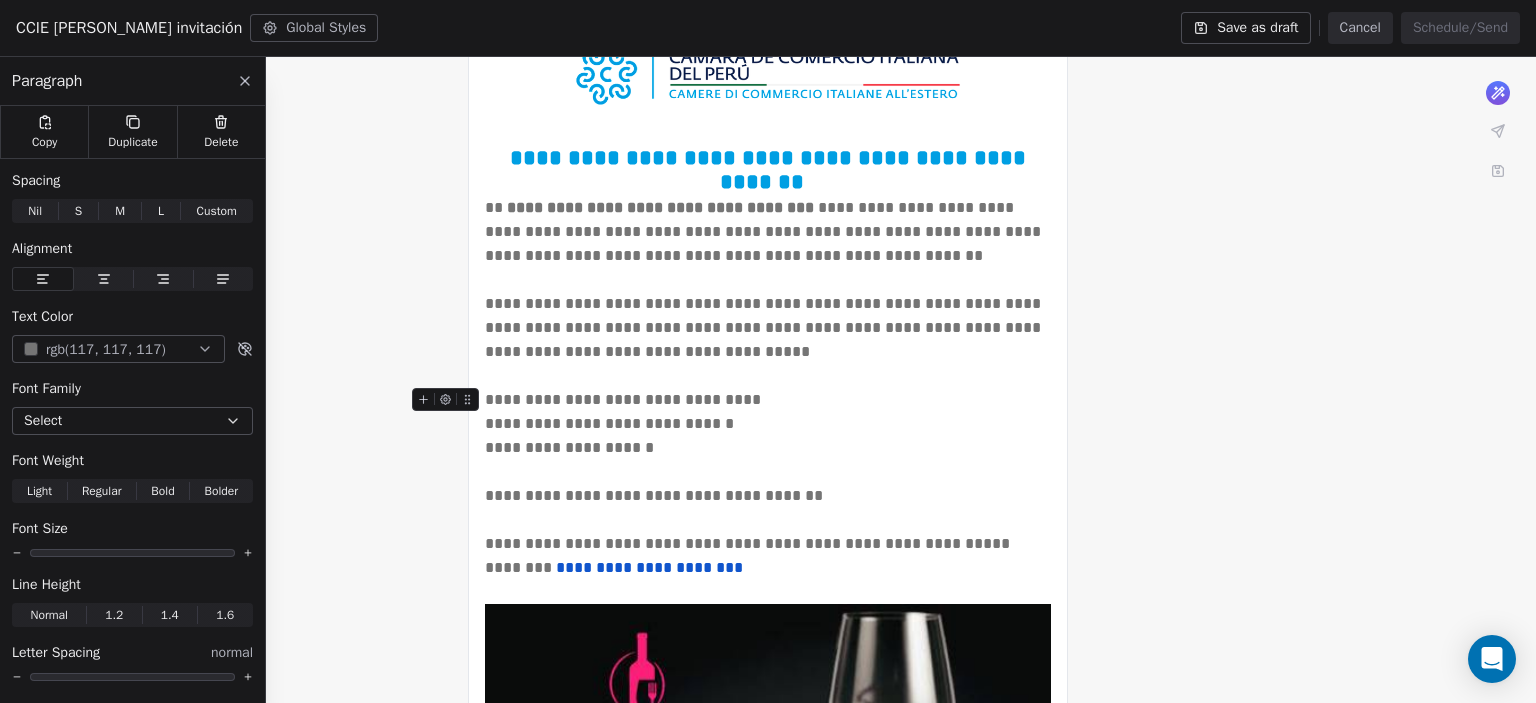 click on "**********" at bounding box center (768, 400) 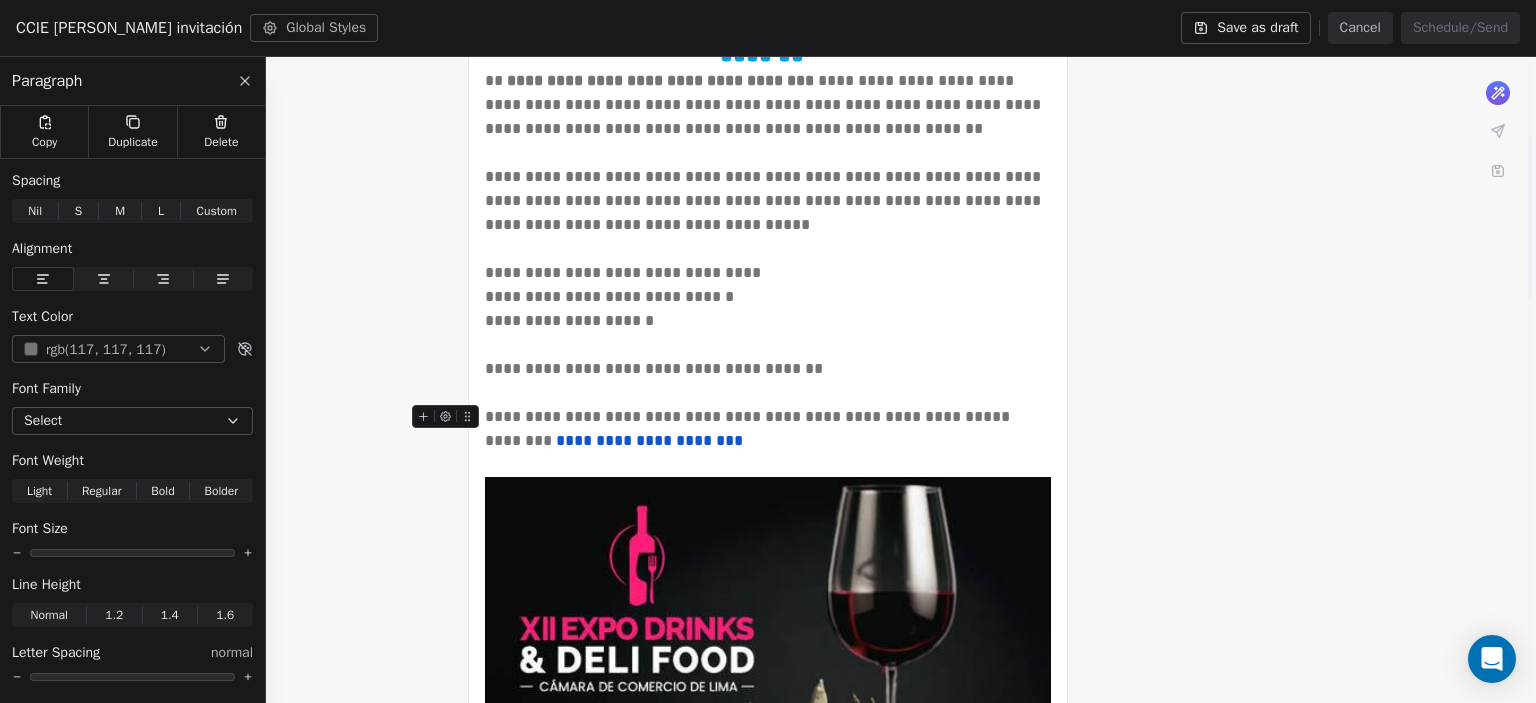 scroll, scrollTop: 314, scrollLeft: 0, axis: vertical 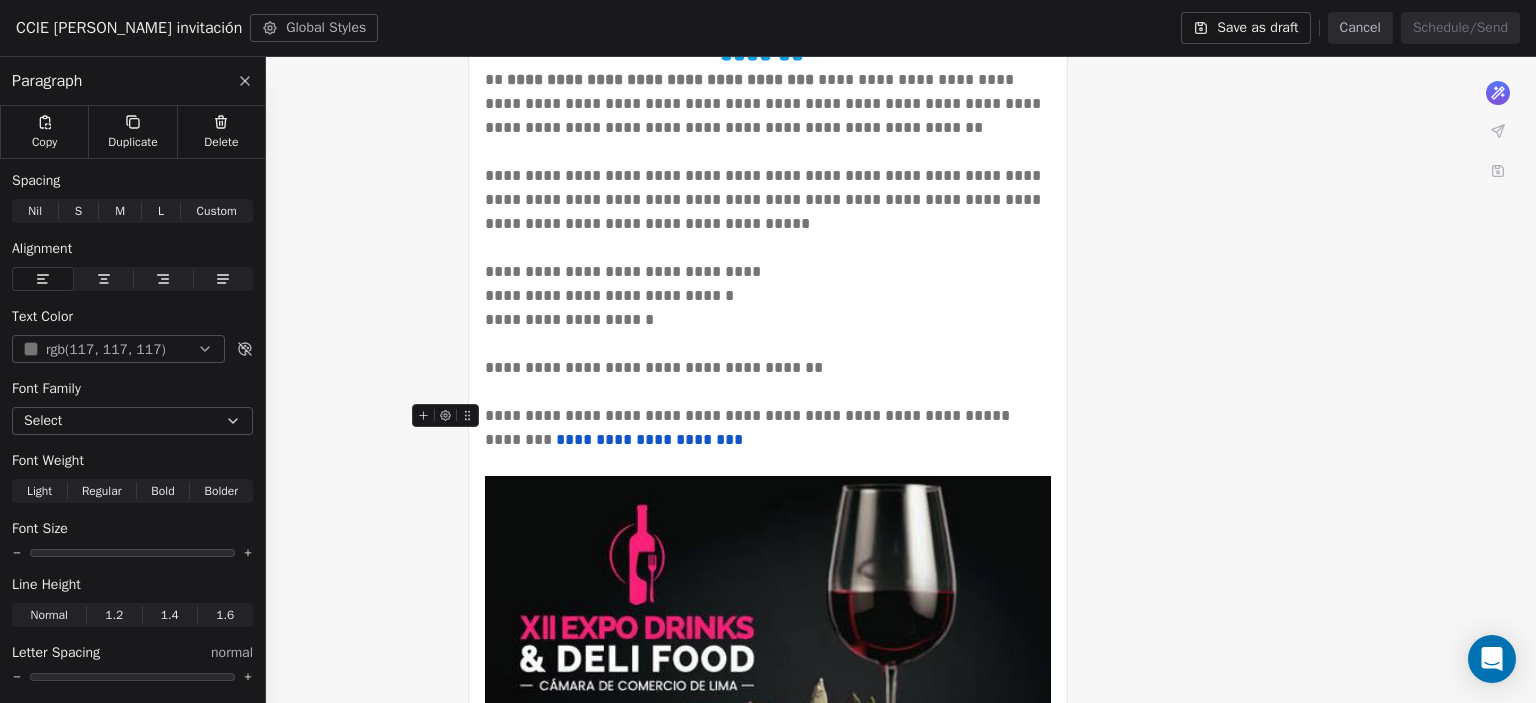 click on "**********" at bounding box center [768, 416] 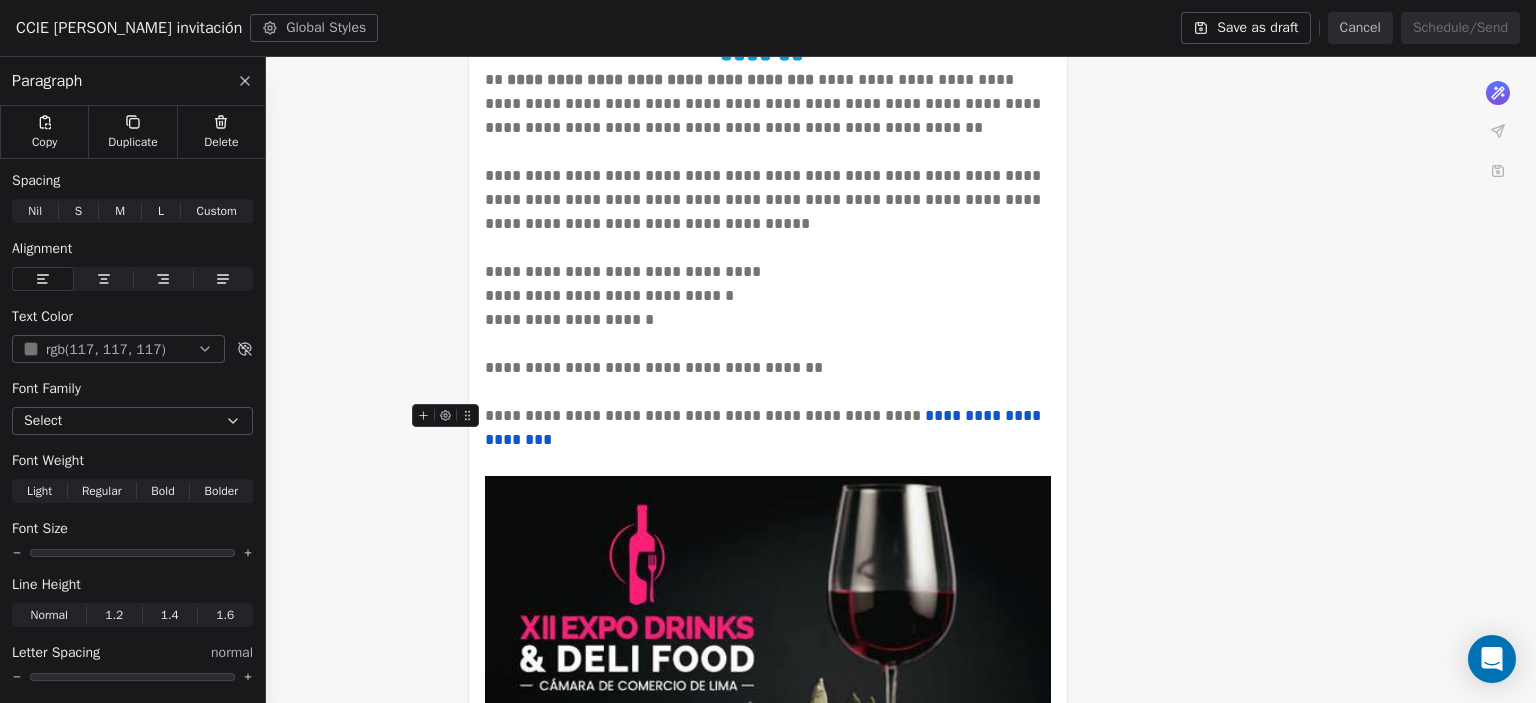 click on "**********" at bounding box center [768, 428] 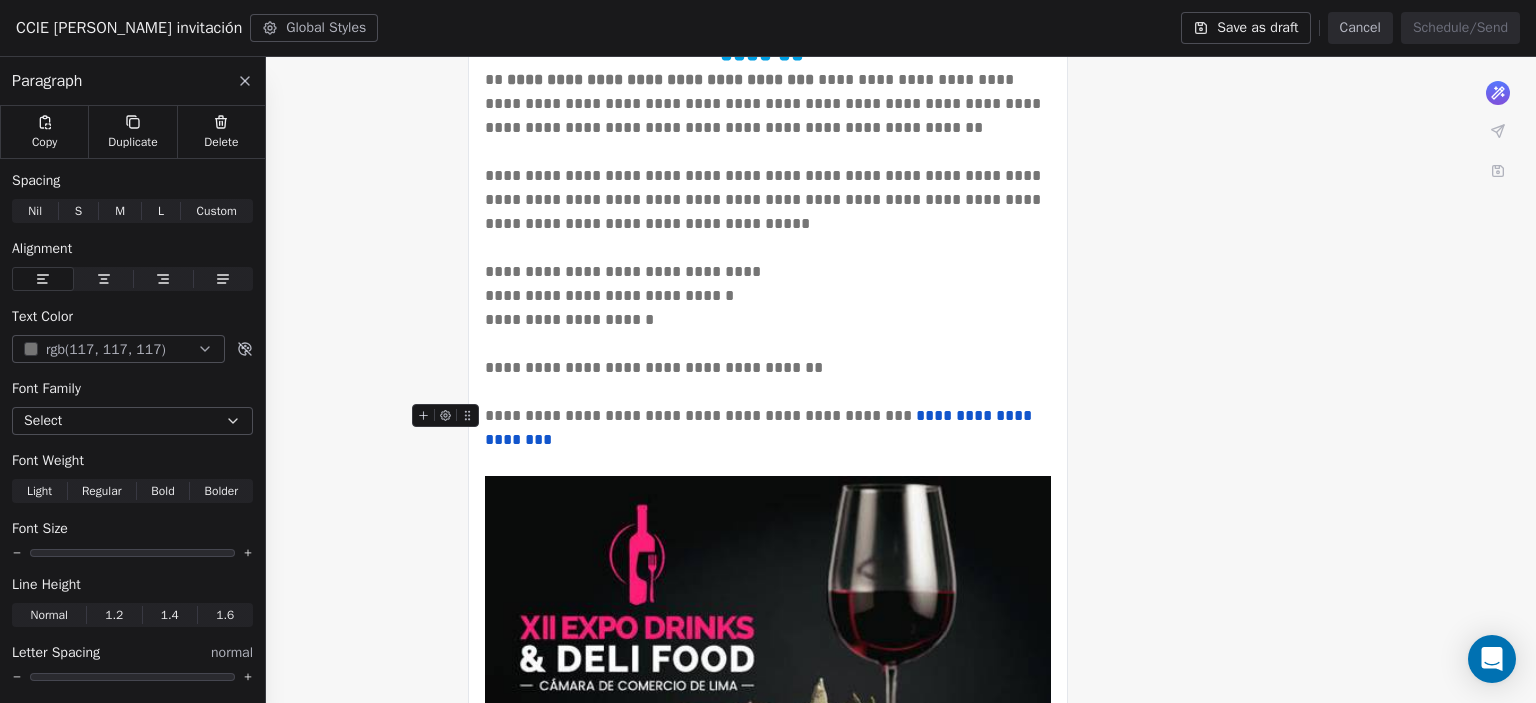 click on "**********" at bounding box center (768, 428) 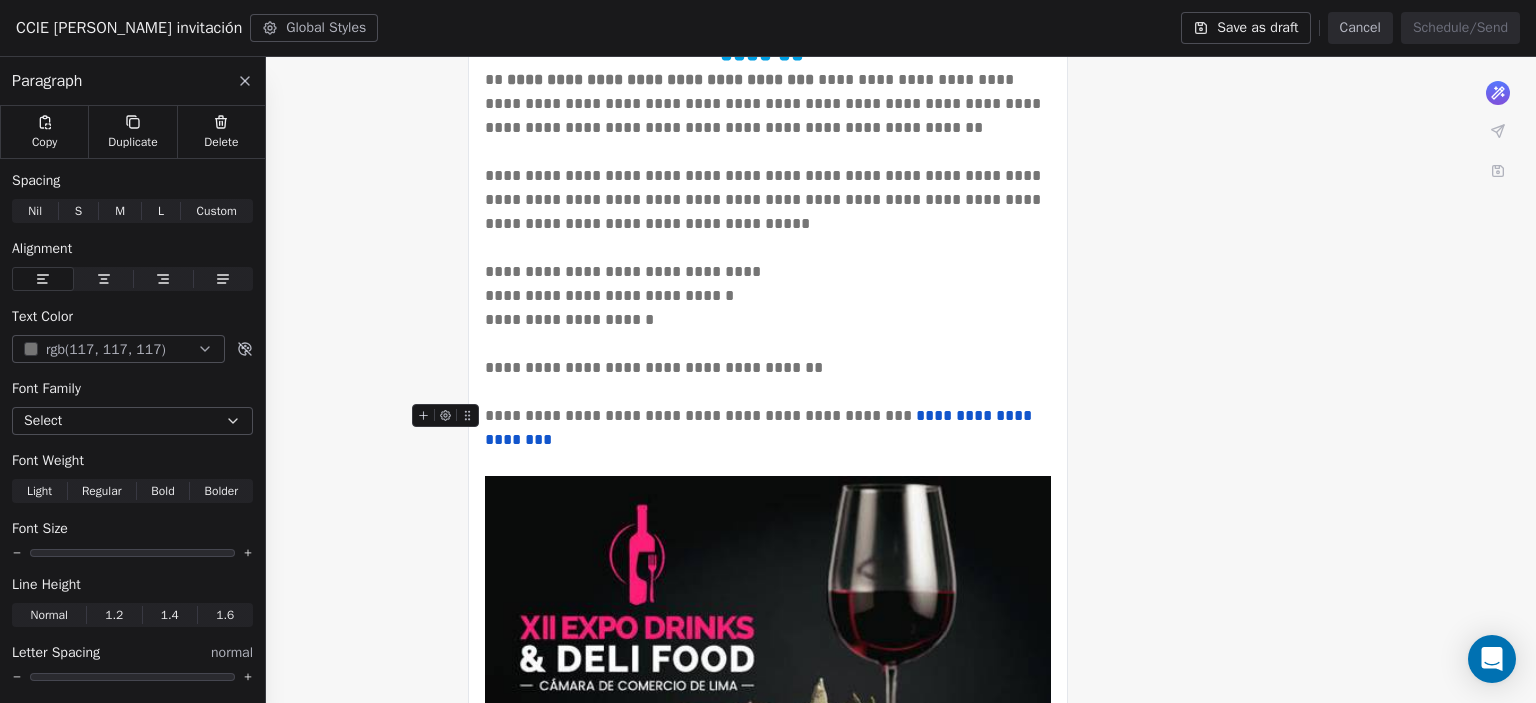 click on "**********" at bounding box center (768, 428) 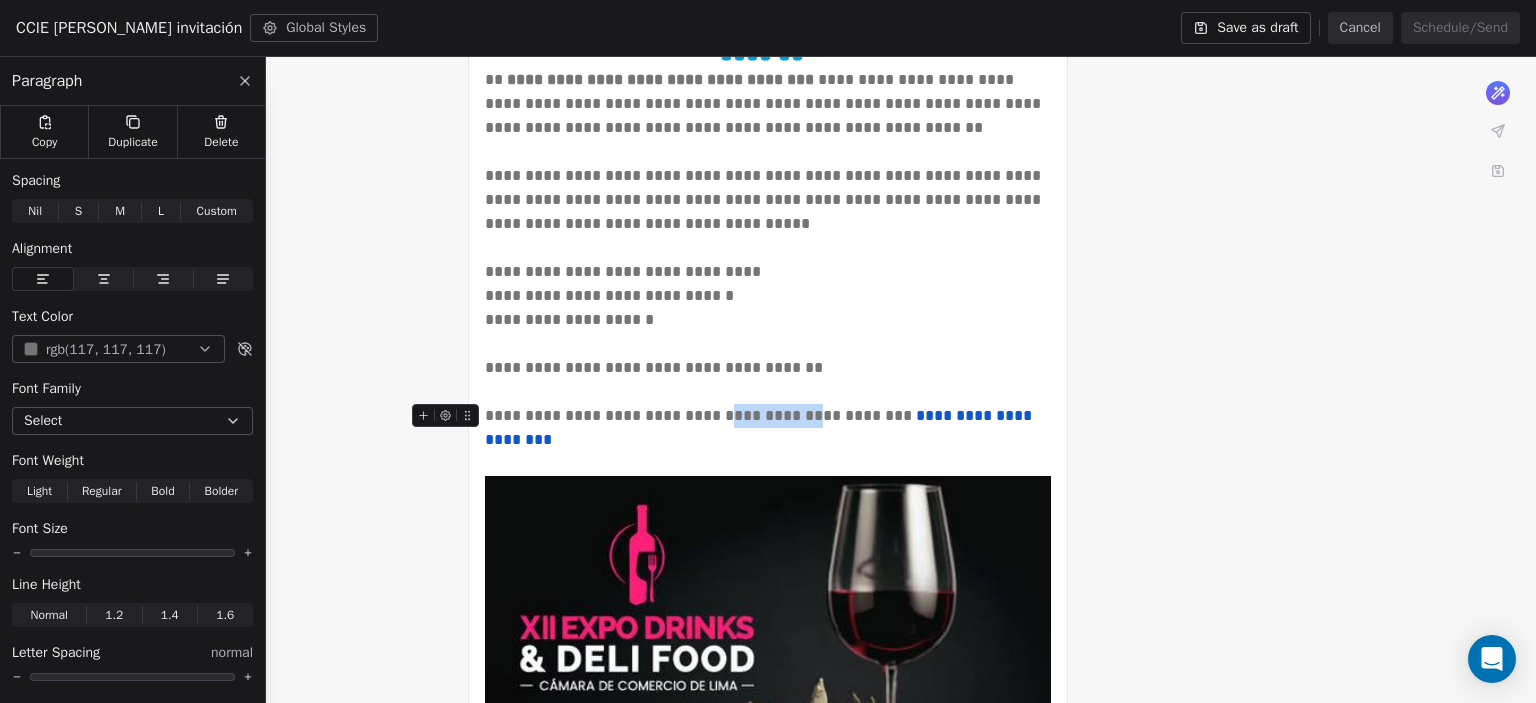click on "**********" at bounding box center (768, 428) 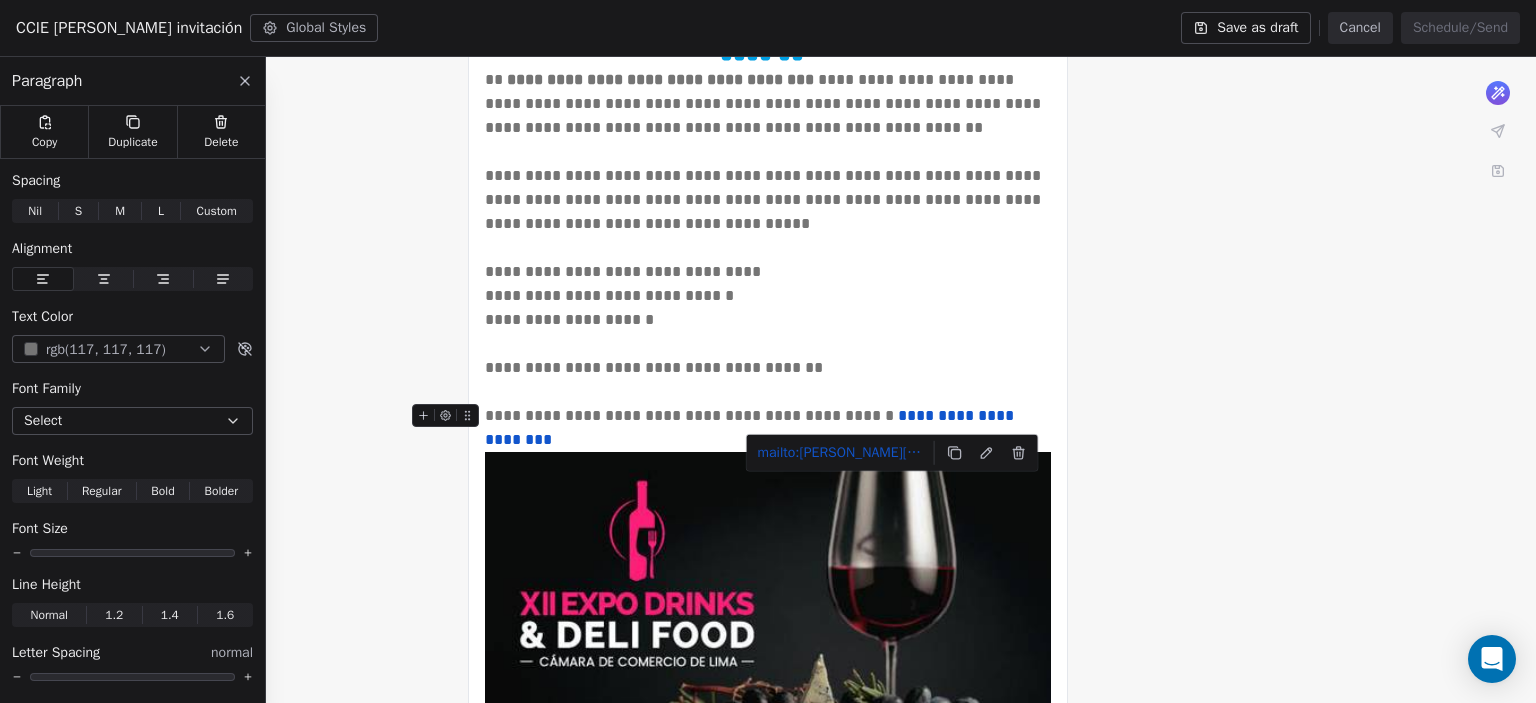 click on "**********" at bounding box center [751, 427] 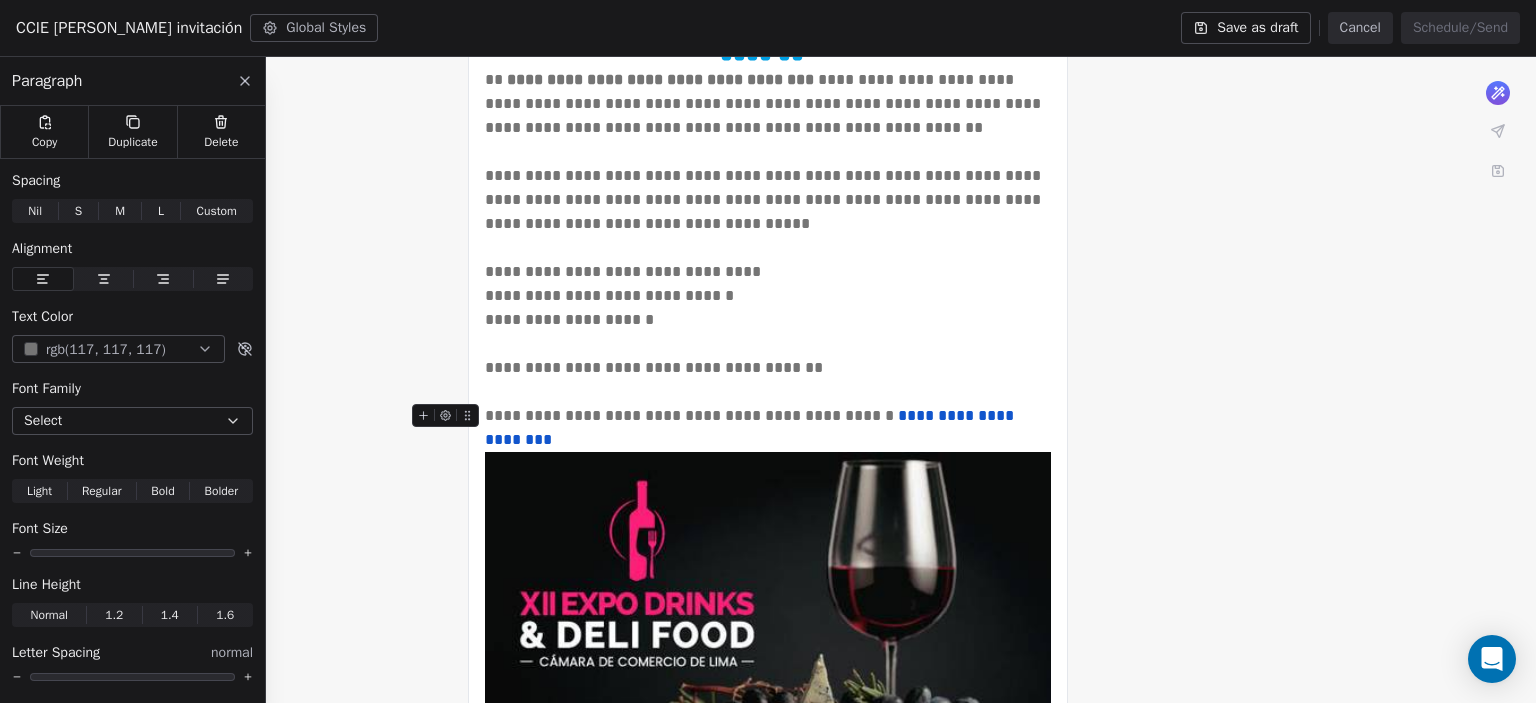 click on "**********" at bounding box center [768, 416] 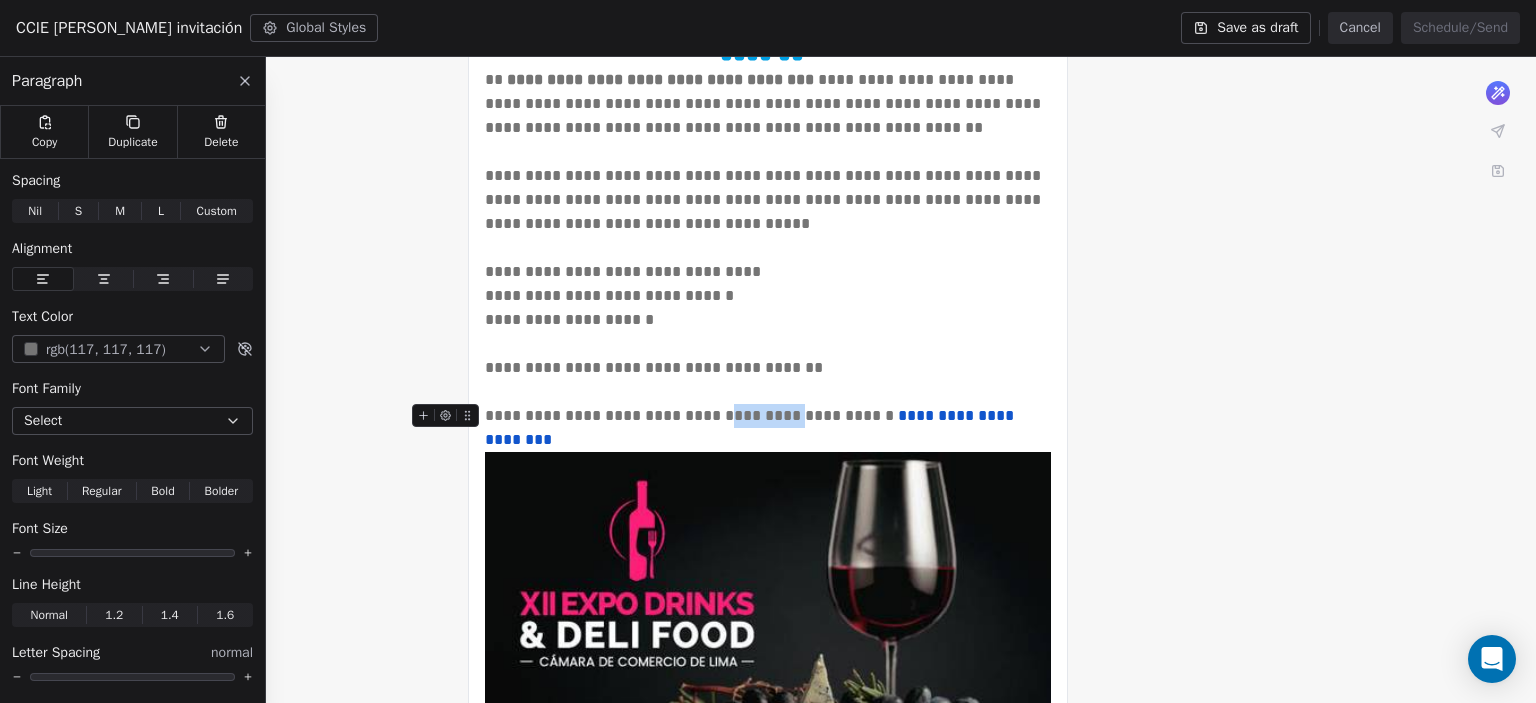 click on "**********" at bounding box center [768, 416] 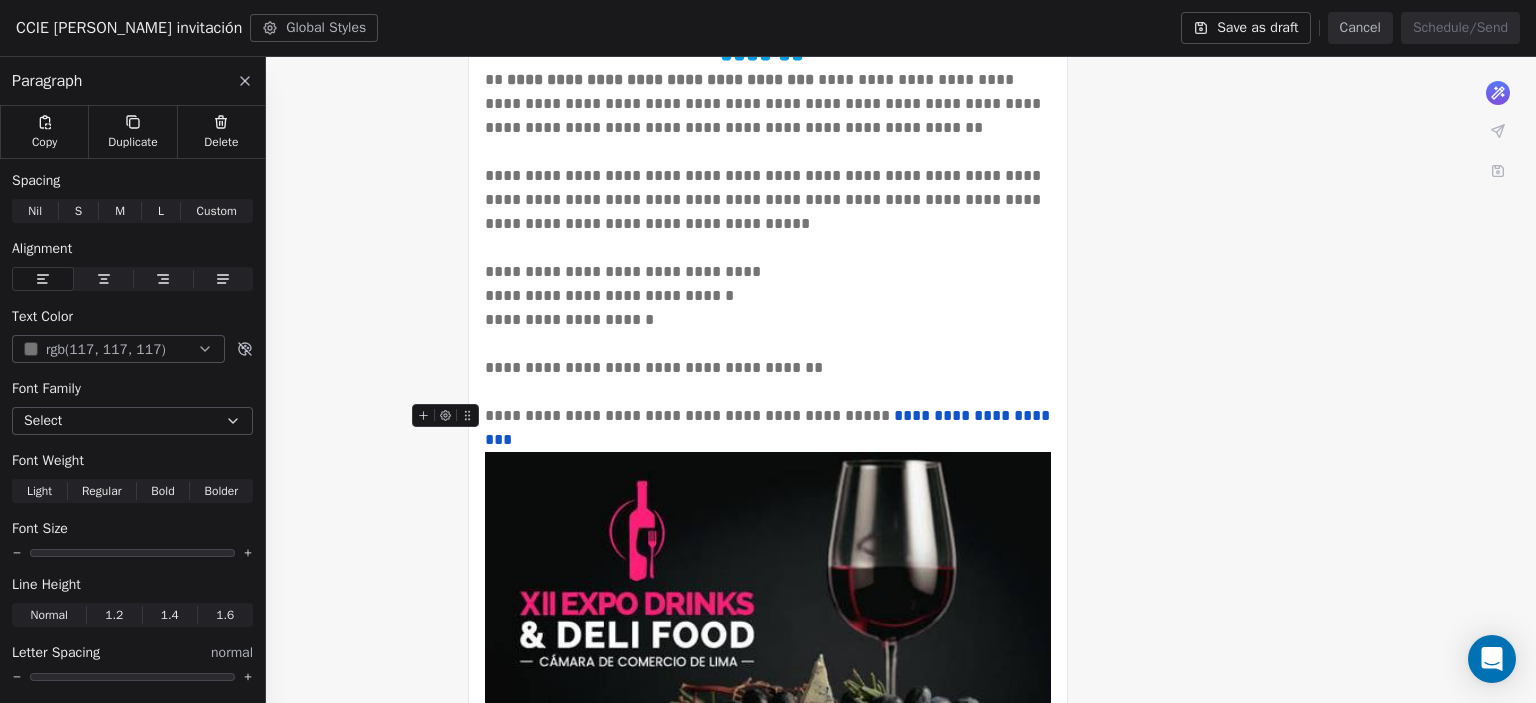 click on "**********" at bounding box center [768, 416] 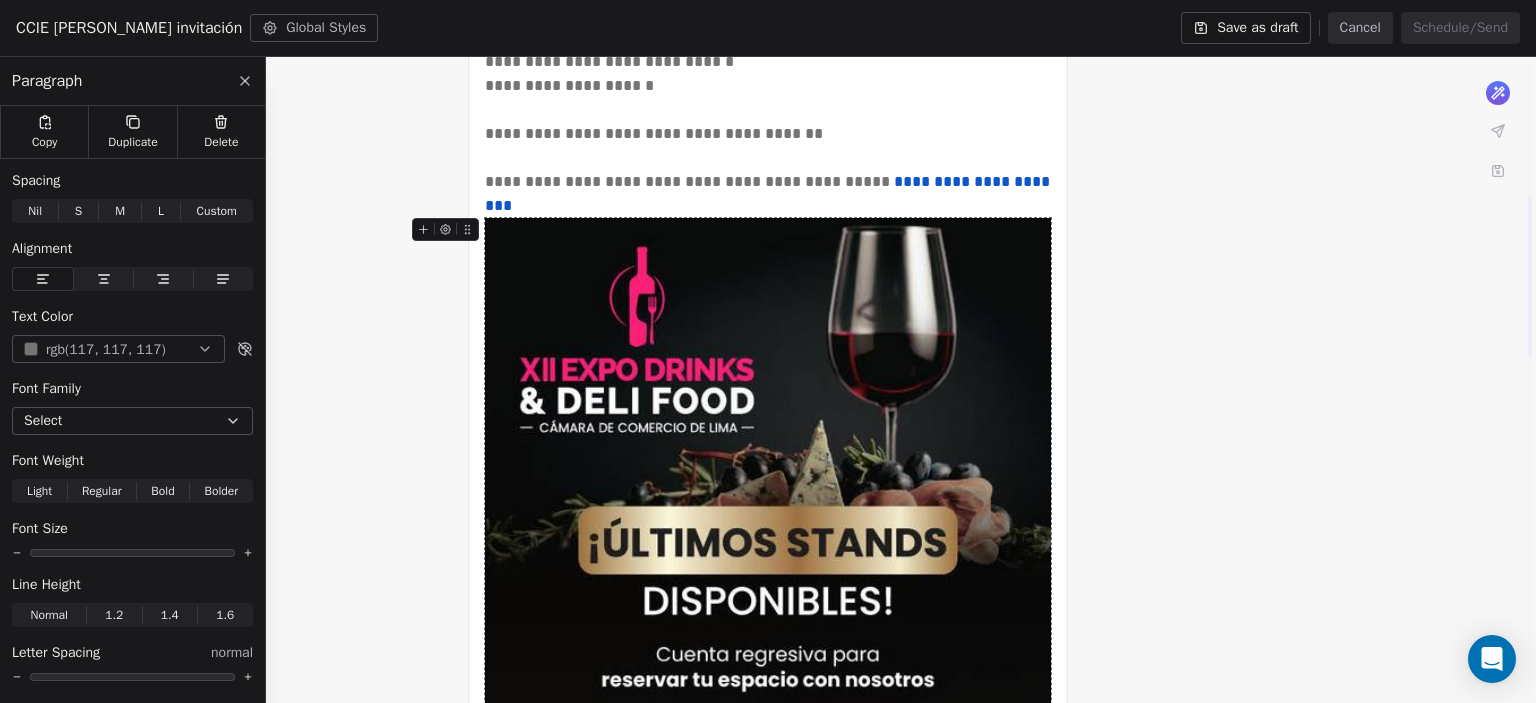 scroll, scrollTop: 555, scrollLeft: 0, axis: vertical 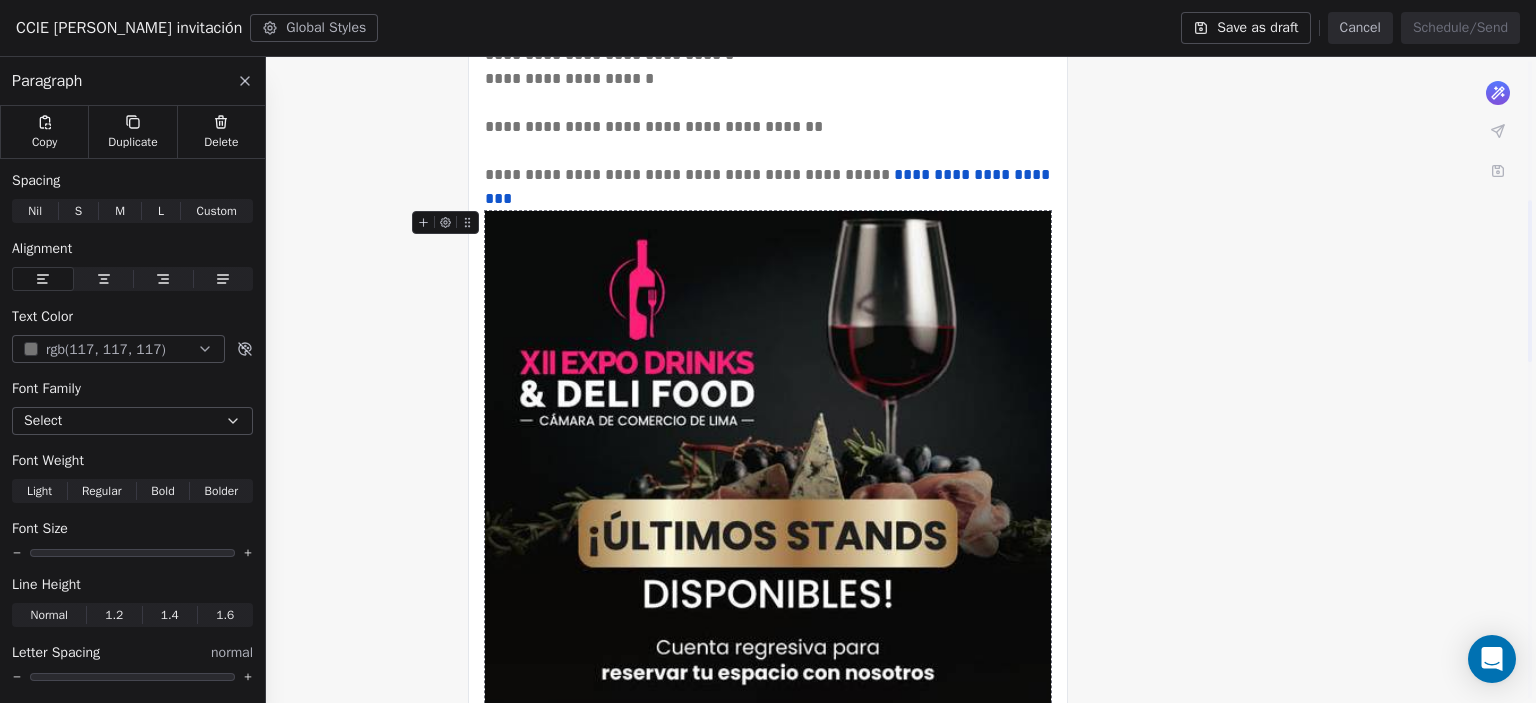 click at bounding box center [768, 912] 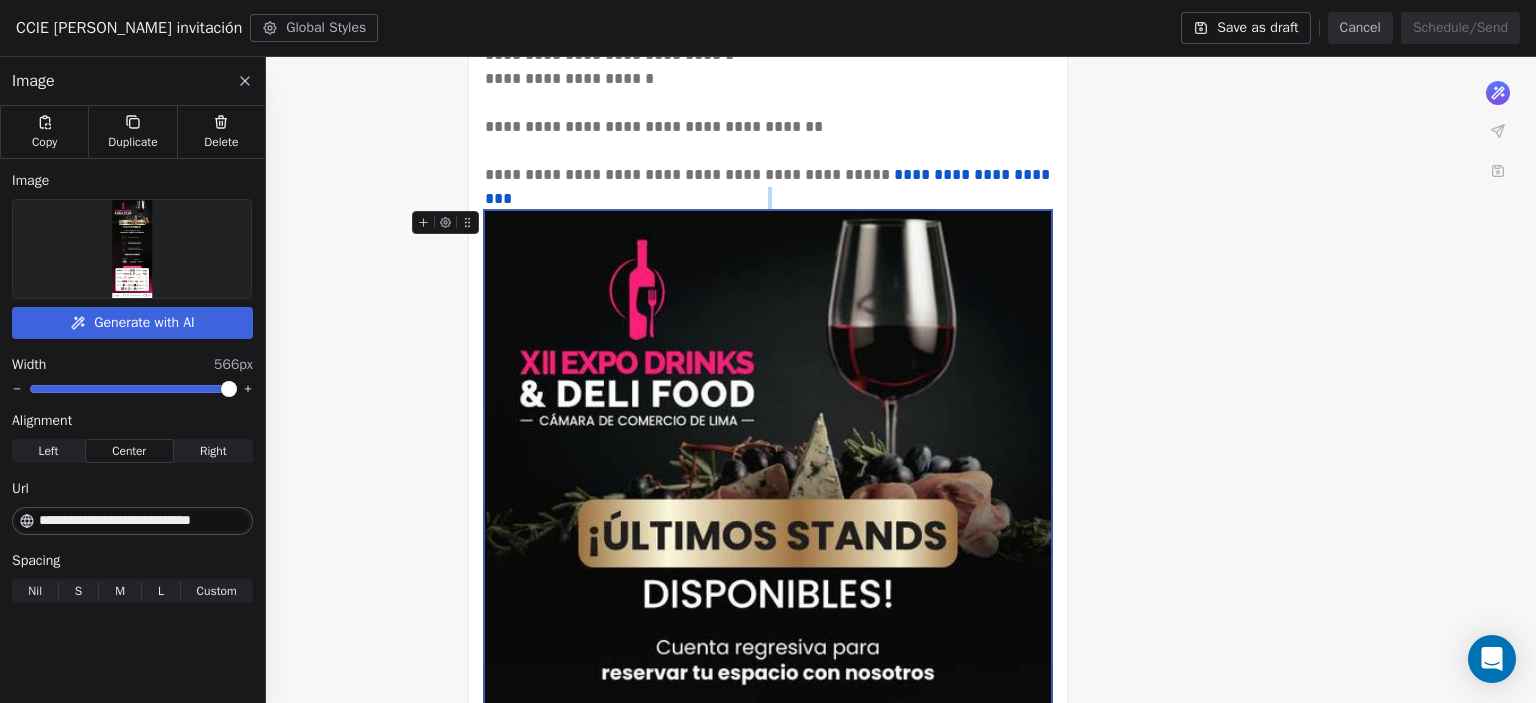 click at bounding box center [132, 249] 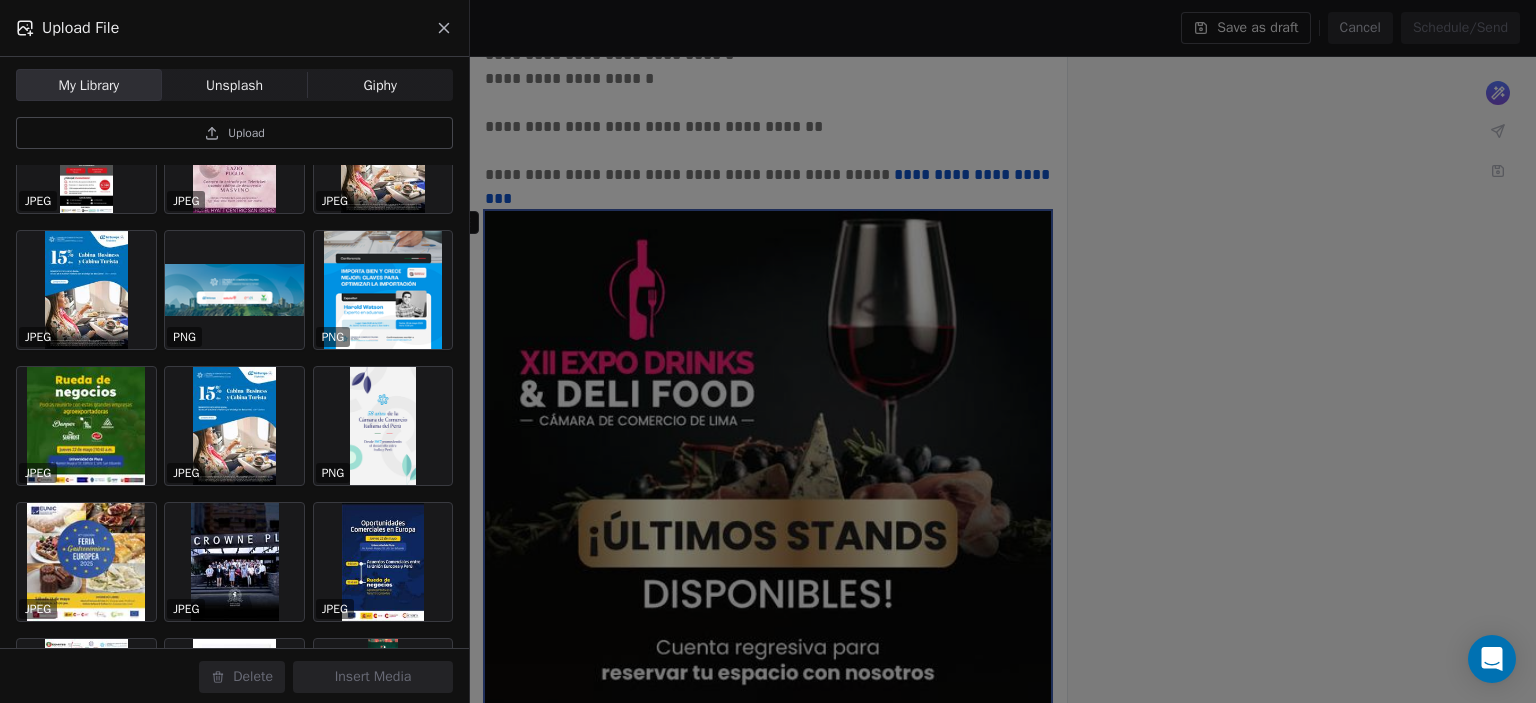 scroll, scrollTop: 971, scrollLeft: 0, axis: vertical 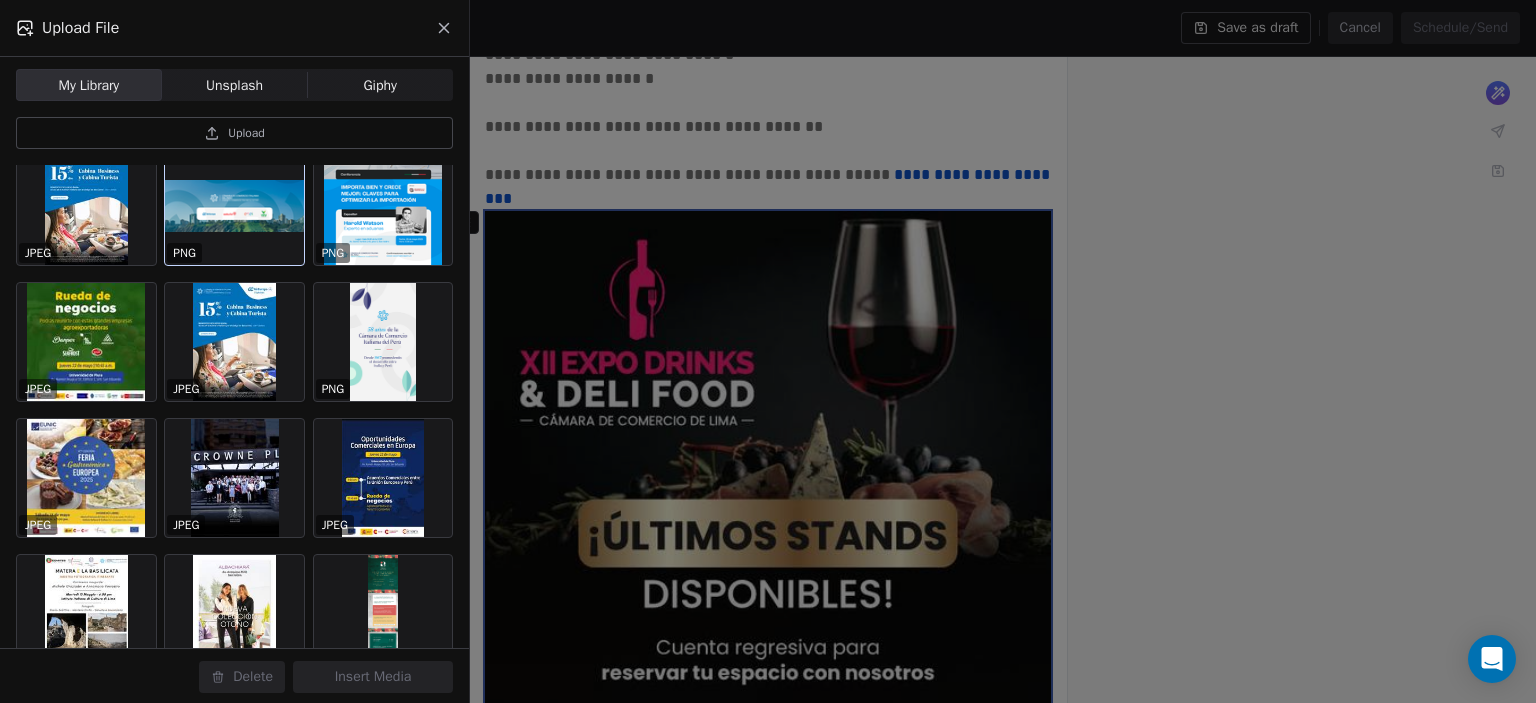 click at bounding box center [234, 206] 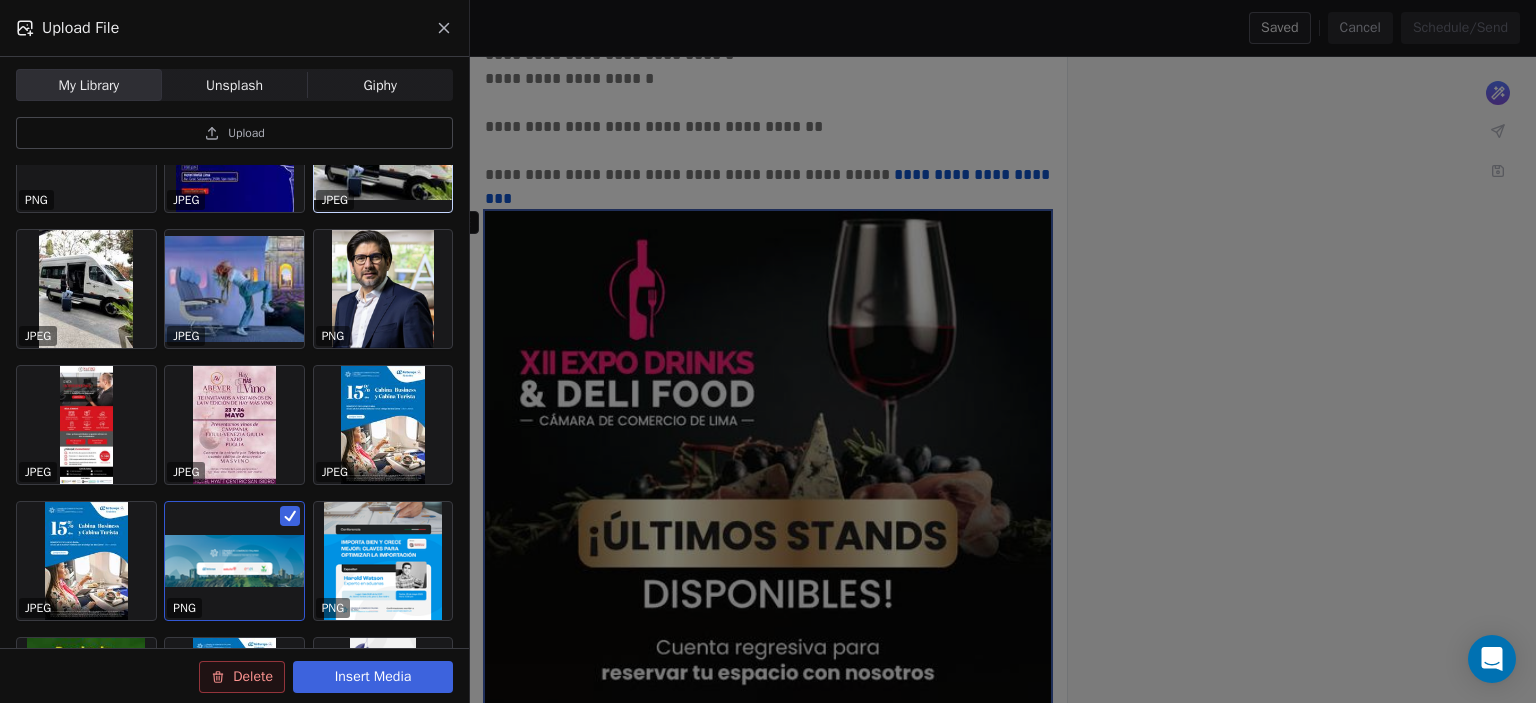 scroll, scrollTop: 612, scrollLeft: 0, axis: vertical 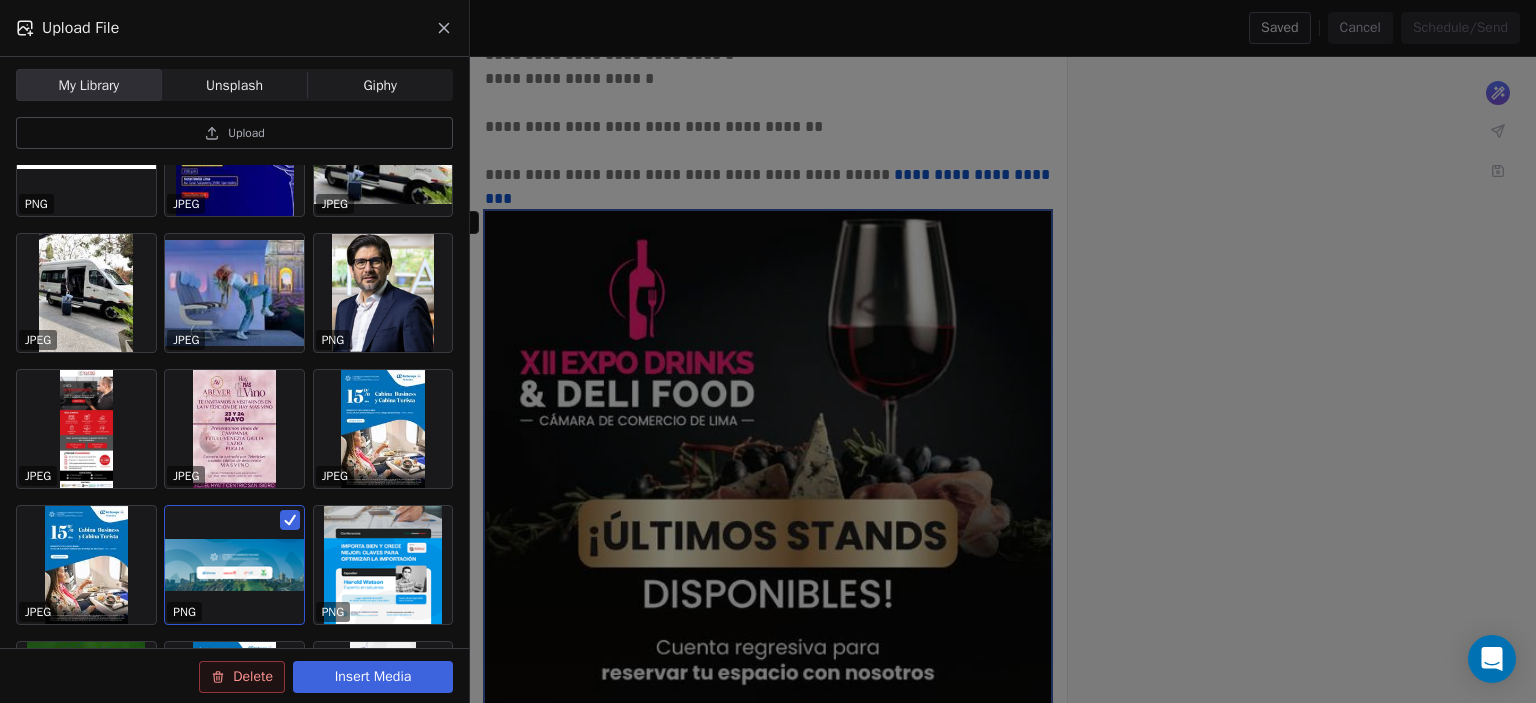 click on "Upload File My Library My Library Unsplash Unsplash Giphy Giphy Upload JPEG PNG PNG PNG PNG PNG JPEG JPEG JPEG JPEG JPEG JPEG PNG JPEG JPEG JPEG JPEG PNG JPEG JPEG JPEG JPEG PNG PNG JPEG JPEG PNG JPEG JPEG JPEG JPEG JPEG PNG JPEG PNG JPEG JPEG JPEG JPEG JPEG PNG PNG PNG JPEG PNG PNG PNG JPEG PNG PNG PNG Delete Insert Media" at bounding box center (768, 351) 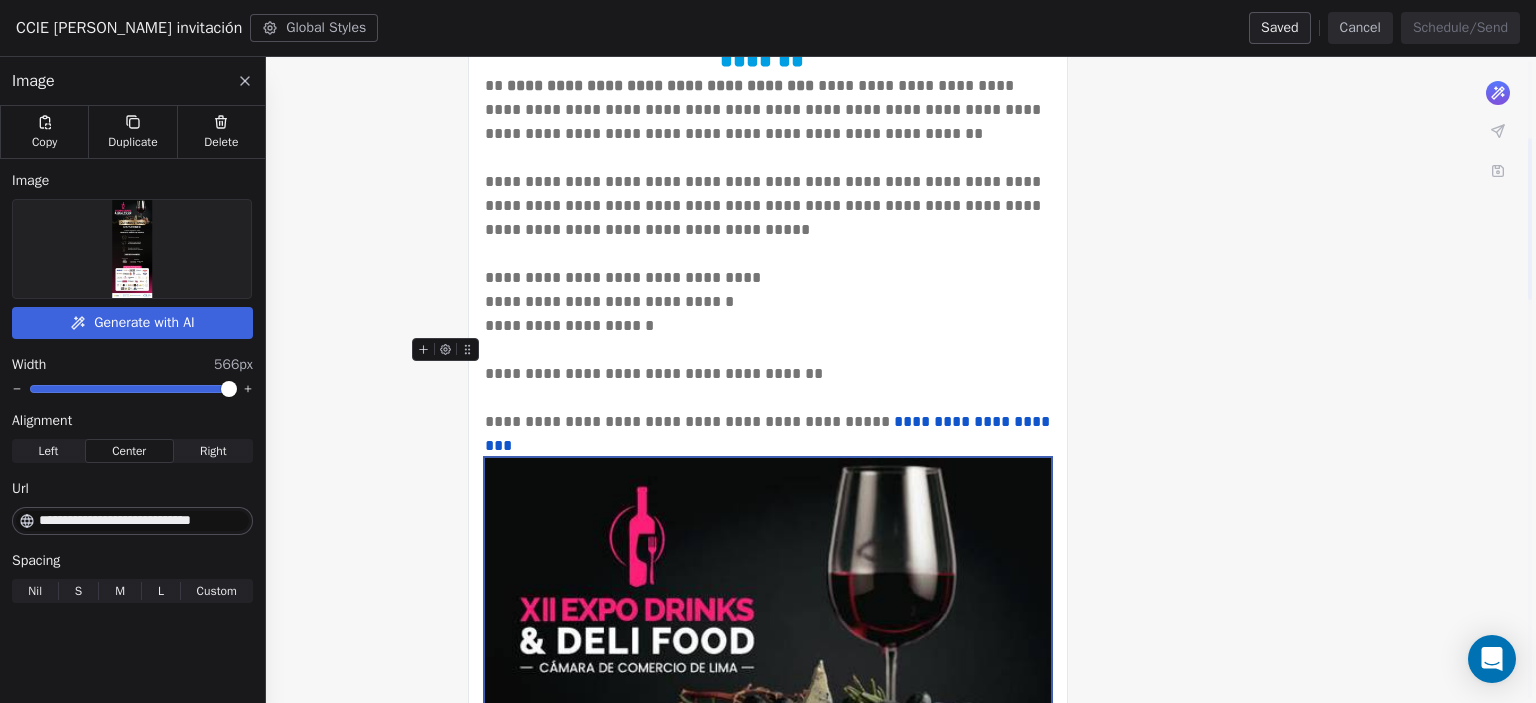 scroll, scrollTop: 307, scrollLeft: 0, axis: vertical 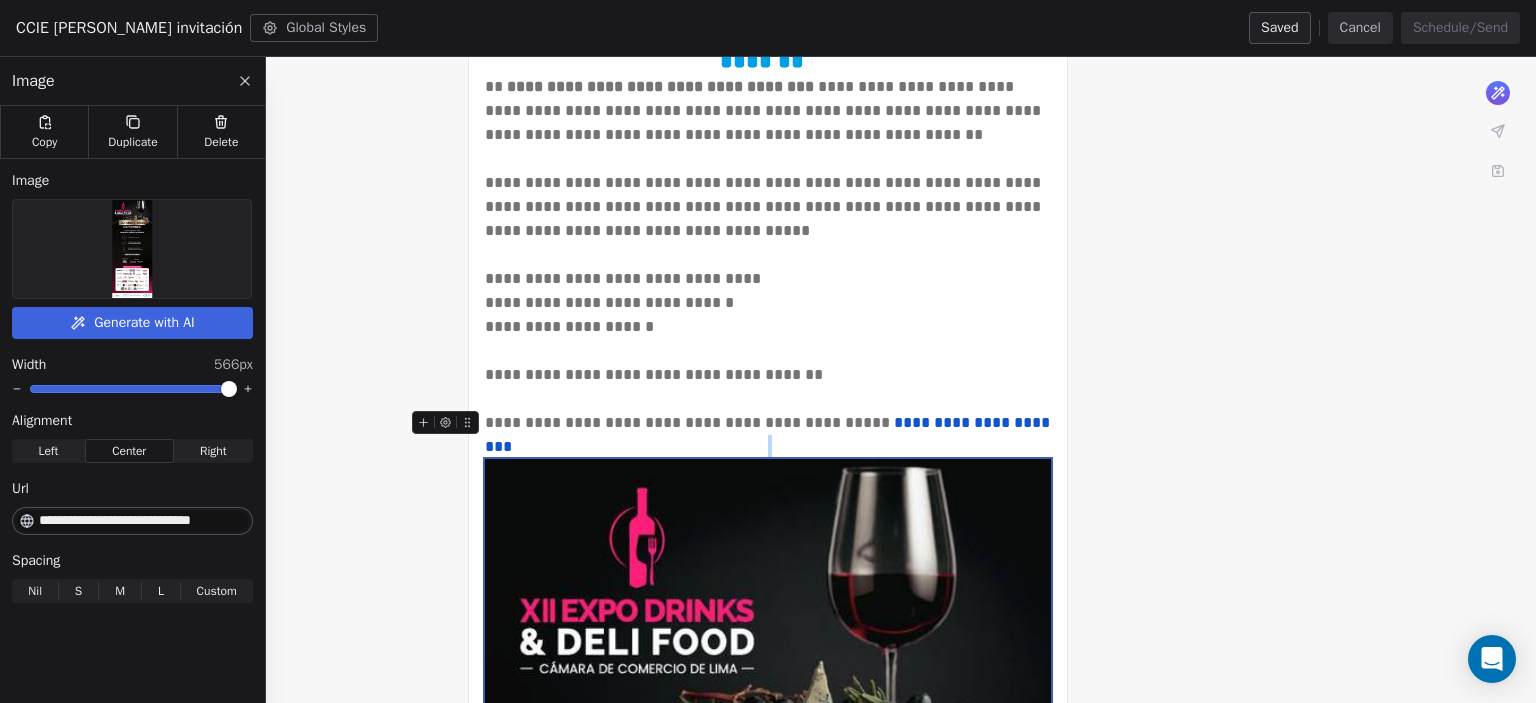 click on "**********" at bounding box center [768, 423] 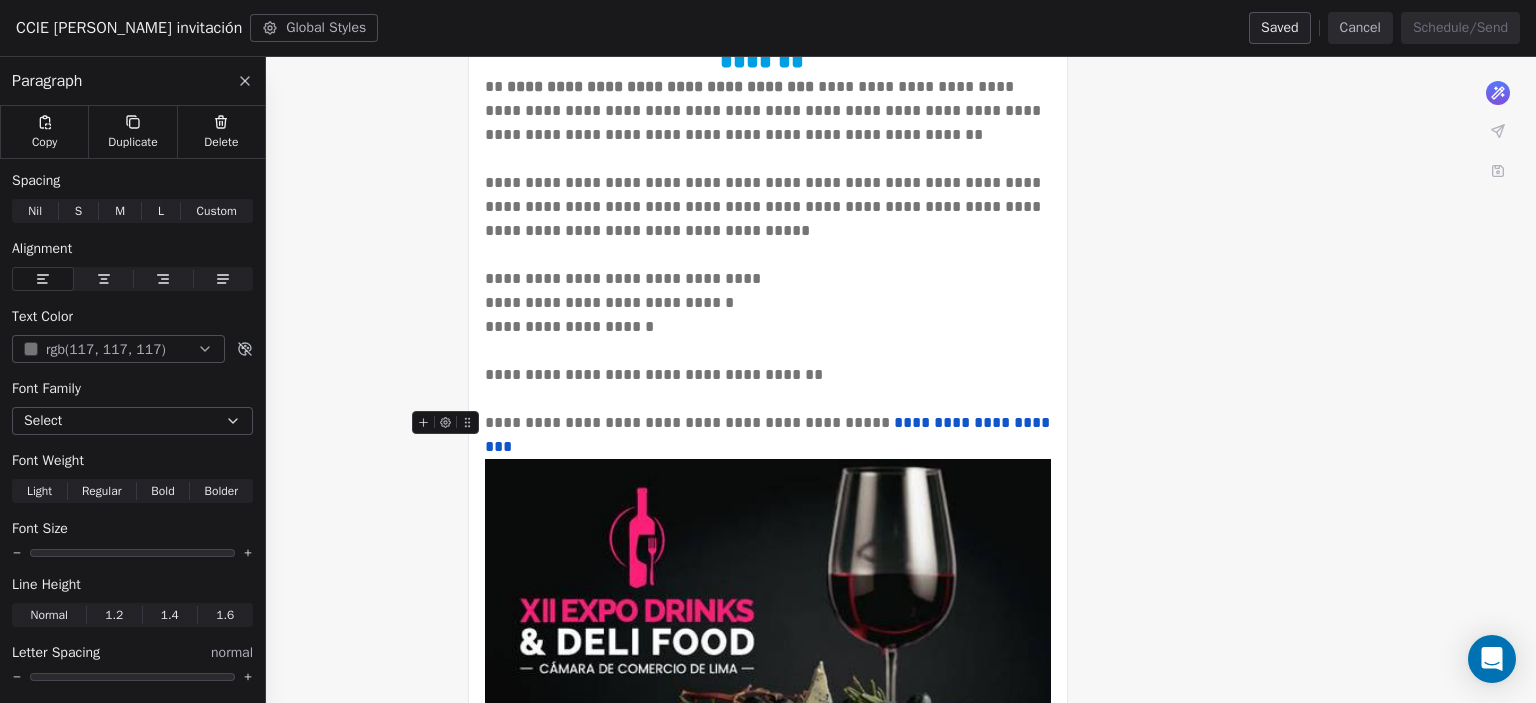 click on "**********" at bounding box center [769, 434] 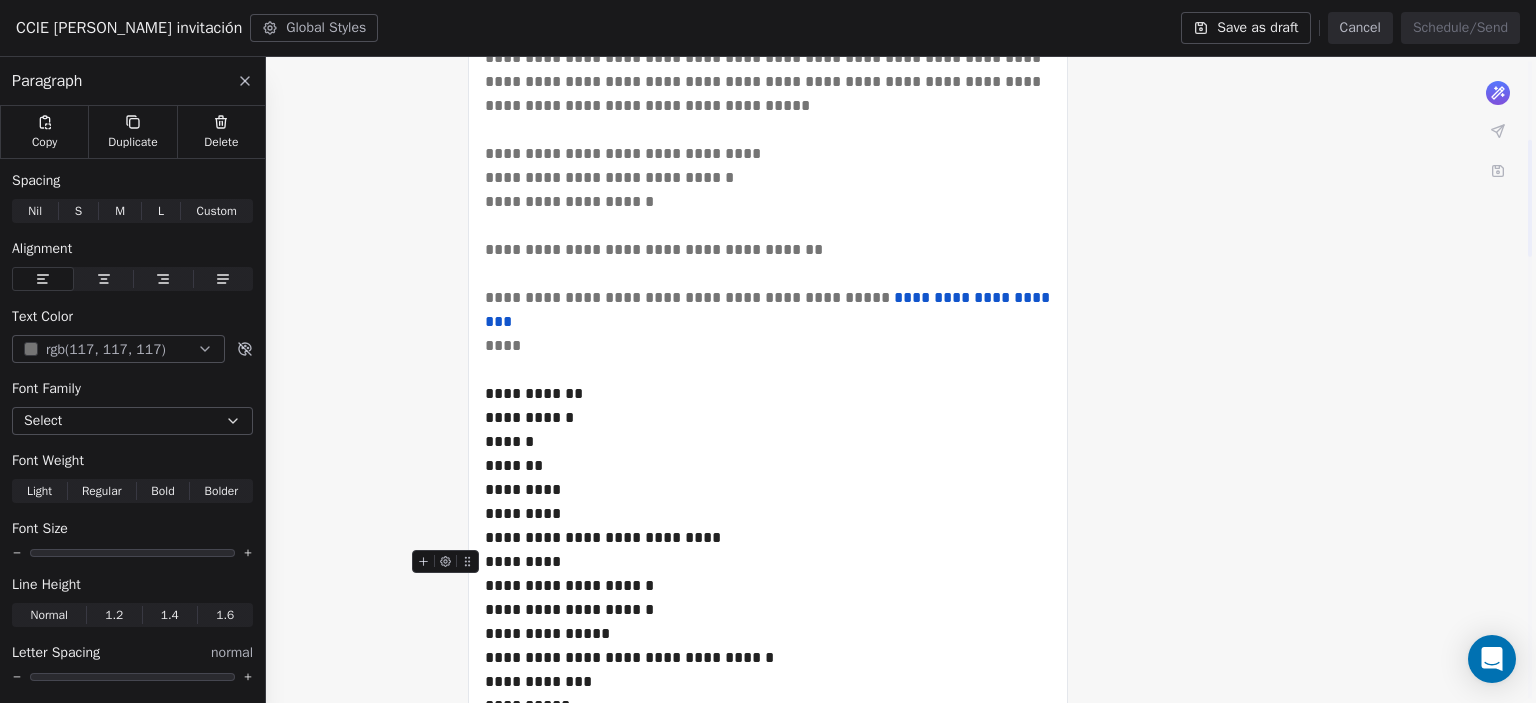 scroll, scrollTop: 431, scrollLeft: 0, axis: vertical 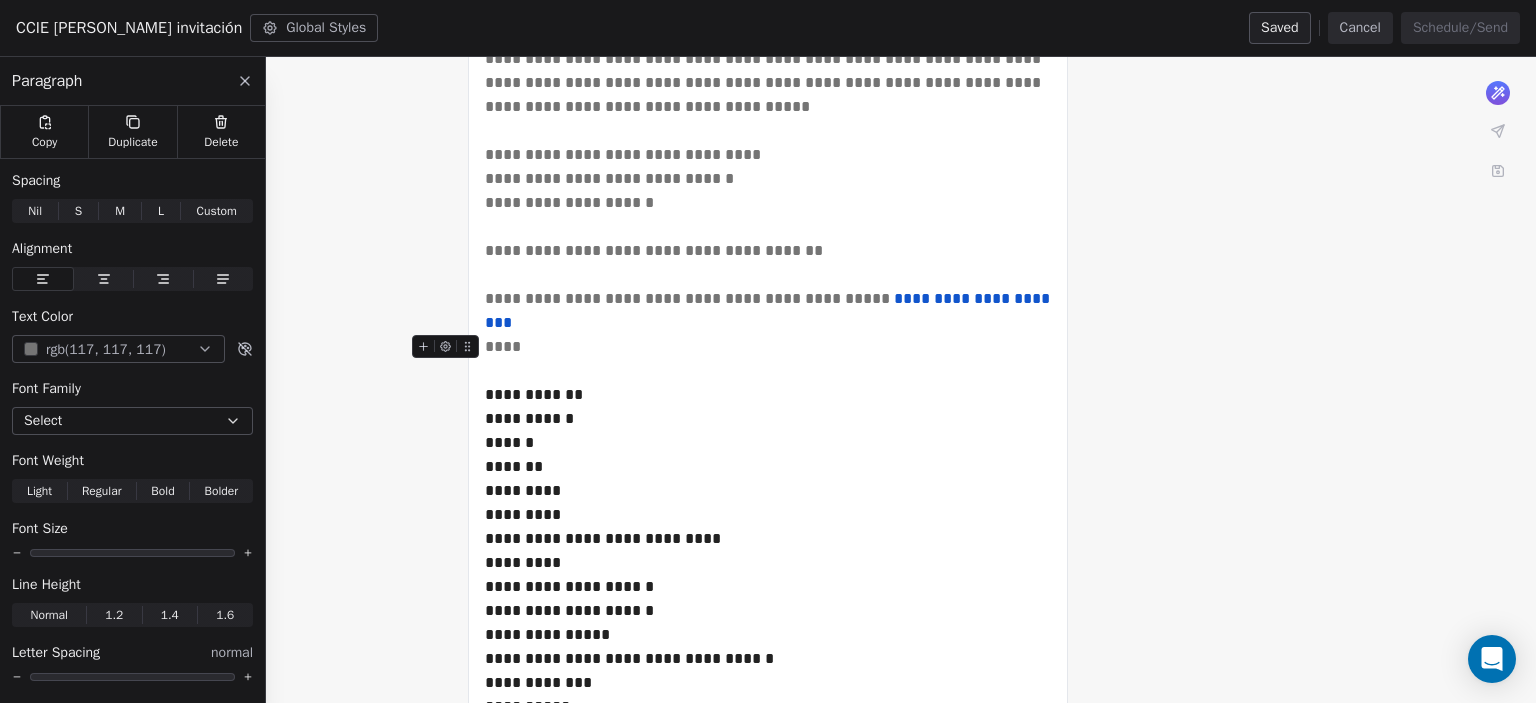 click on "****" at bounding box center [768, 347] 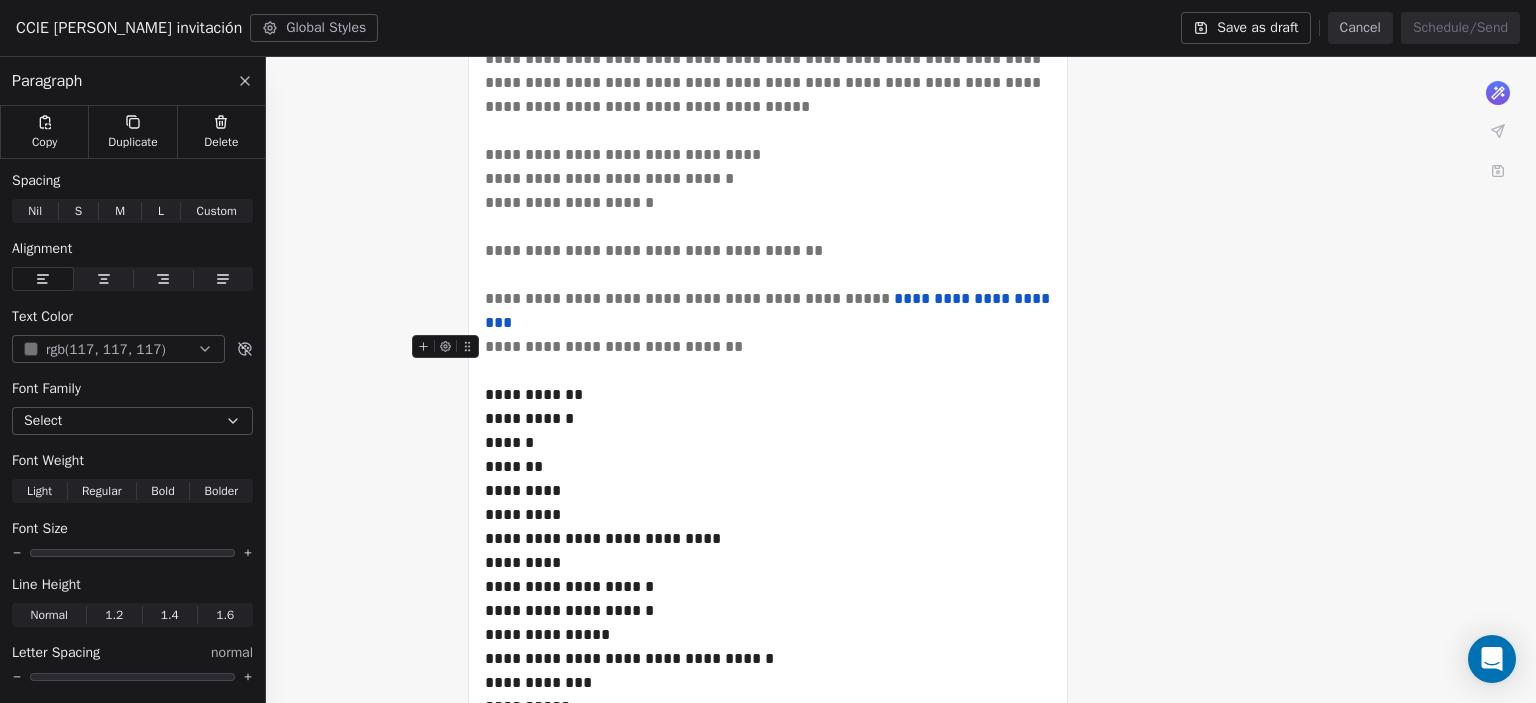 click on "**********" at bounding box center (768, 347) 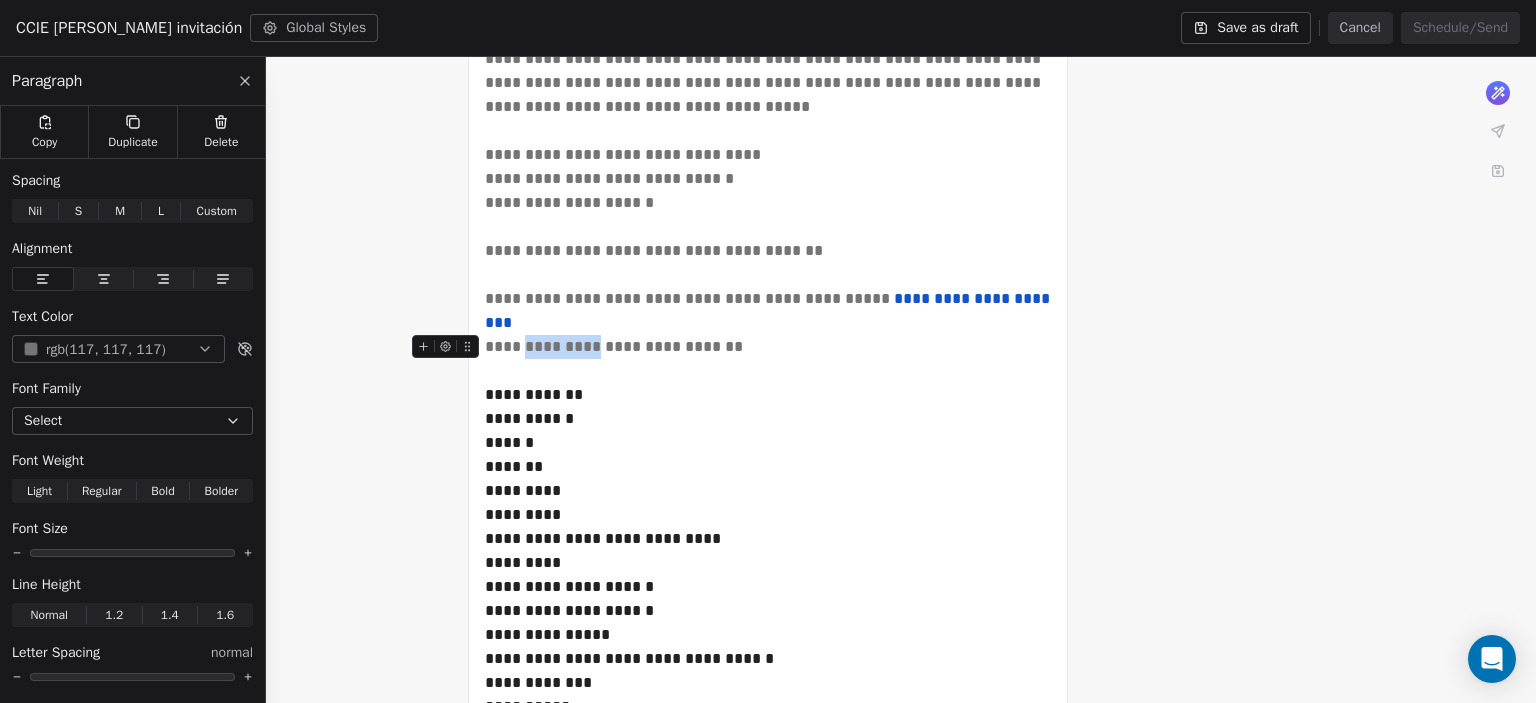 click on "**********" at bounding box center (768, 347) 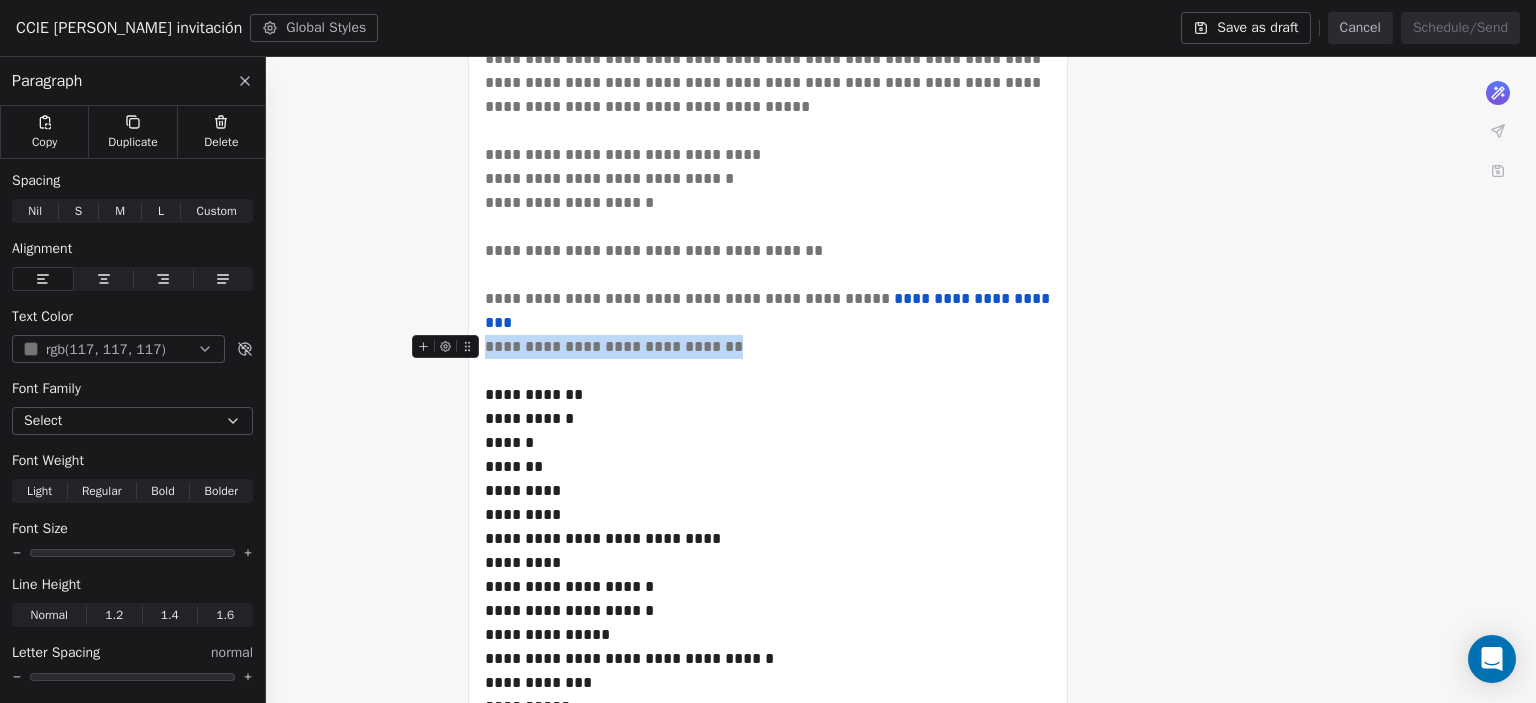 click on "**********" at bounding box center [768, 347] 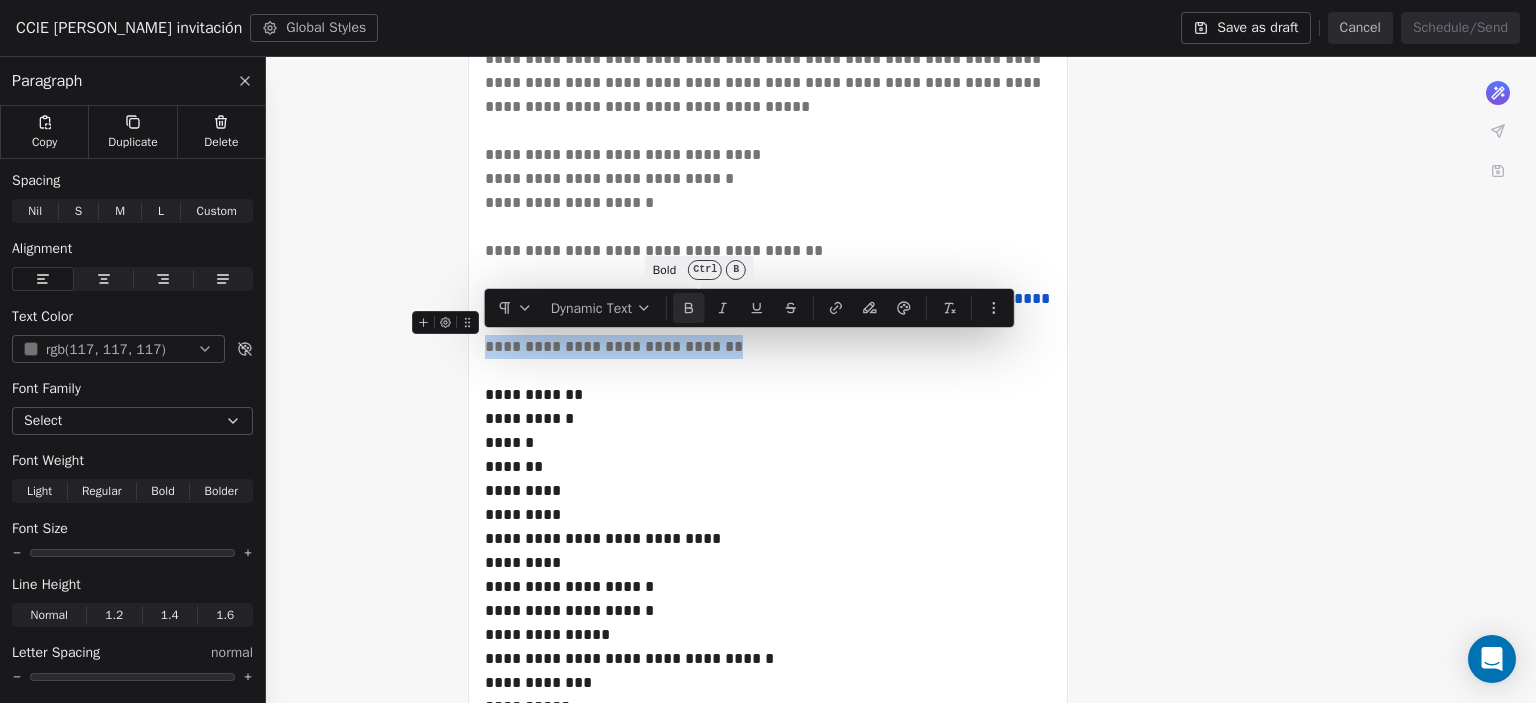 click 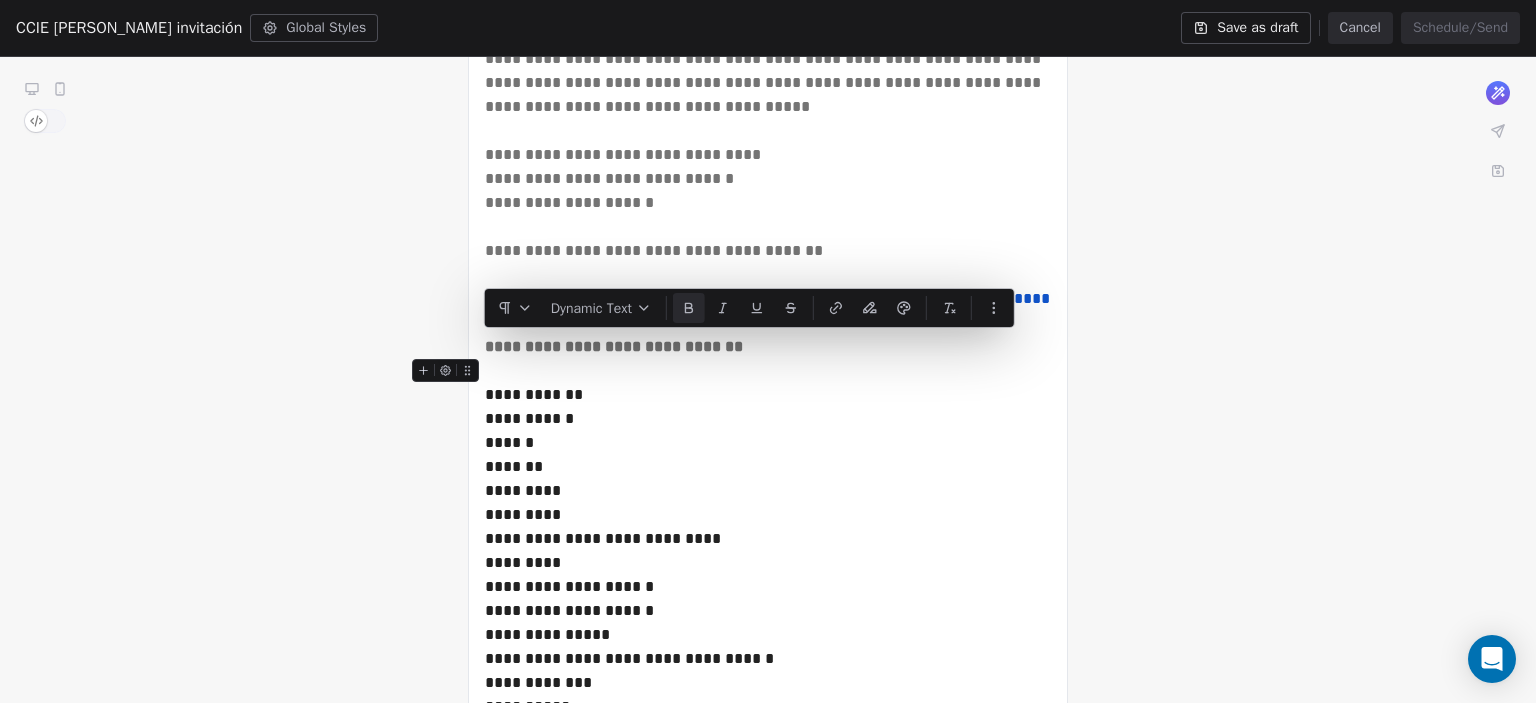 click at bounding box center (768, 371) 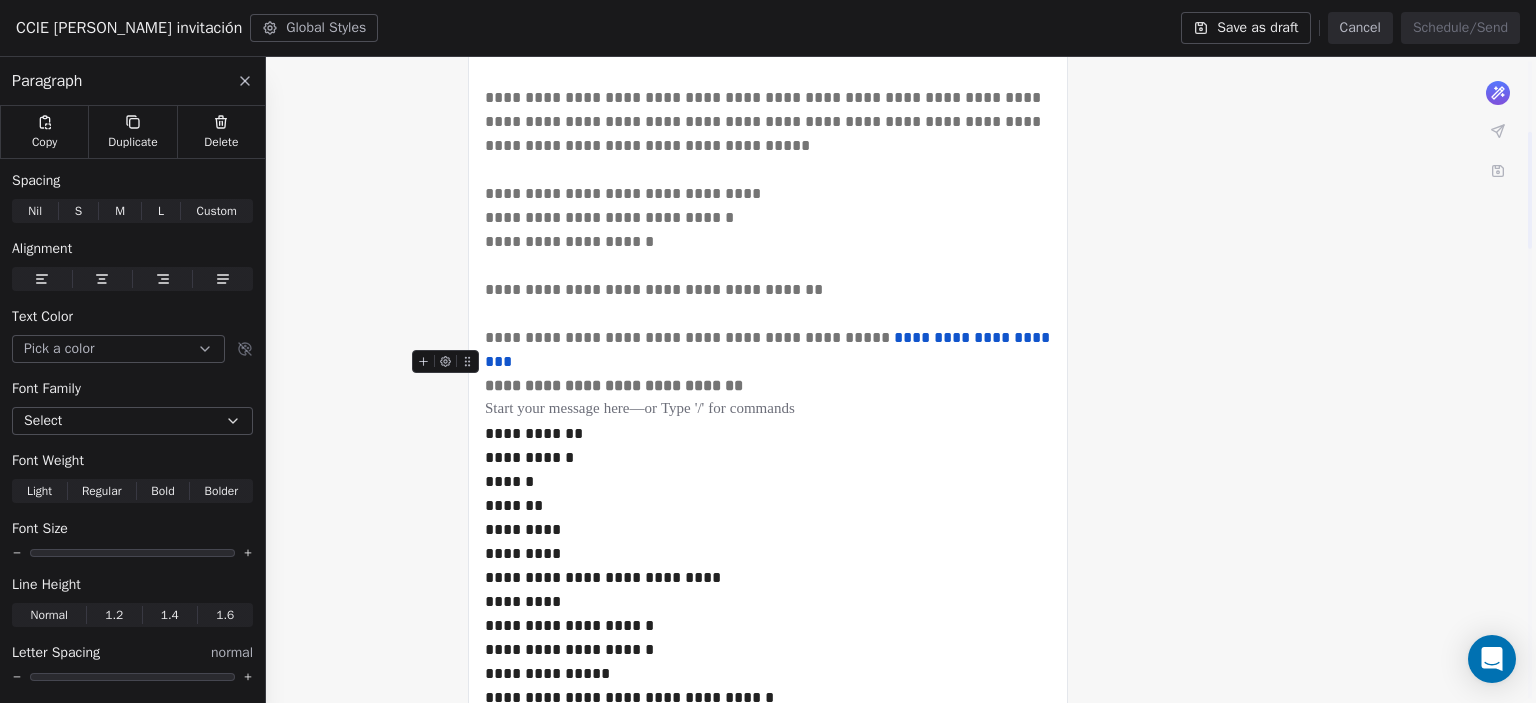 scroll, scrollTop: 390, scrollLeft: 0, axis: vertical 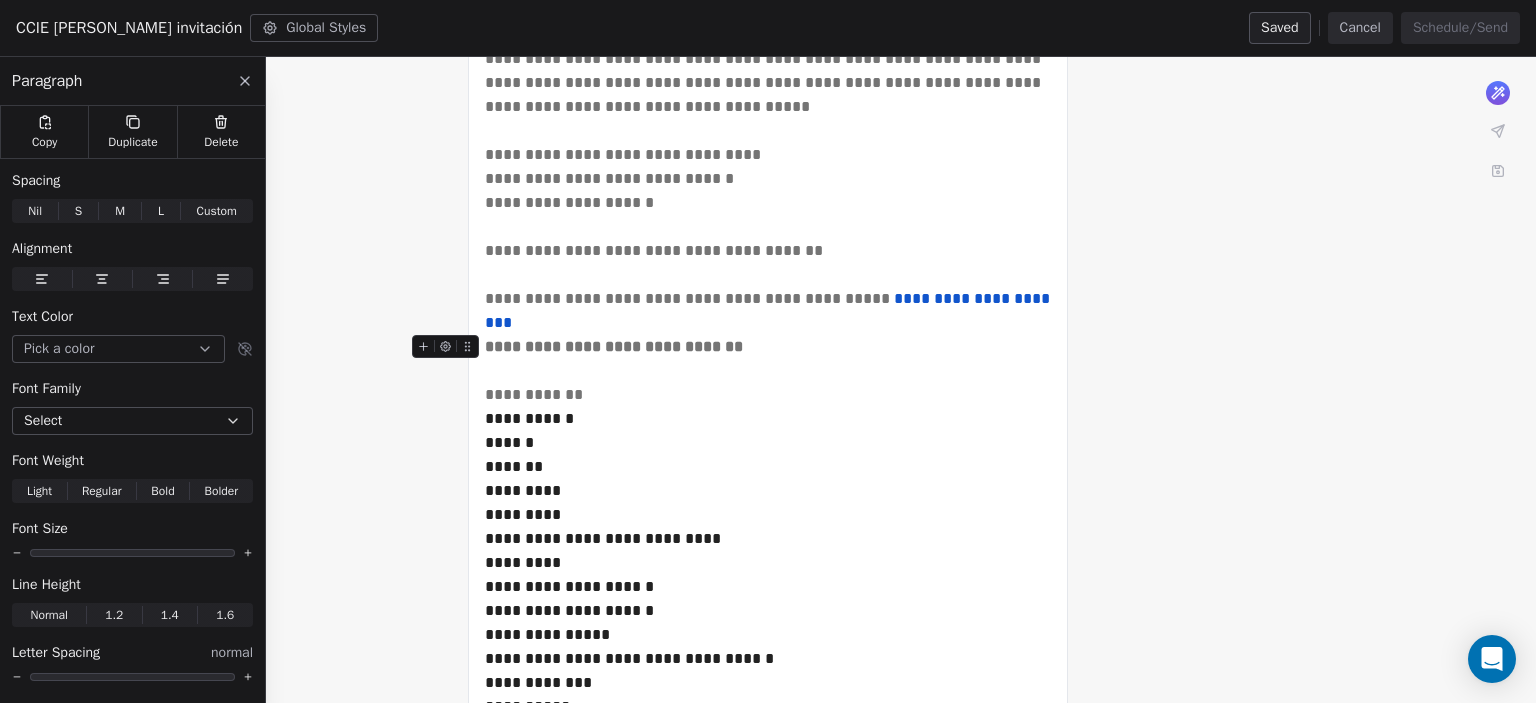 click on "**********" at bounding box center [614, 346] 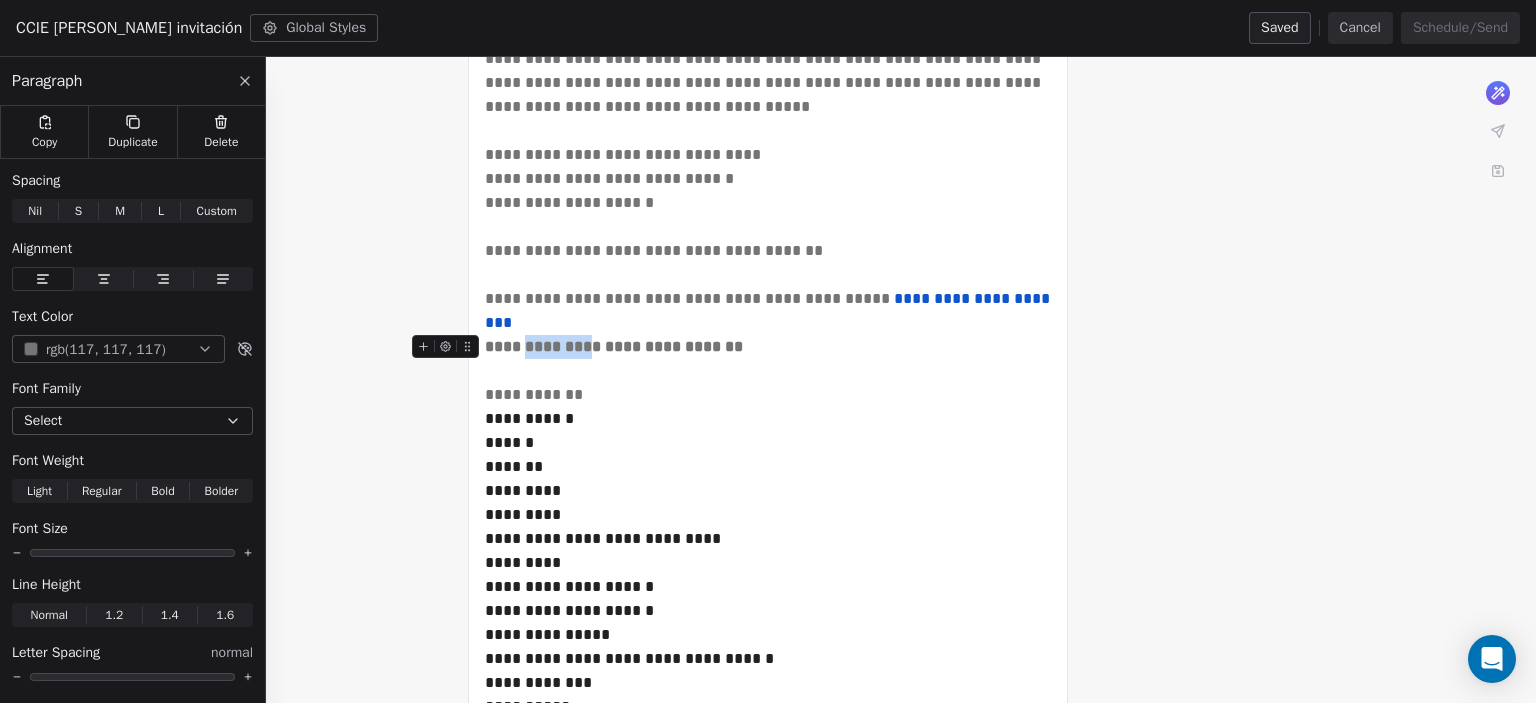 click on "**********" at bounding box center [614, 346] 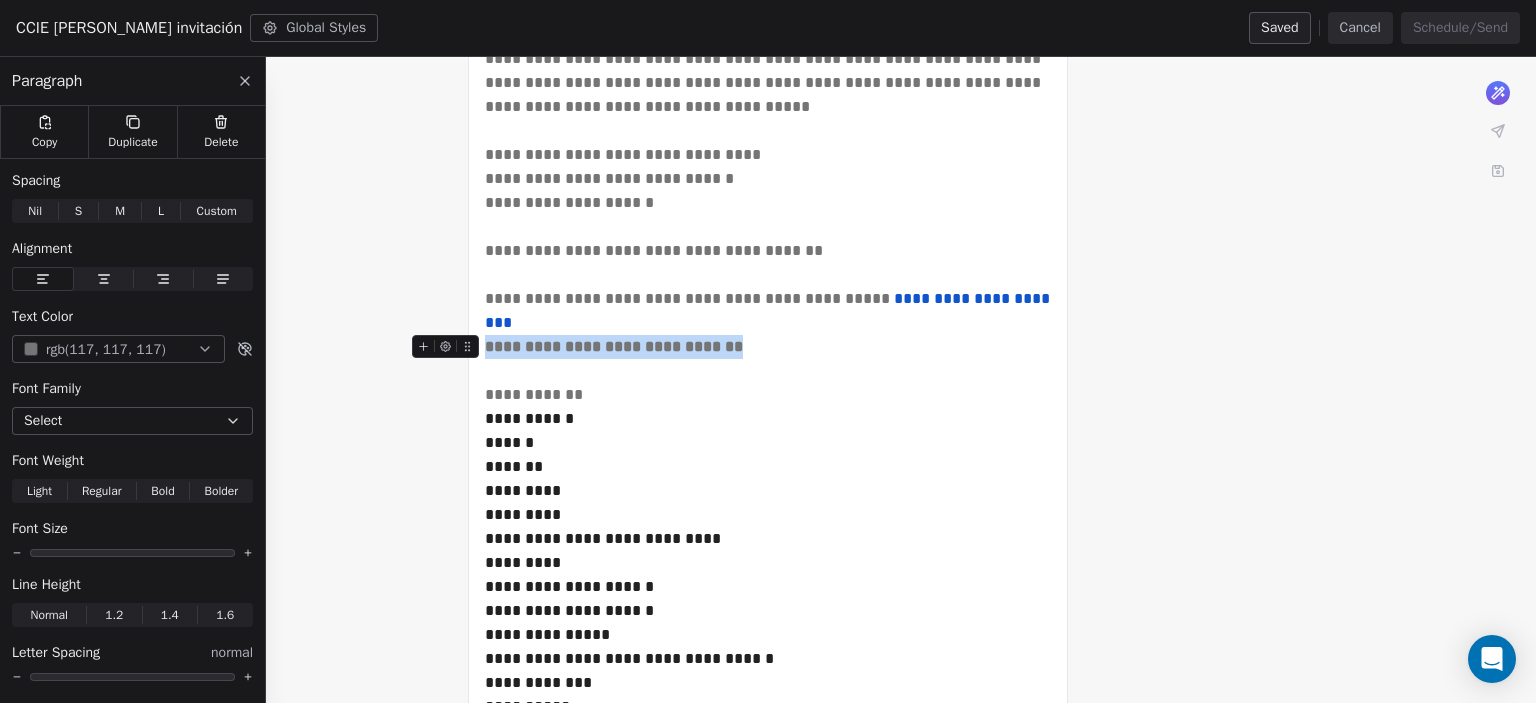 click on "**********" at bounding box center [614, 346] 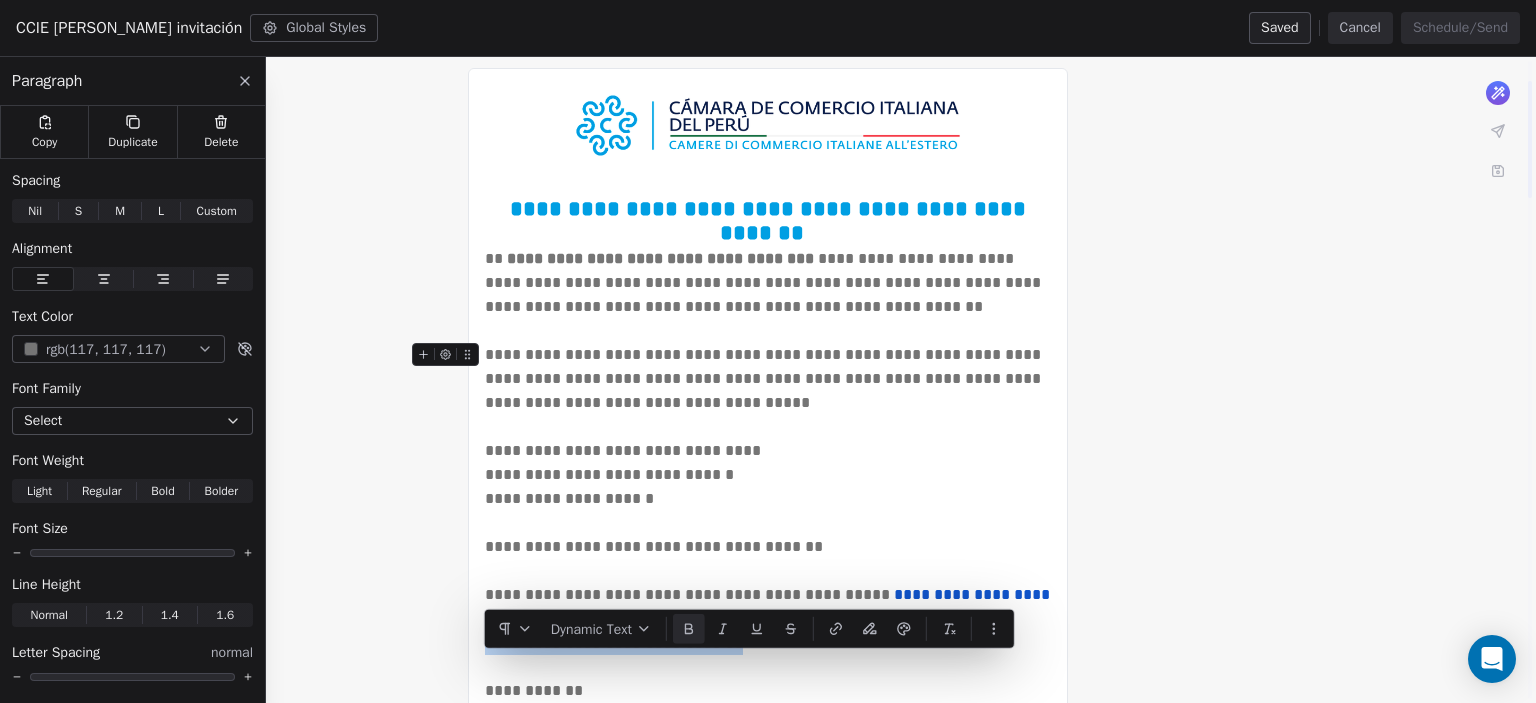 scroll, scrollTop: 86, scrollLeft: 0, axis: vertical 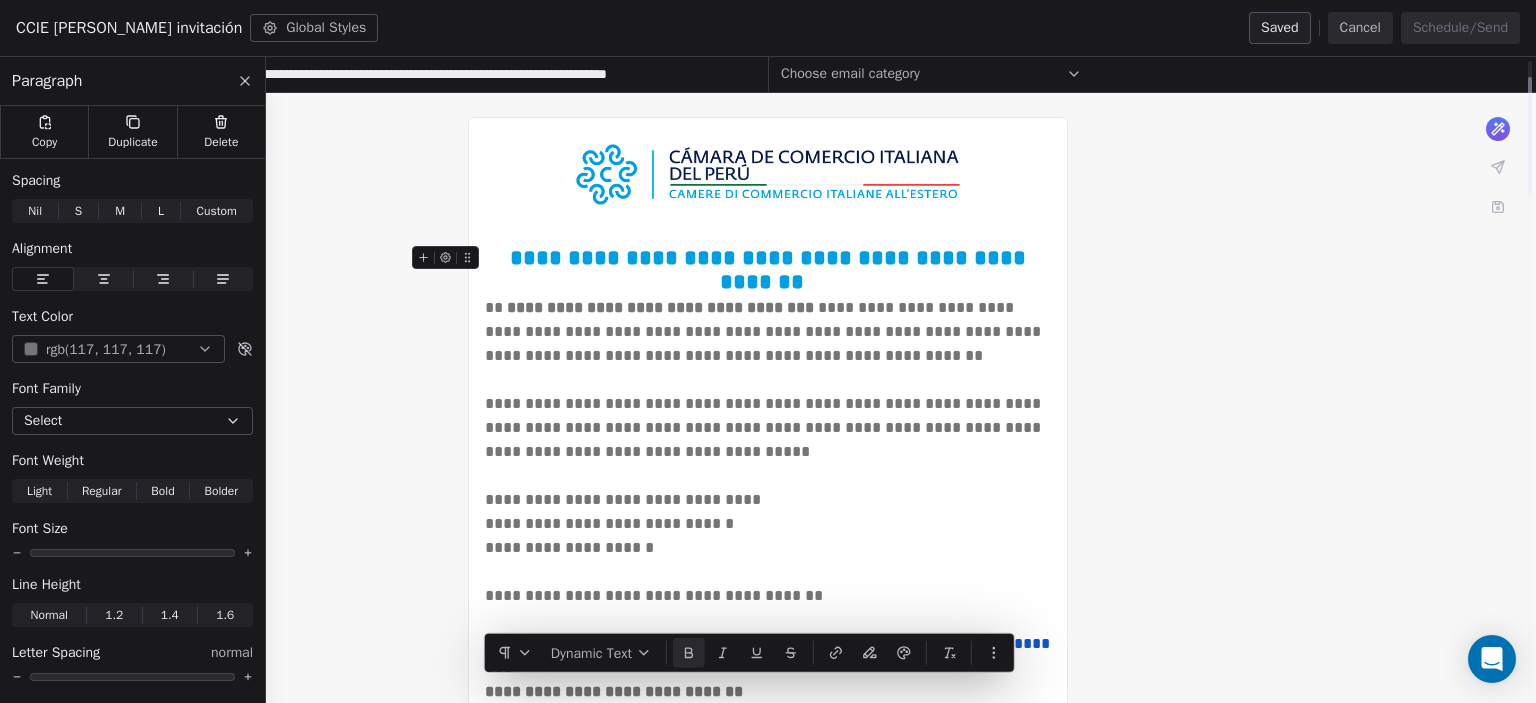 click on "**********" at bounding box center [771, 270] 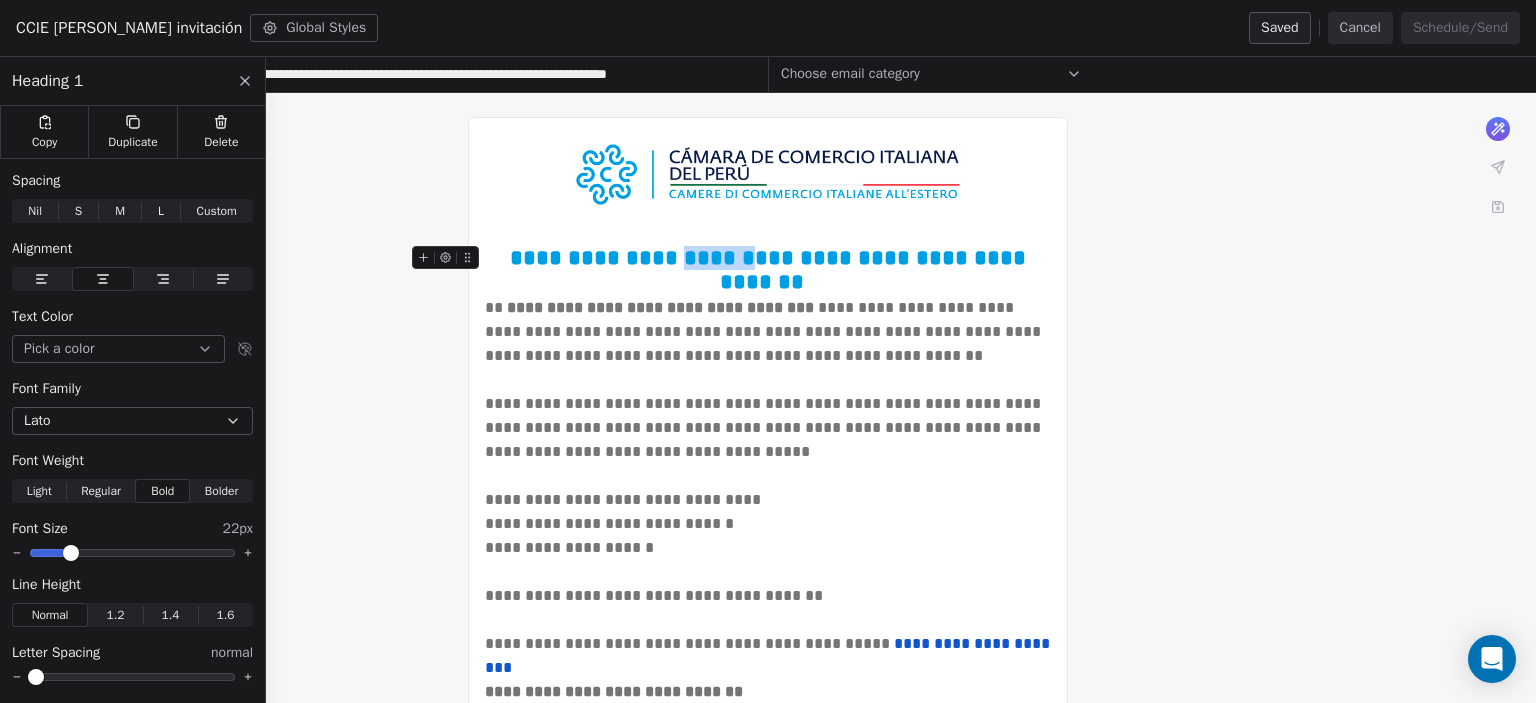 click on "**********" at bounding box center (771, 270) 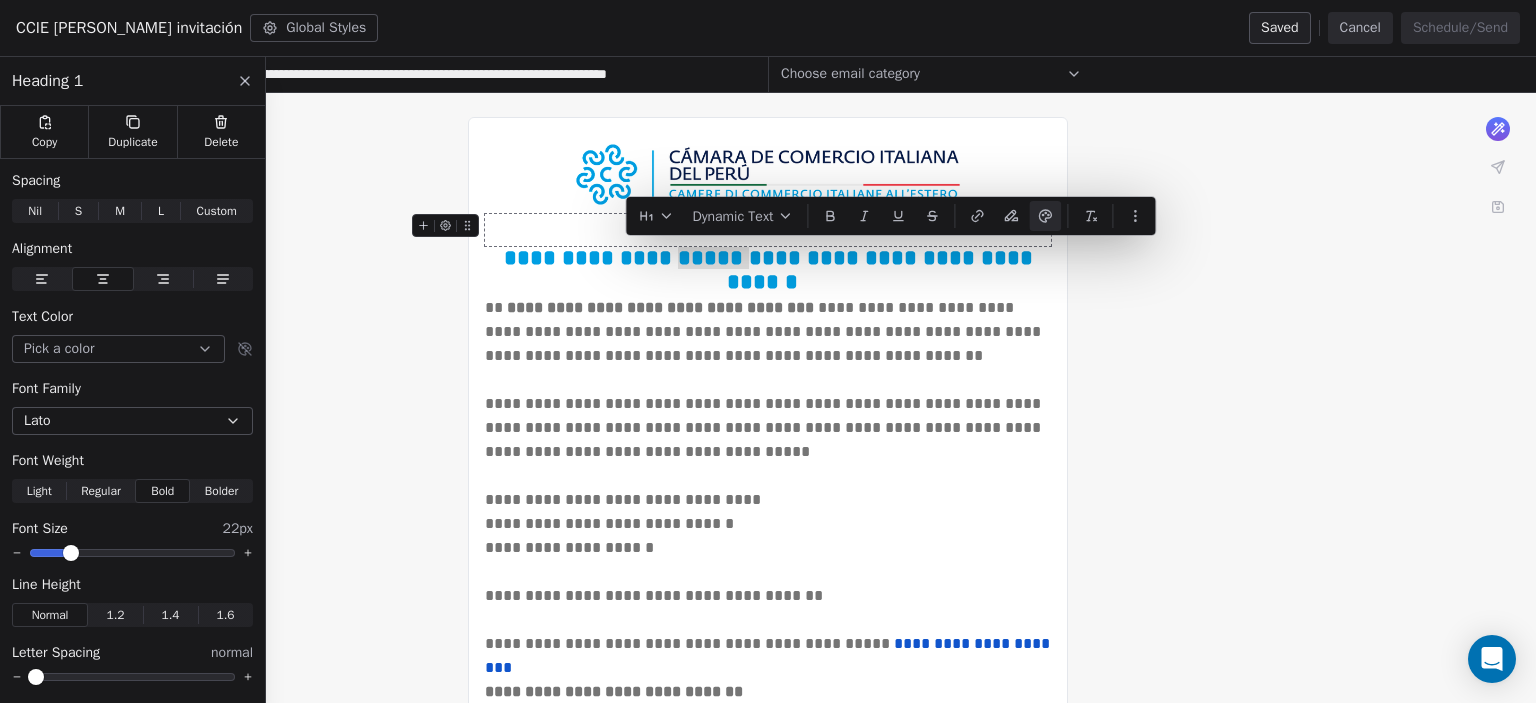 click 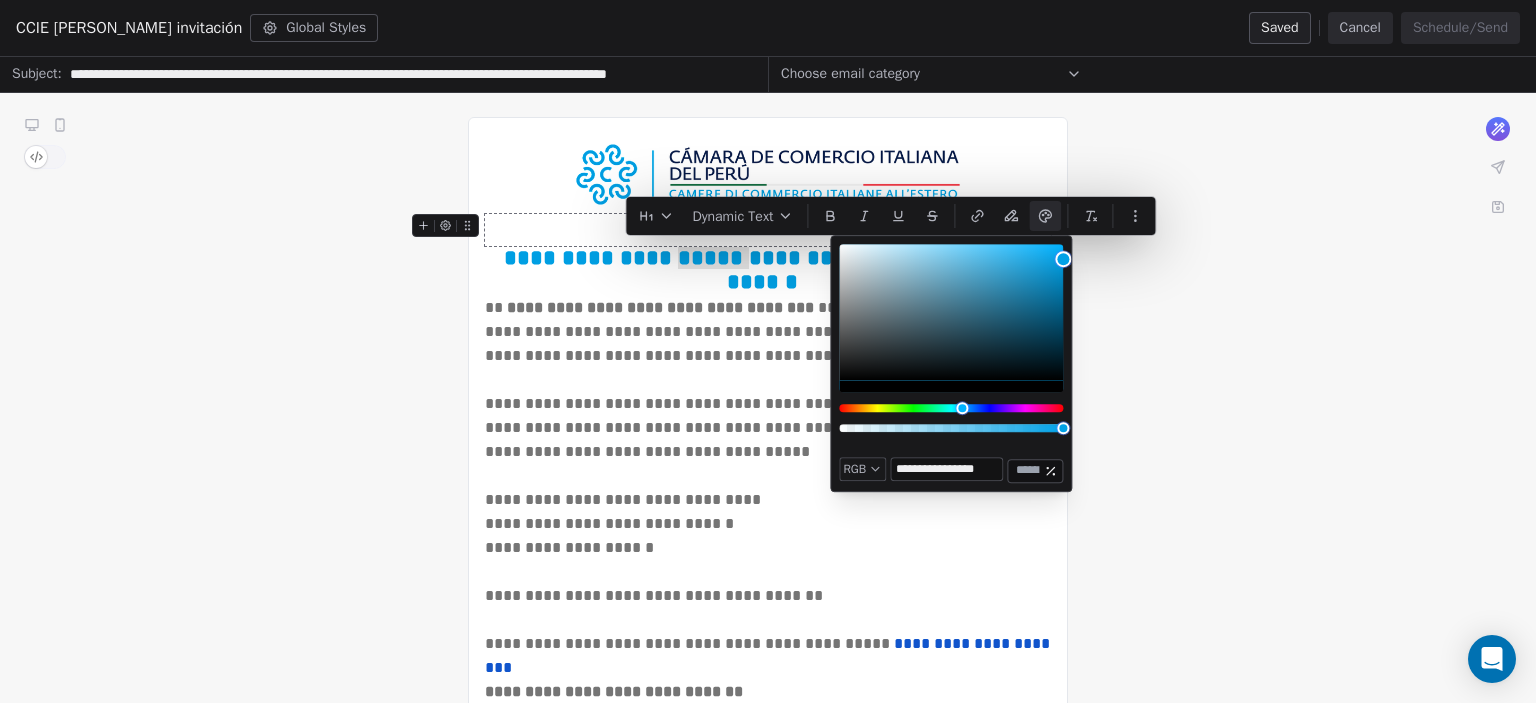 click on "**********" at bounding box center (946, 469) 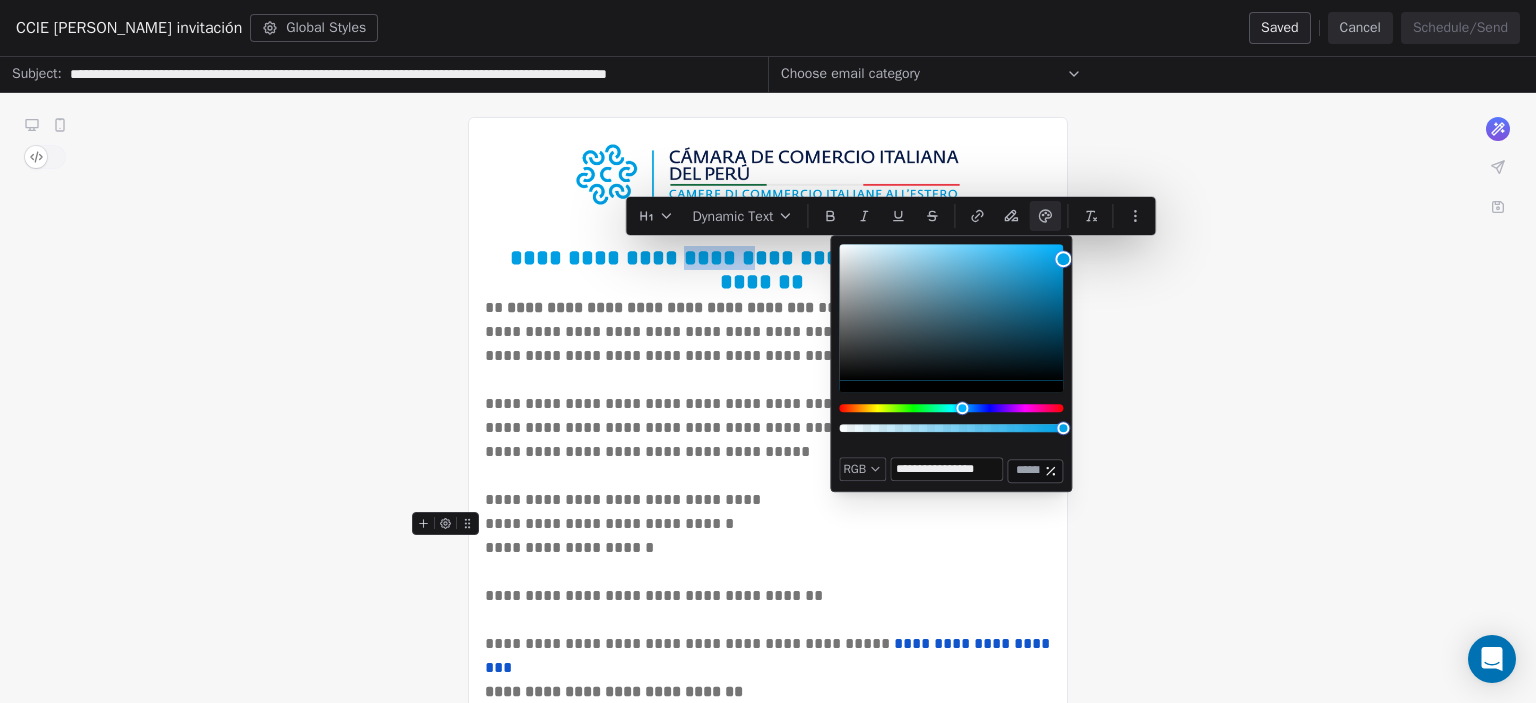 click on "**********" at bounding box center (768, 524) 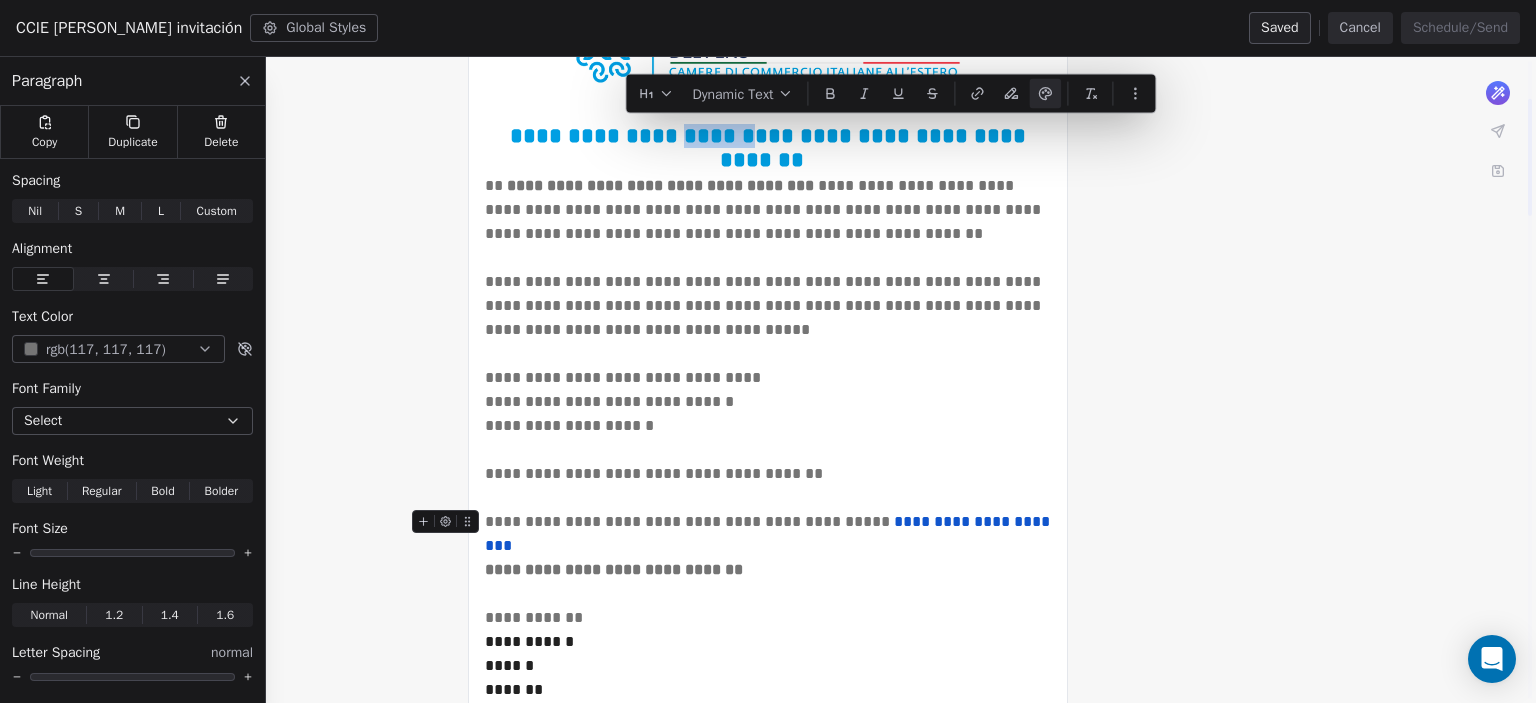 scroll, scrollTop: 216, scrollLeft: 0, axis: vertical 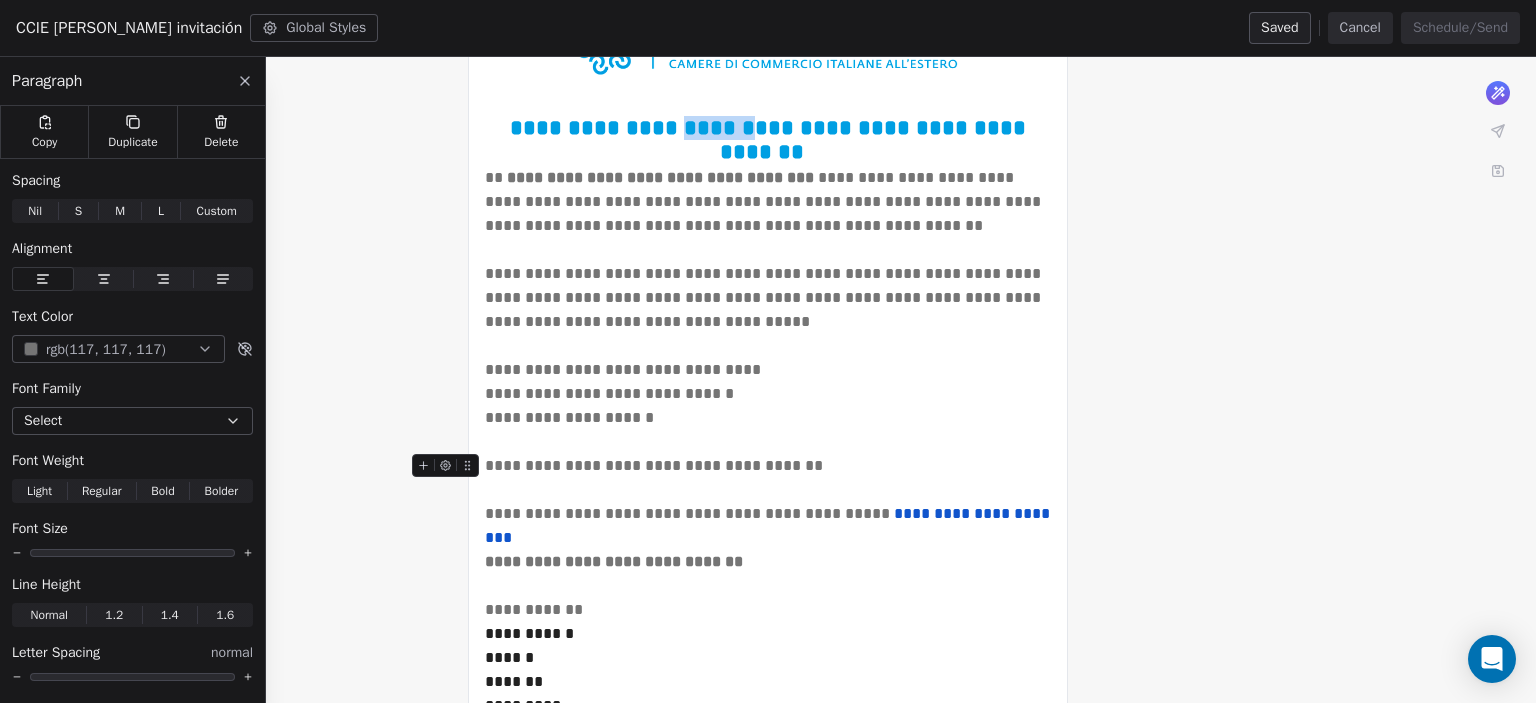 click on "**********" at bounding box center [768, 466] 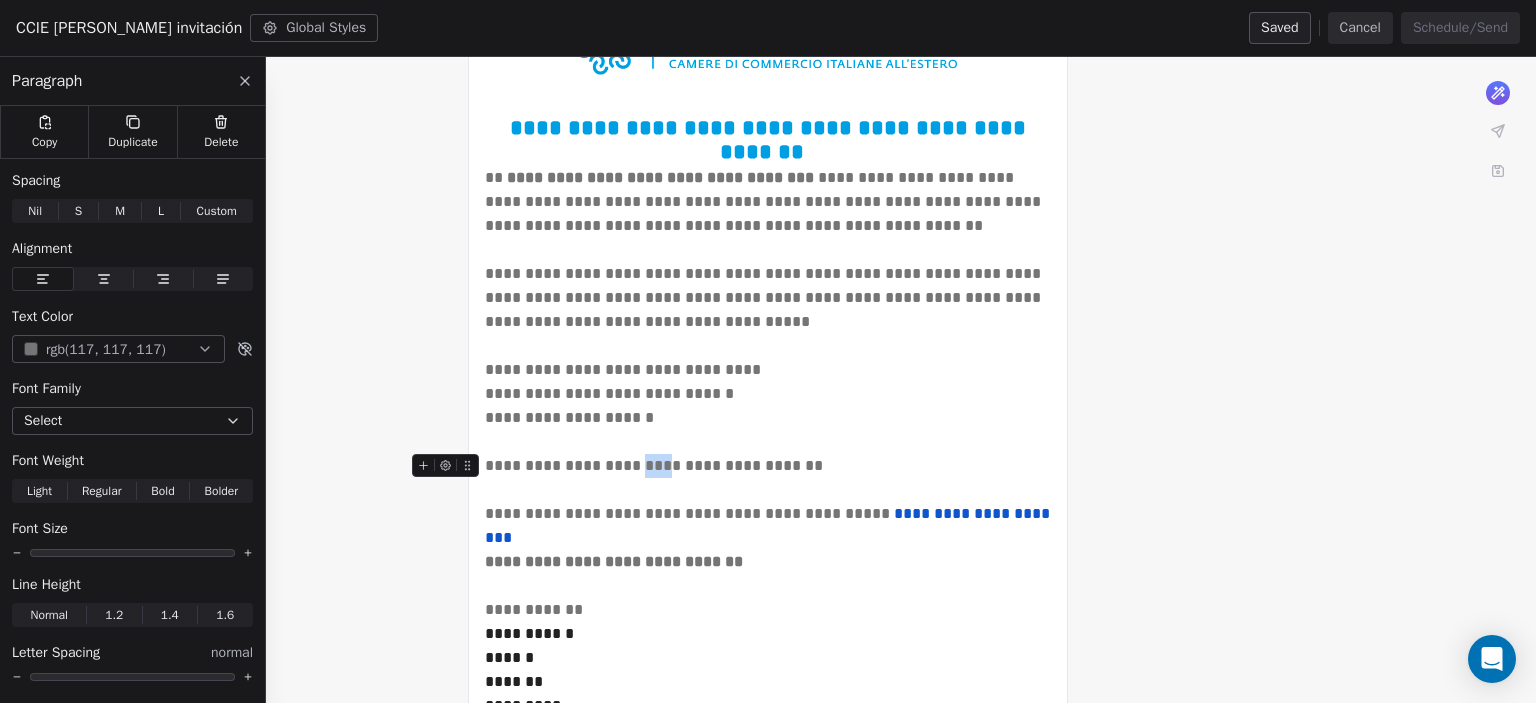 click on "**********" at bounding box center (768, 466) 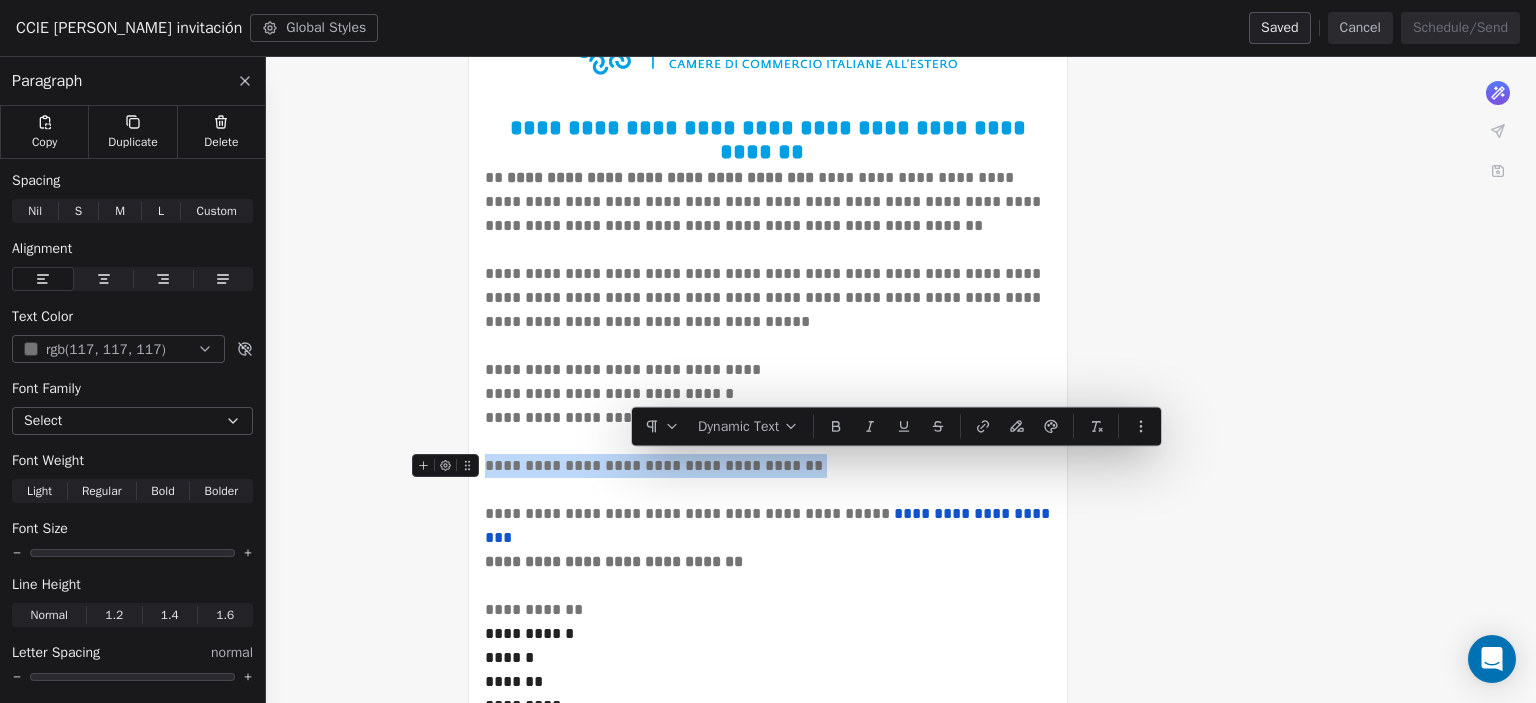 click on "**********" at bounding box center [768, 466] 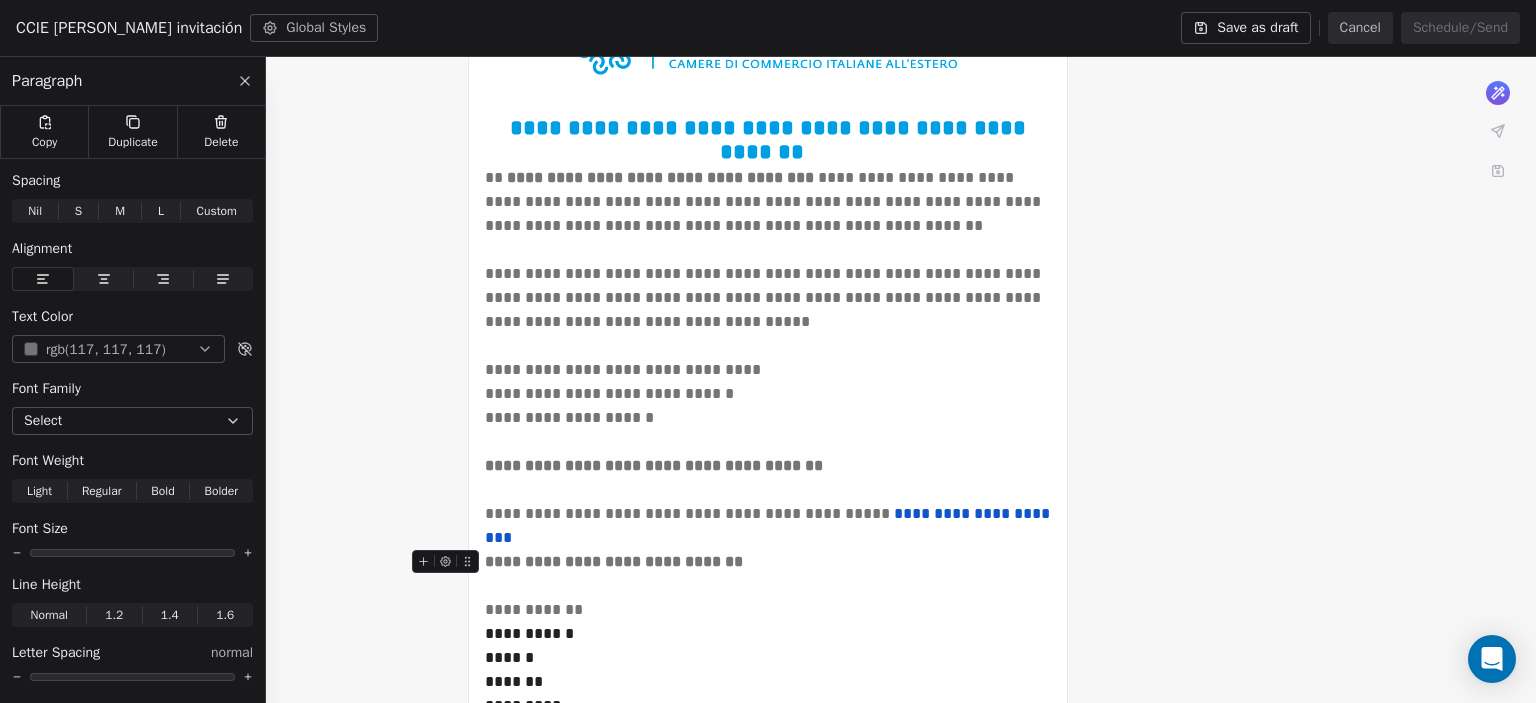click on "**********" at bounding box center [614, 561] 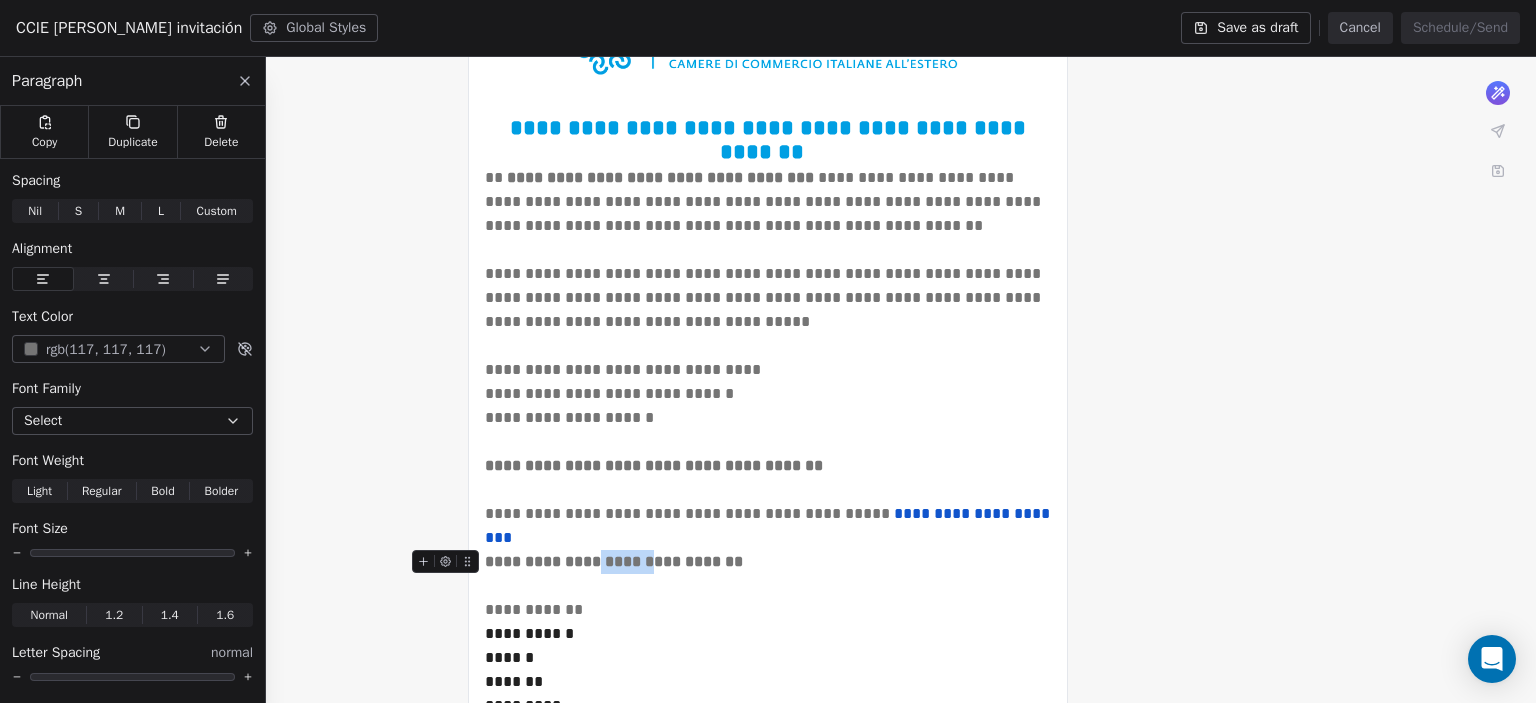 click on "**********" at bounding box center (614, 561) 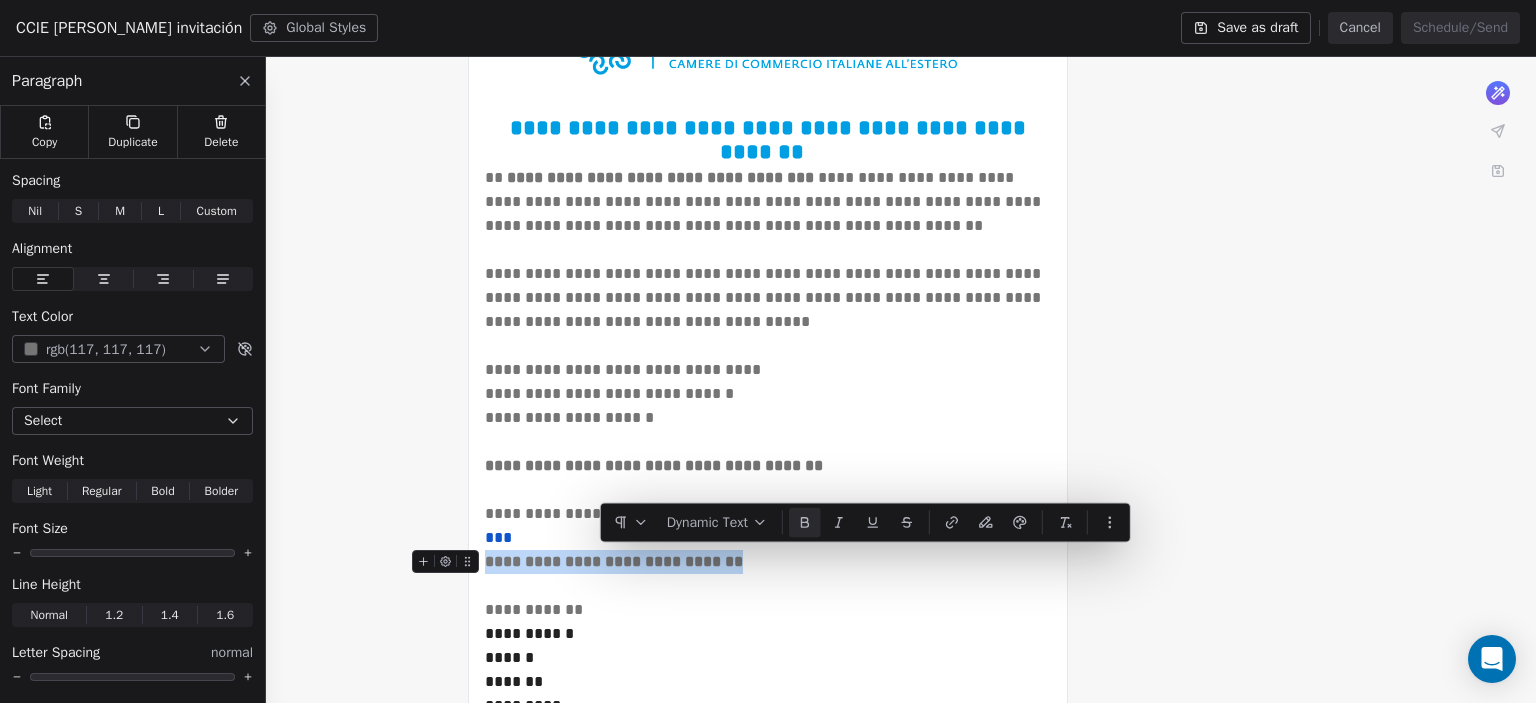 click on "**********" at bounding box center [614, 561] 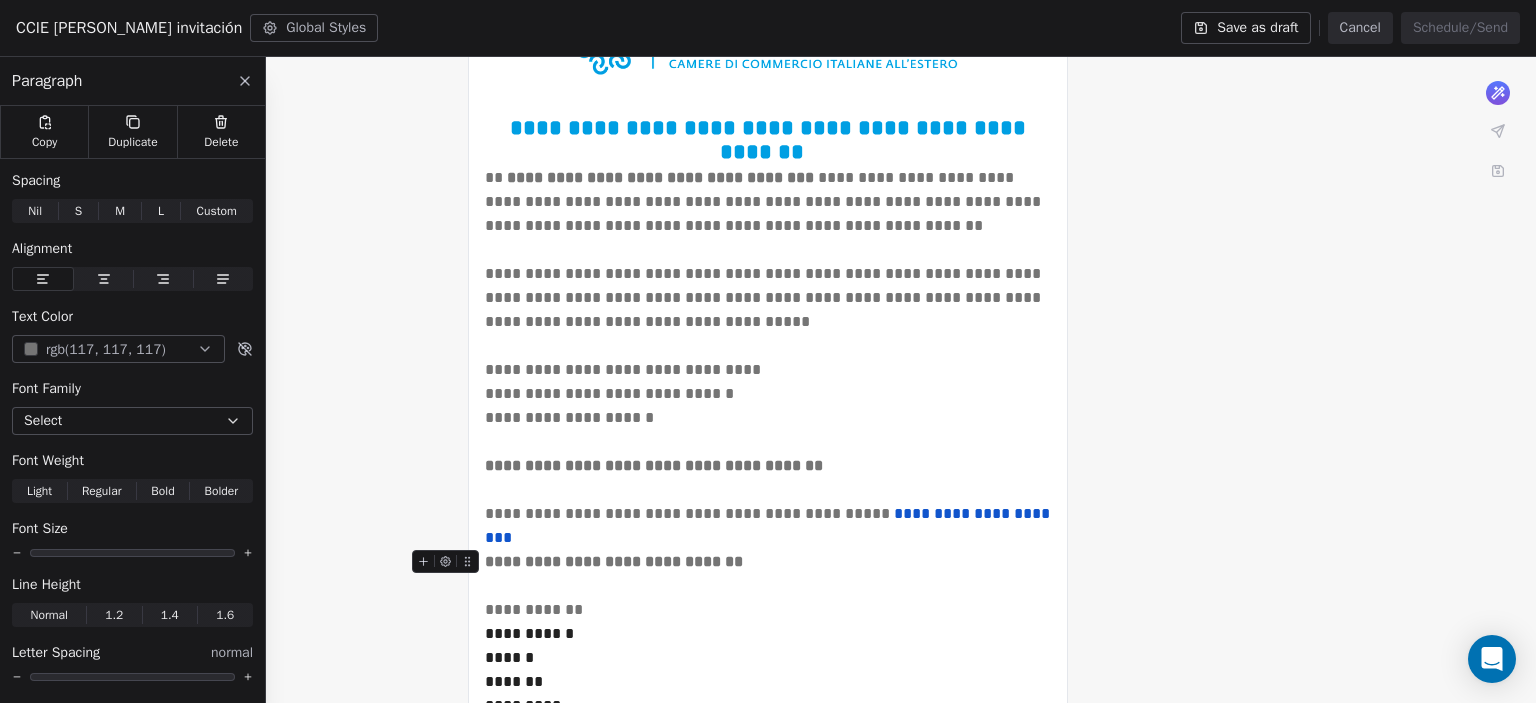 click on "**********" at bounding box center [614, 561] 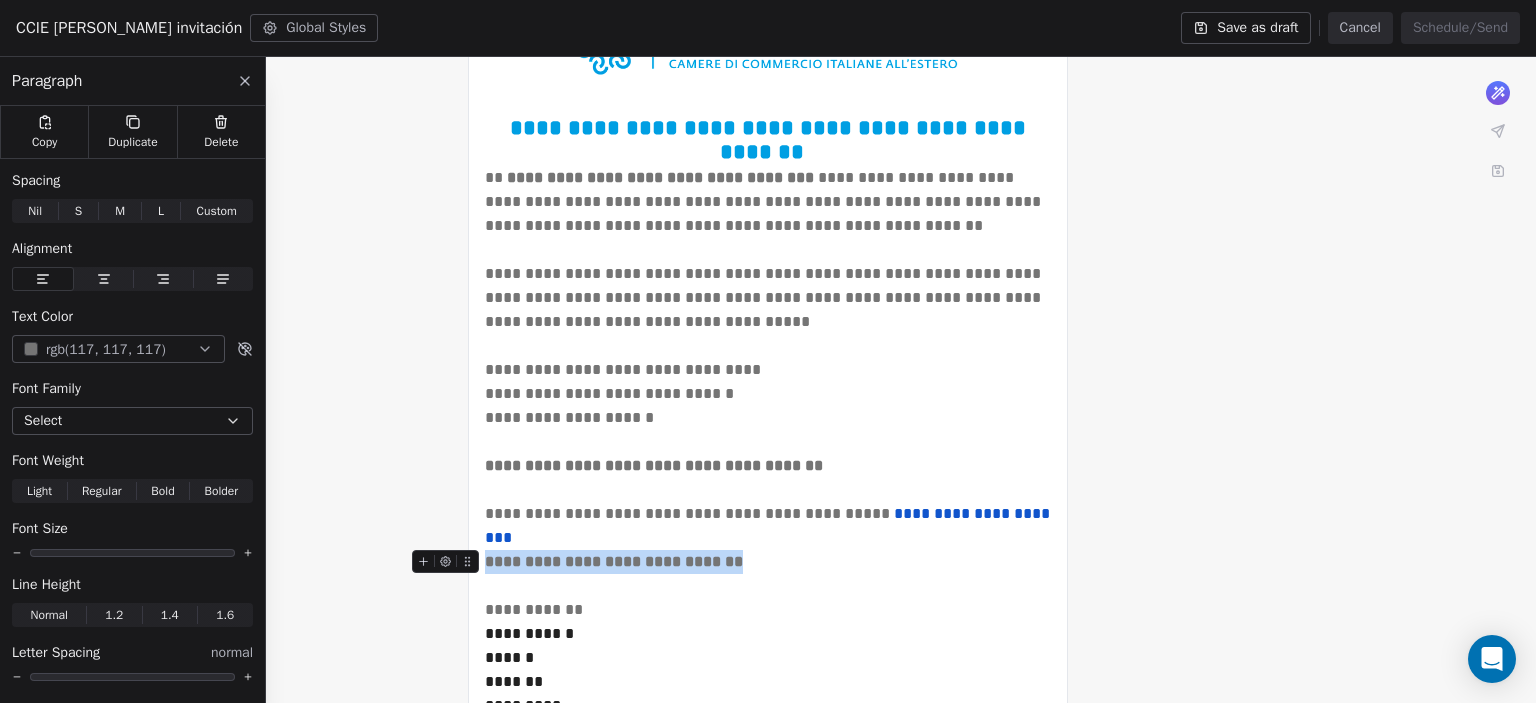 click on "**********" at bounding box center (614, 561) 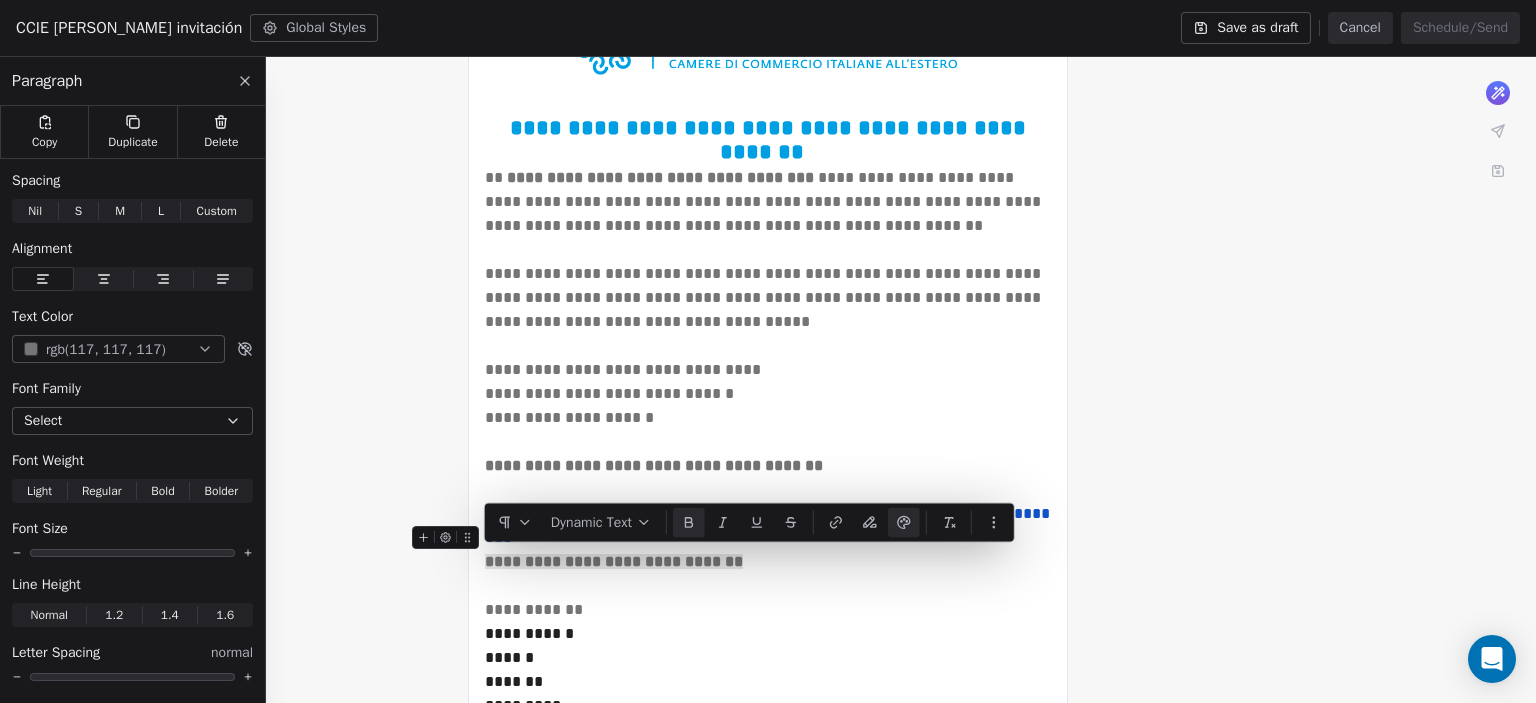 click at bounding box center (904, 522) 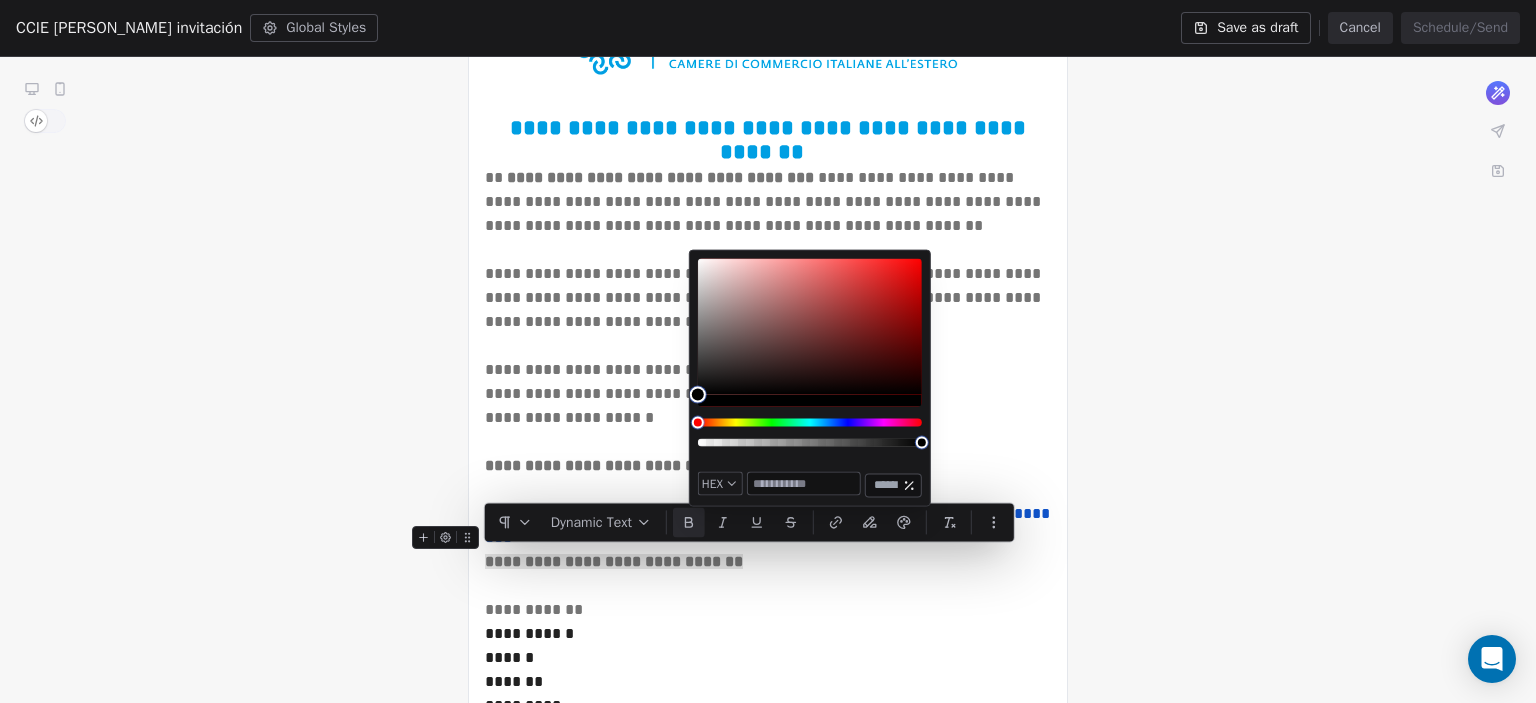 click at bounding box center (804, 484) 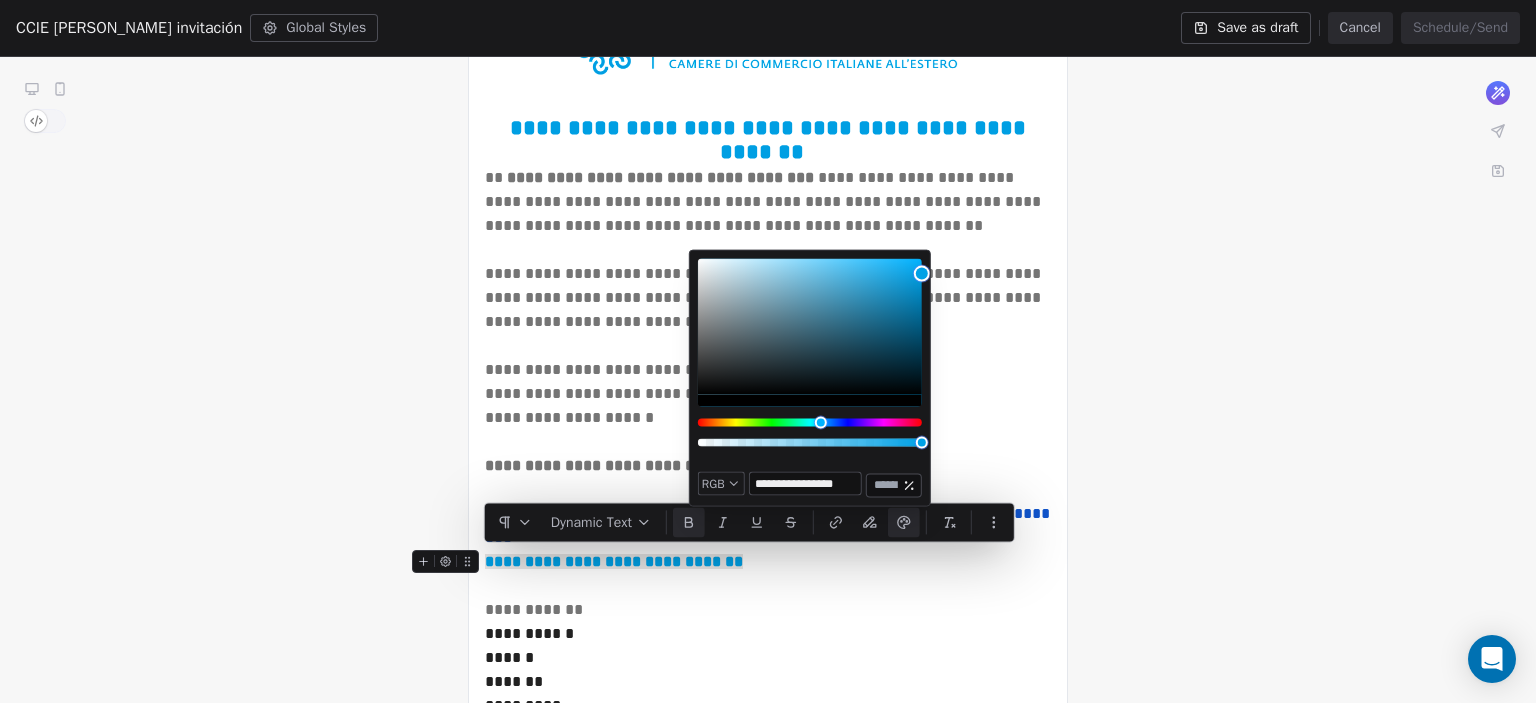 type on "**********" 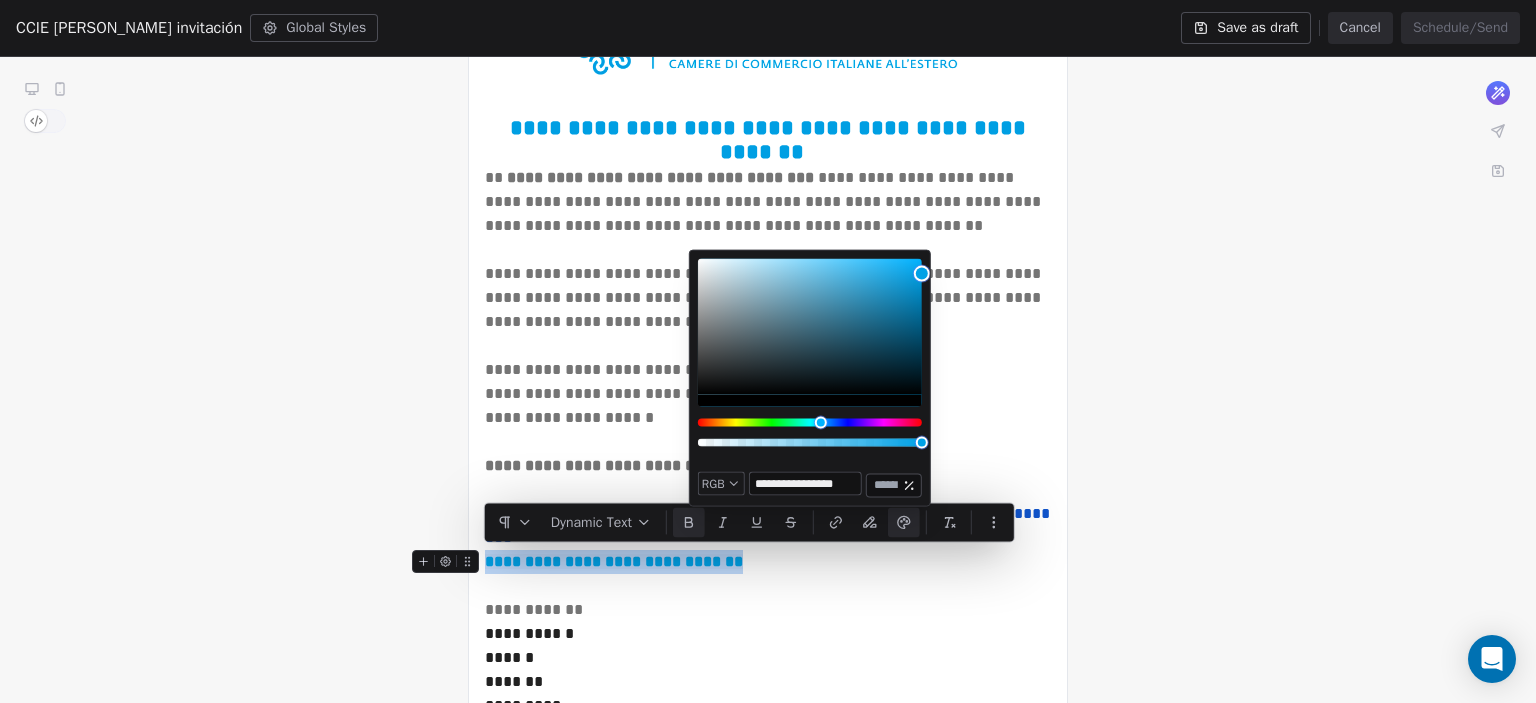 click on "**********" at bounding box center (768, 562) 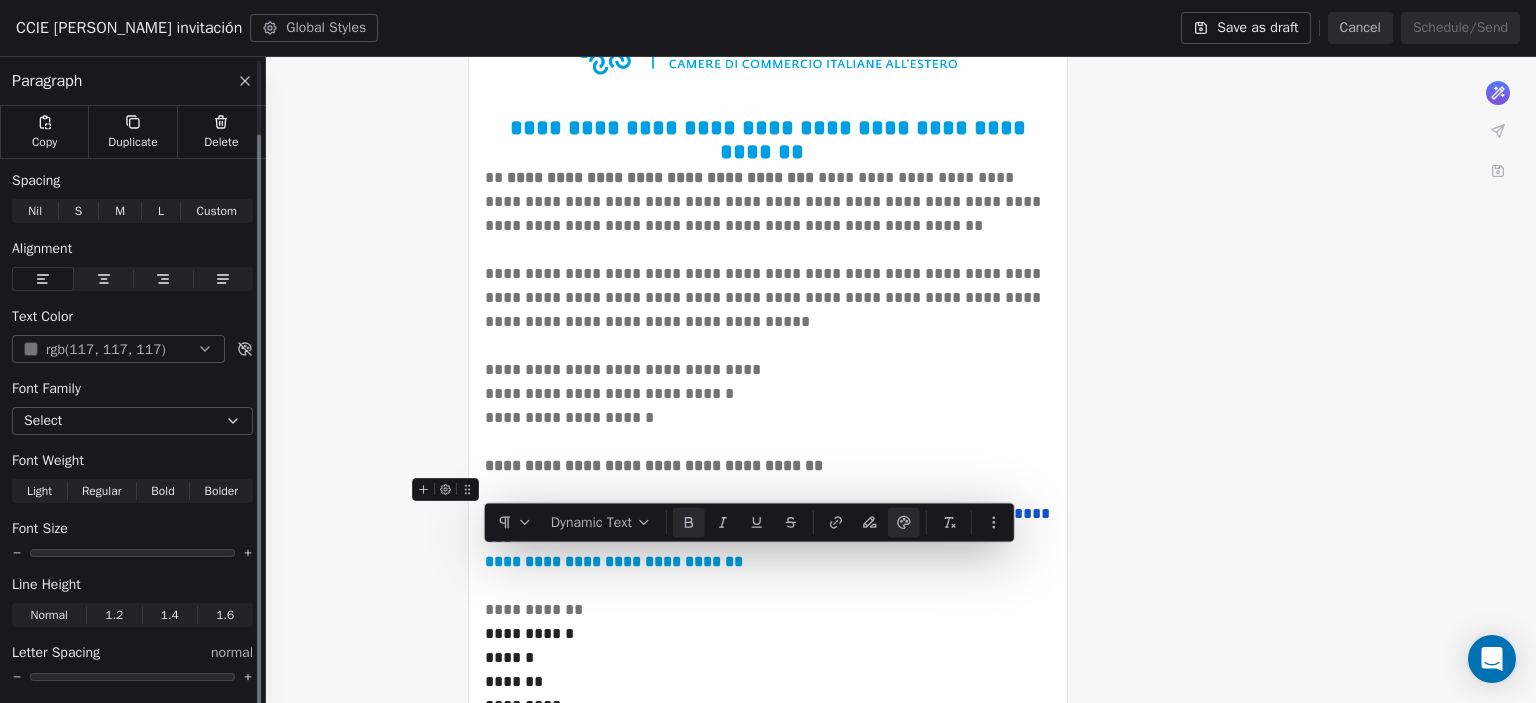 scroll, scrollTop: 84, scrollLeft: 0, axis: vertical 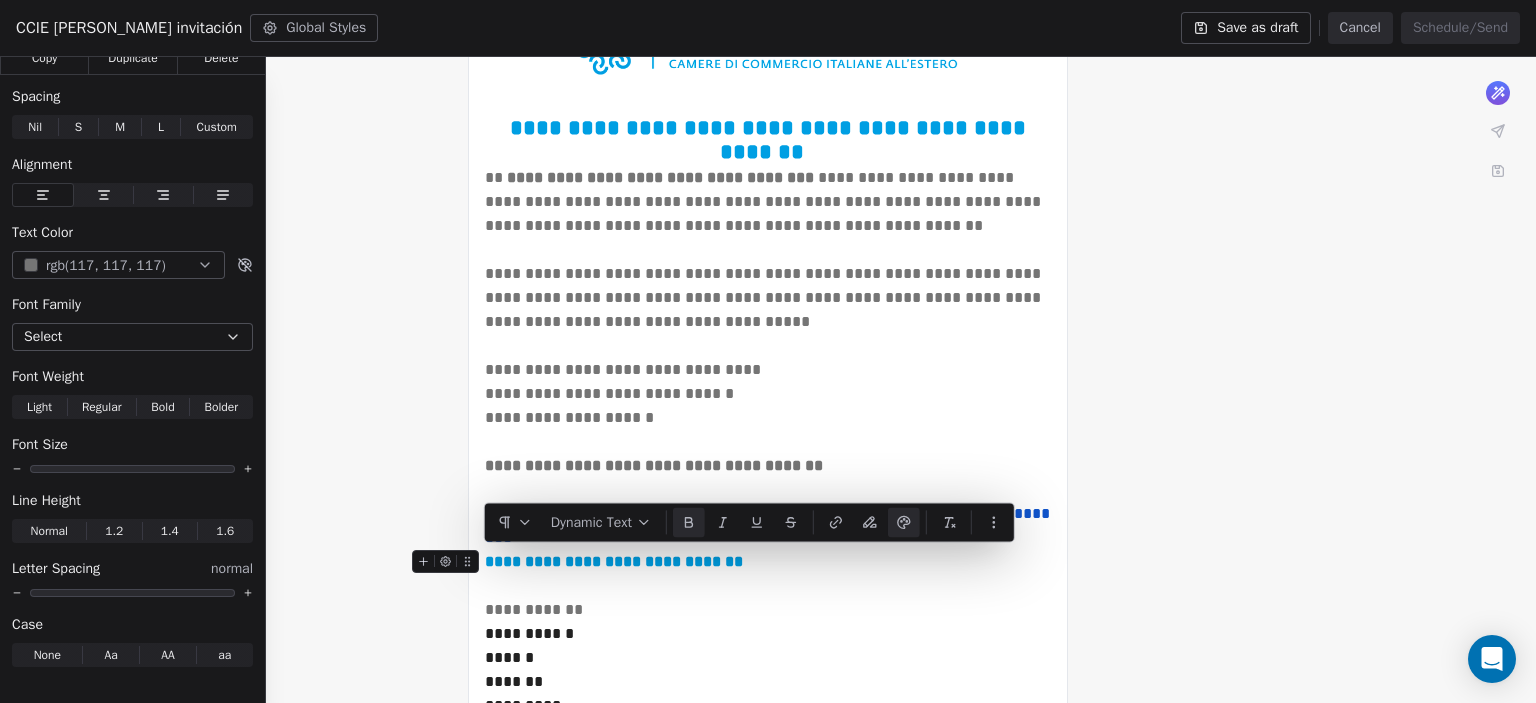 click on "**********" at bounding box center [614, 561] 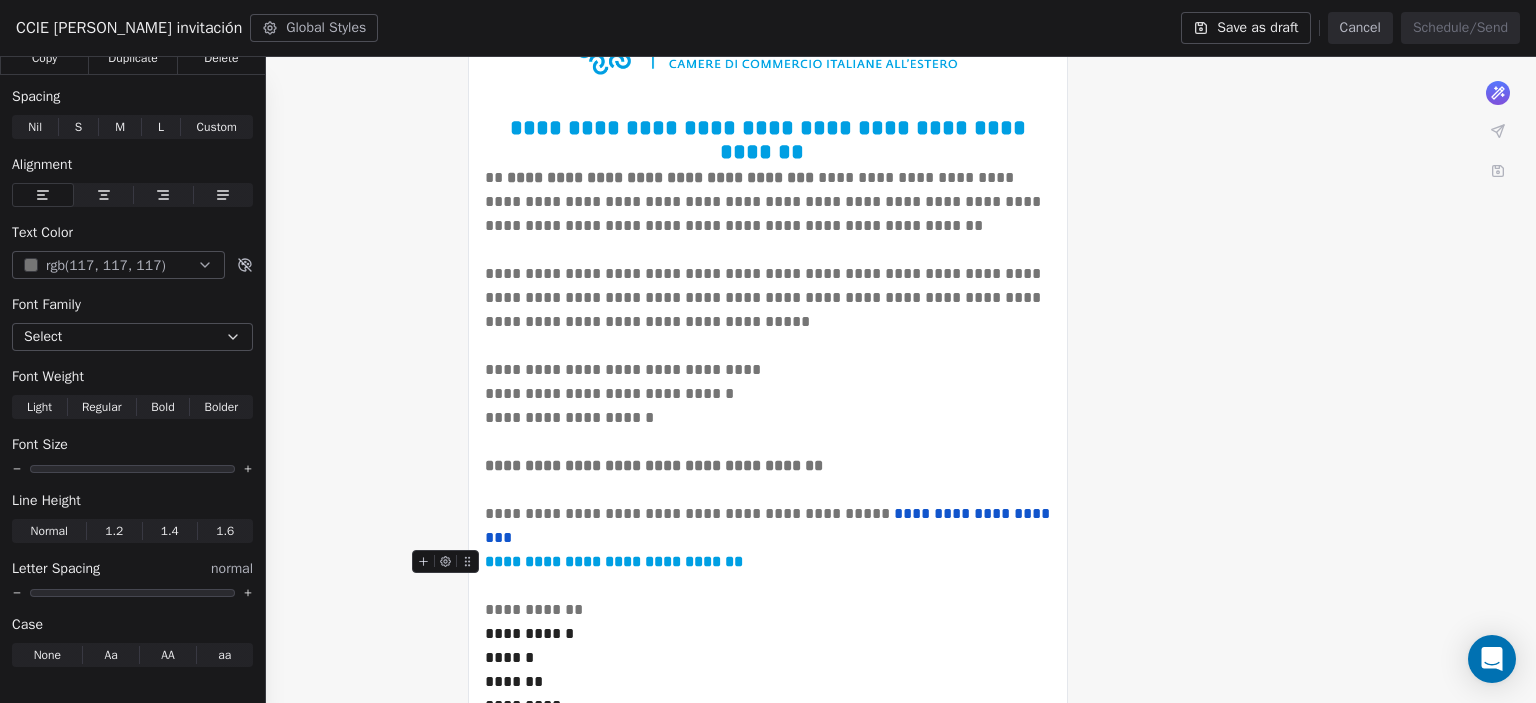 click on "**********" at bounding box center [614, 561] 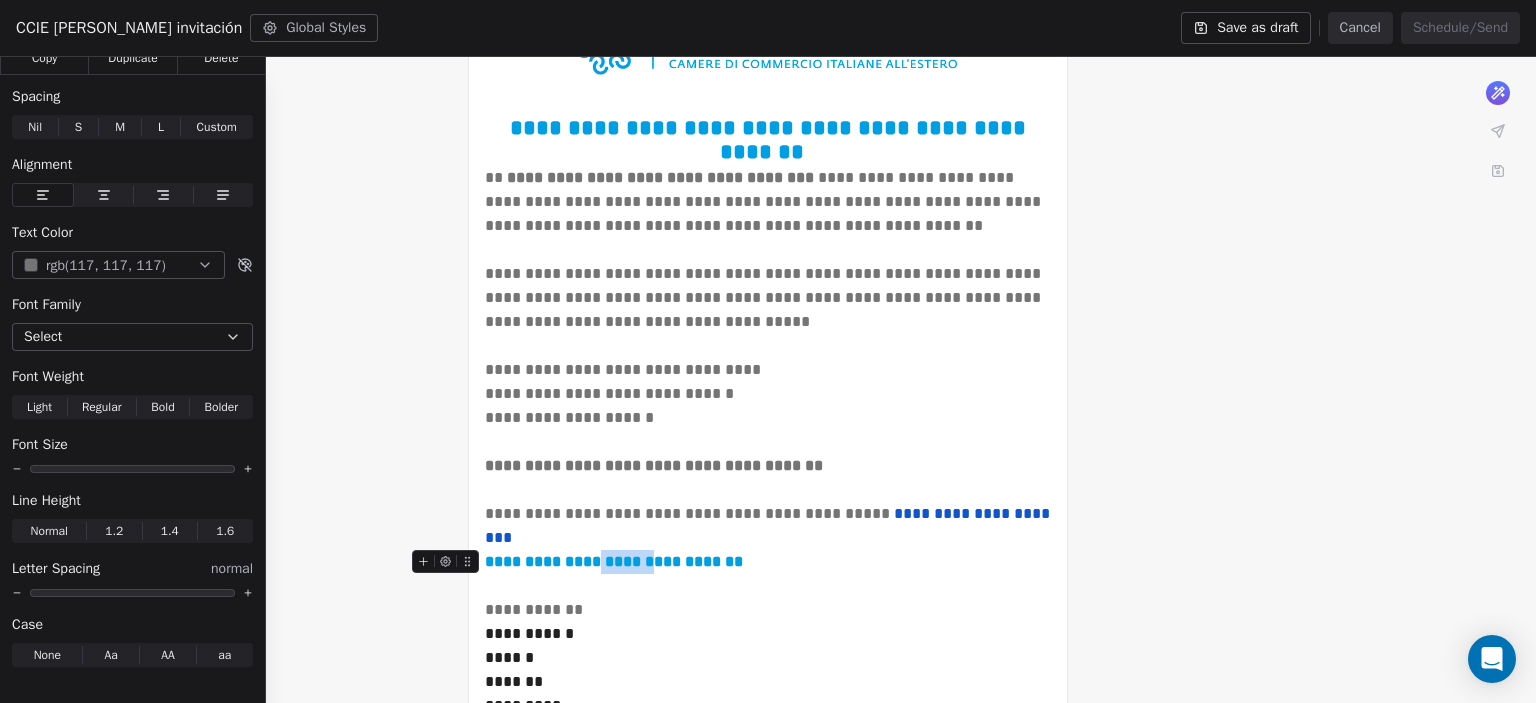 click on "**********" at bounding box center [614, 561] 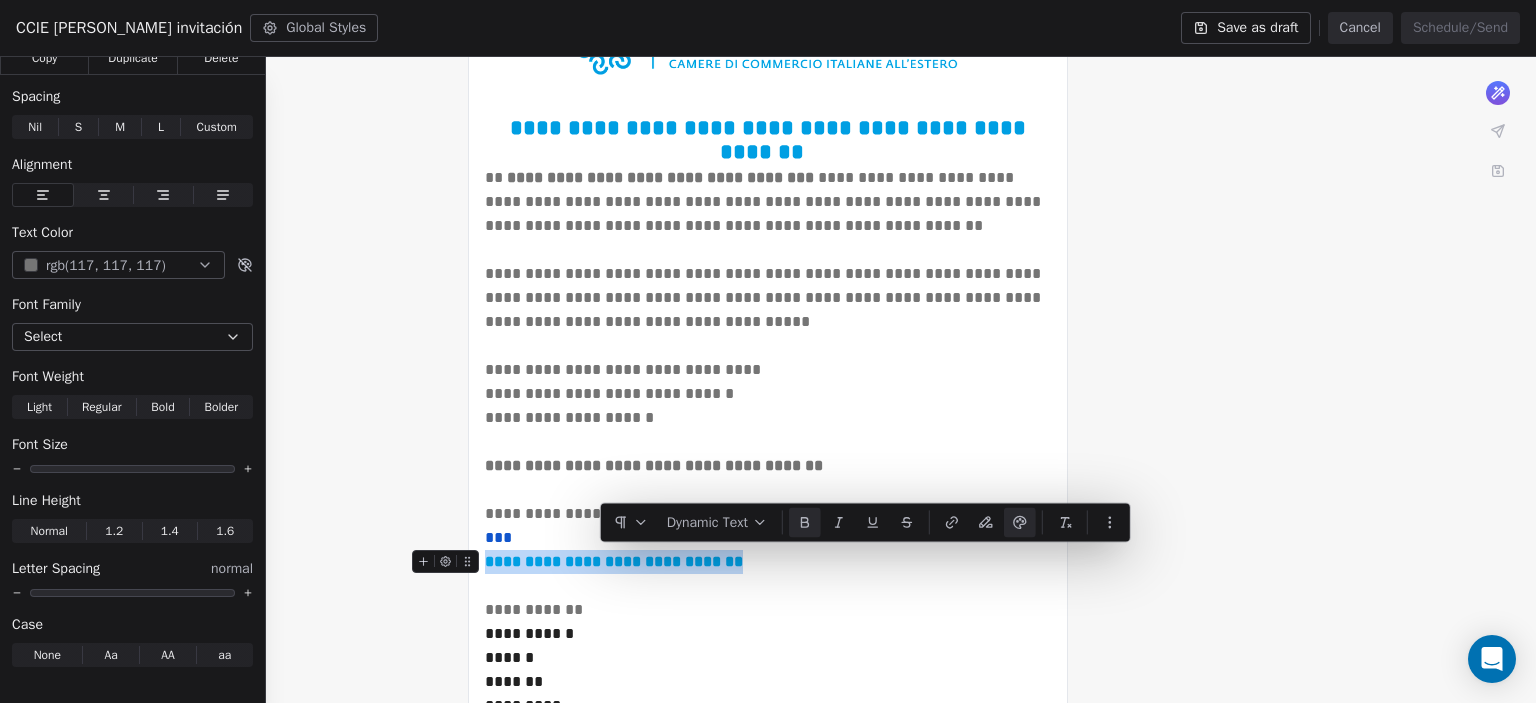 click on "**********" at bounding box center [614, 561] 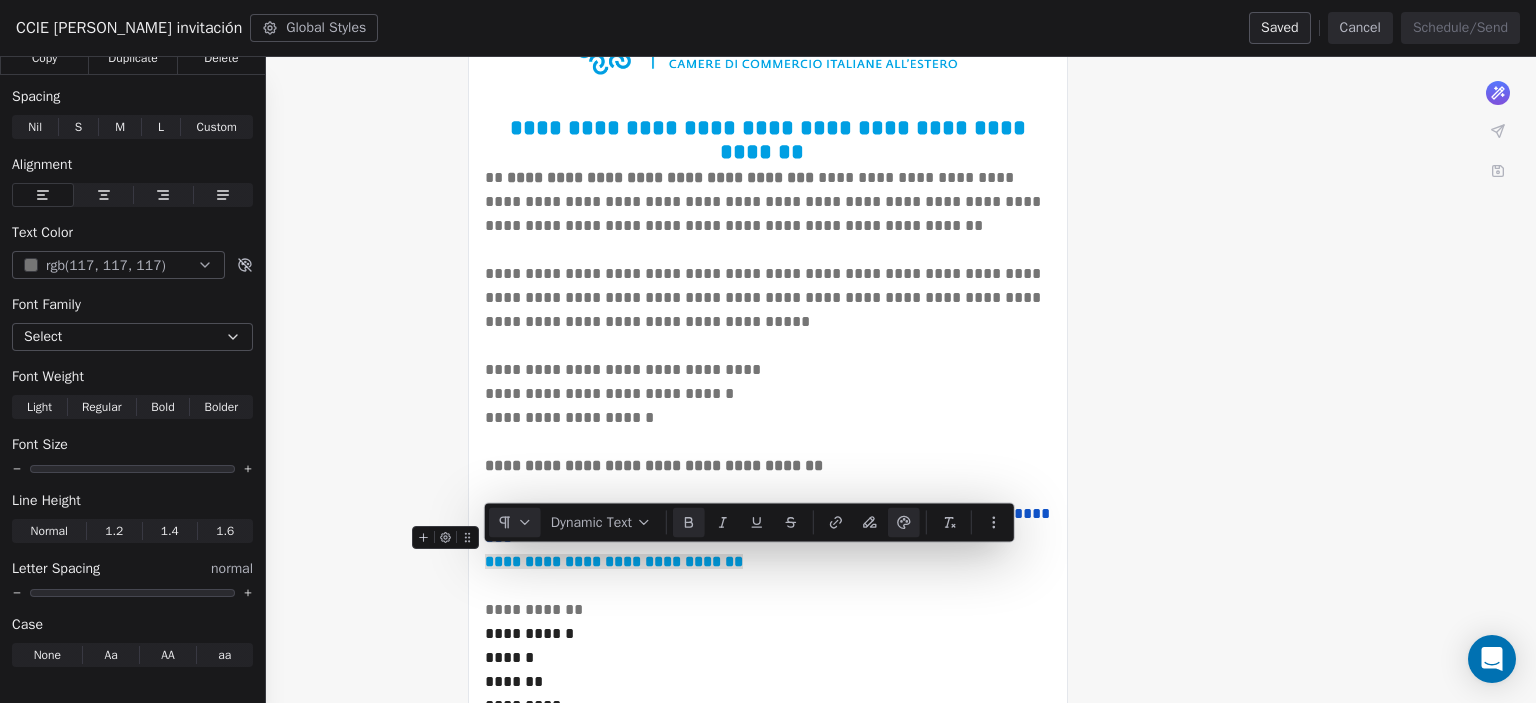 click 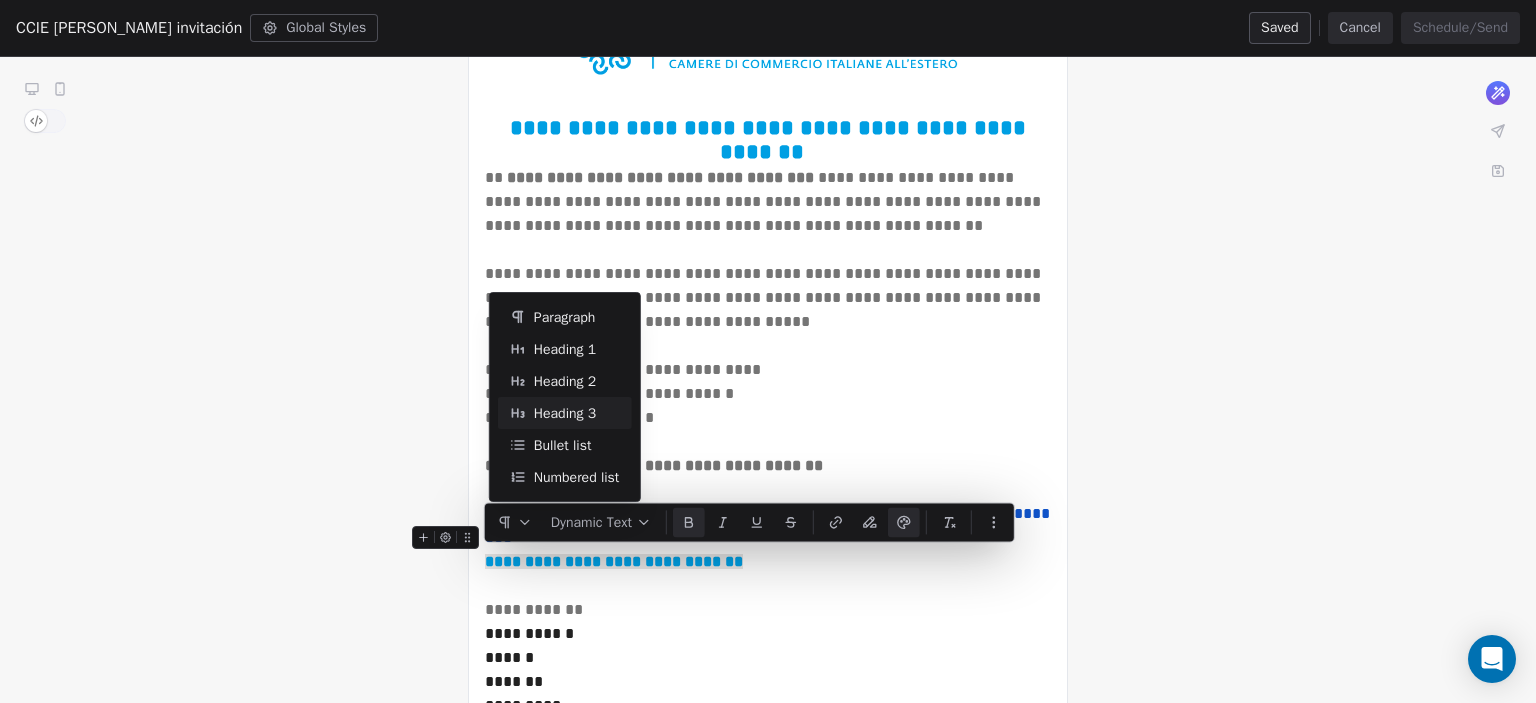 click on "Heading 3" at bounding box center [565, 413] 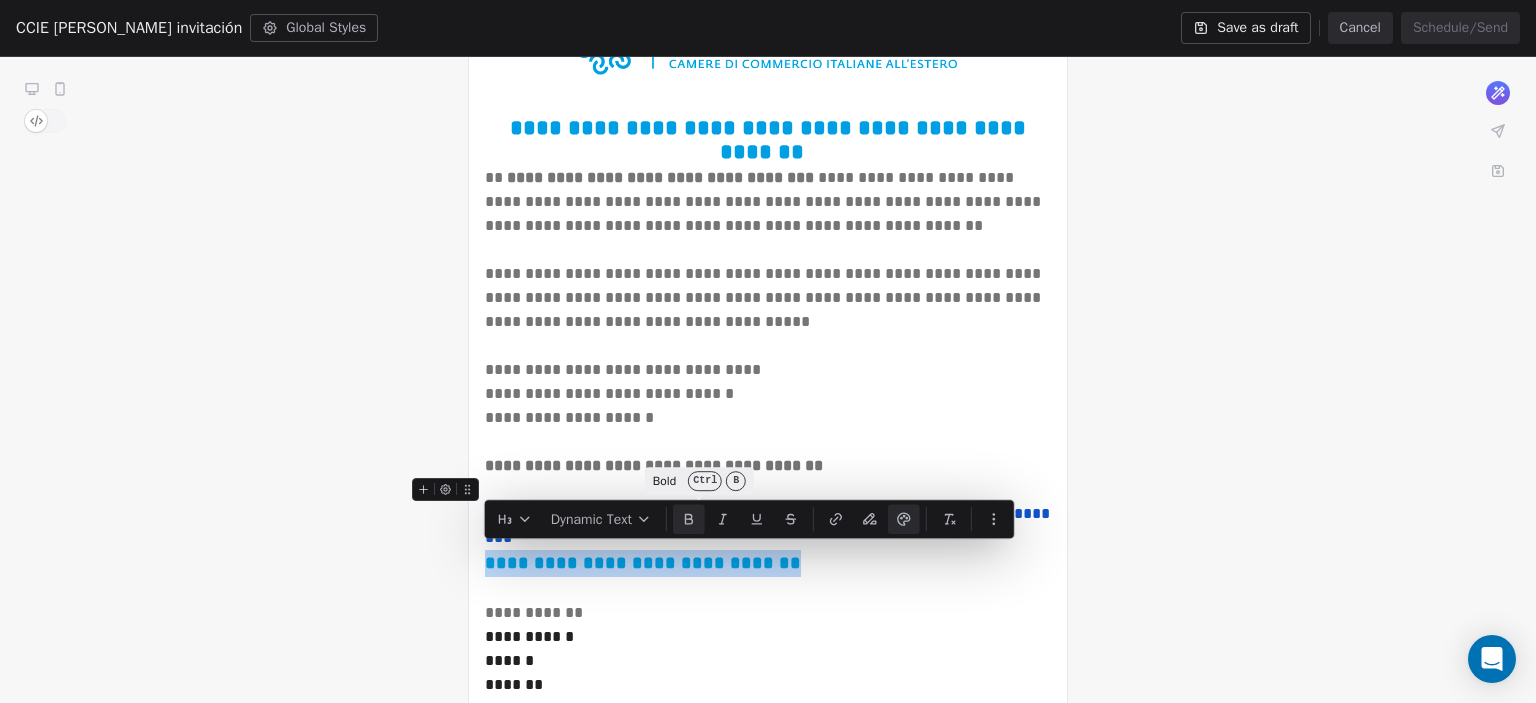 click 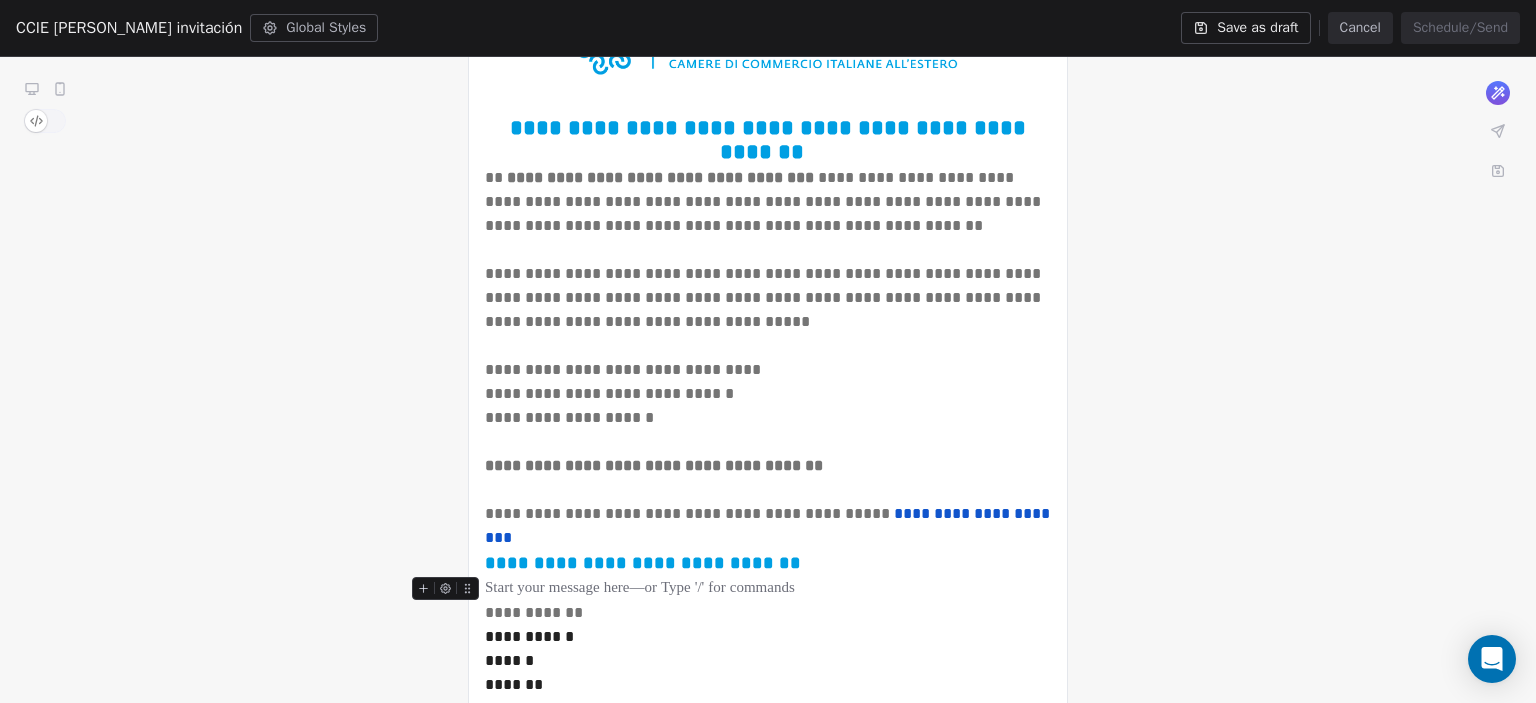 click at bounding box center (768, 589) 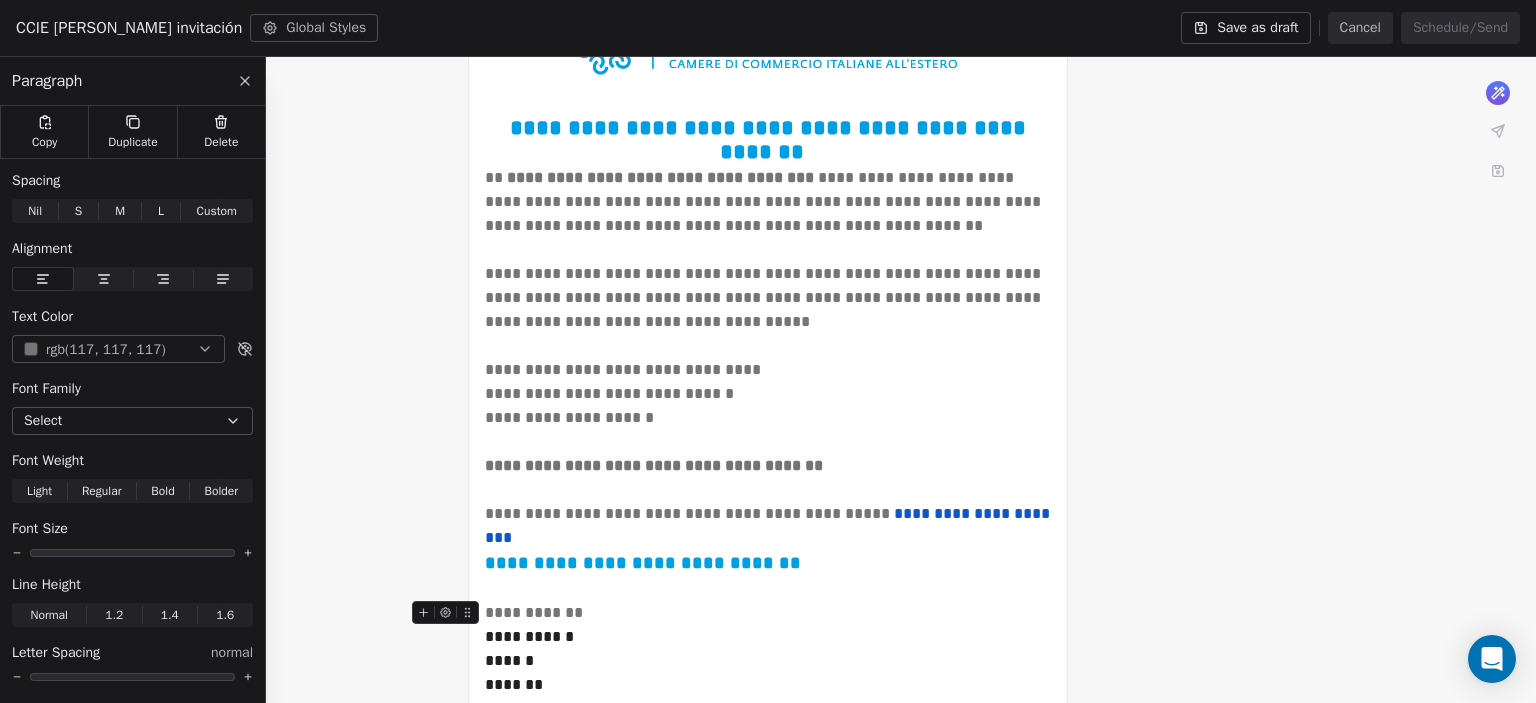 click on "**********" at bounding box center (768, 613) 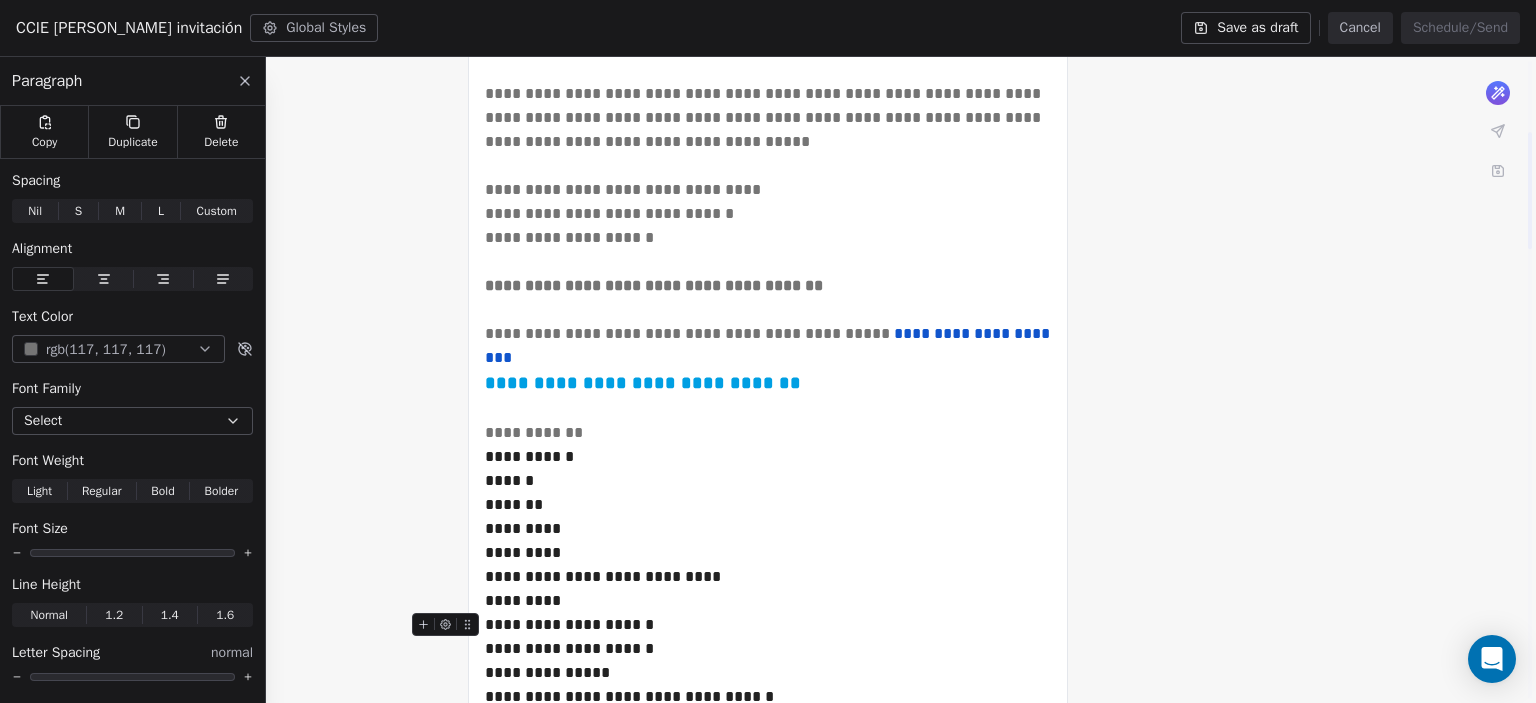 scroll, scrollTop: 400, scrollLeft: 0, axis: vertical 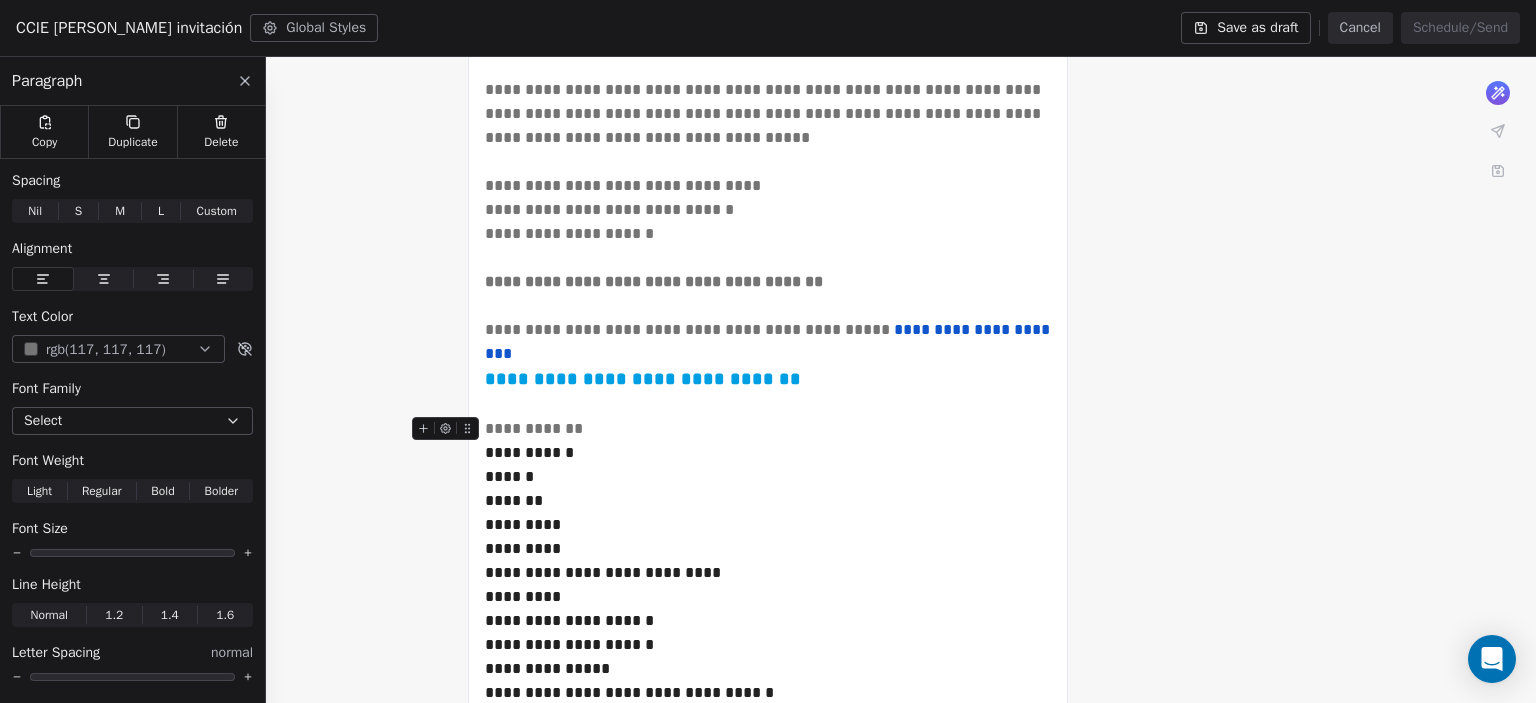 click on "**********" at bounding box center (768, 429) 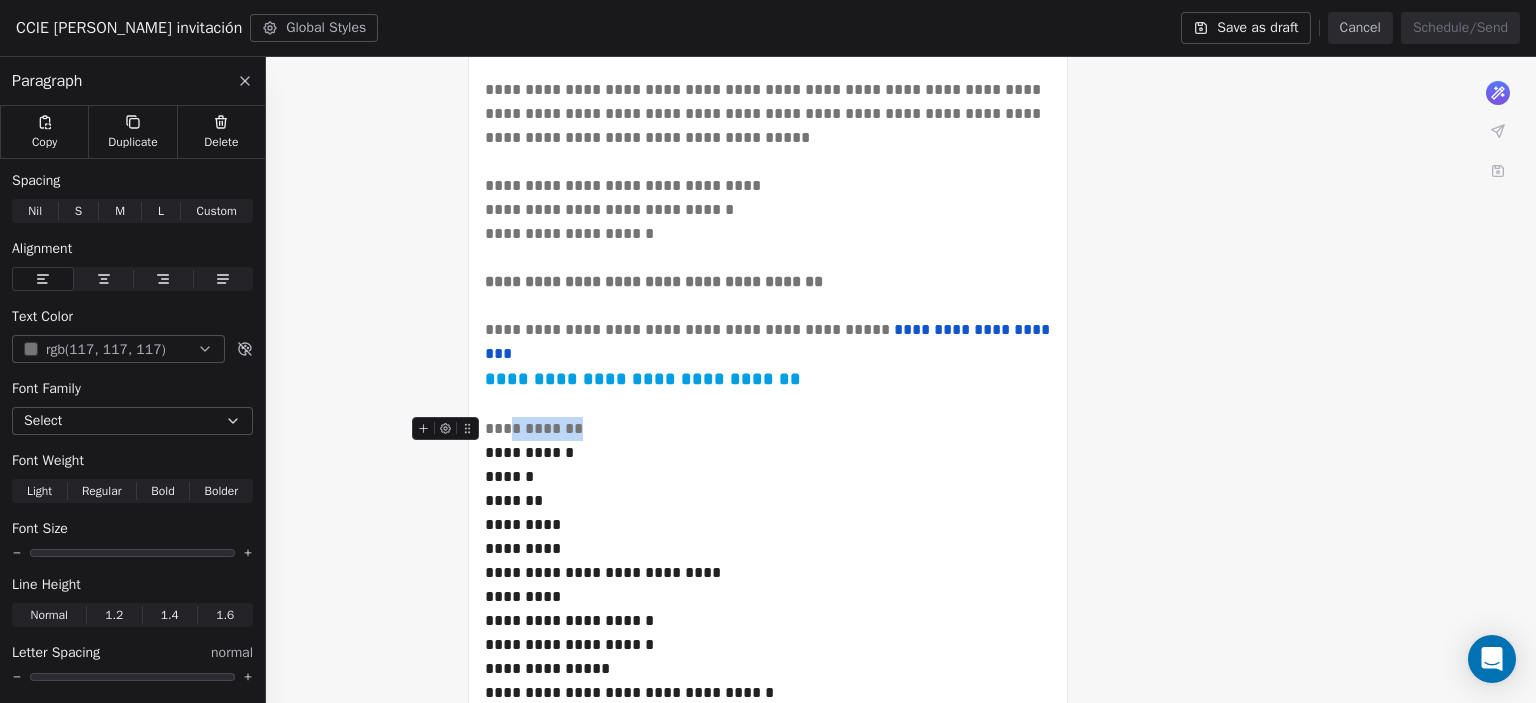 click on "**********" at bounding box center (768, 429) 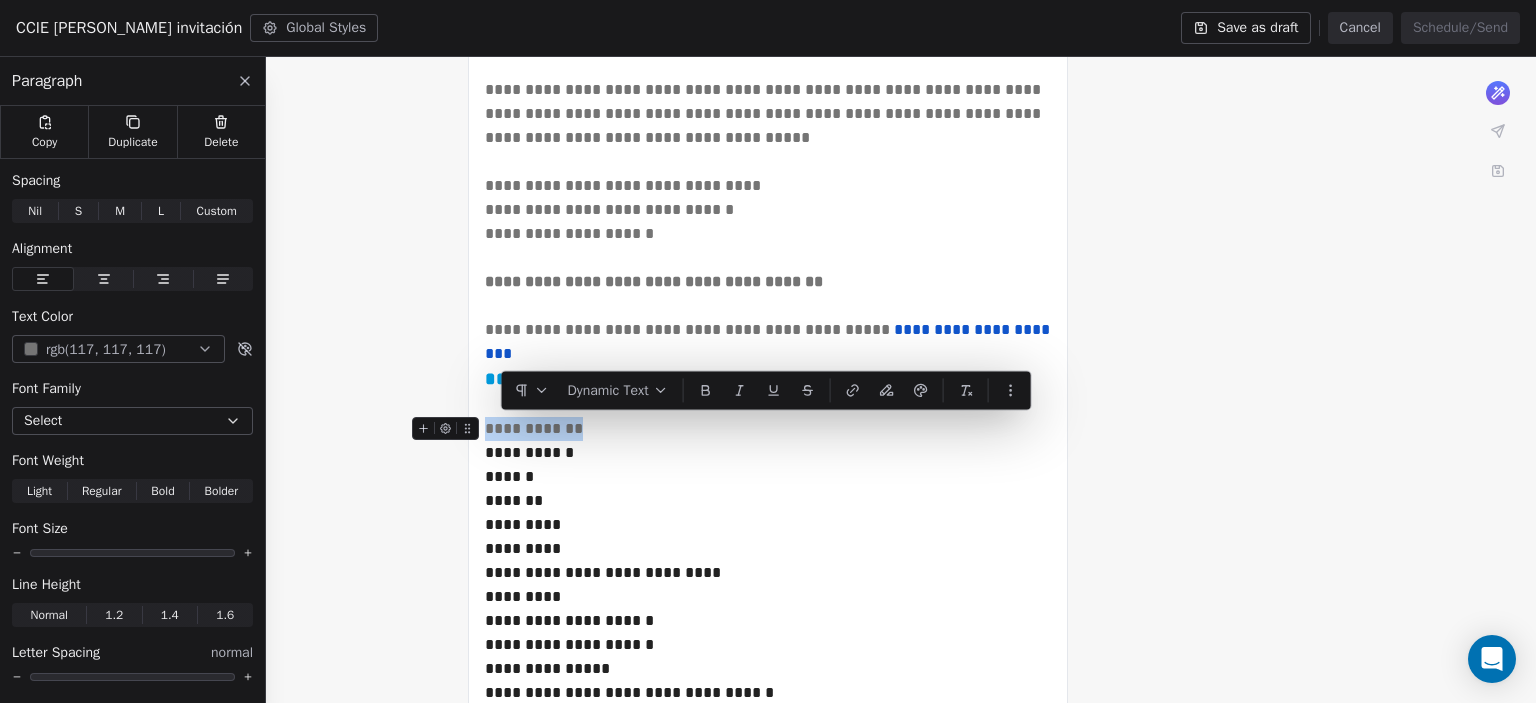 click on "**********" at bounding box center [768, 429] 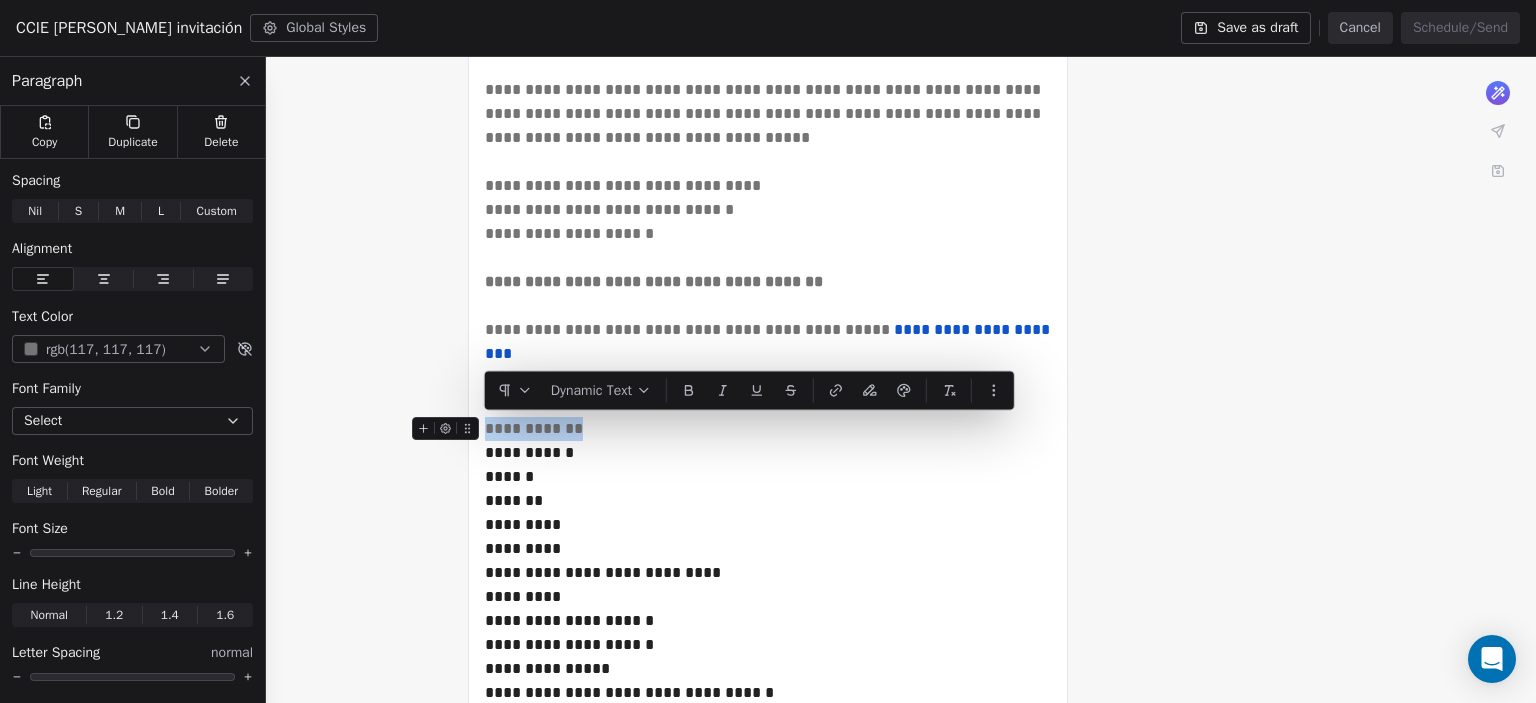 click on "**********" at bounding box center (768, 429) 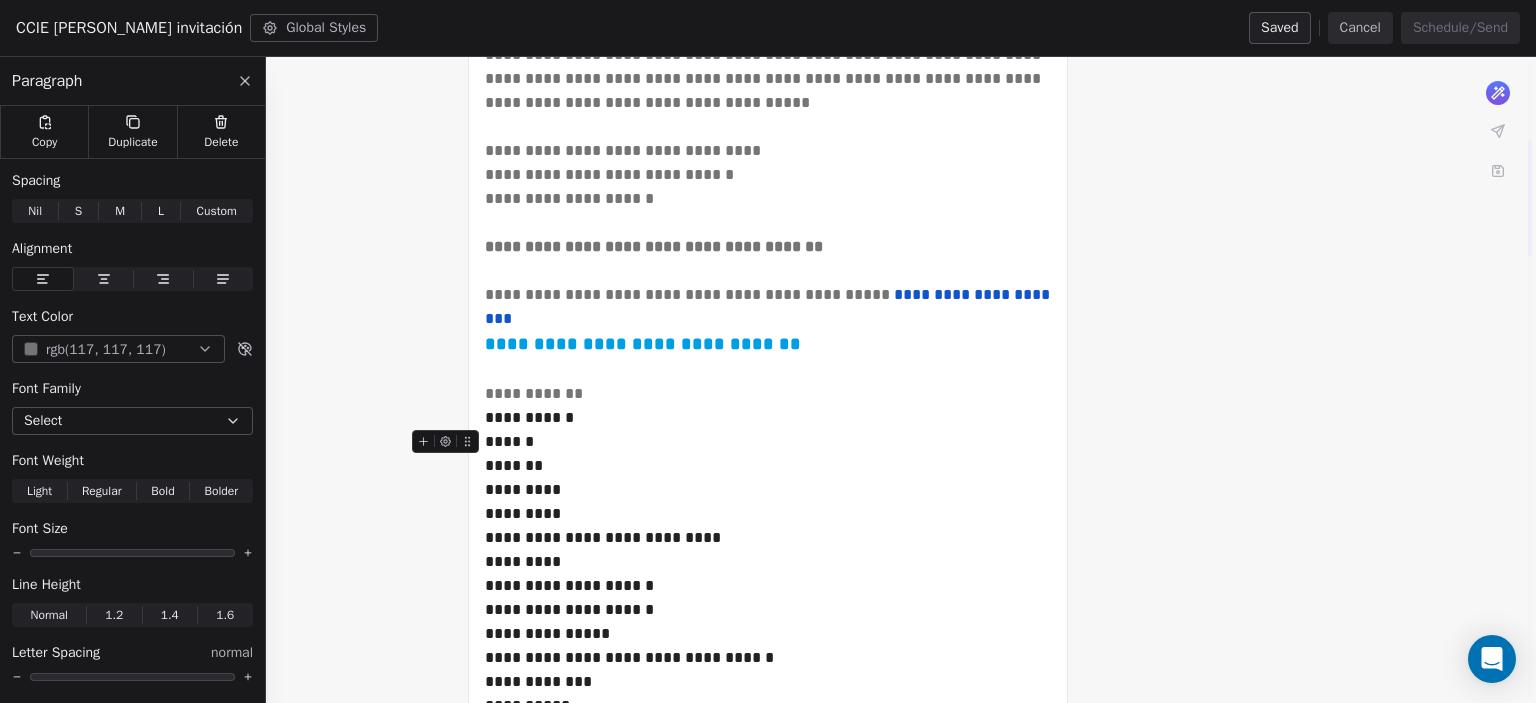 scroll, scrollTop: 436, scrollLeft: 0, axis: vertical 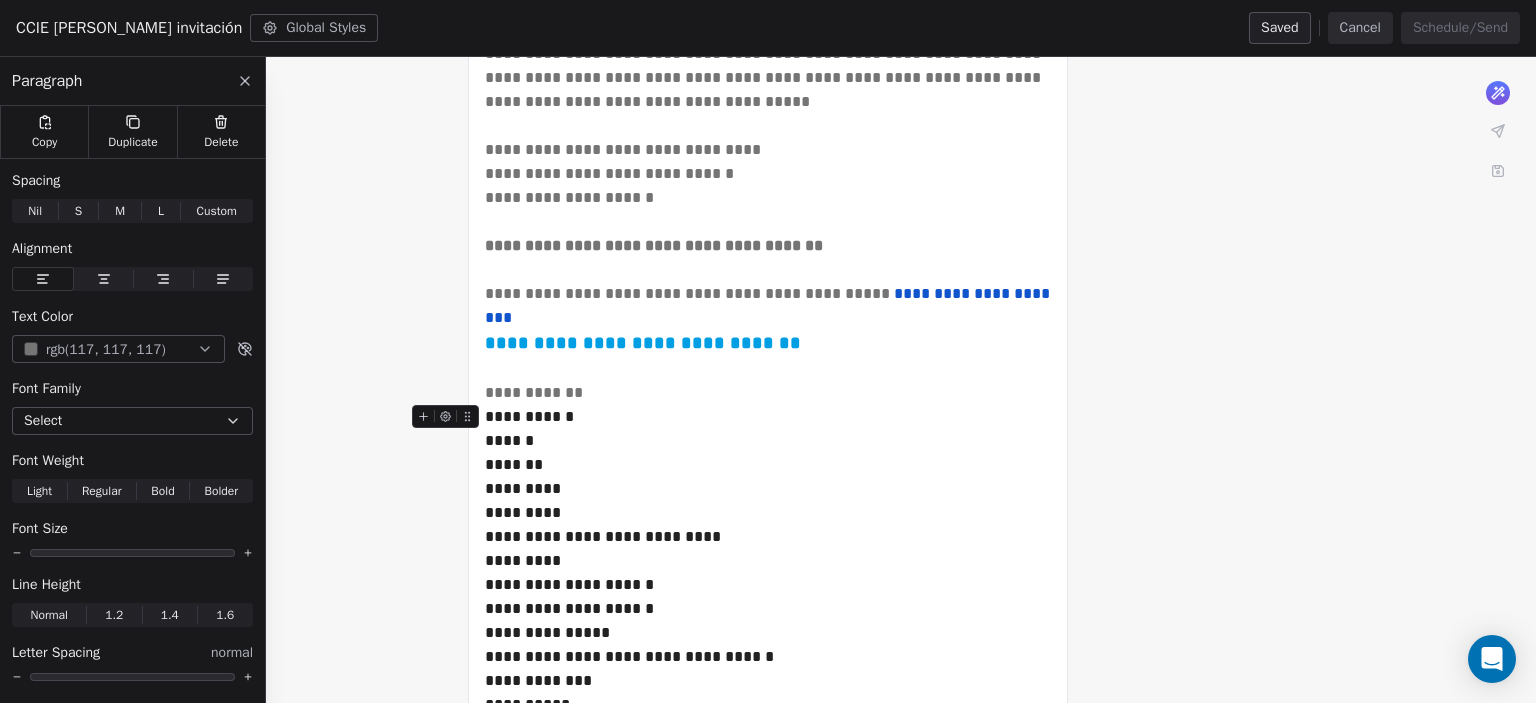 drag, startPoint x: 490, startPoint y: 415, endPoint x: 524, endPoint y: 431, distance: 37.576588 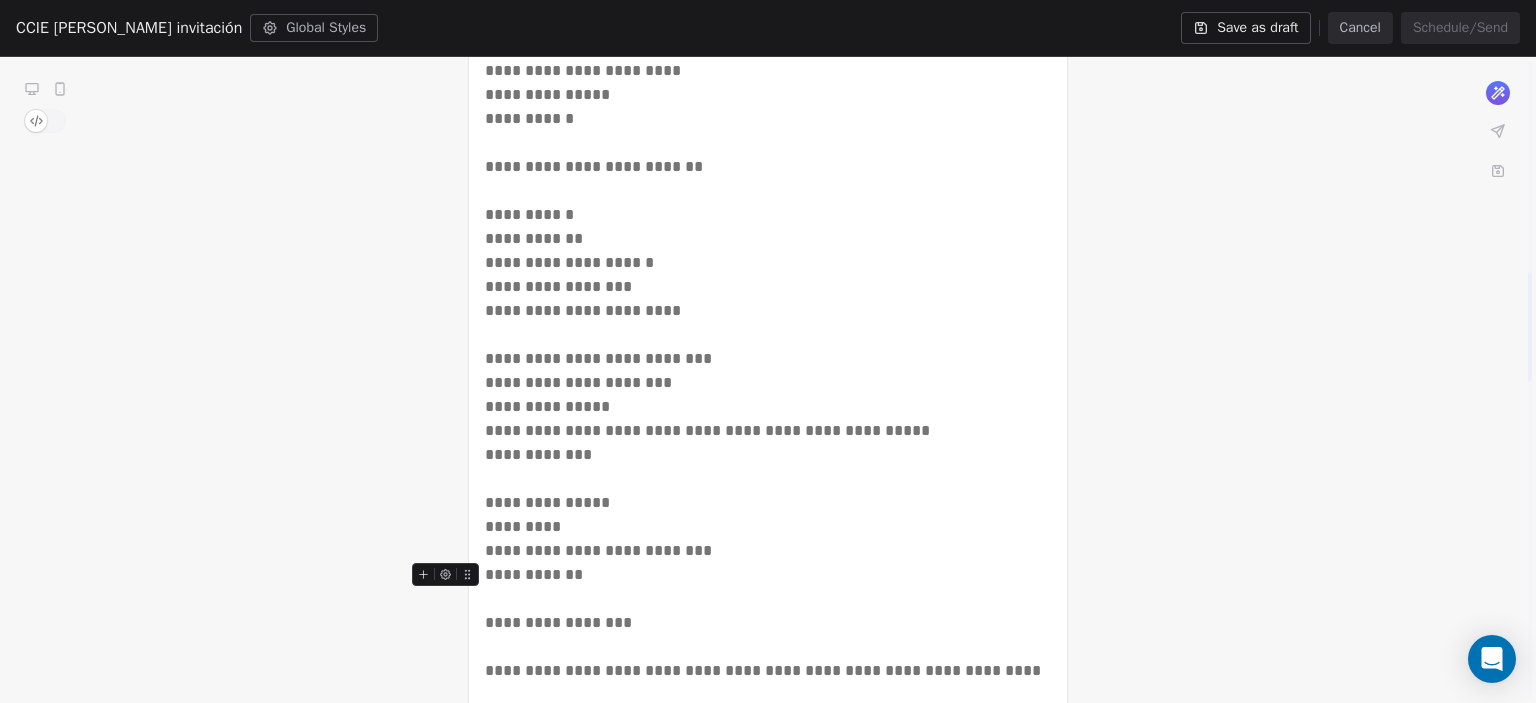 scroll, scrollTop: 1262, scrollLeft: 0, axis: vertical 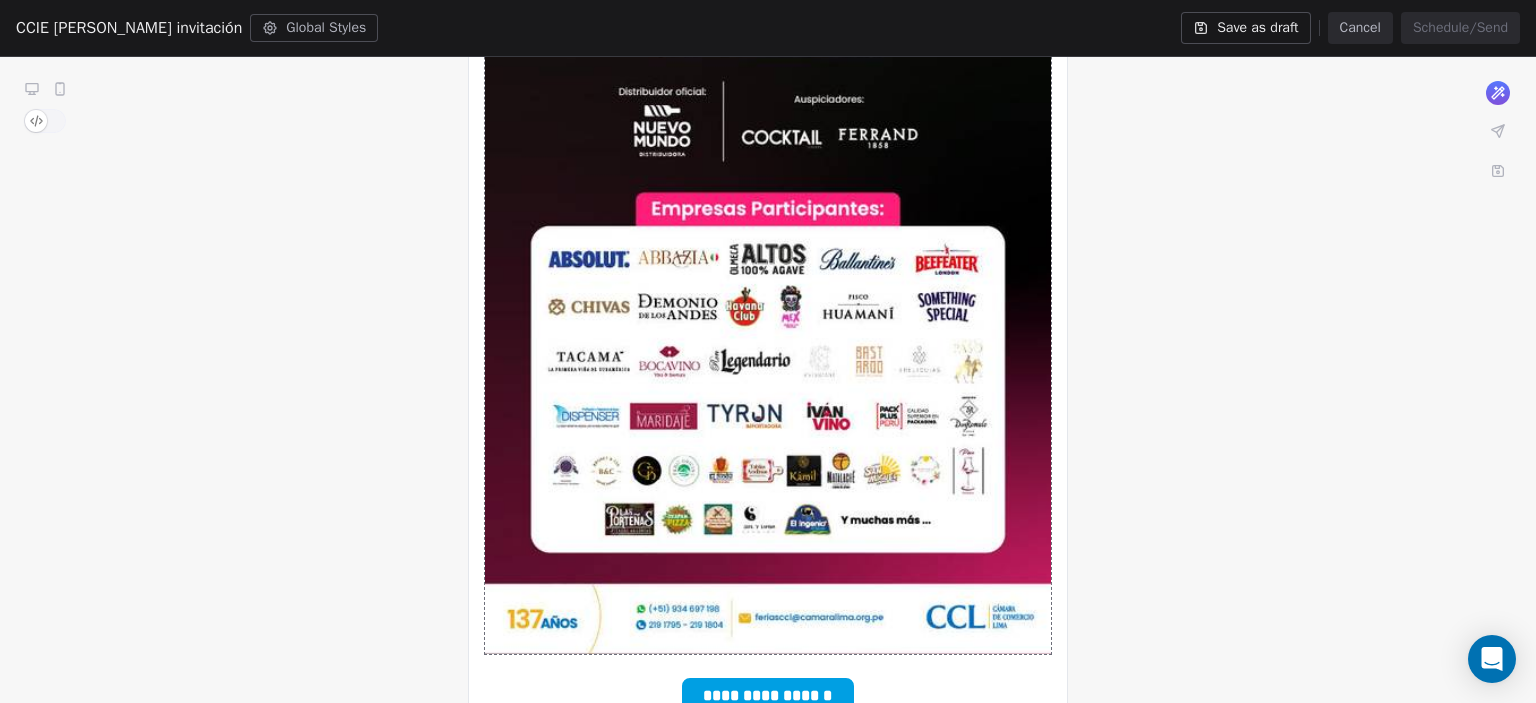 click at bounding box center [768, -47] 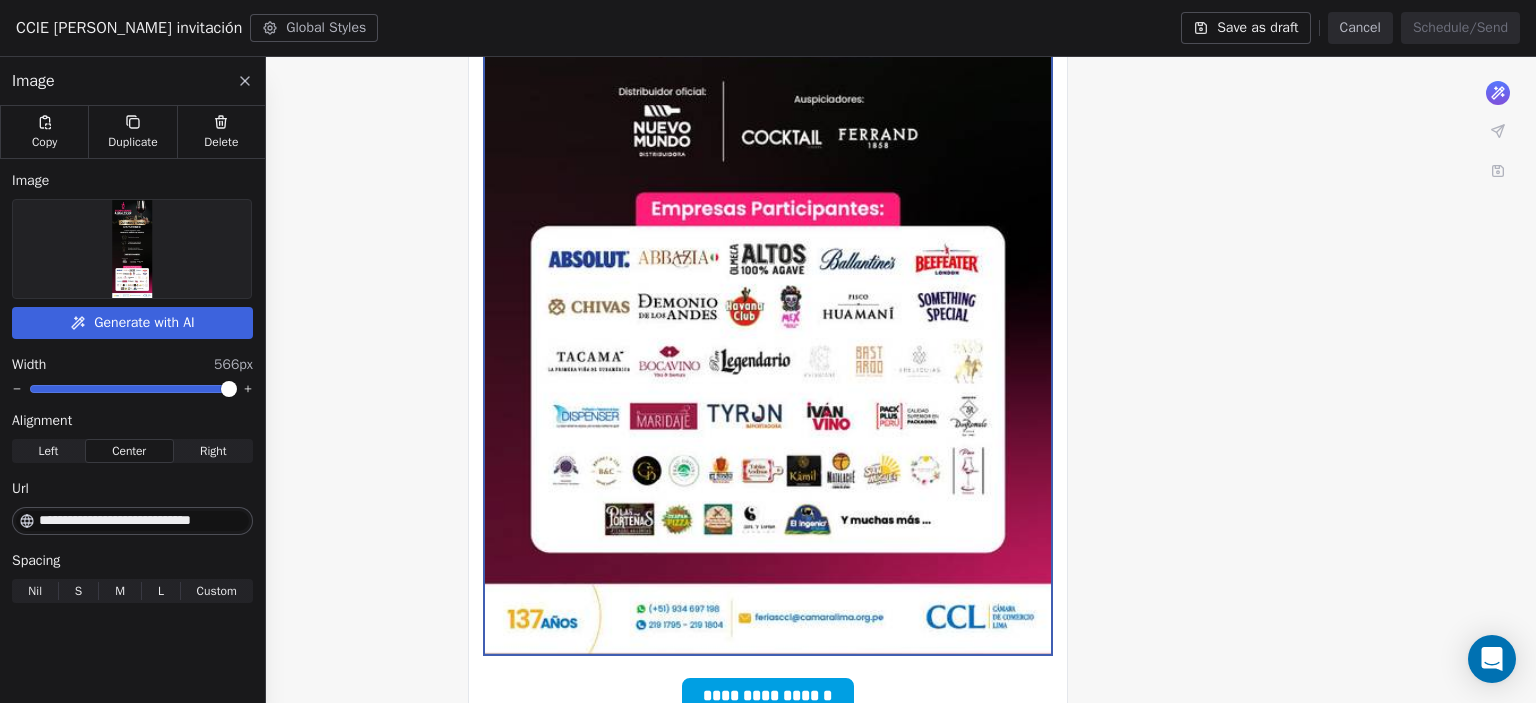 scroll, scrollTop: 1696, scrollLeft: 0, axis: vertical 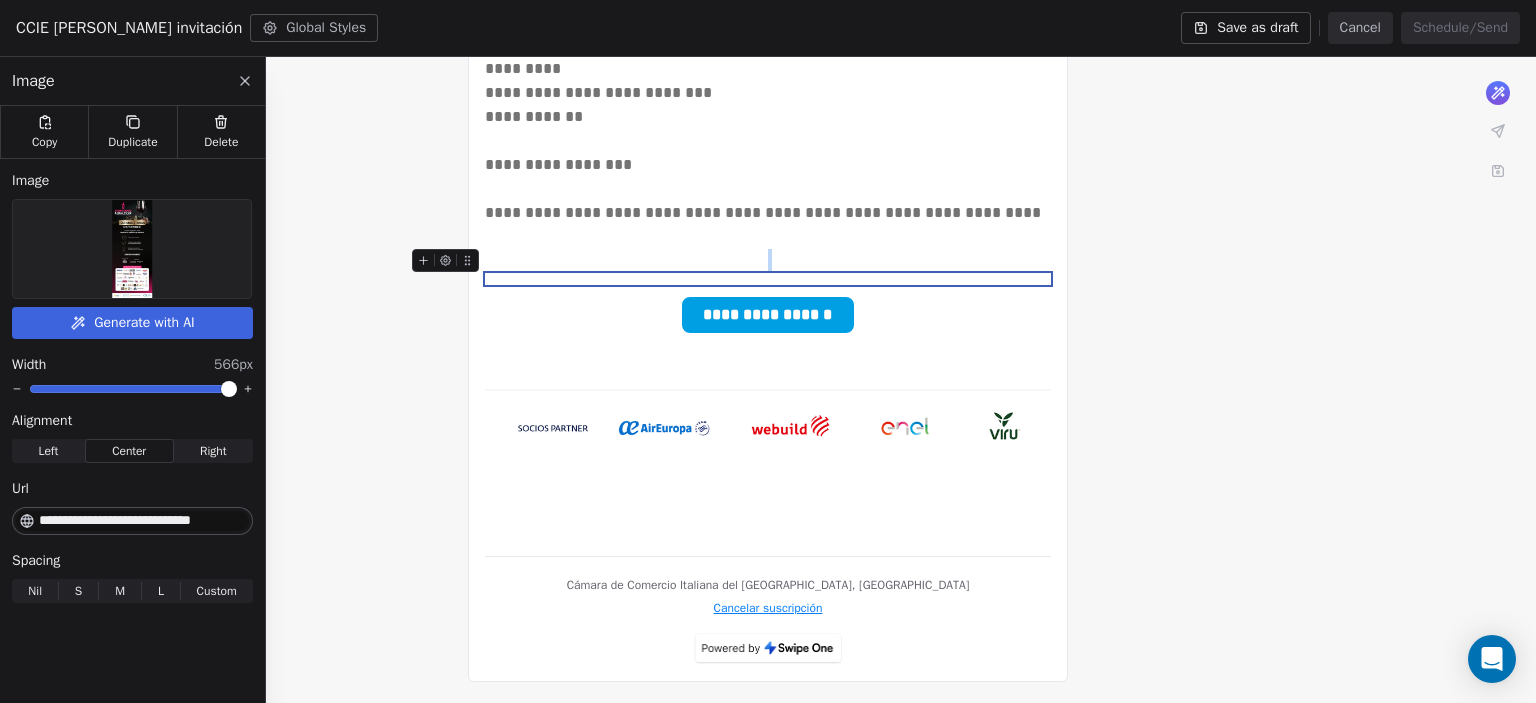 click at bounding box center [768, 261] 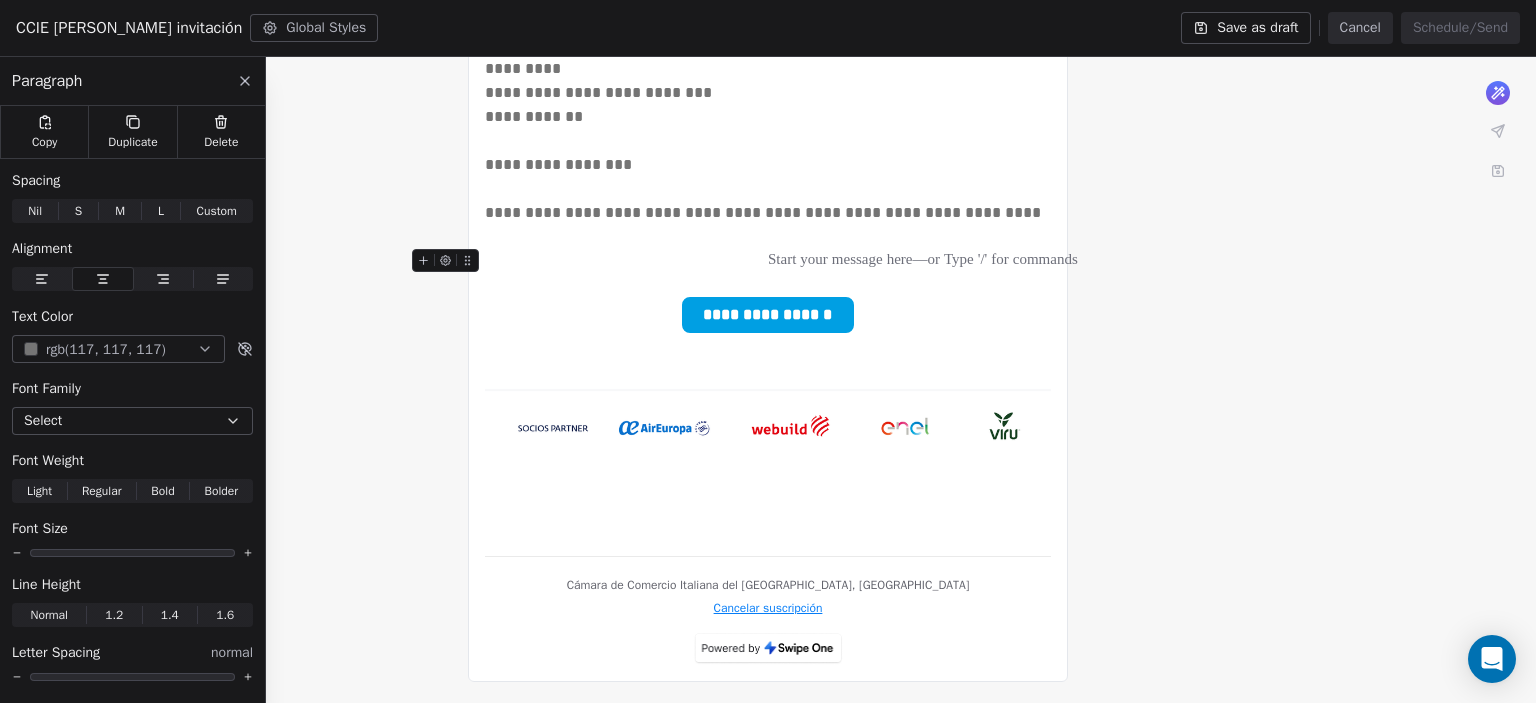 scroll, scrollTop: 1672, scrollLeft: 0, axis: vertical 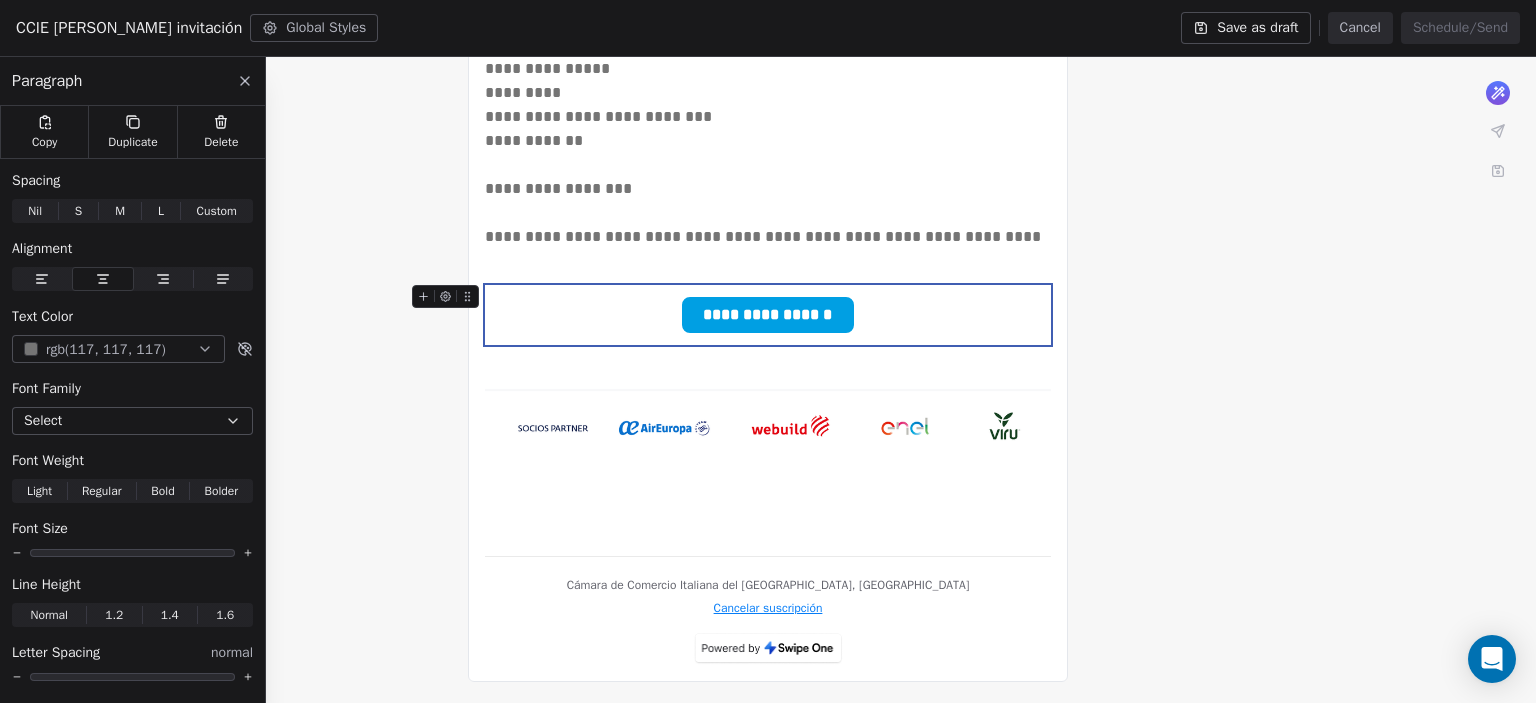 click on "**********" at bounding box center [768, 315] 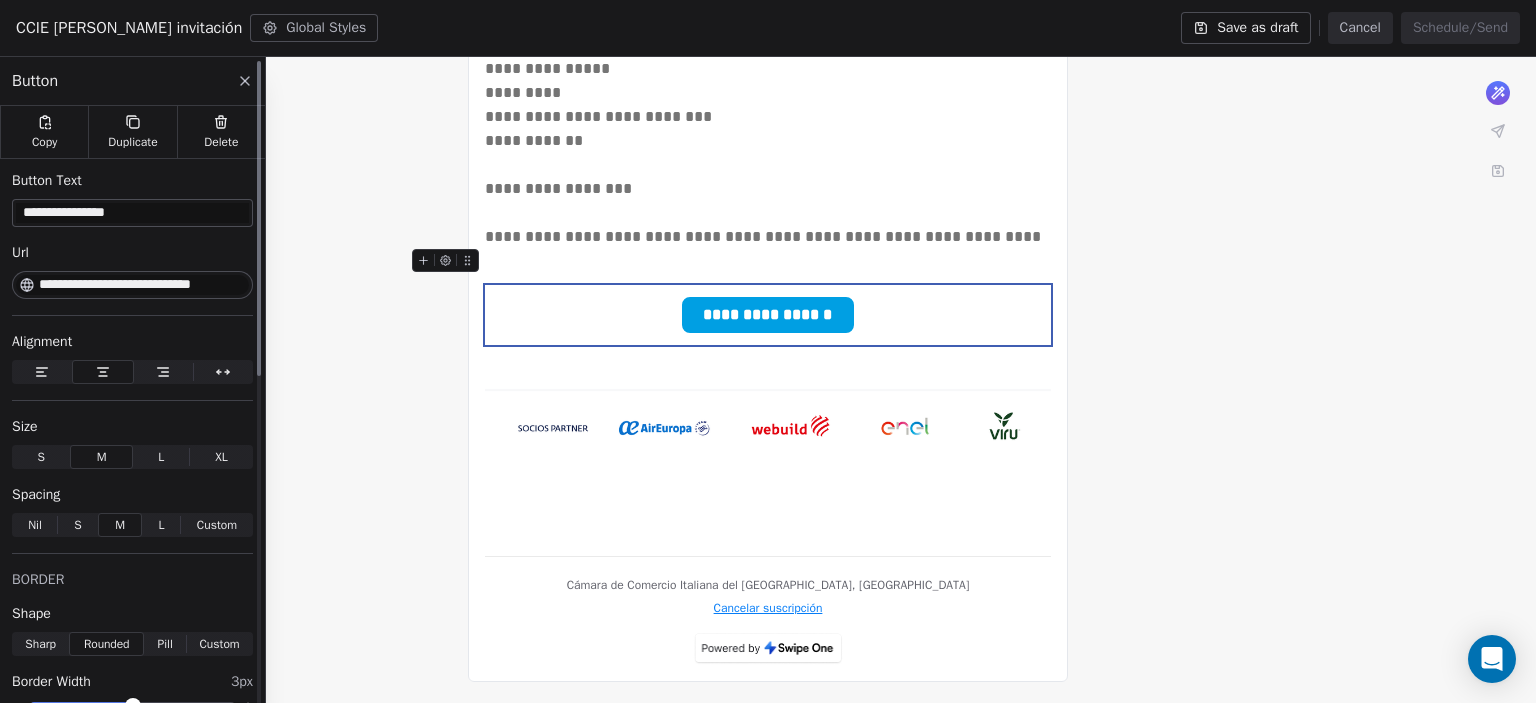 click on "**********" at bounding box center (132, 213) 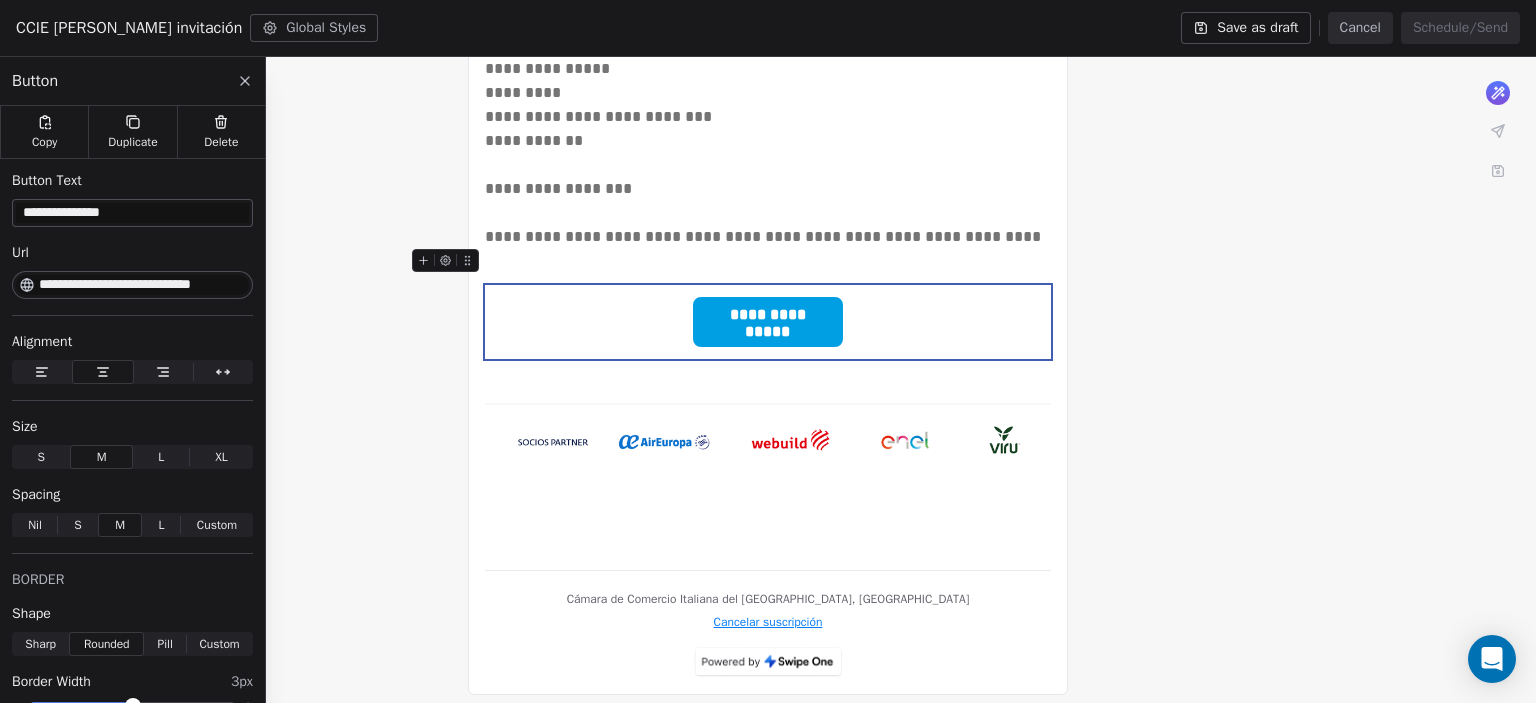 type on "**********" 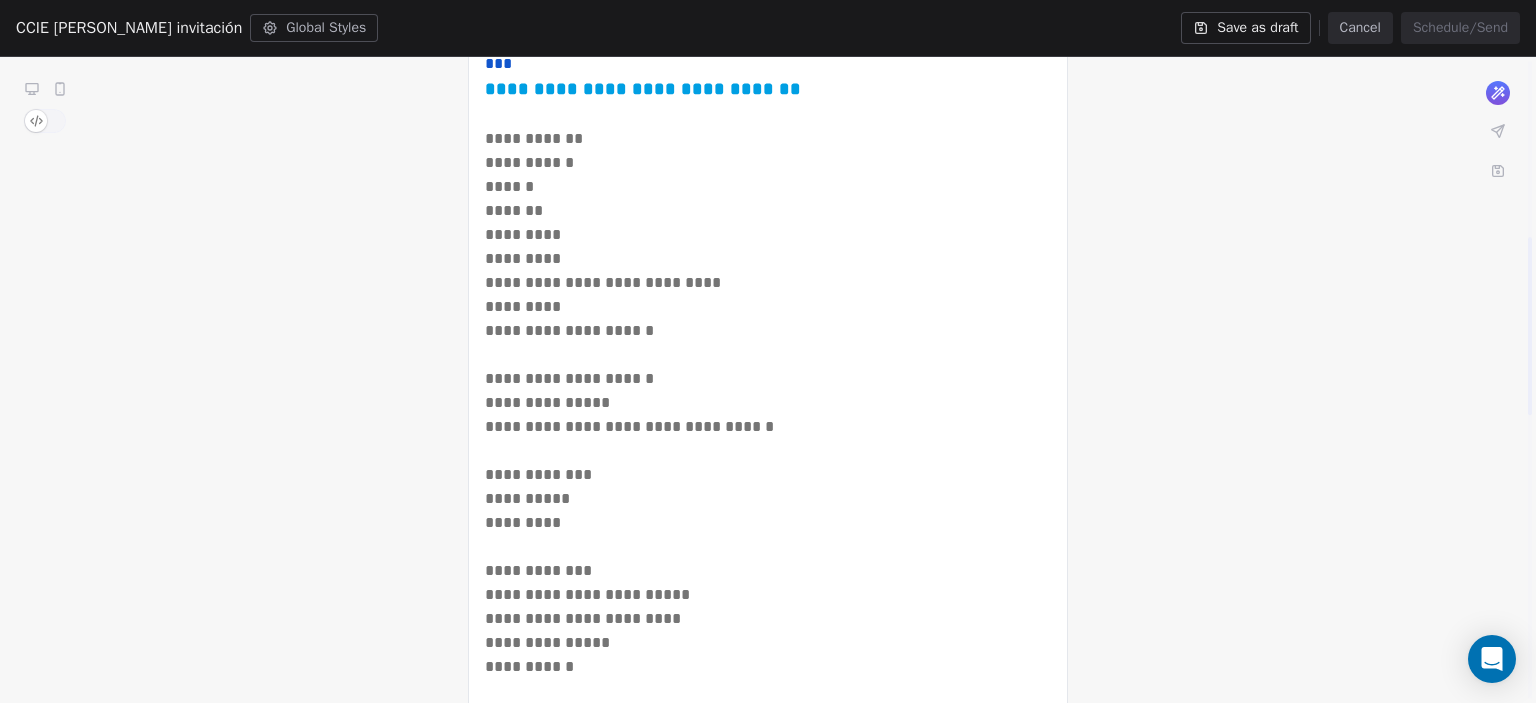 scroll, scrollTop: 703, scrollLeft: 0, axis: vertical 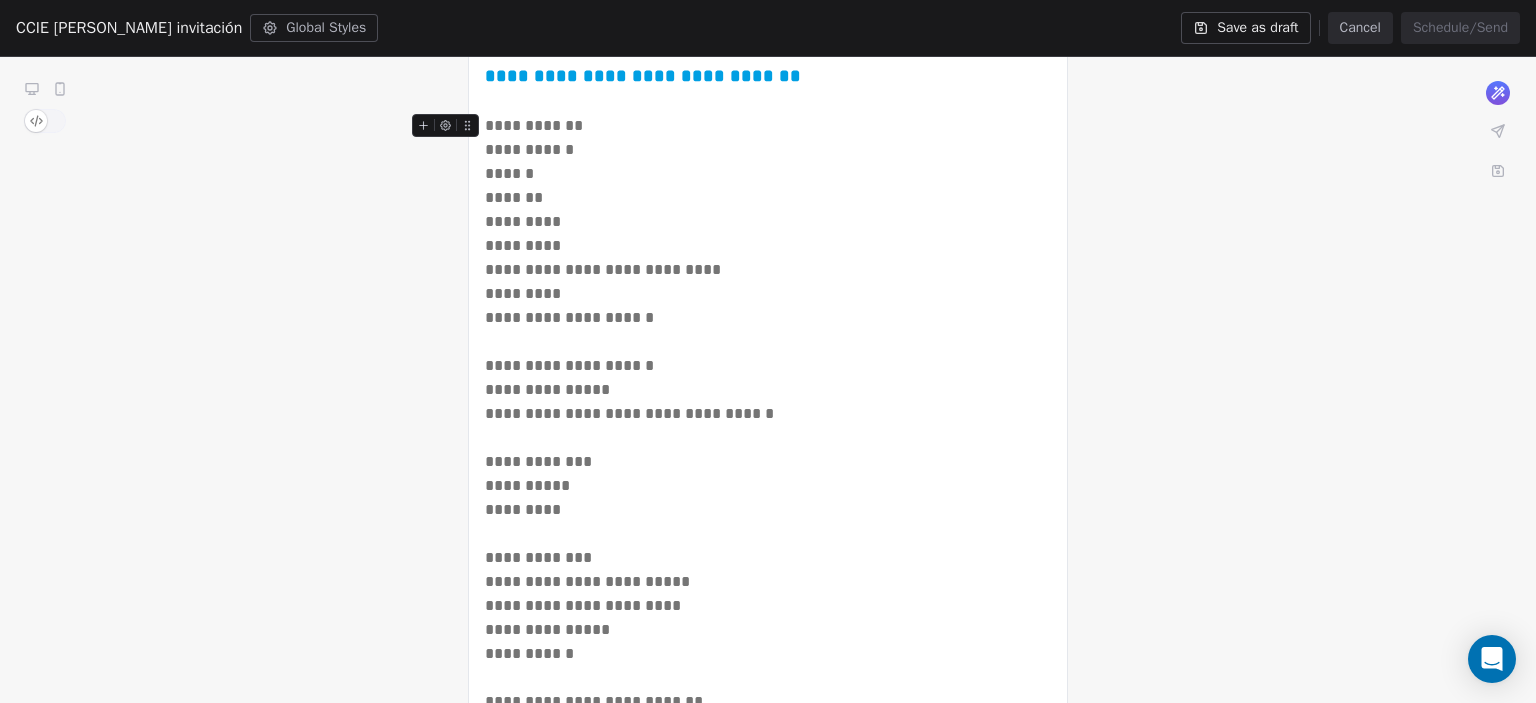 click on "**********" at bounding box center (768, 126) 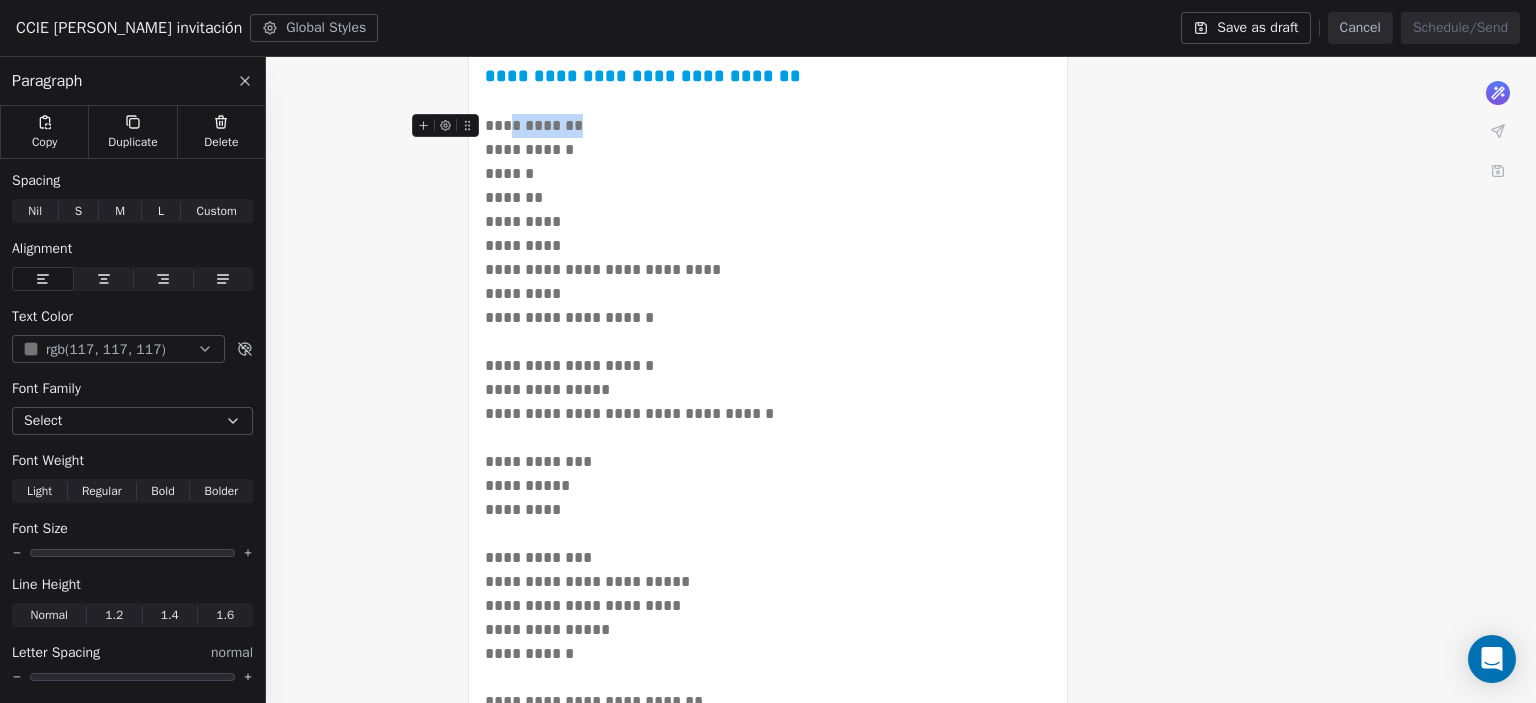 click on "**********" at bounding box center (768, 126) 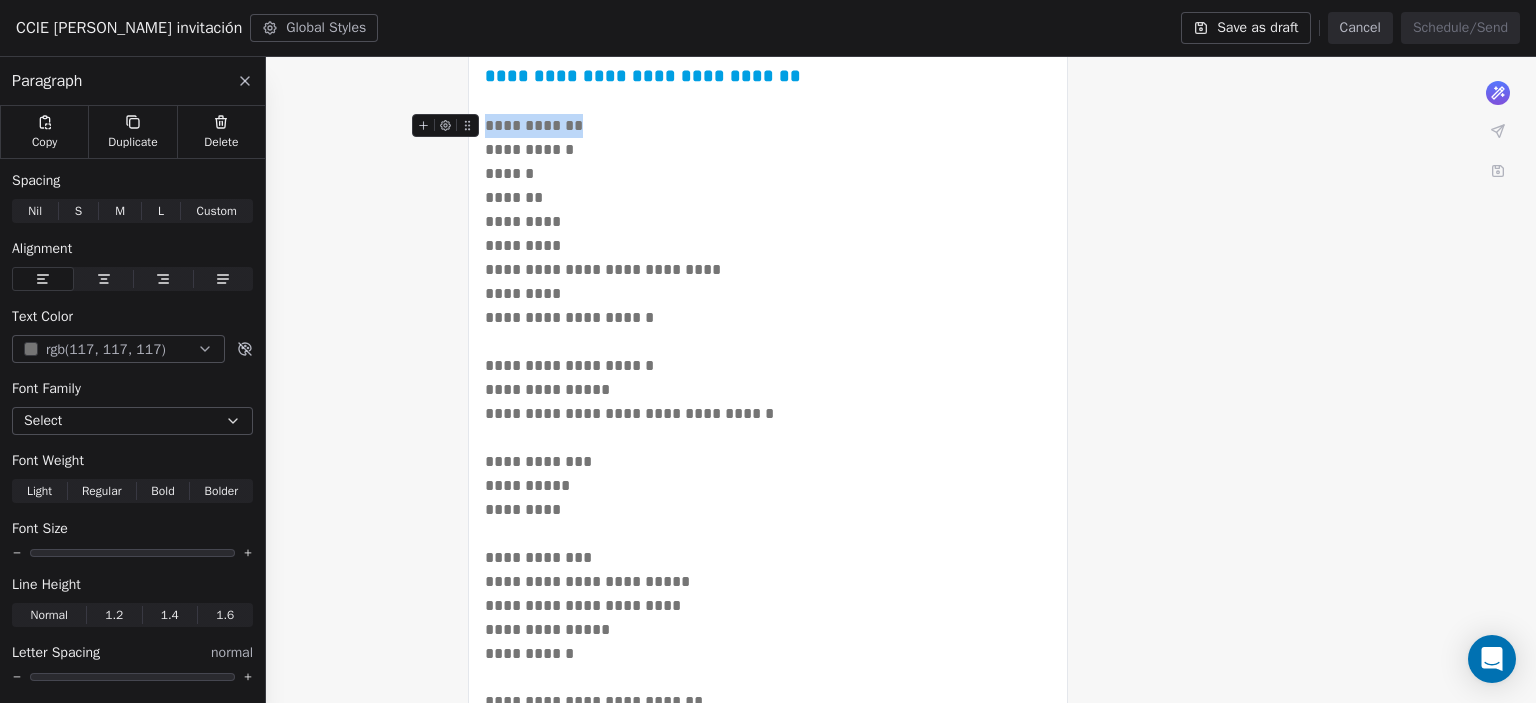 click on "**********" at bounding box center (768, 126) 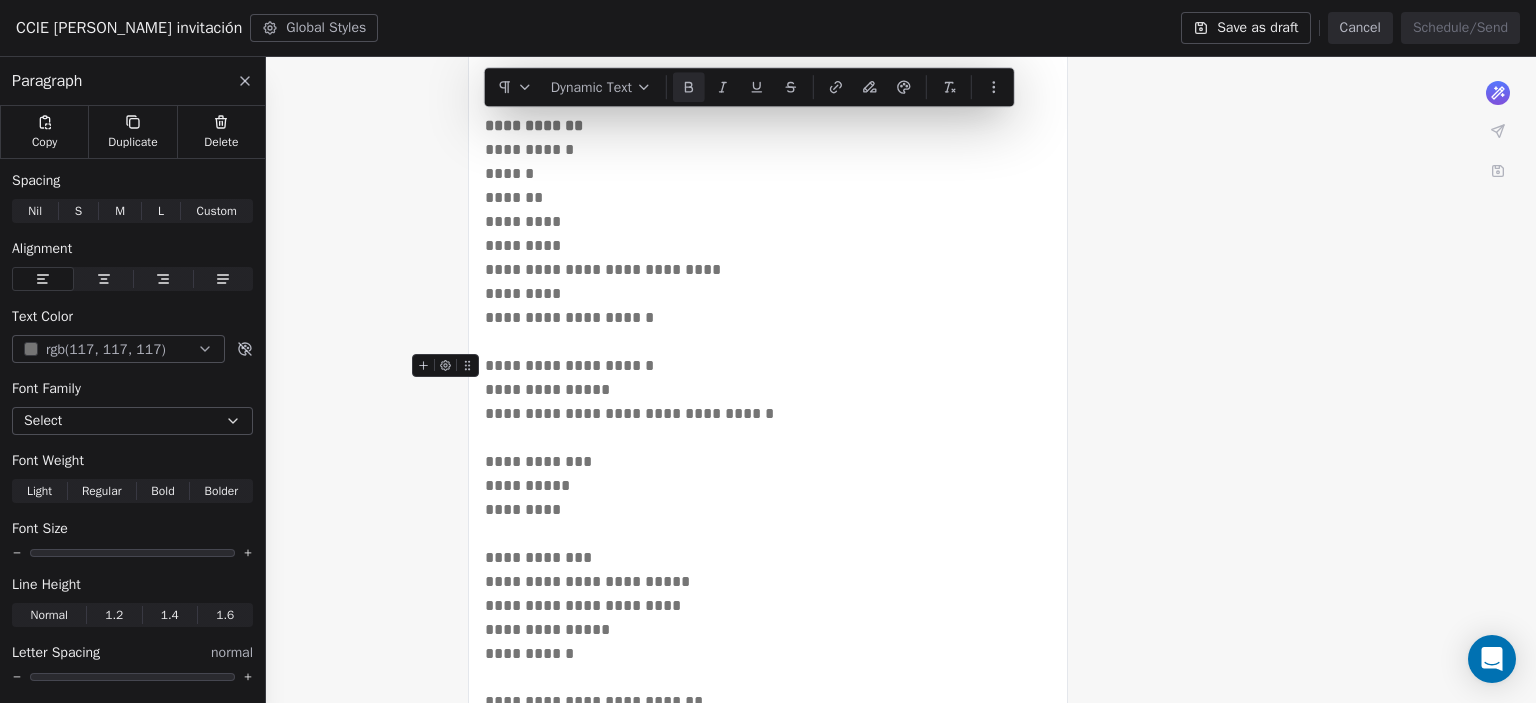click on "**********" at bounding box center [768, 366] 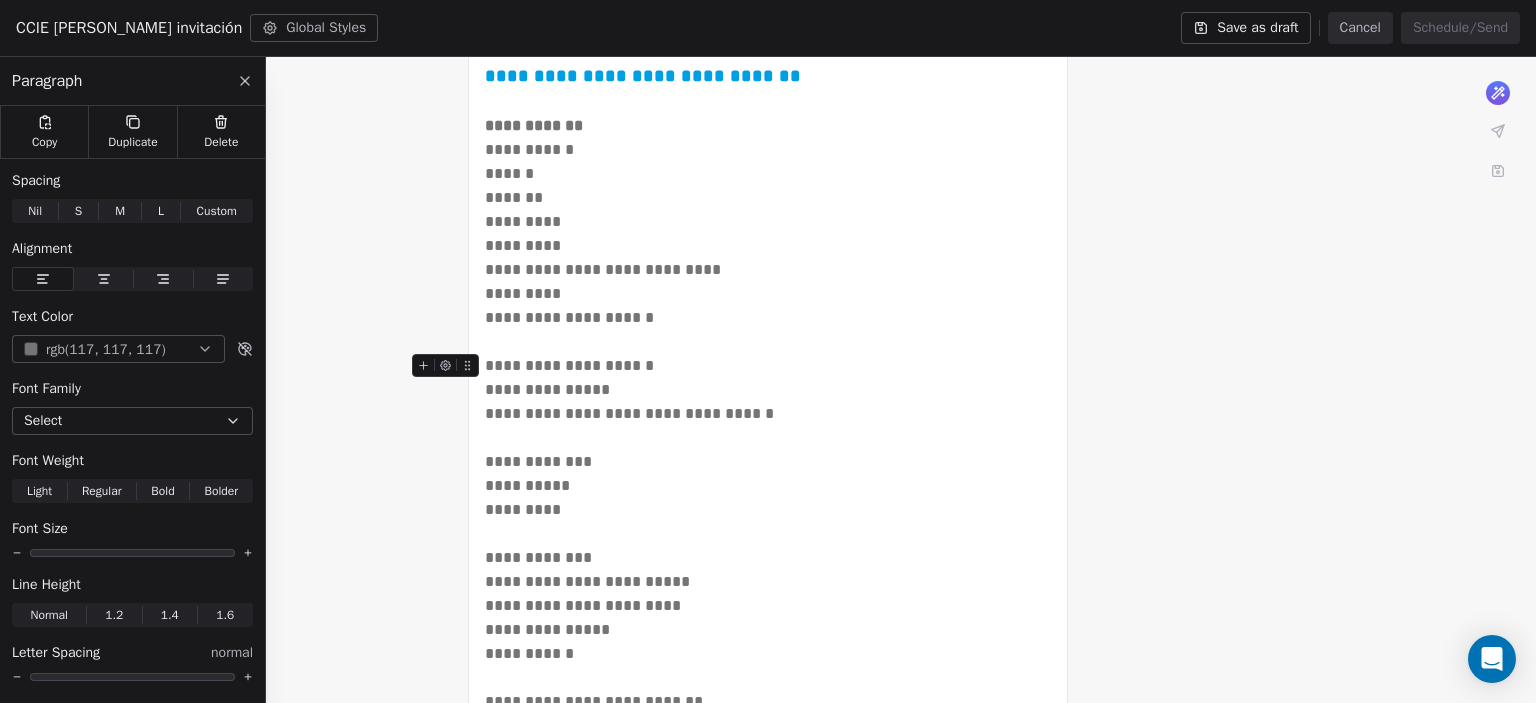 click on "**********" at bounding box center [768, 366] 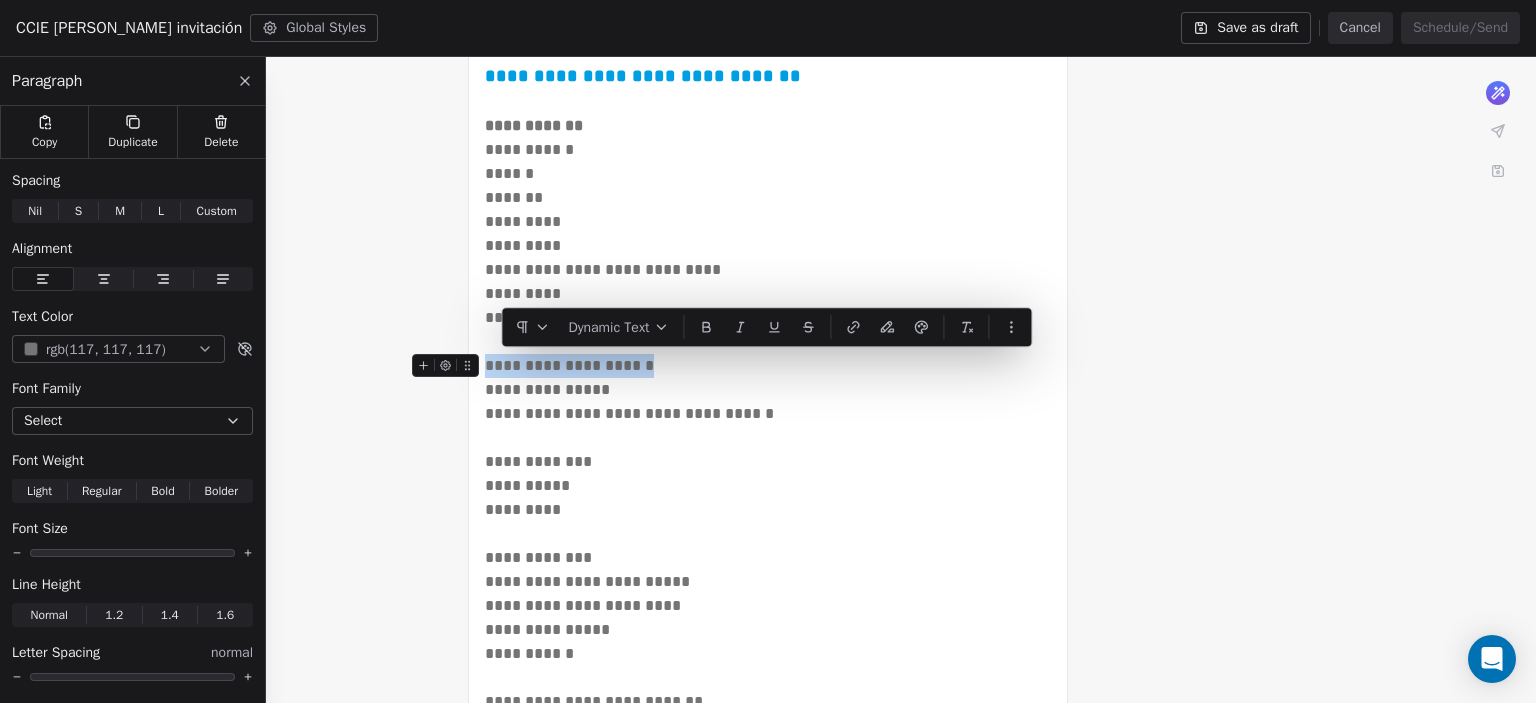 click on "**********" at bounding box center (768, 366) 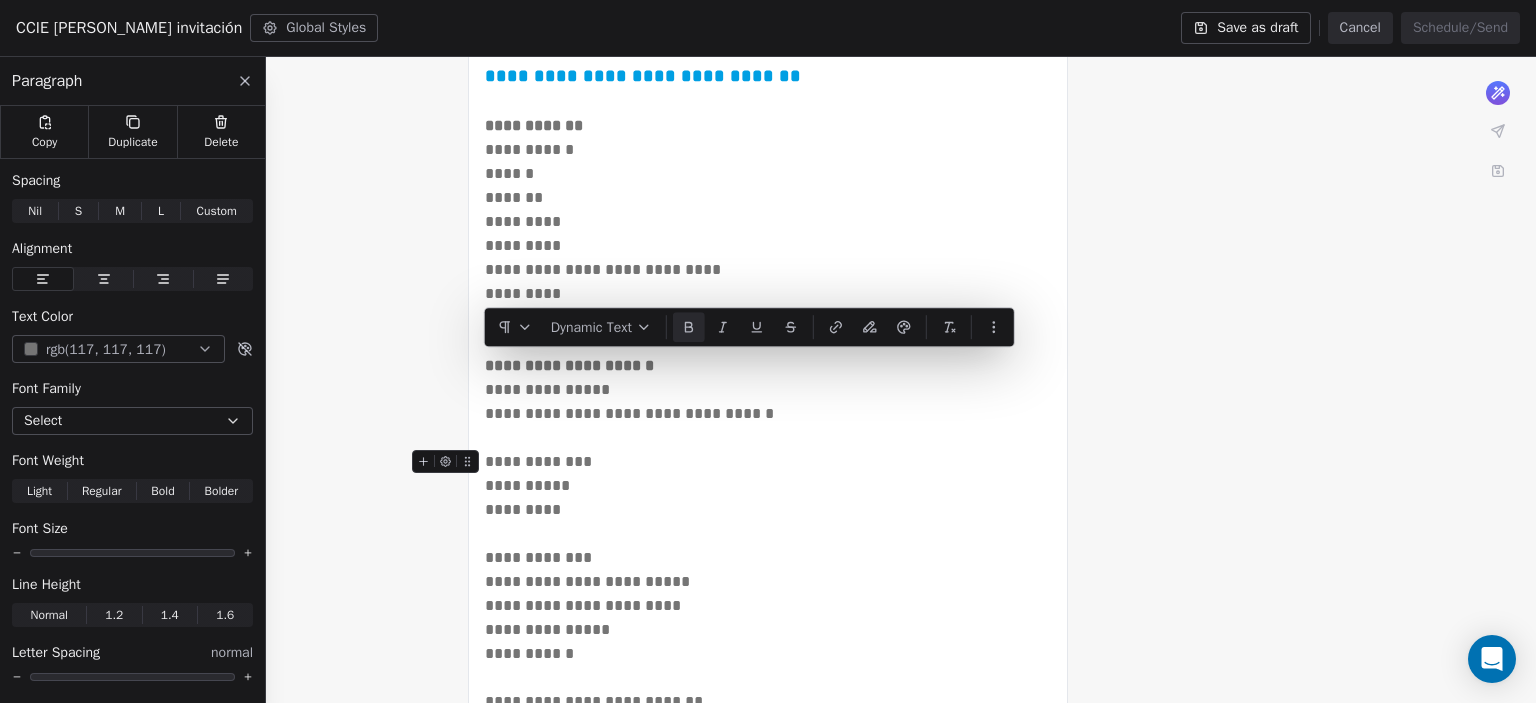 click on "**********" at bounding box center (768, 462) 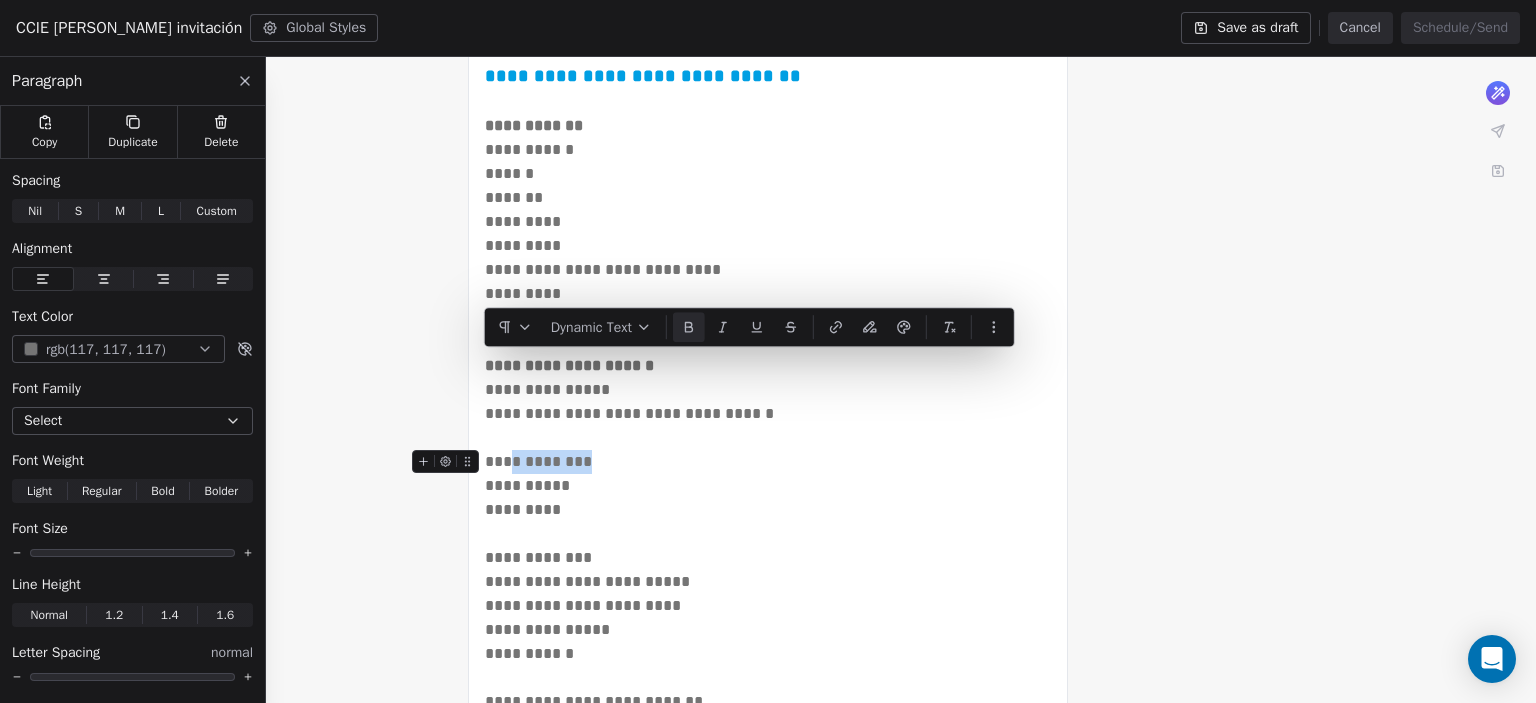 click on "**********" at bounding box center (768, 462) 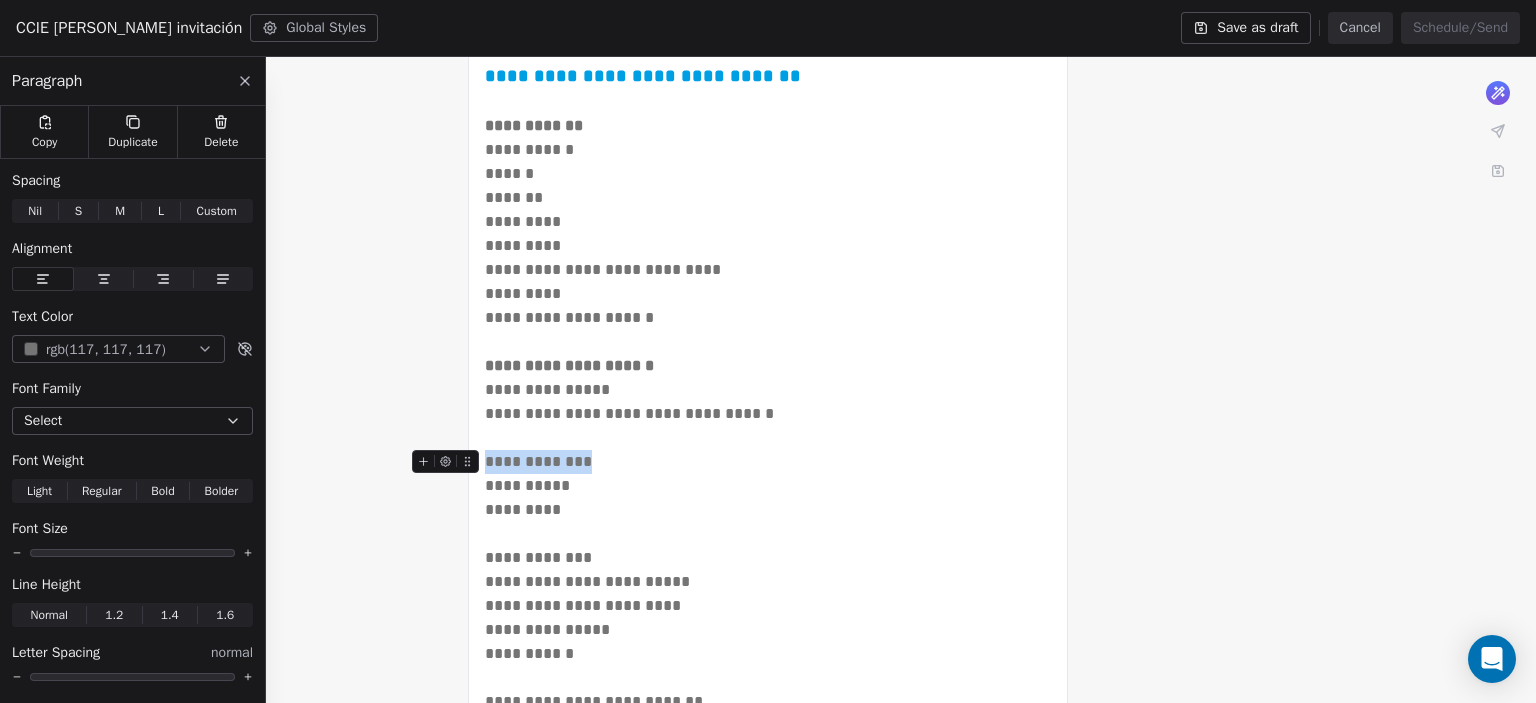 click on "**********" at bounding box center [768, 462] 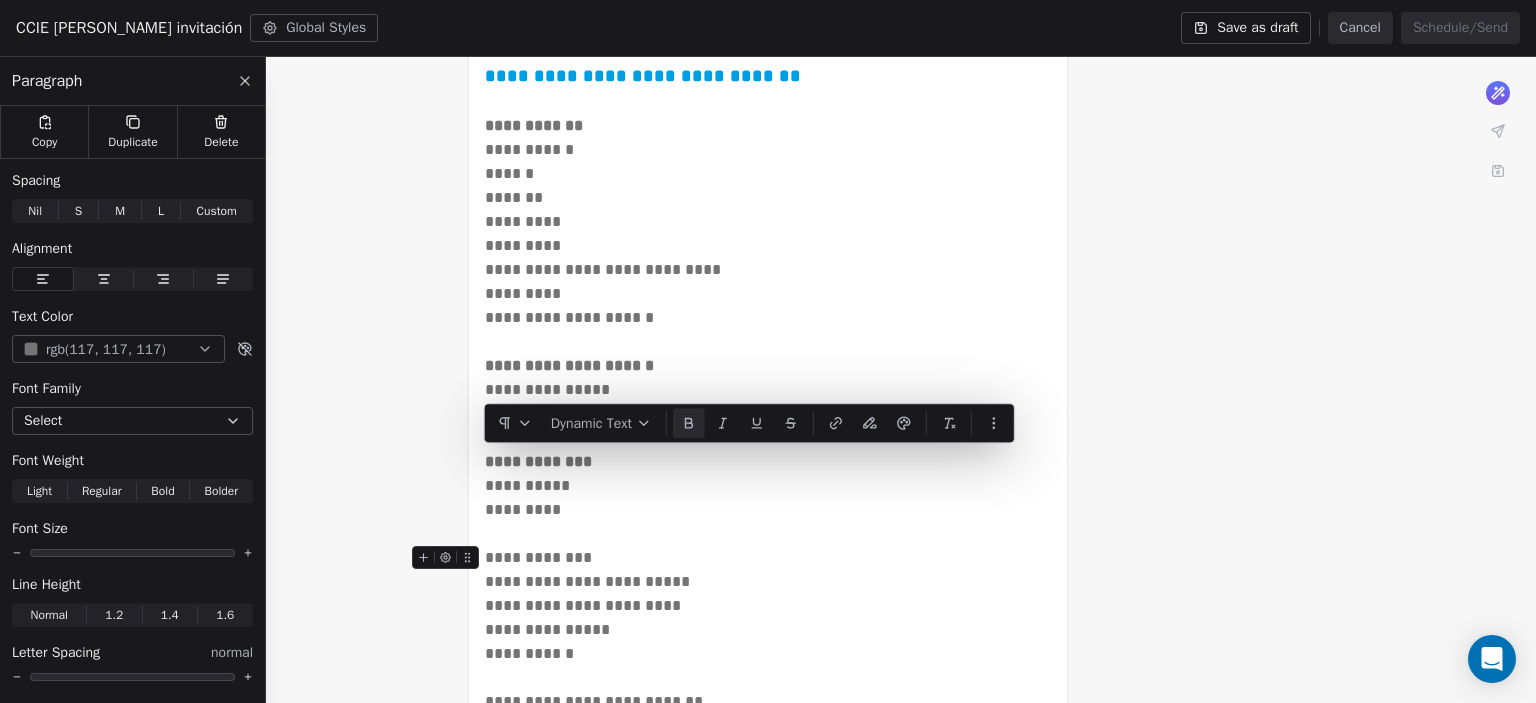 click on "**********" at bounding box center (768, 558) 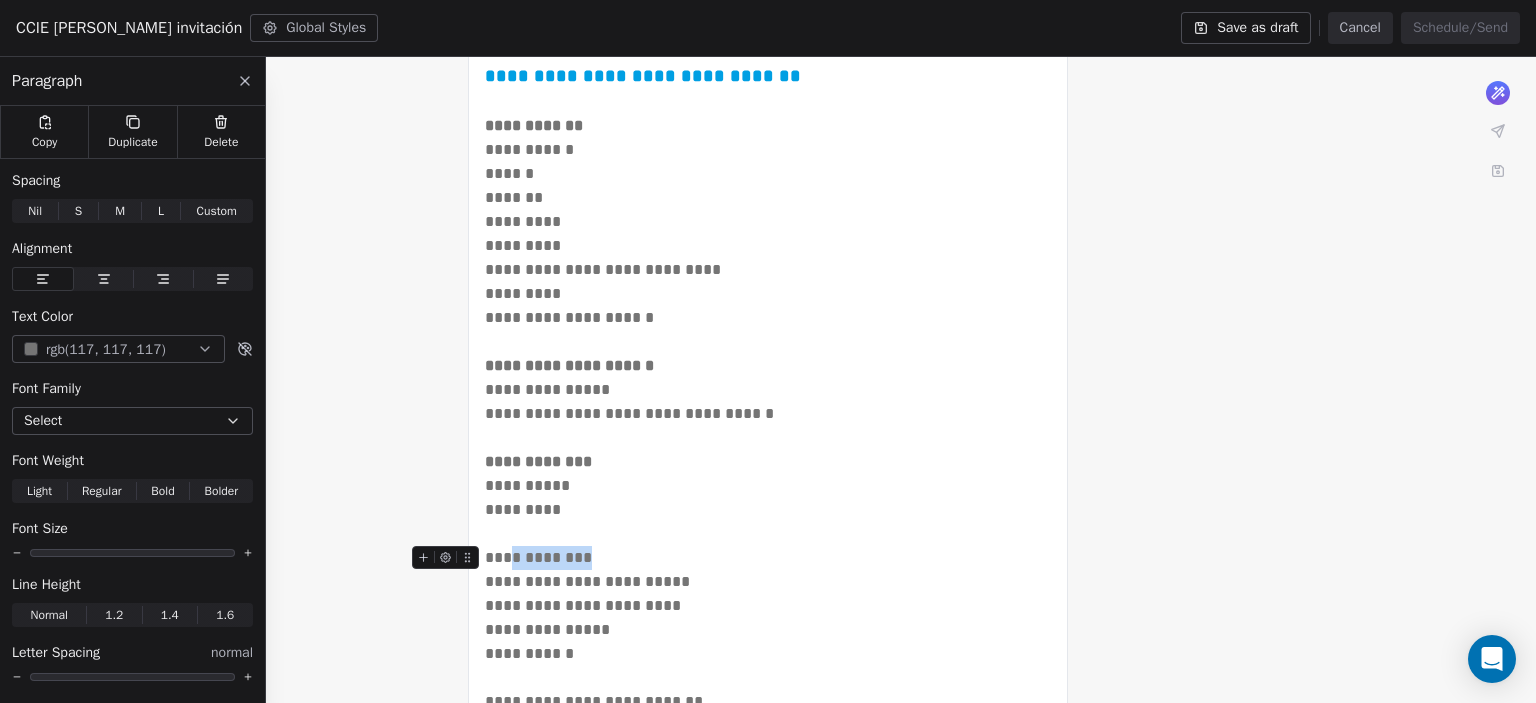click on "**********" at bounding box center (768, 558) 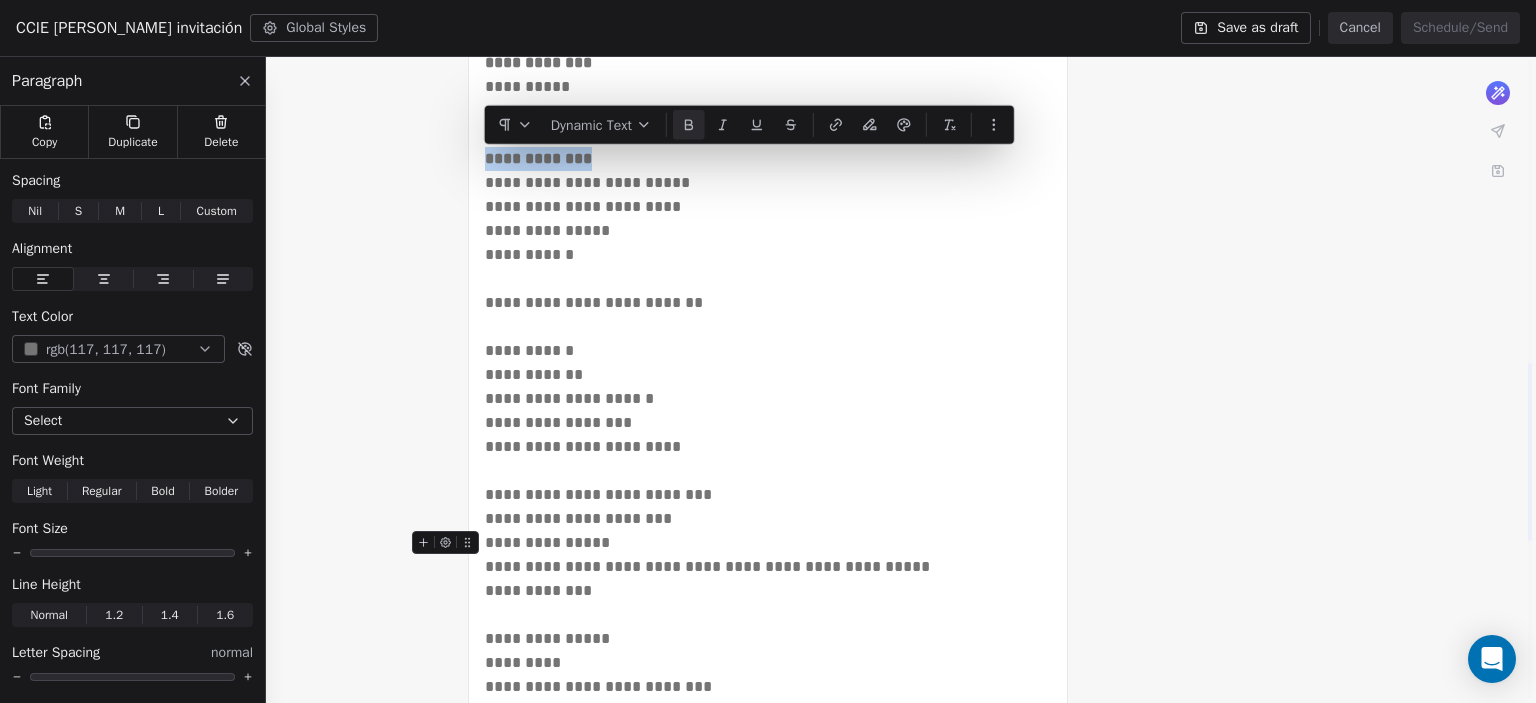 scroll, scrollTop: 1111, scrollLeft: 0, axis: vertical 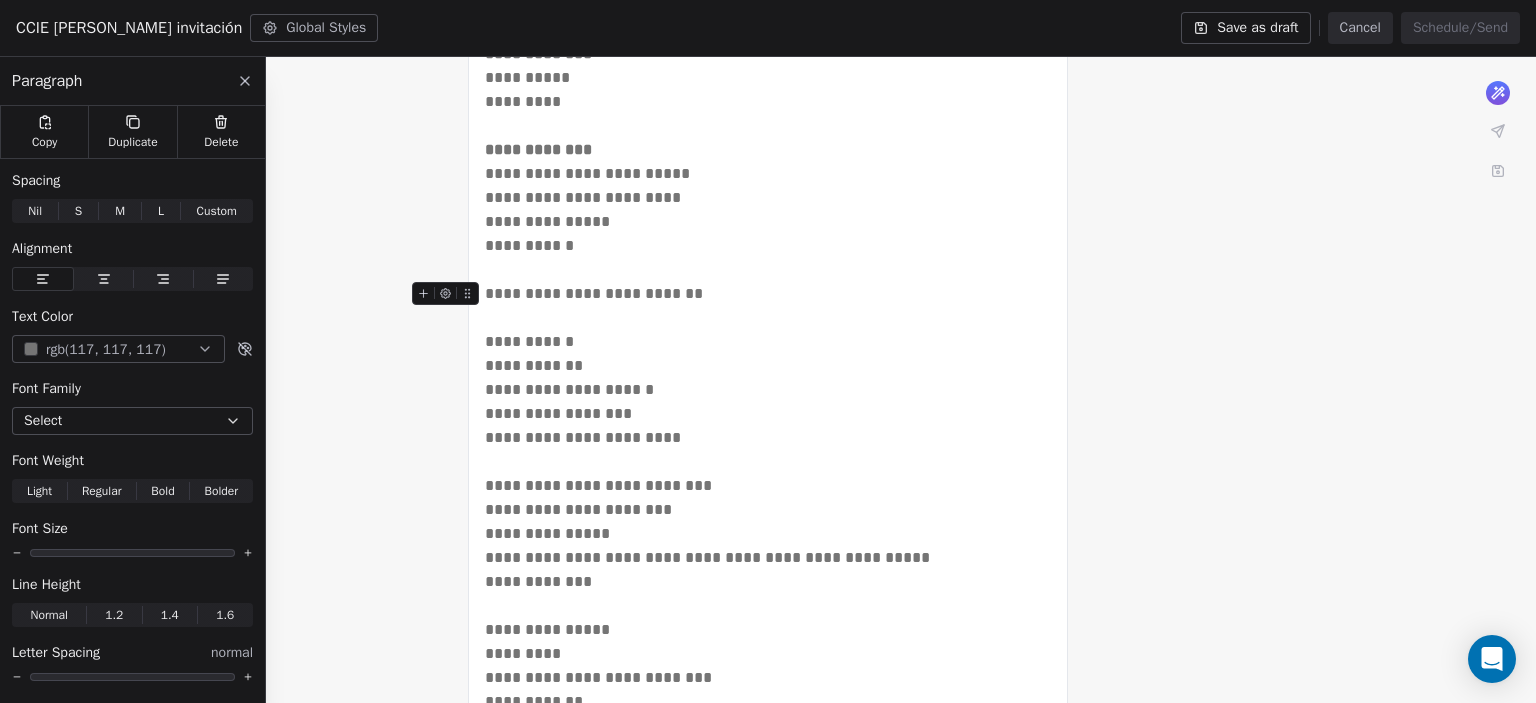 click on "**********" at bounding box center [768, 294] 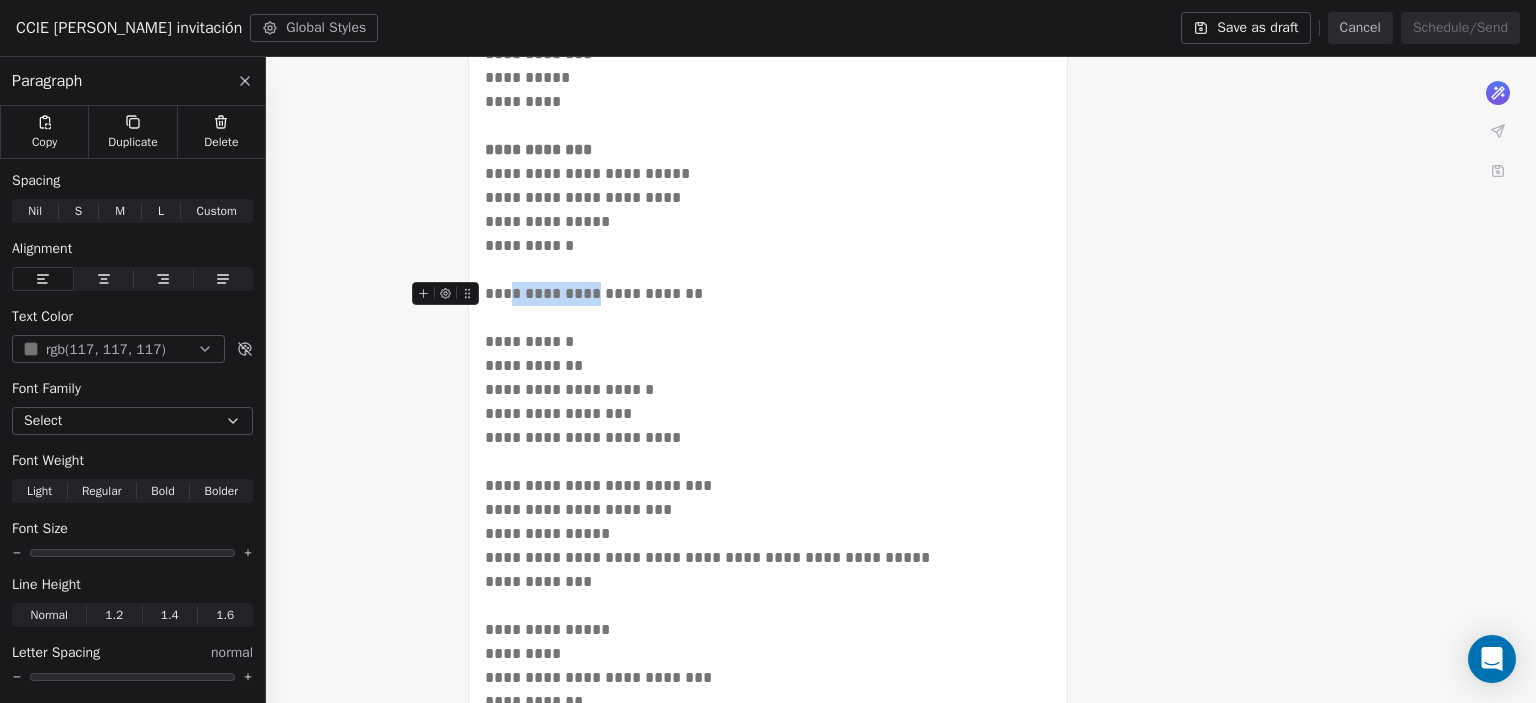 click on "**********" at bounding box center (768, 294) 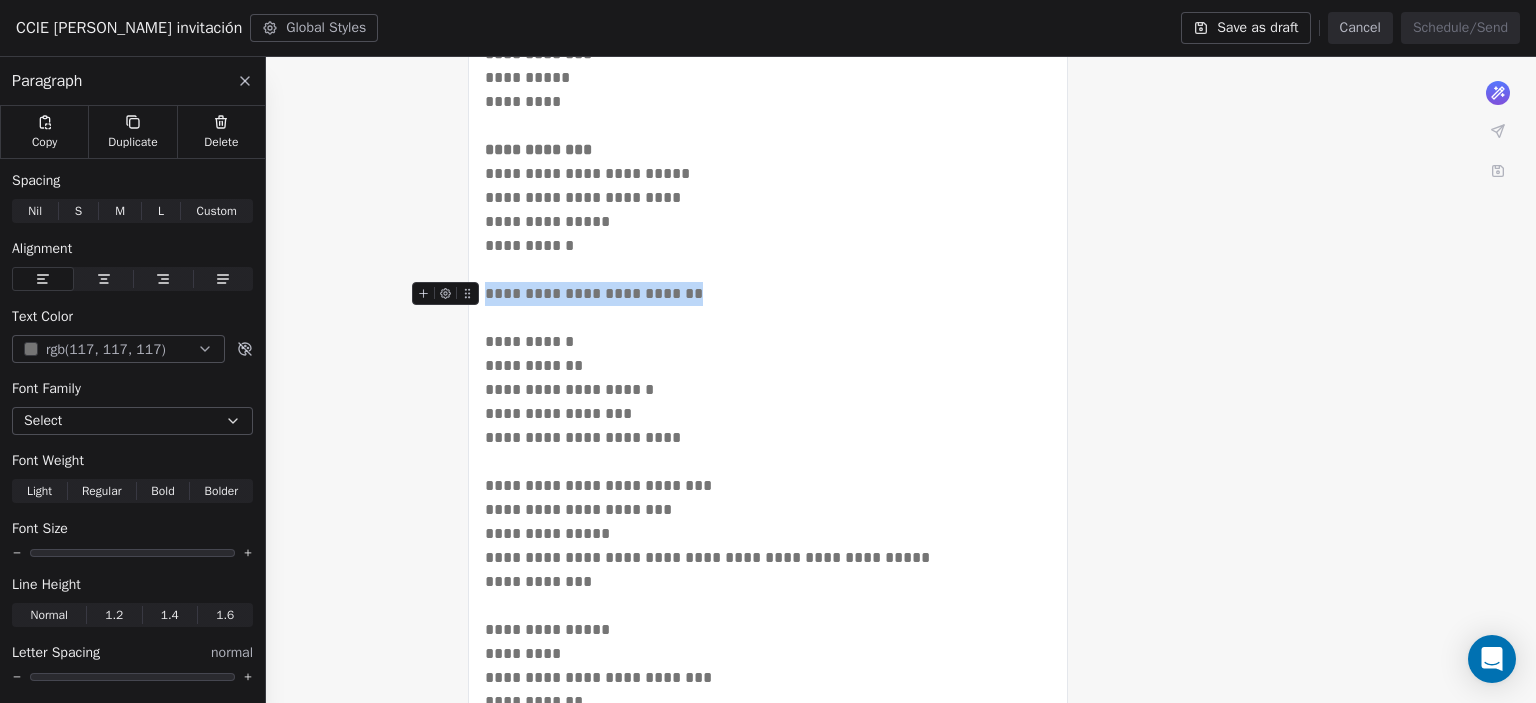 click on "**********" at bounding box center [768, 294] 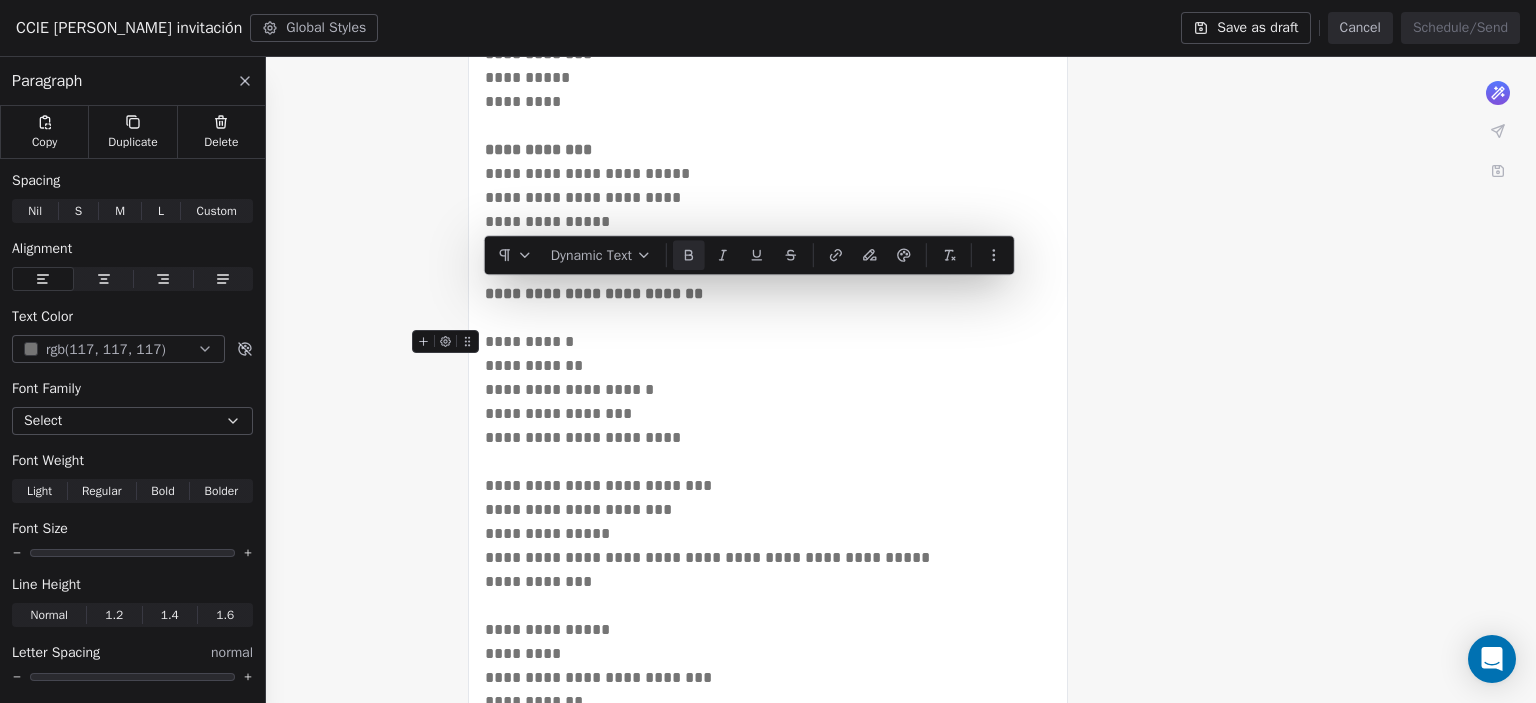 click on "**********" at bounding box center [768, 342] 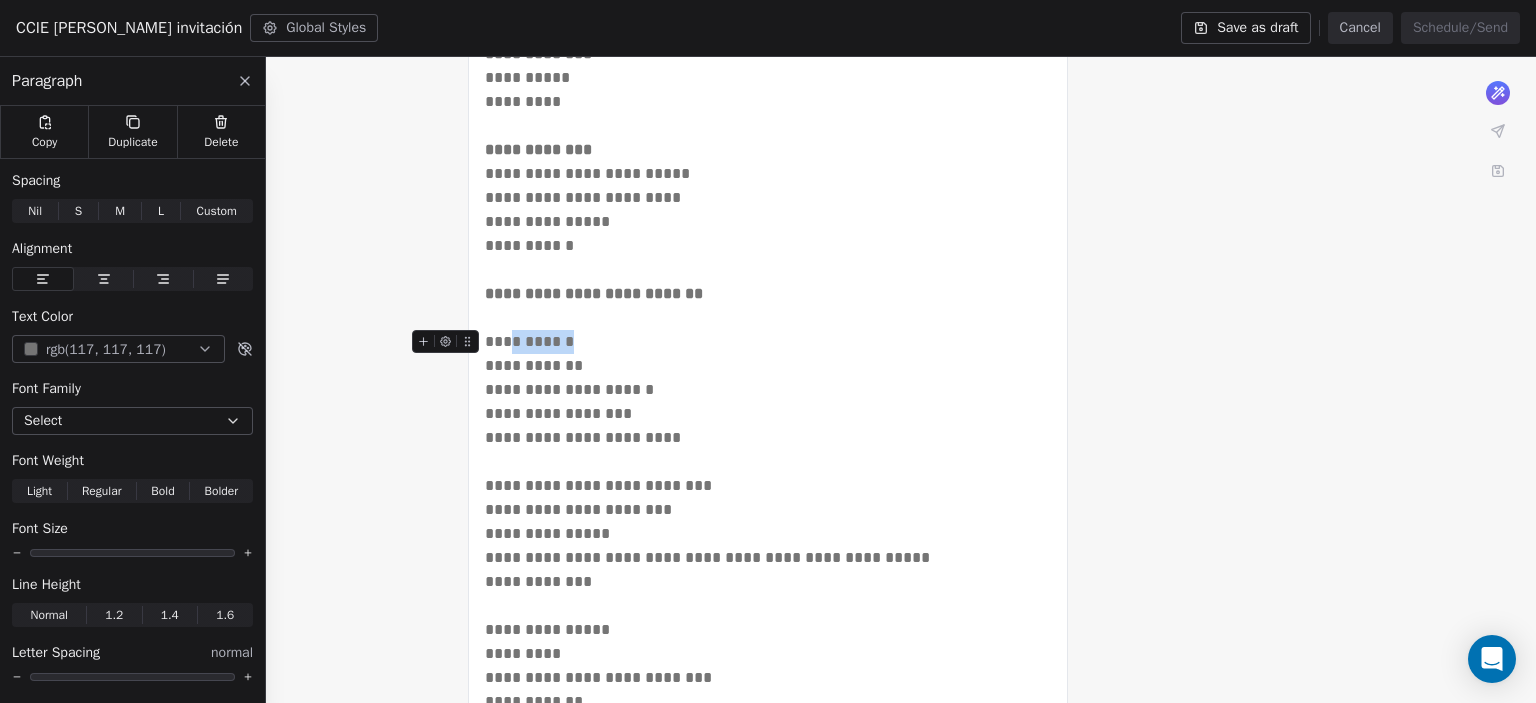 click on "**********" at bounding box center (768, 342) 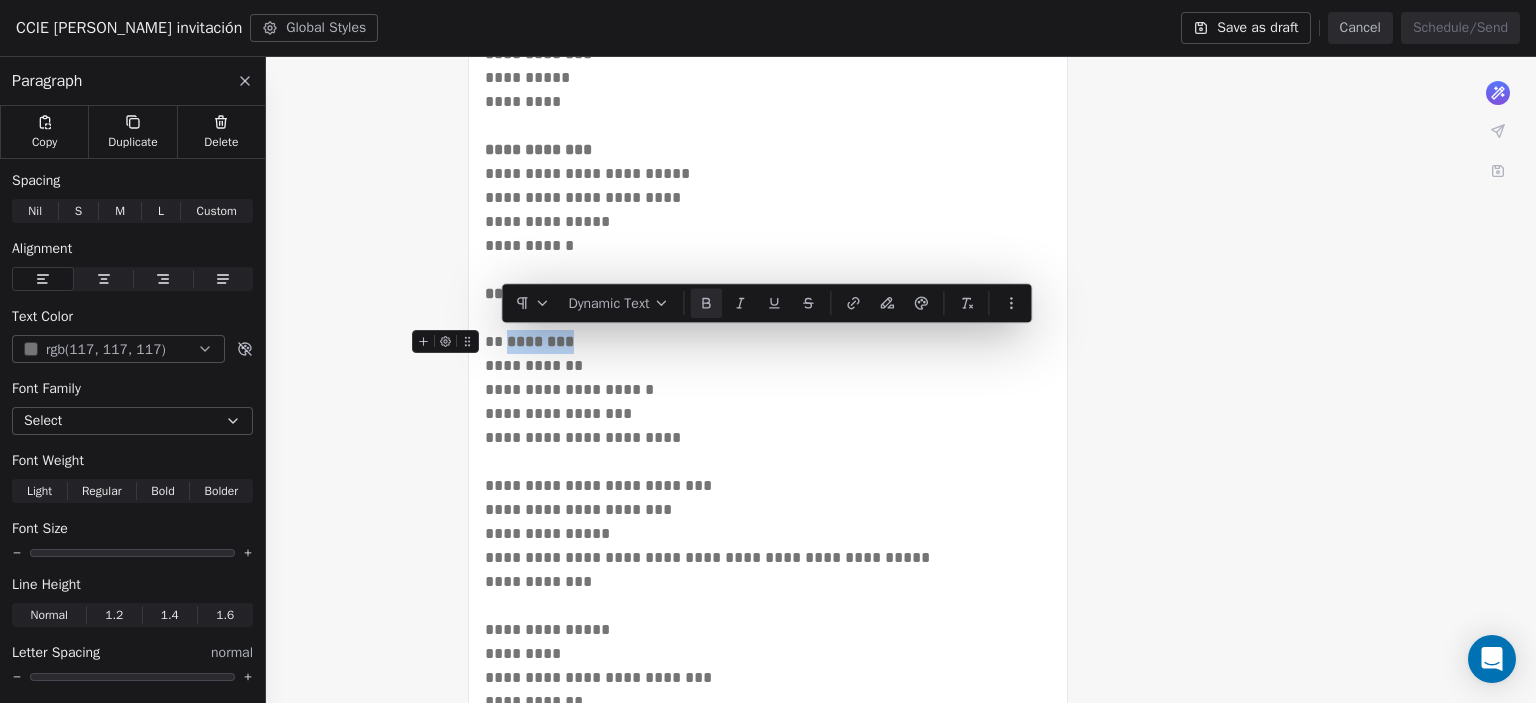 click on "********" at bounding box center [540, 341] 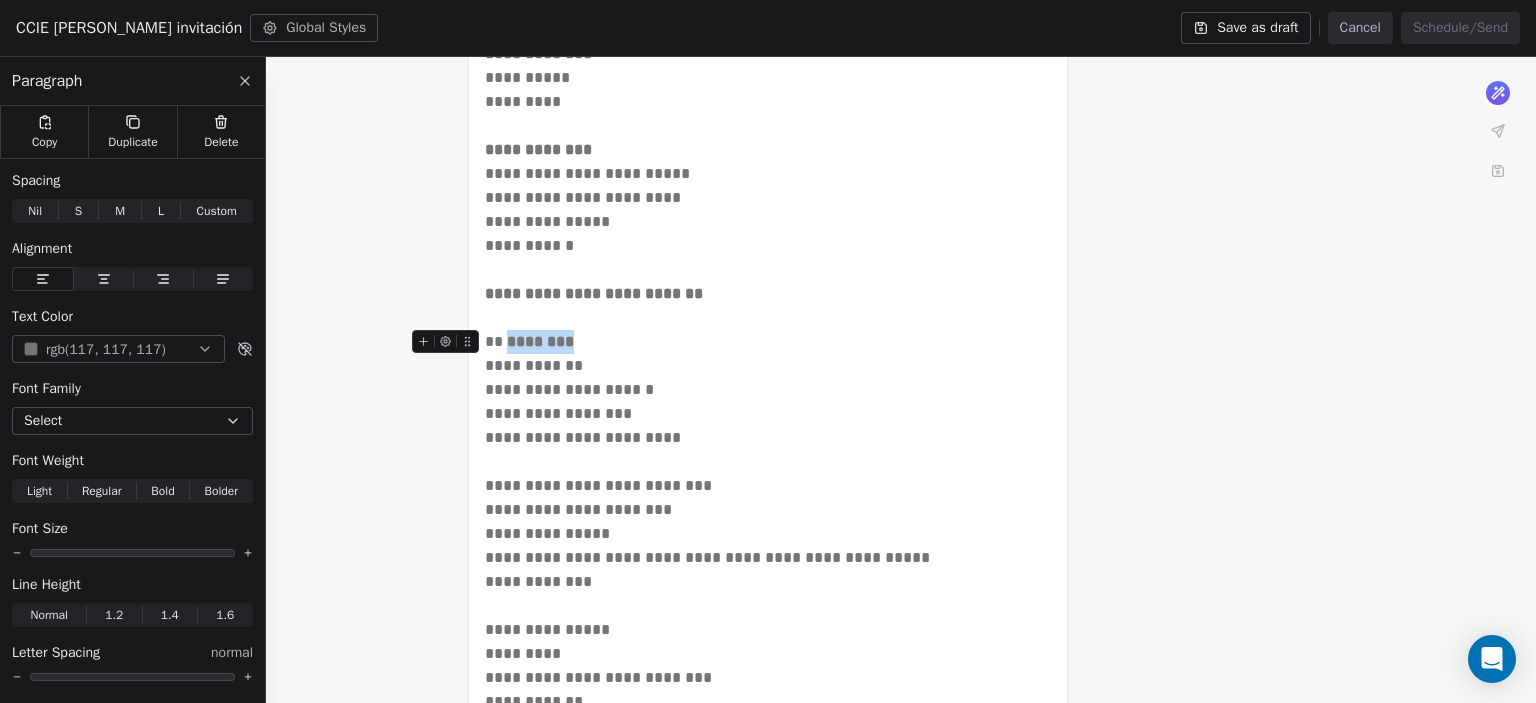 click on "********" at bounding box center [540, 341] 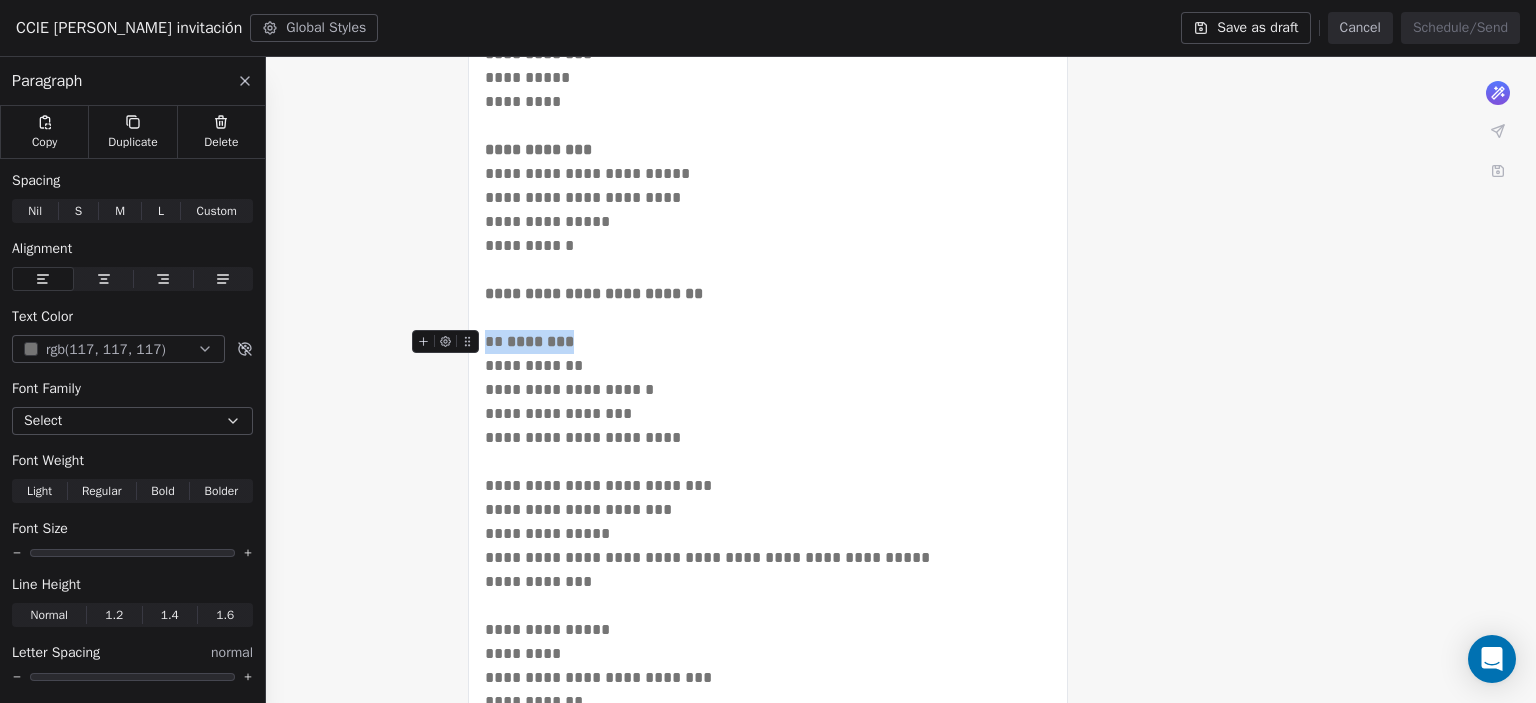 click on "********" at bounding box center [540, 341] 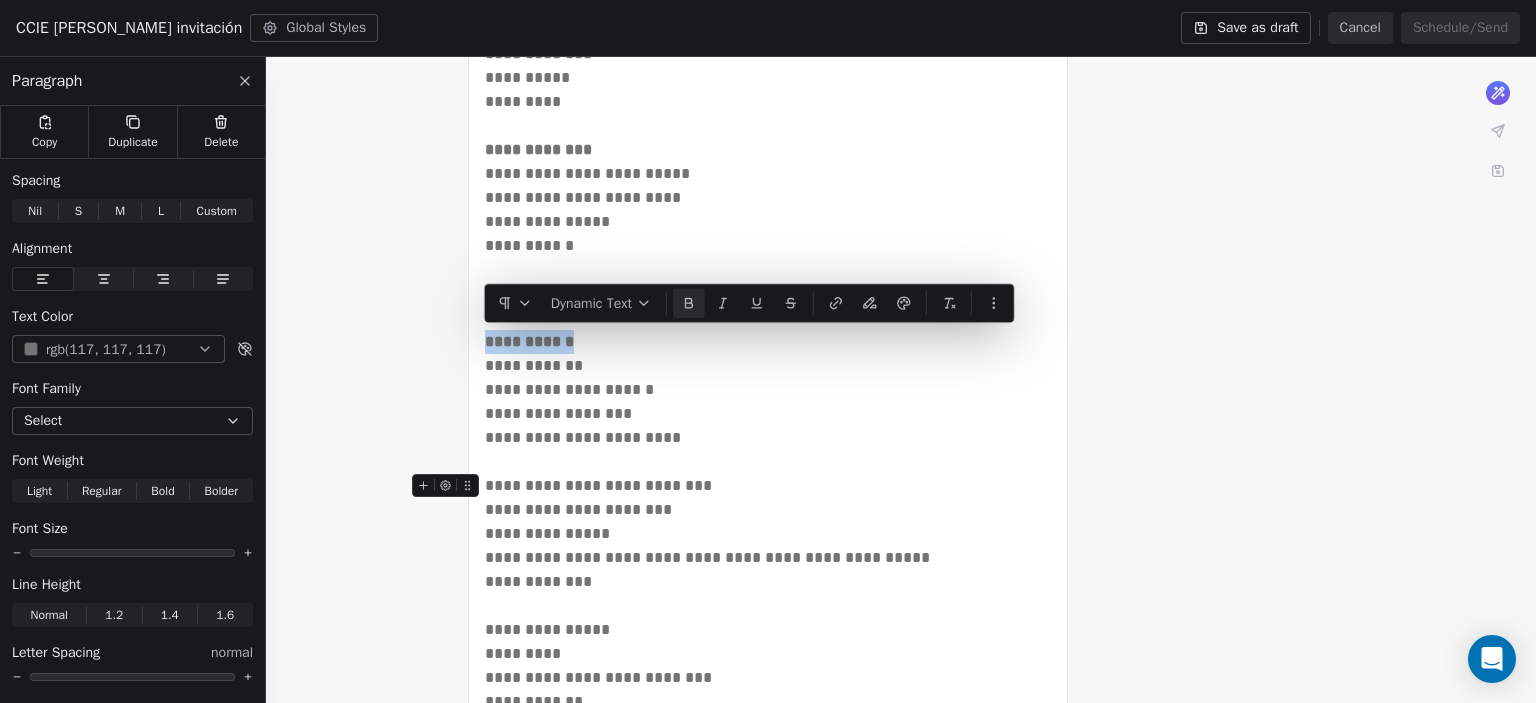 click on "**********" at bounding box center [768, 486] 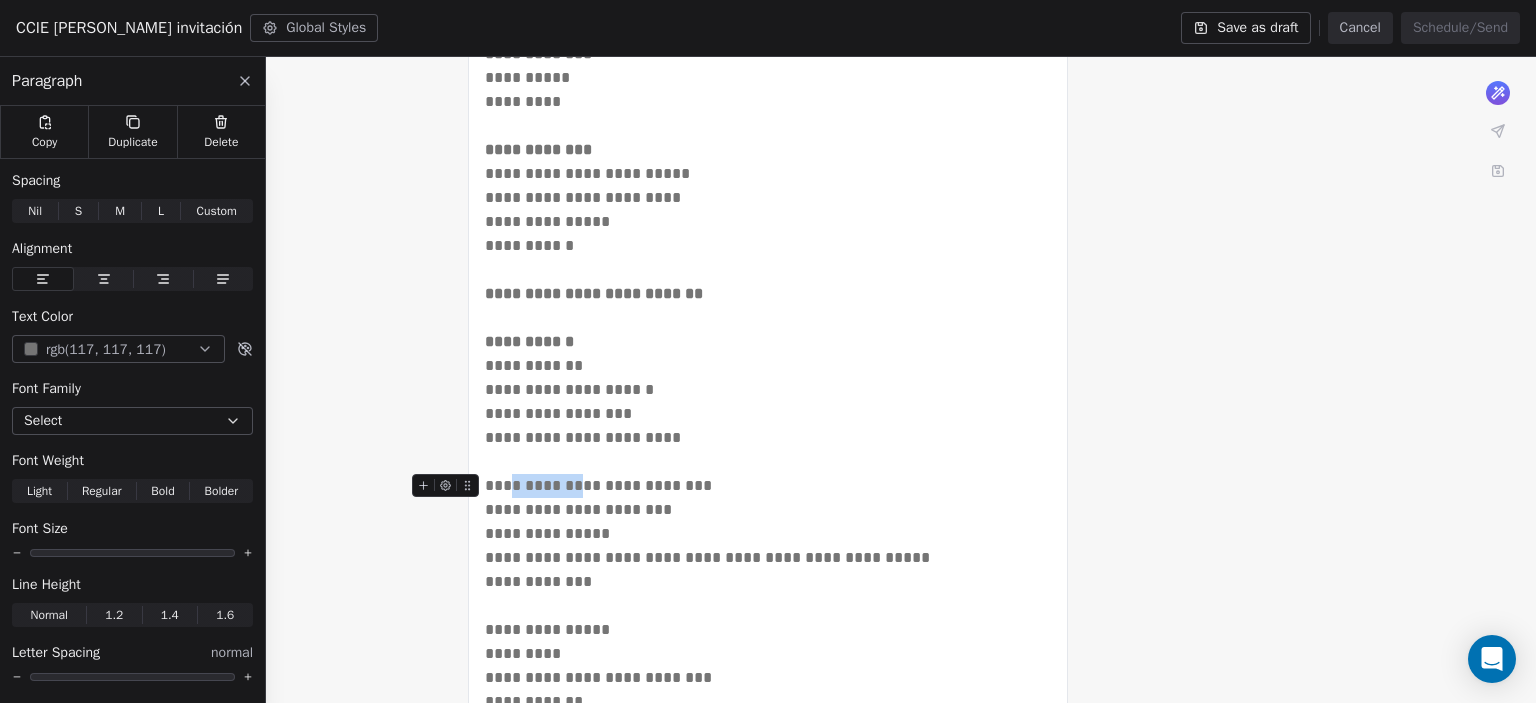click on "**********" at bounding box center (768, 486) 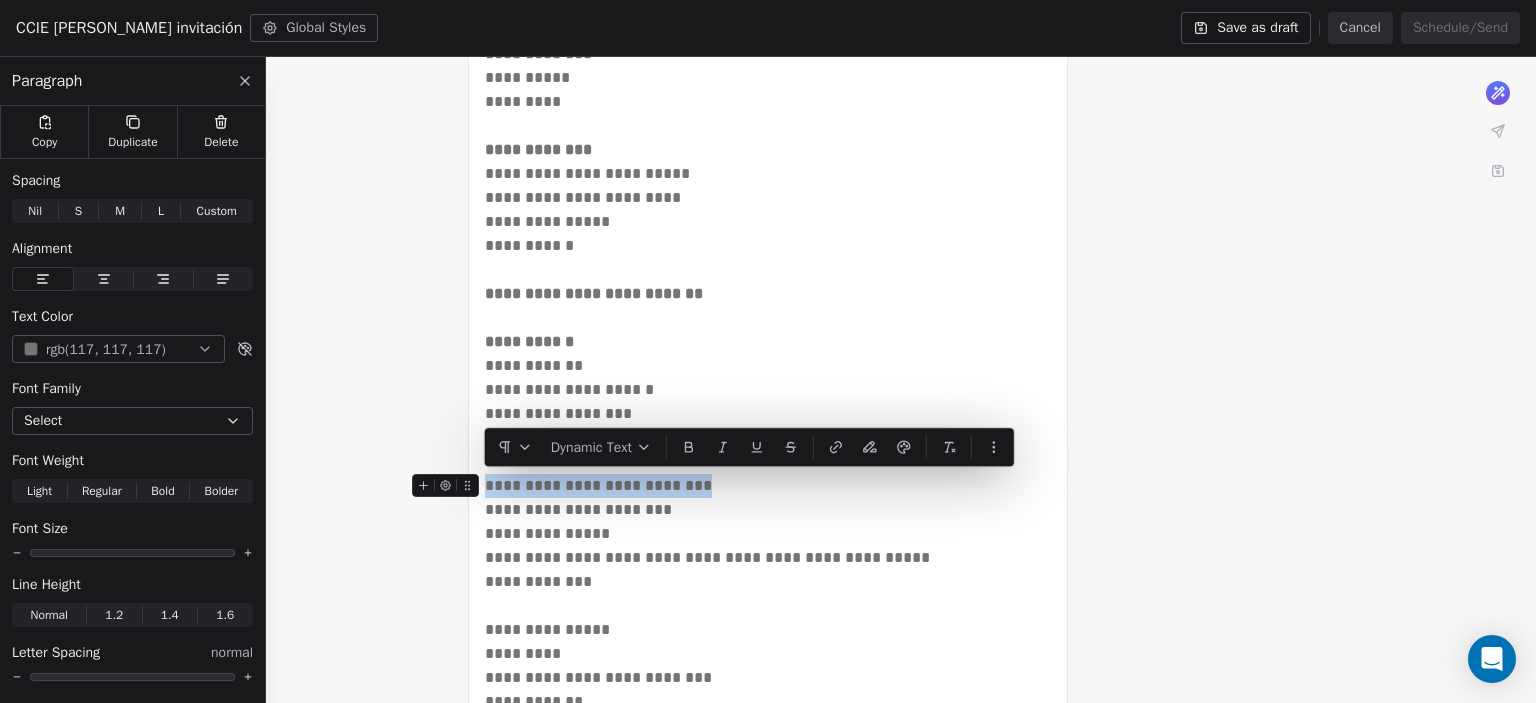 click on "**********" at bounding box center [768, 486] 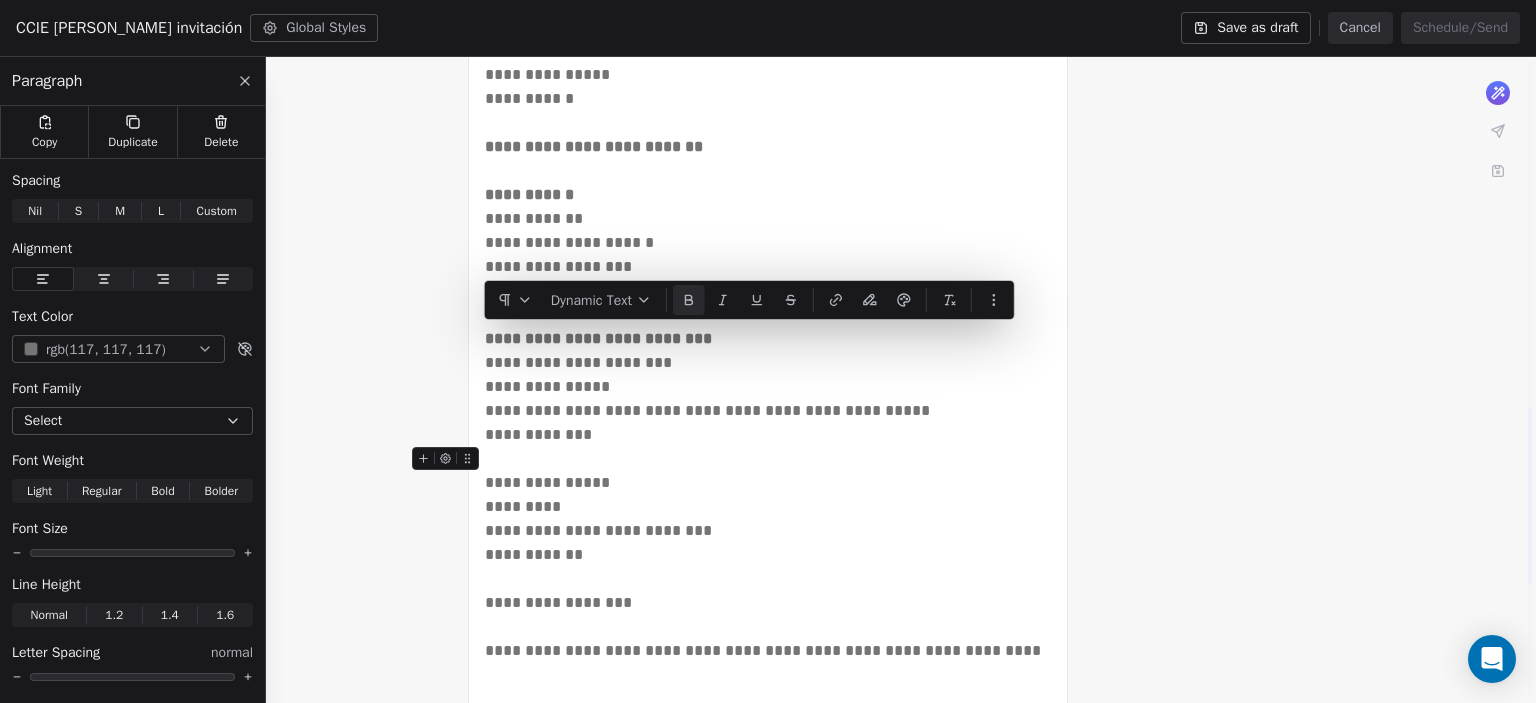 scroll, scrollTop: 1260, scrollLeft: 0, axis: vertical 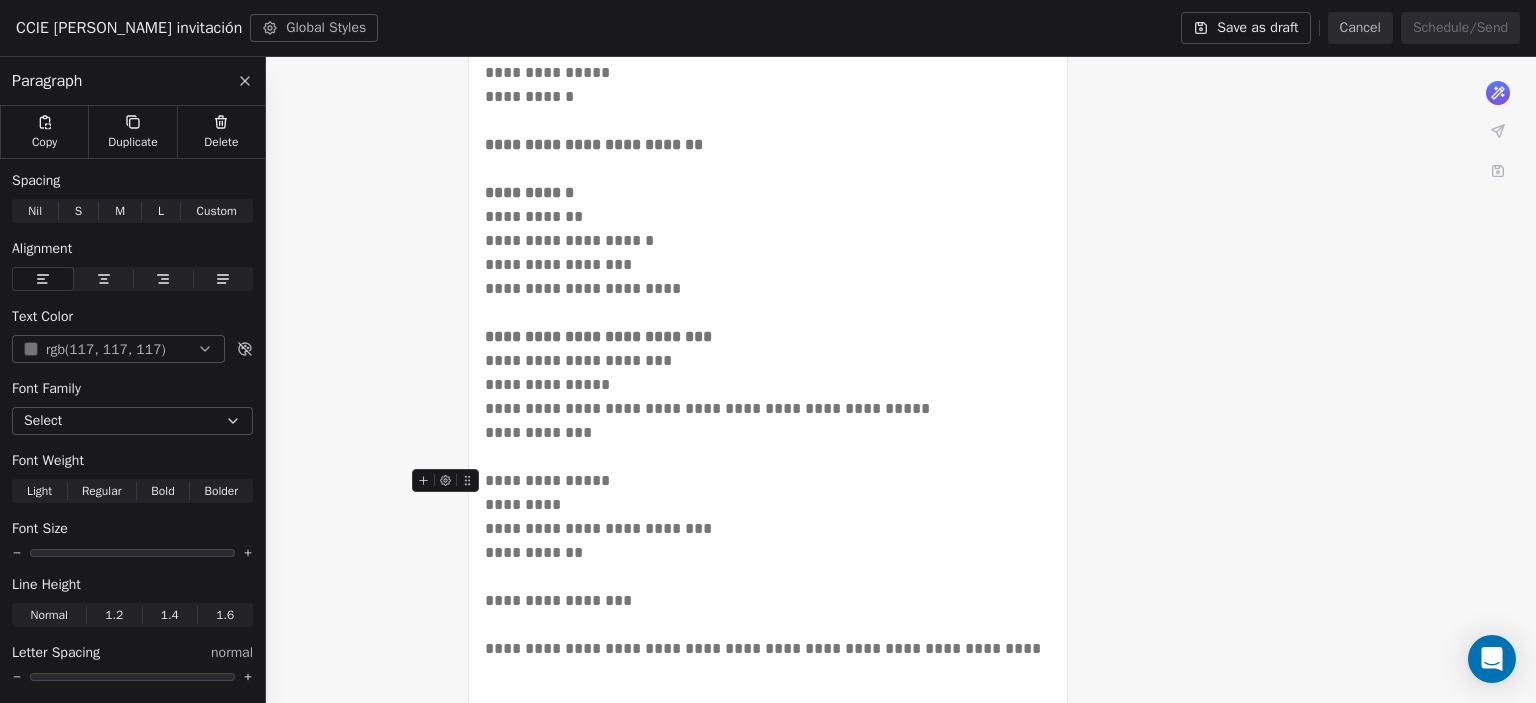 click on "**********" at bounding box center [768, 481] 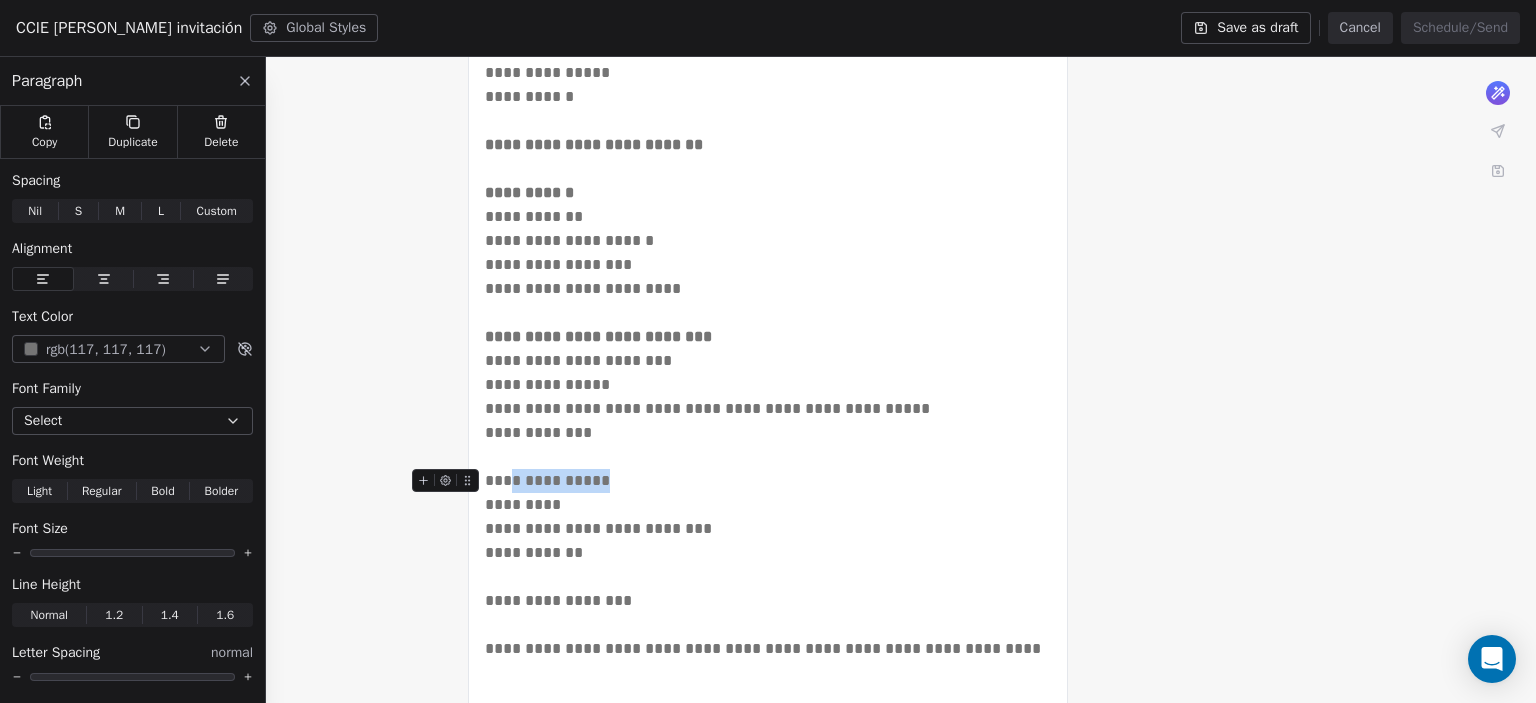 click on "**********" at bounding box center [768, 481] 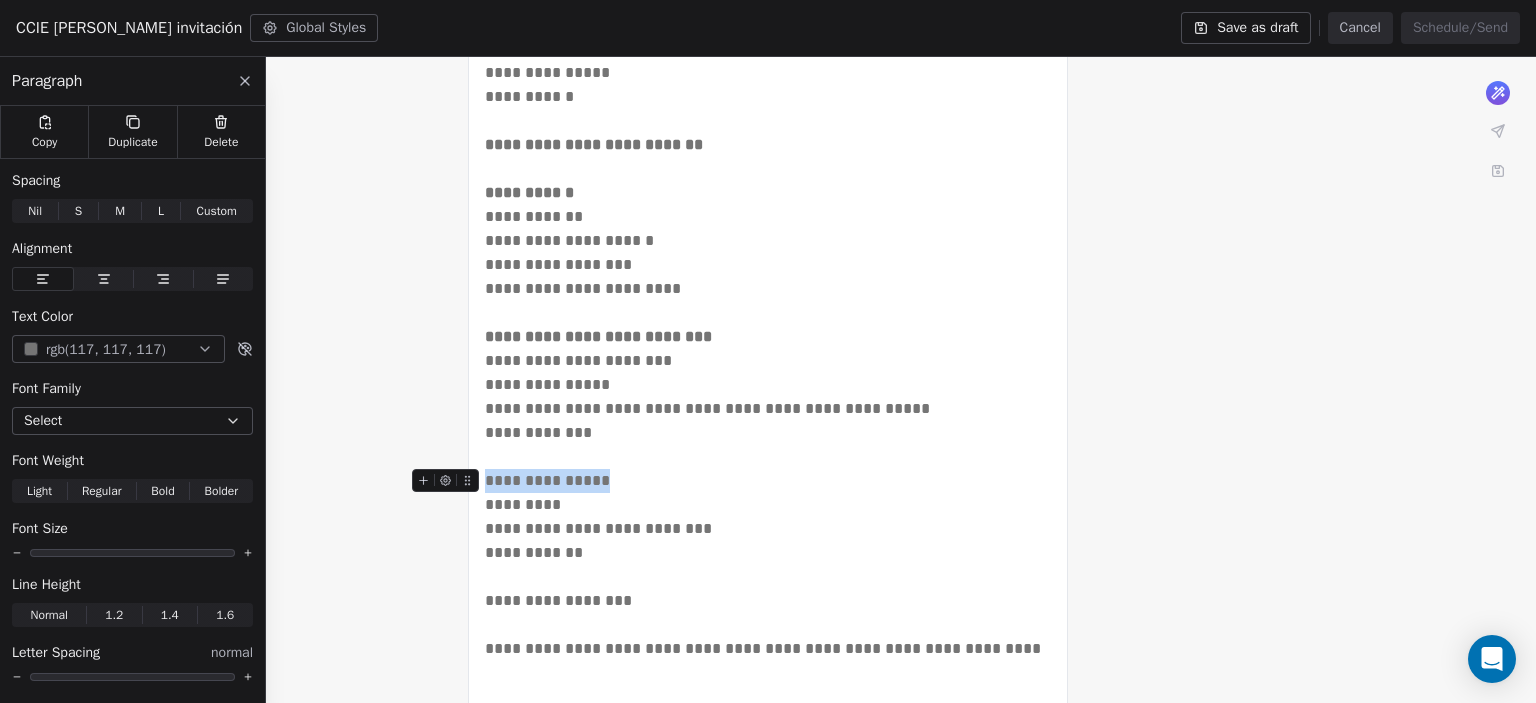 click on "**********" at bounding box center (768, 481) 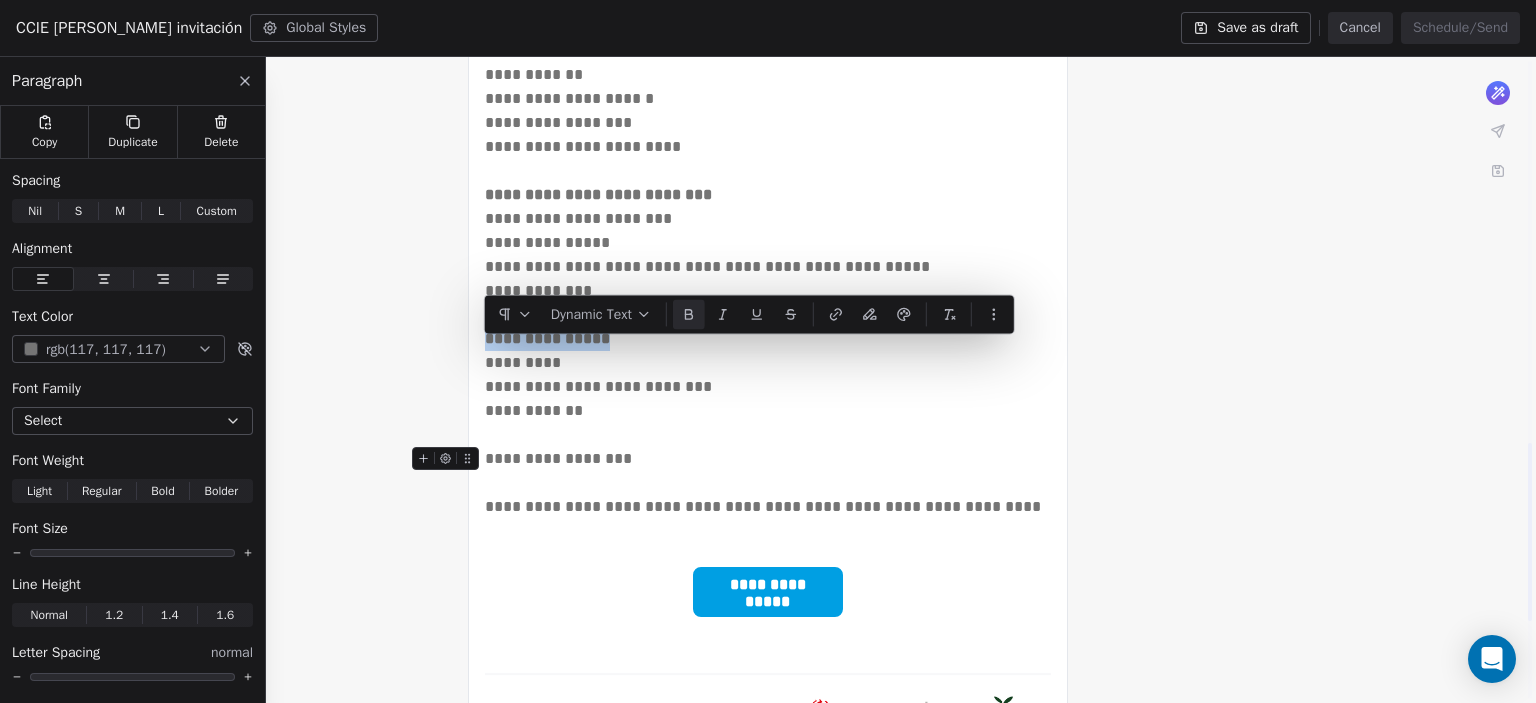 scroll, scrollTop: 1406, scrollLeft: 0, axis: vertical 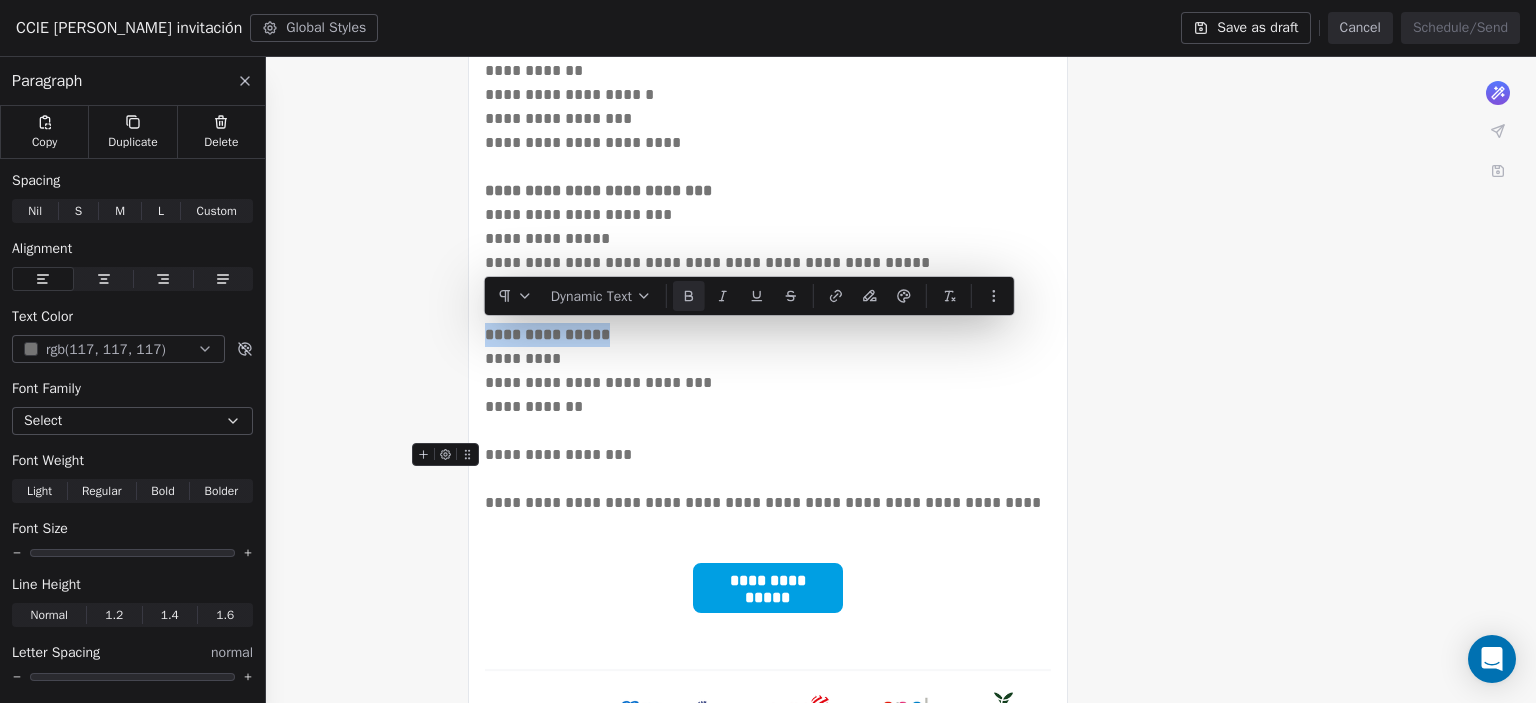 click on "**********" at bounding box center (768, 455) 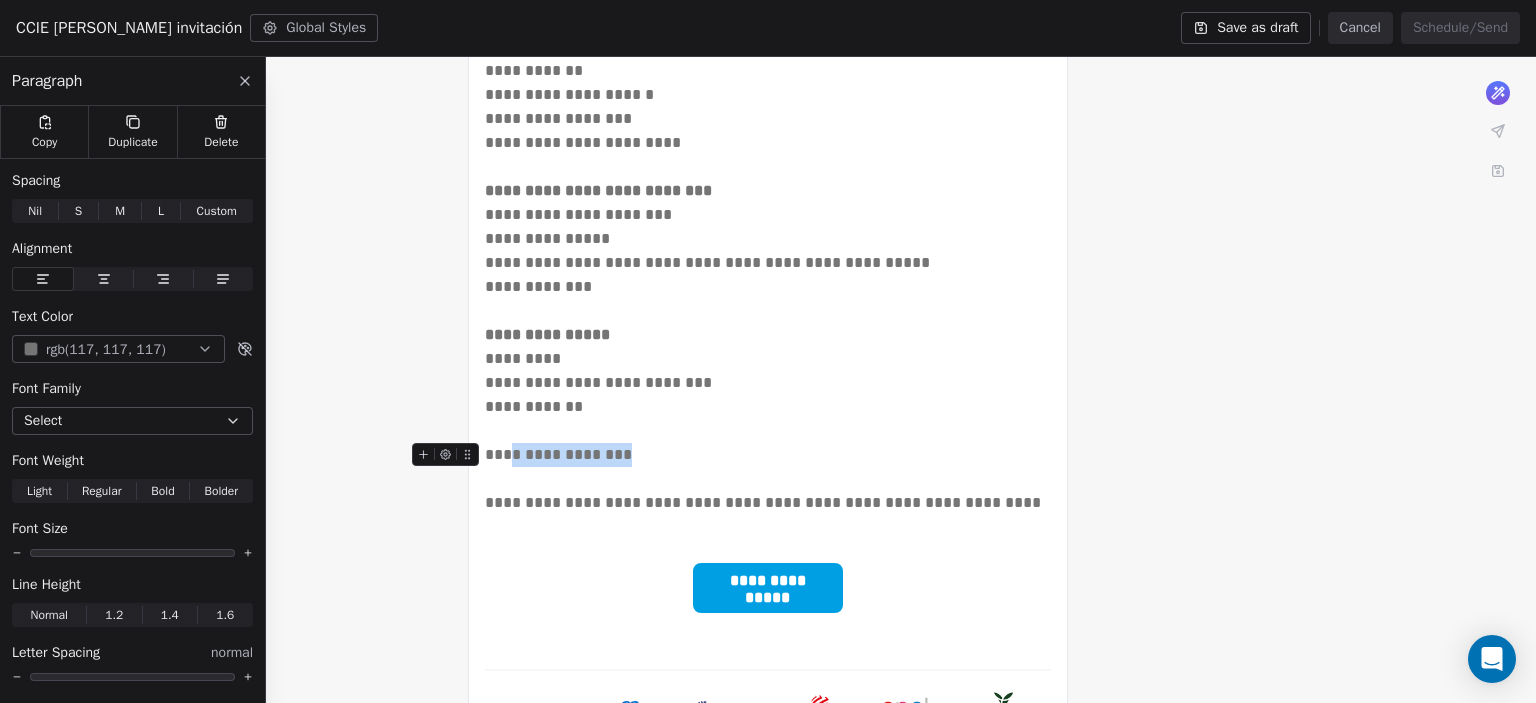click on "**********" at bounding box center [768, 455] 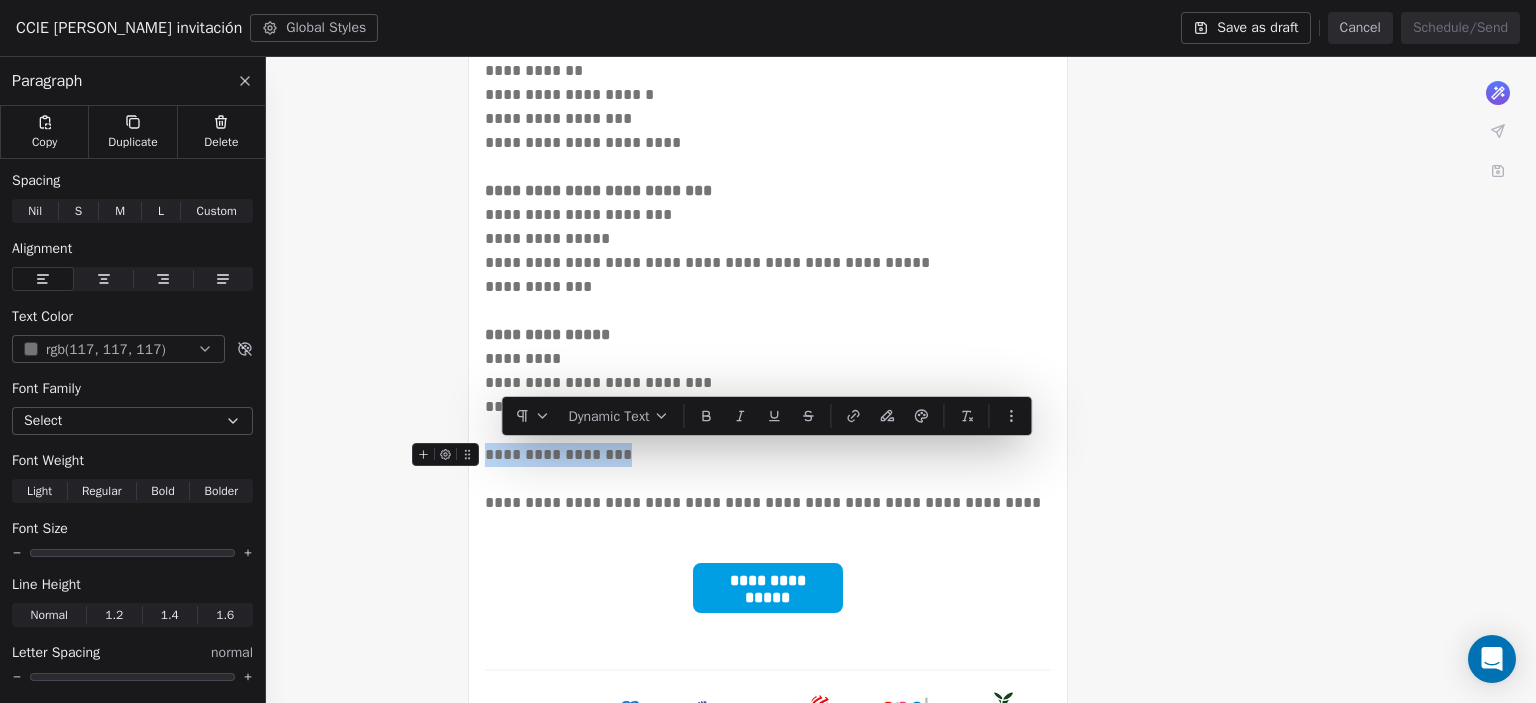 click on "**********" at bounding box center (768, 455) 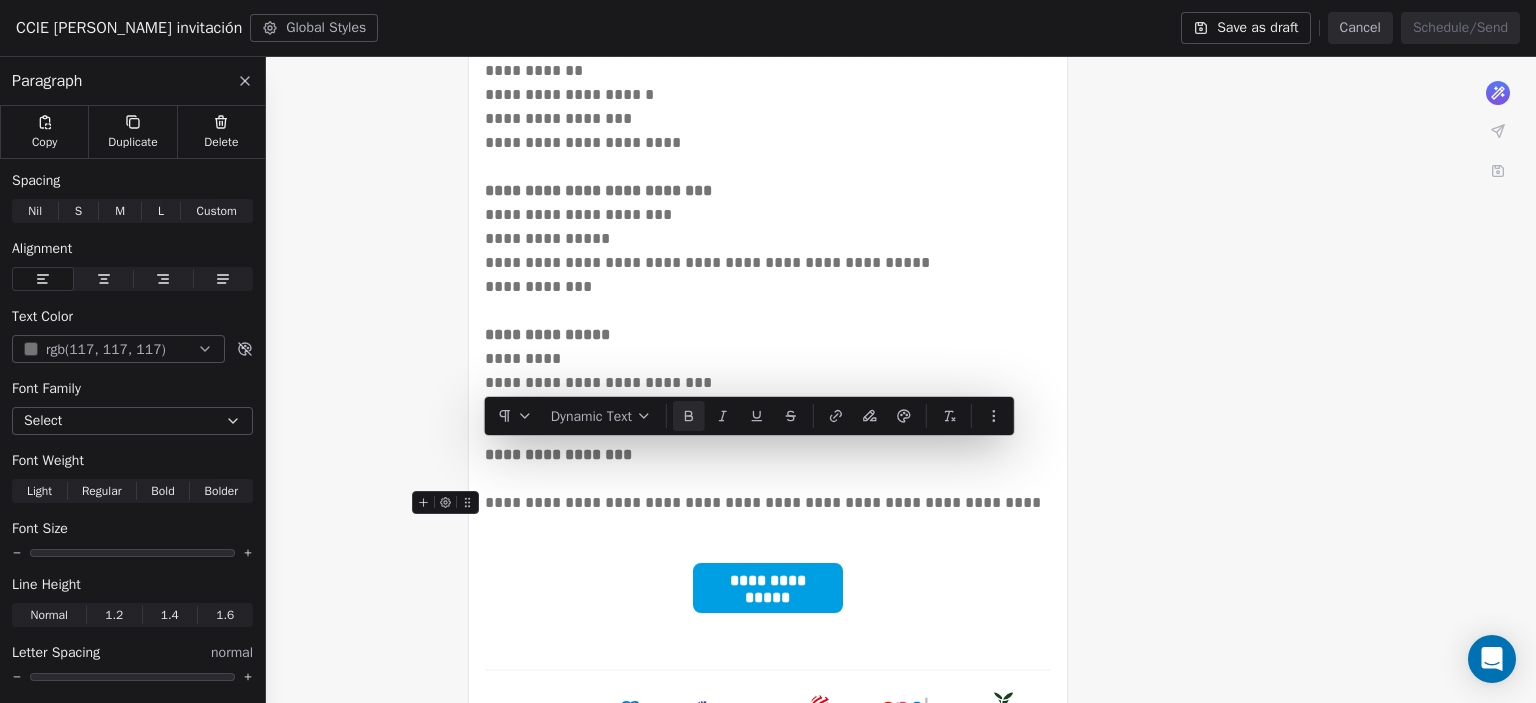 click on "**********" at bounding box center (768, 503) 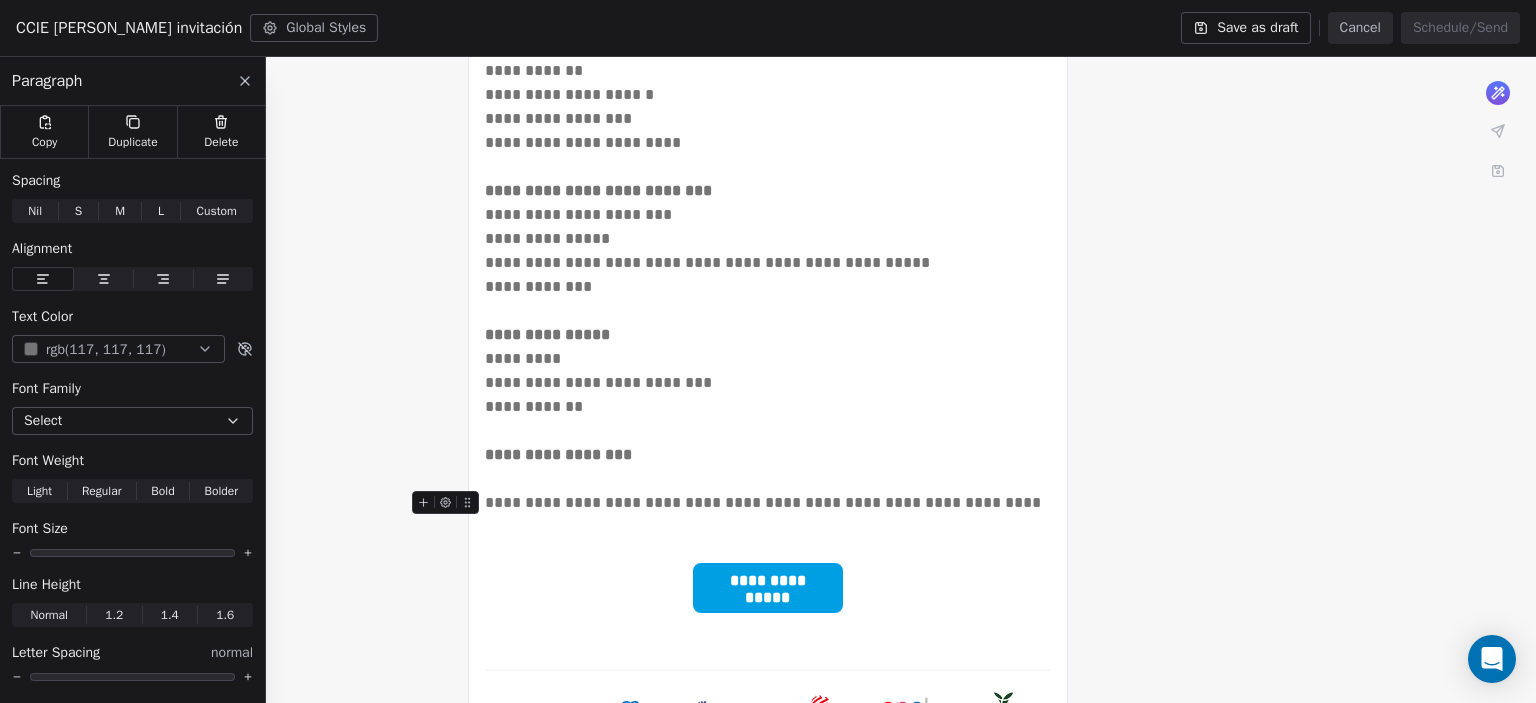 click on "**********" at bounding box center [768, 503] 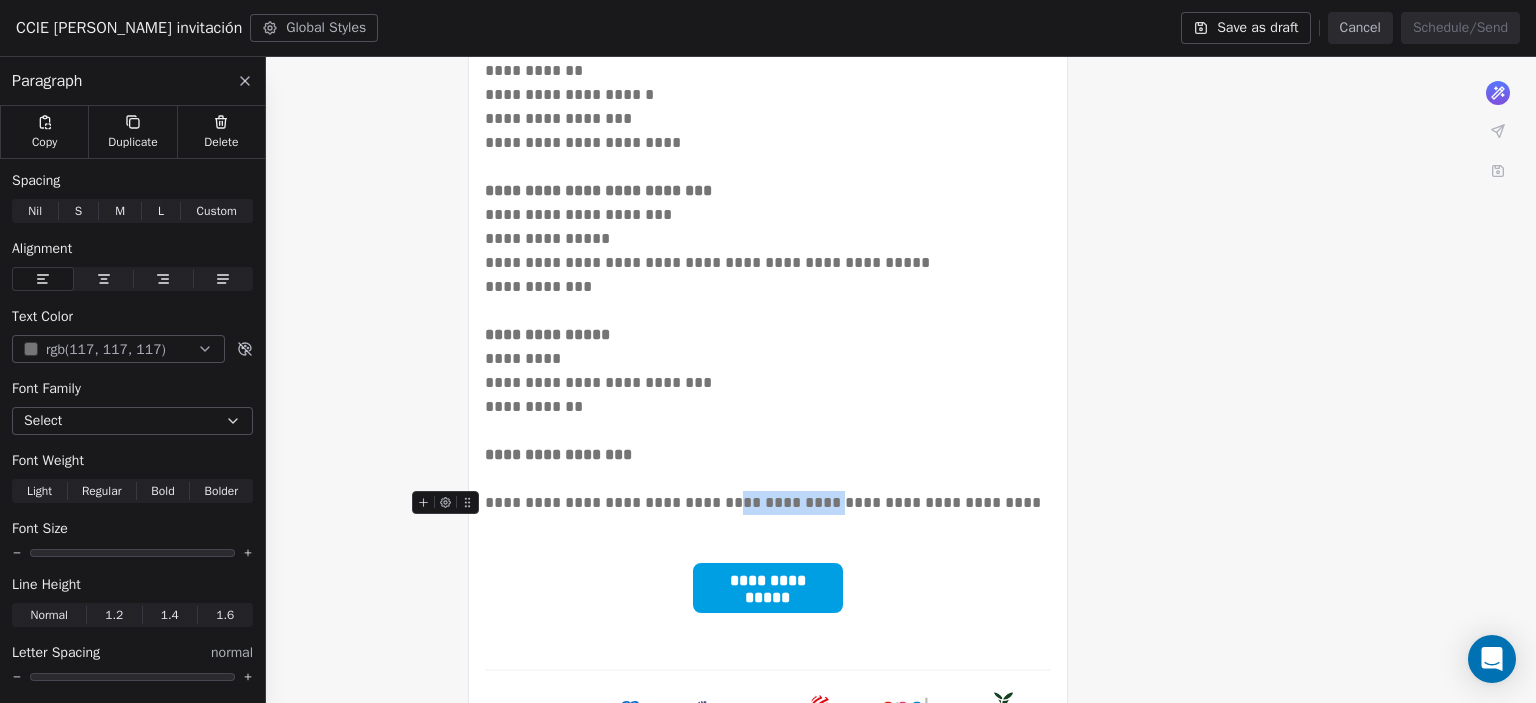 click on "**********" at bounding box center [768, 503] 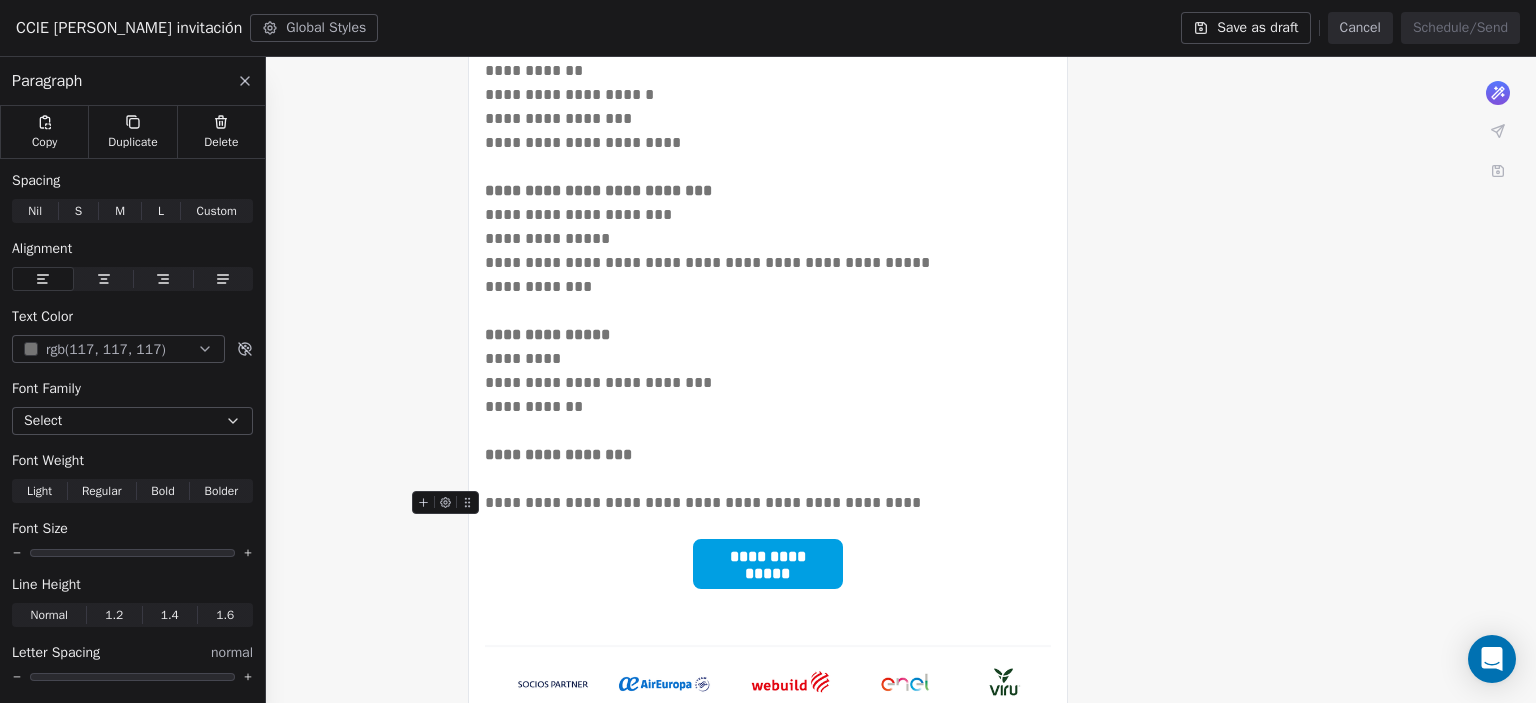 click on "**********" at bounding box center (768, 503) 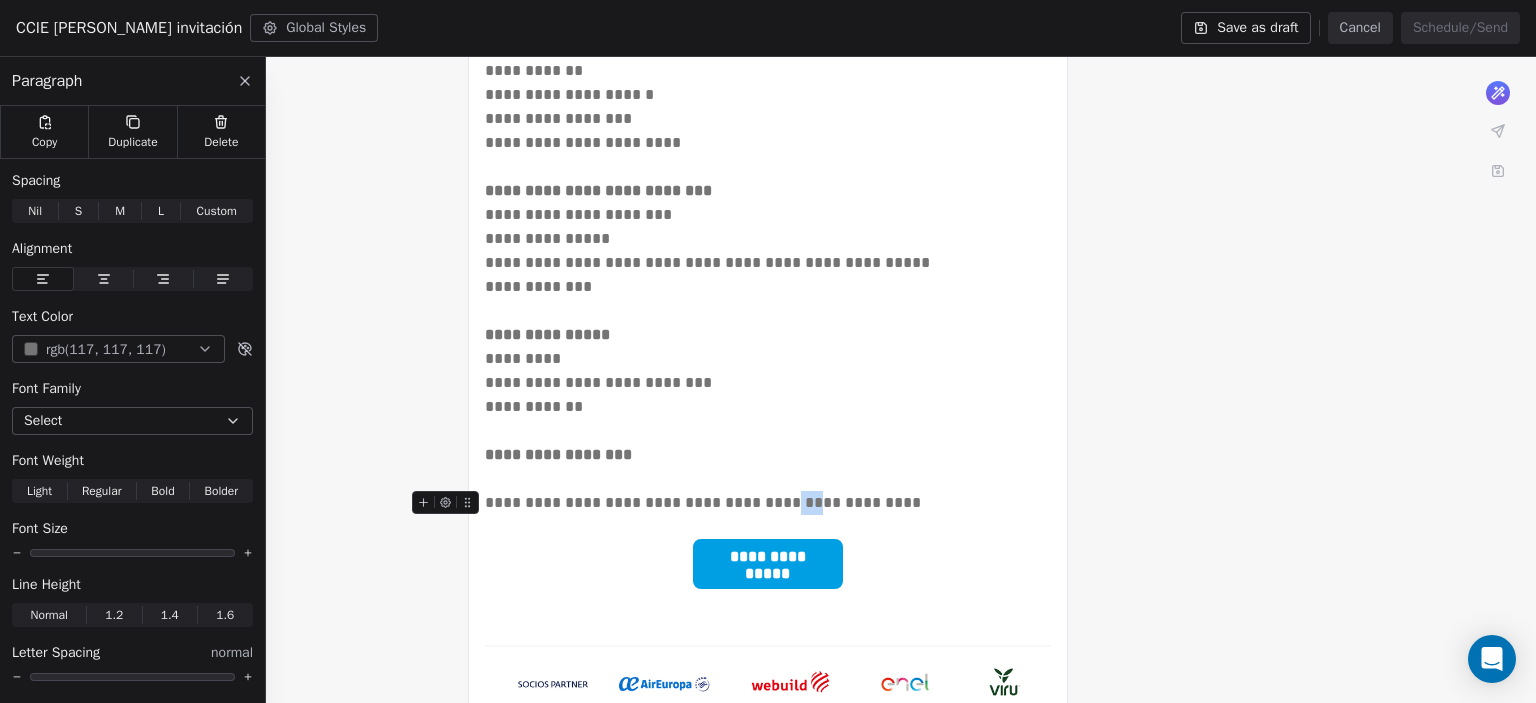 click on "**********" at bounding box center (768, 503) 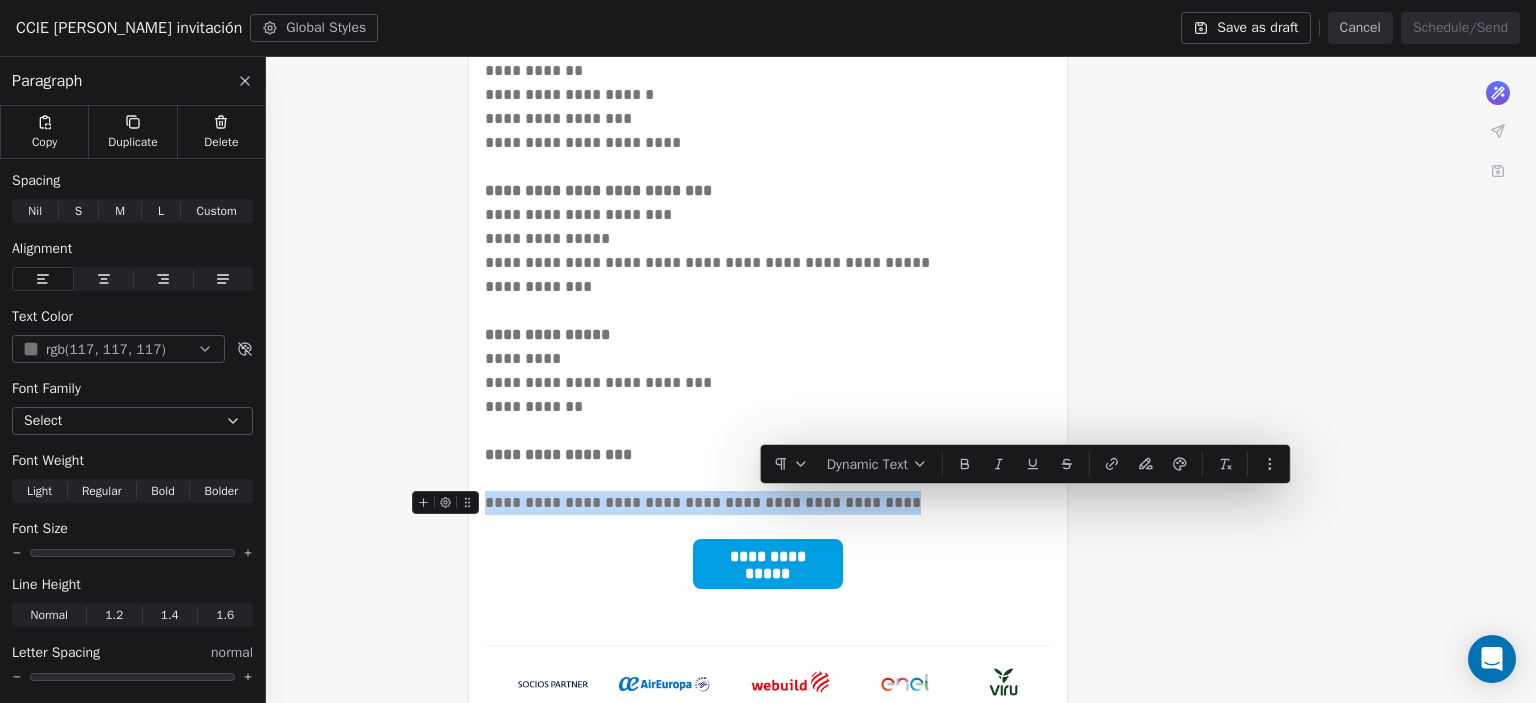 click on "**********" at bounding box center [768, 503] 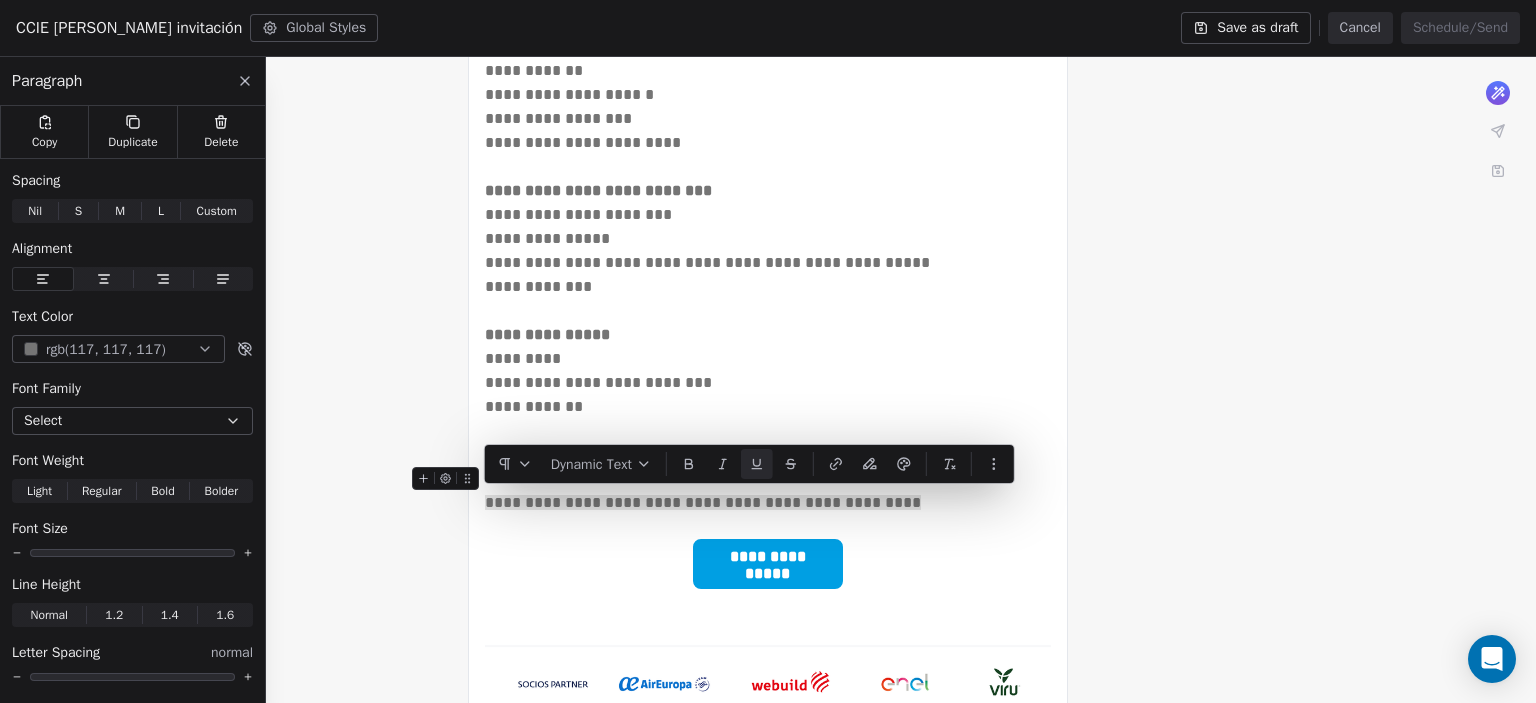 click 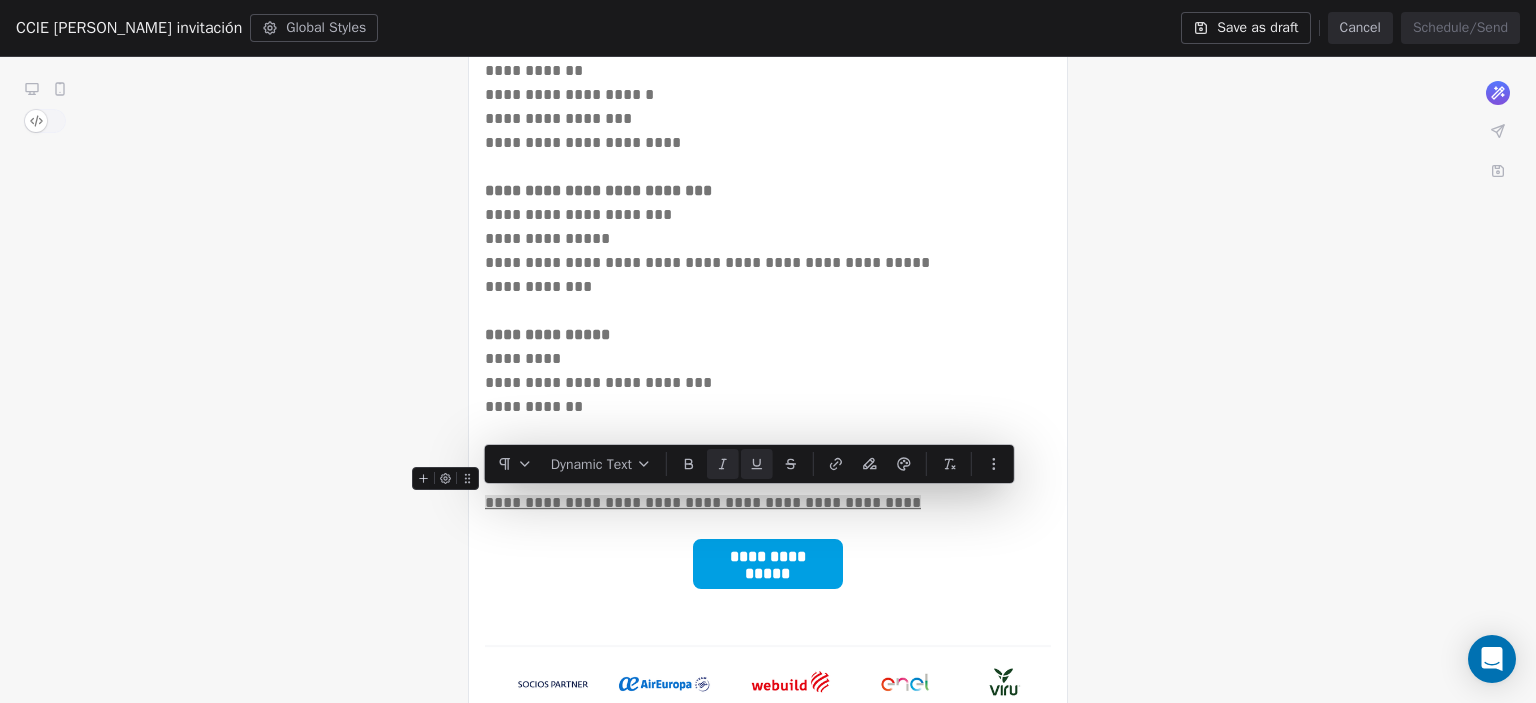 click 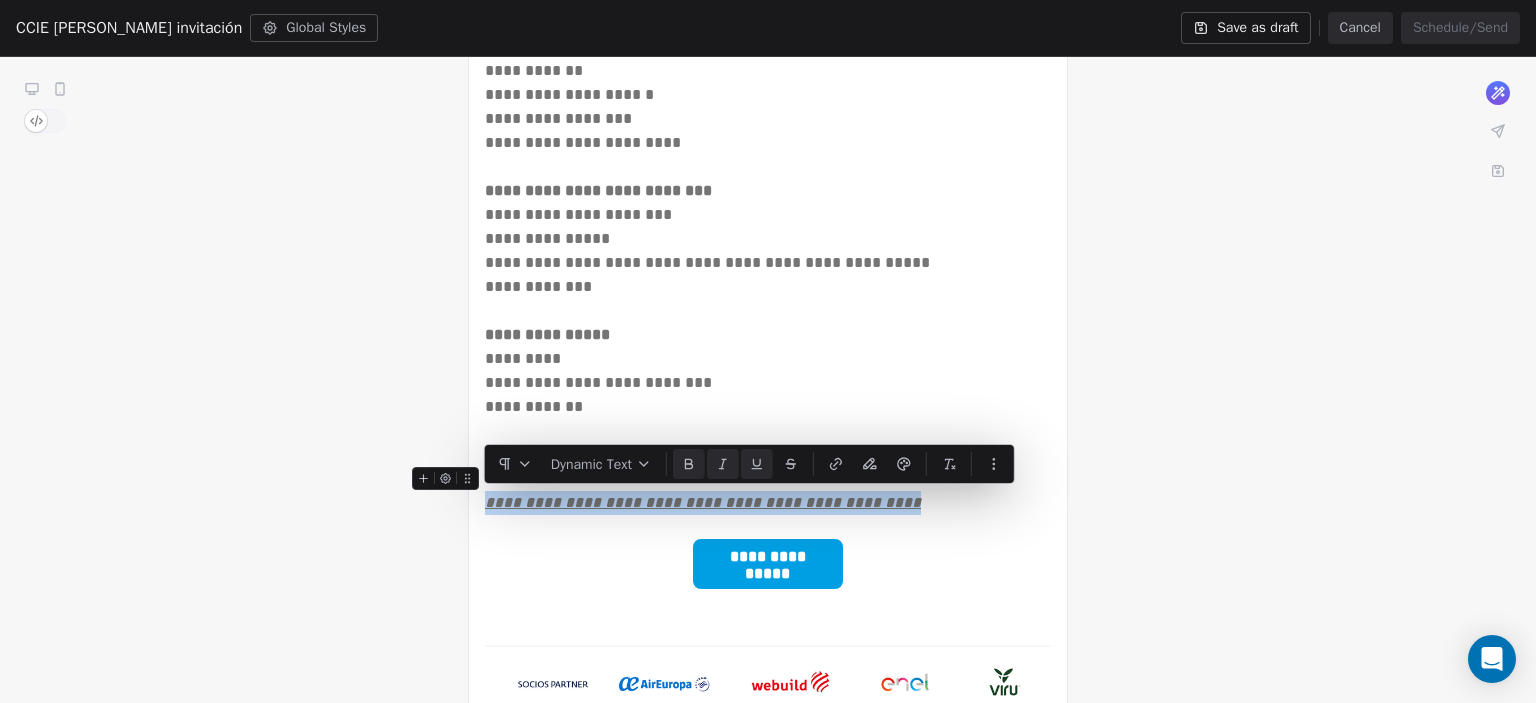 click 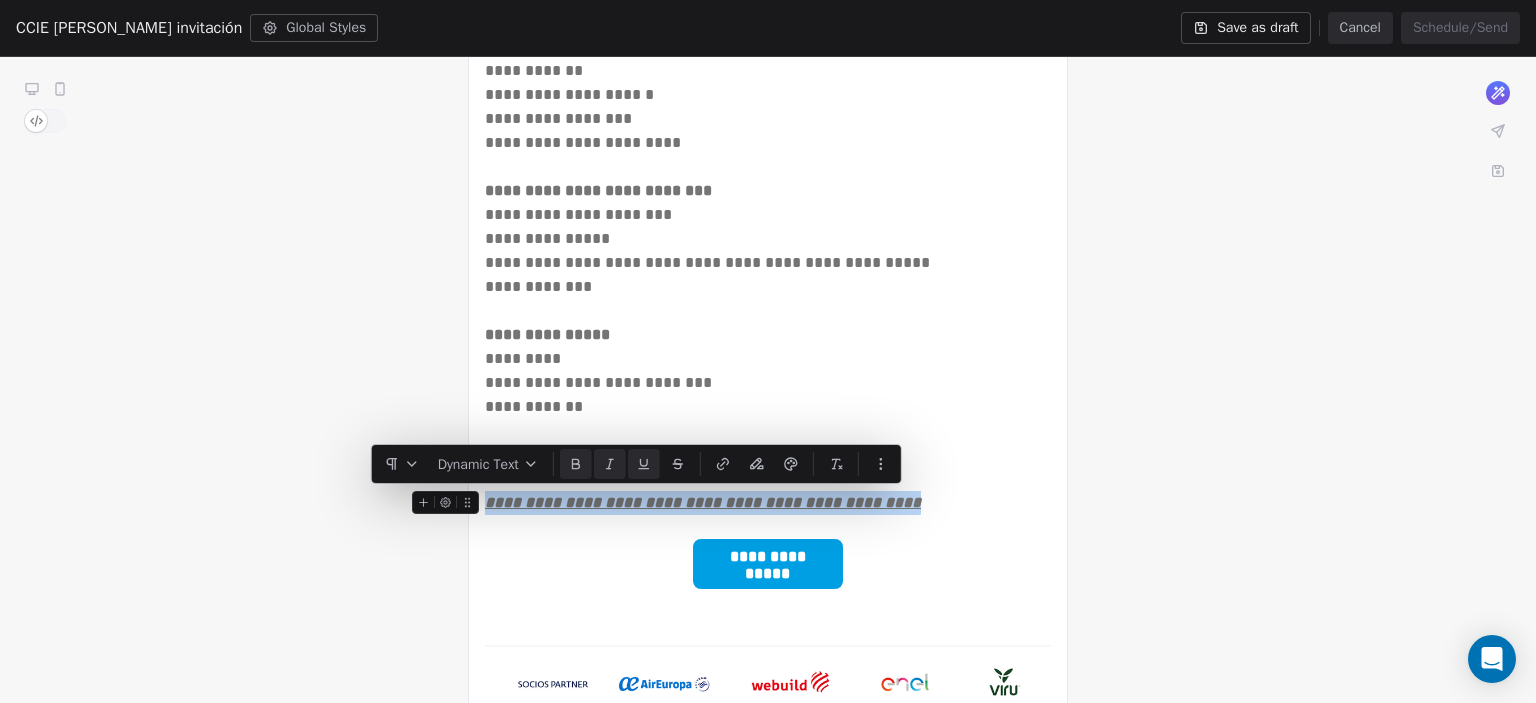 click on "**********" at bounding box center [703, 502] 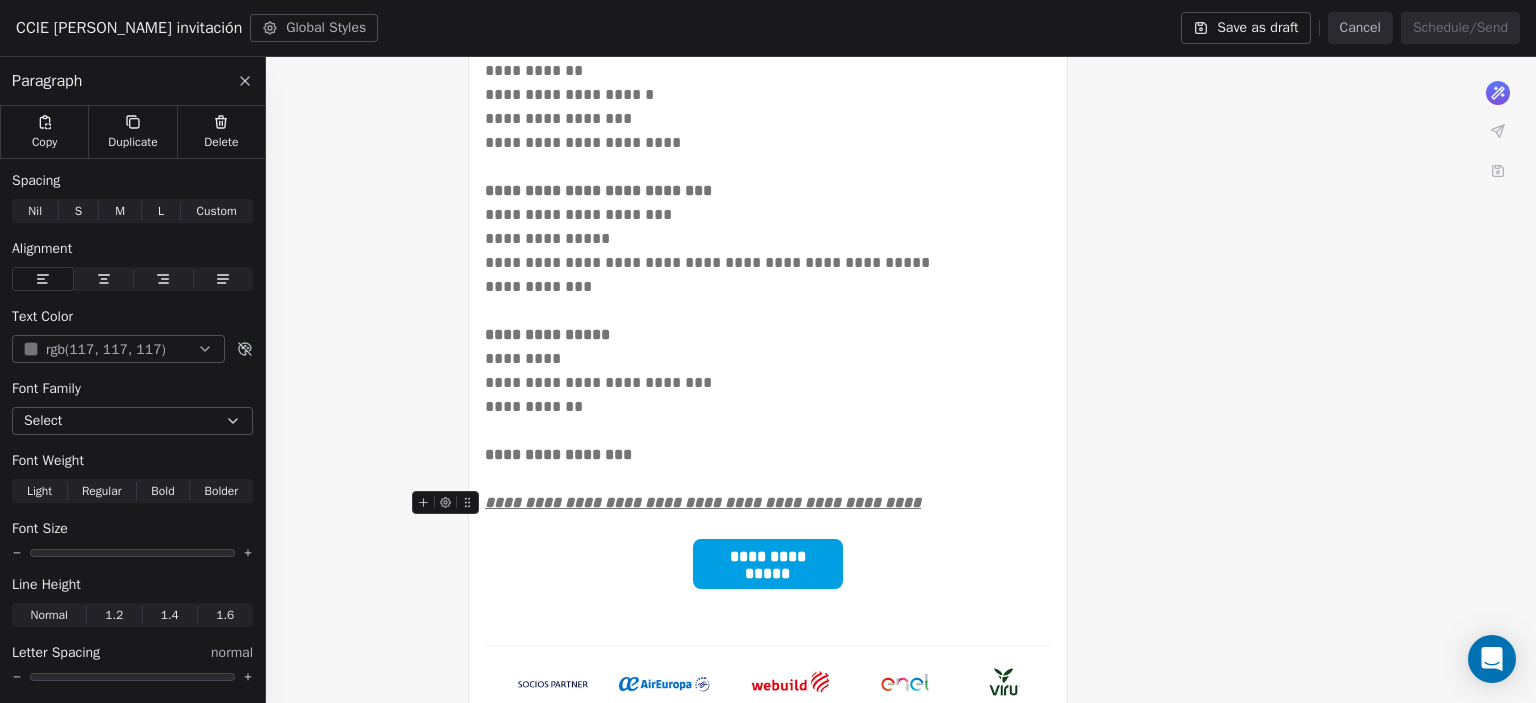 click on "**********" at bounding box center [703, 502] 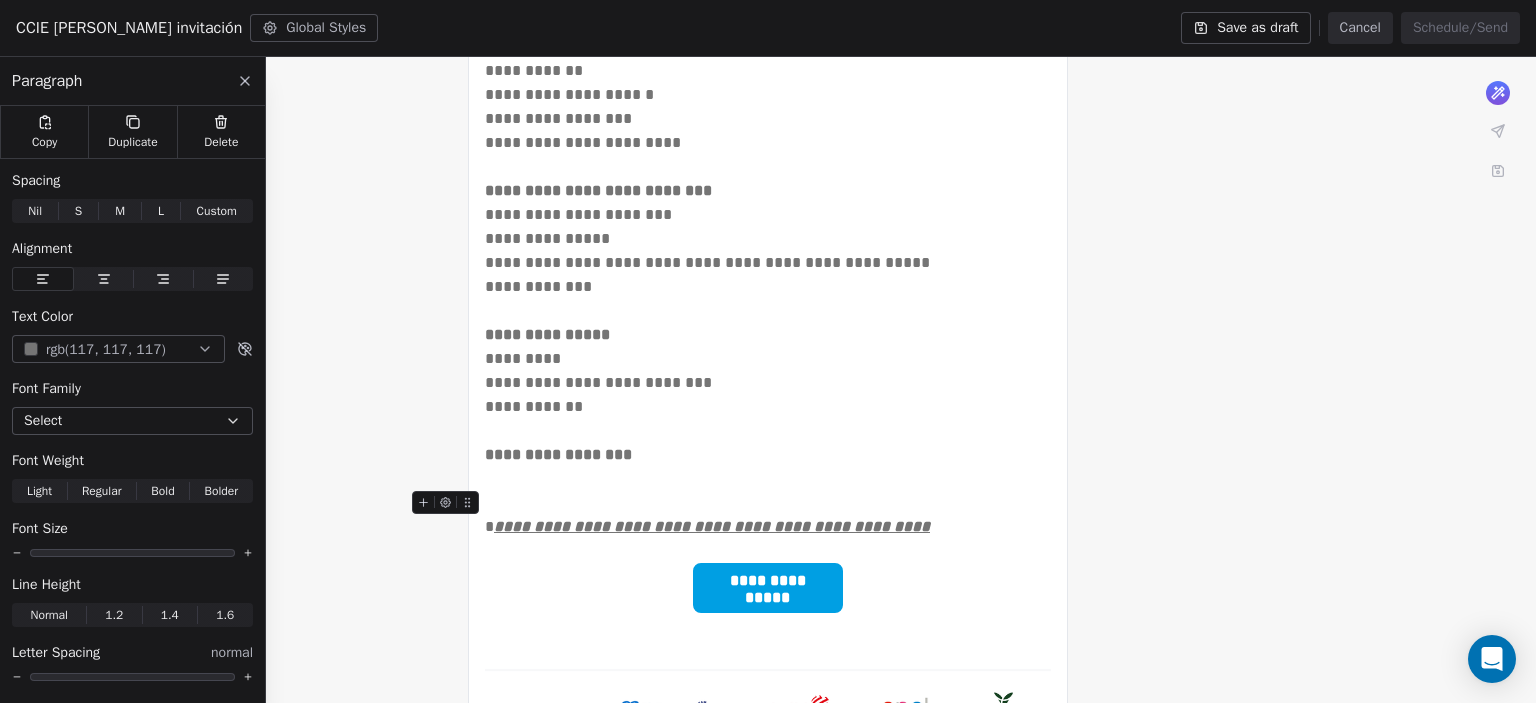 drag, startPoint x: 417, startPoint y: 558, endPoint x: 535, endPoint y: 495, distance: 133.76472 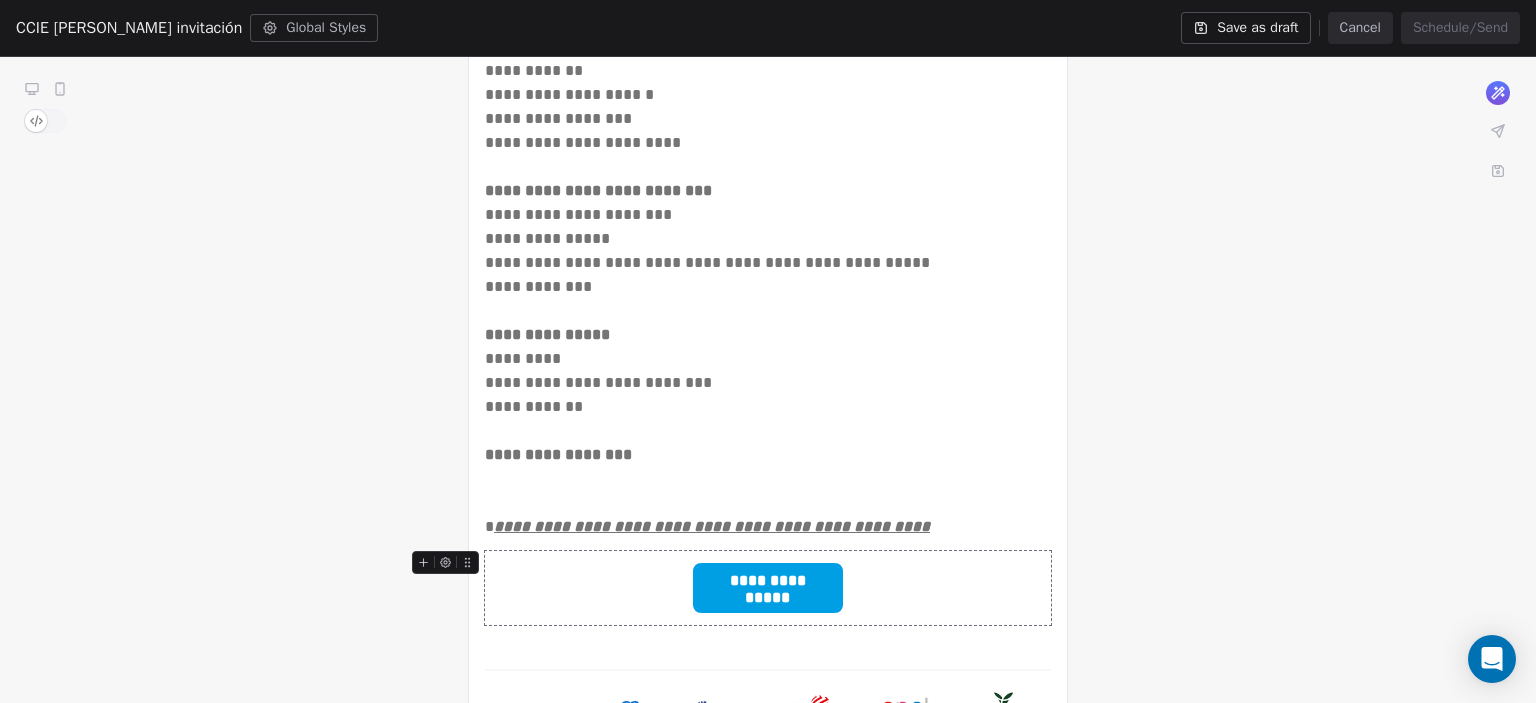 click on "**********" at bounding box center (768, 581) 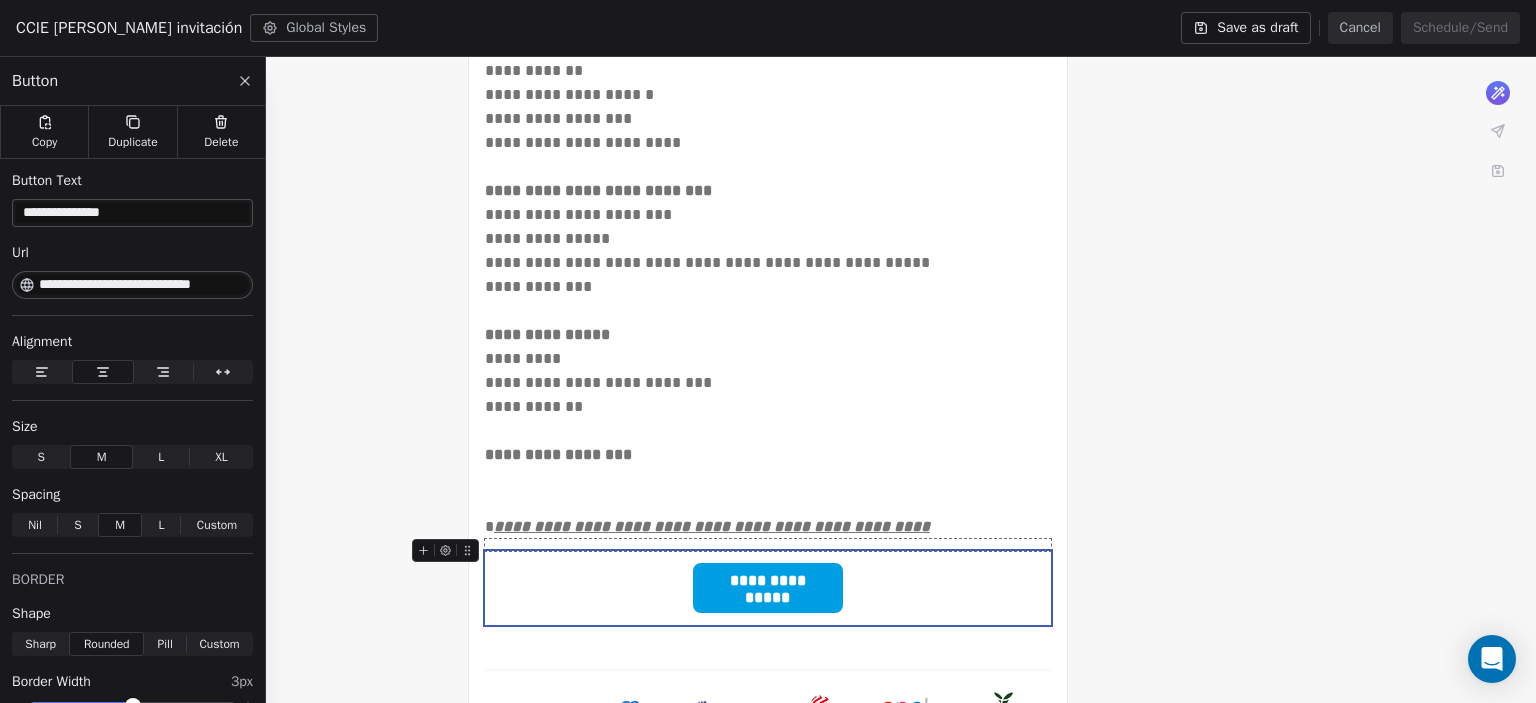 drag, startPoint x: 419, startPoint y: 560, endPoint x: 544, endPoint y: 542, distance: 126.28935 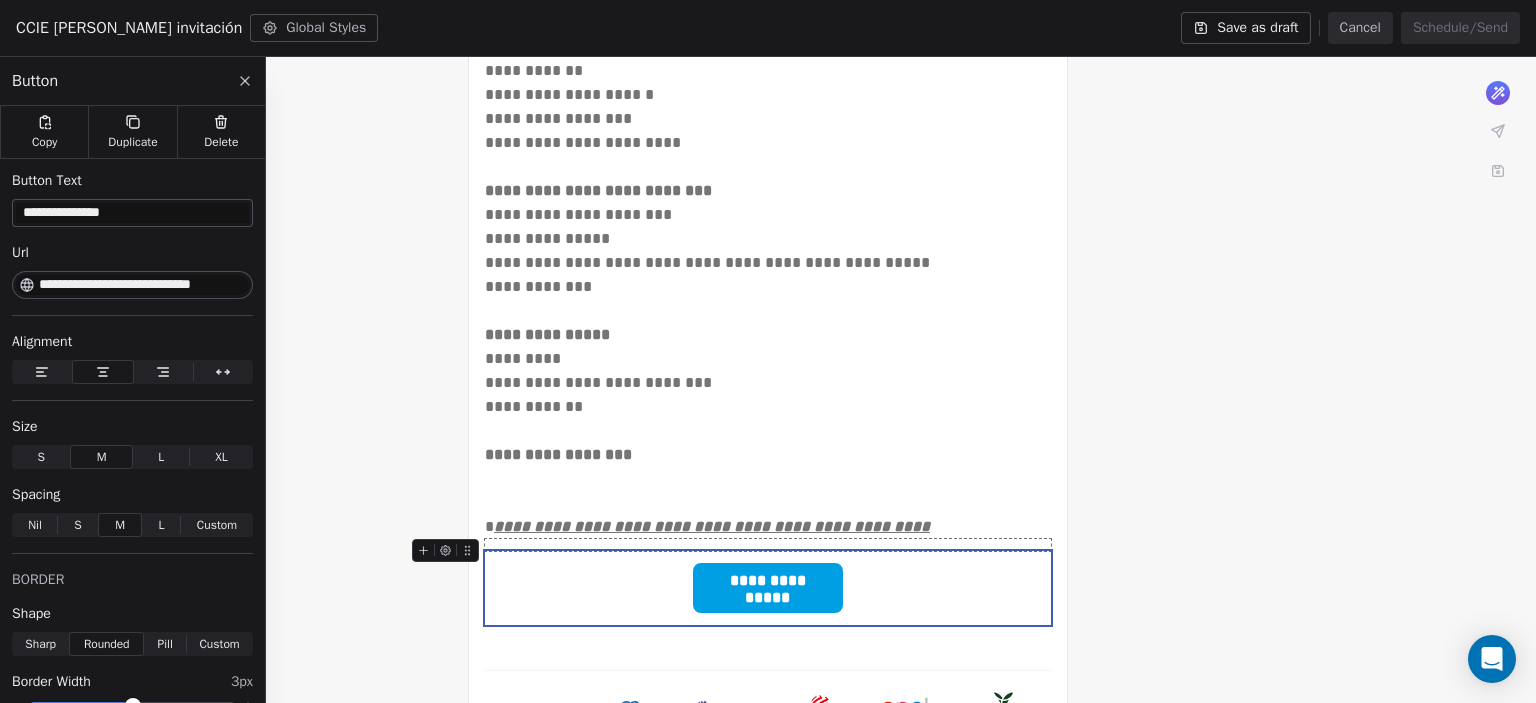 click on "**********" at bounding box center [768, -183] 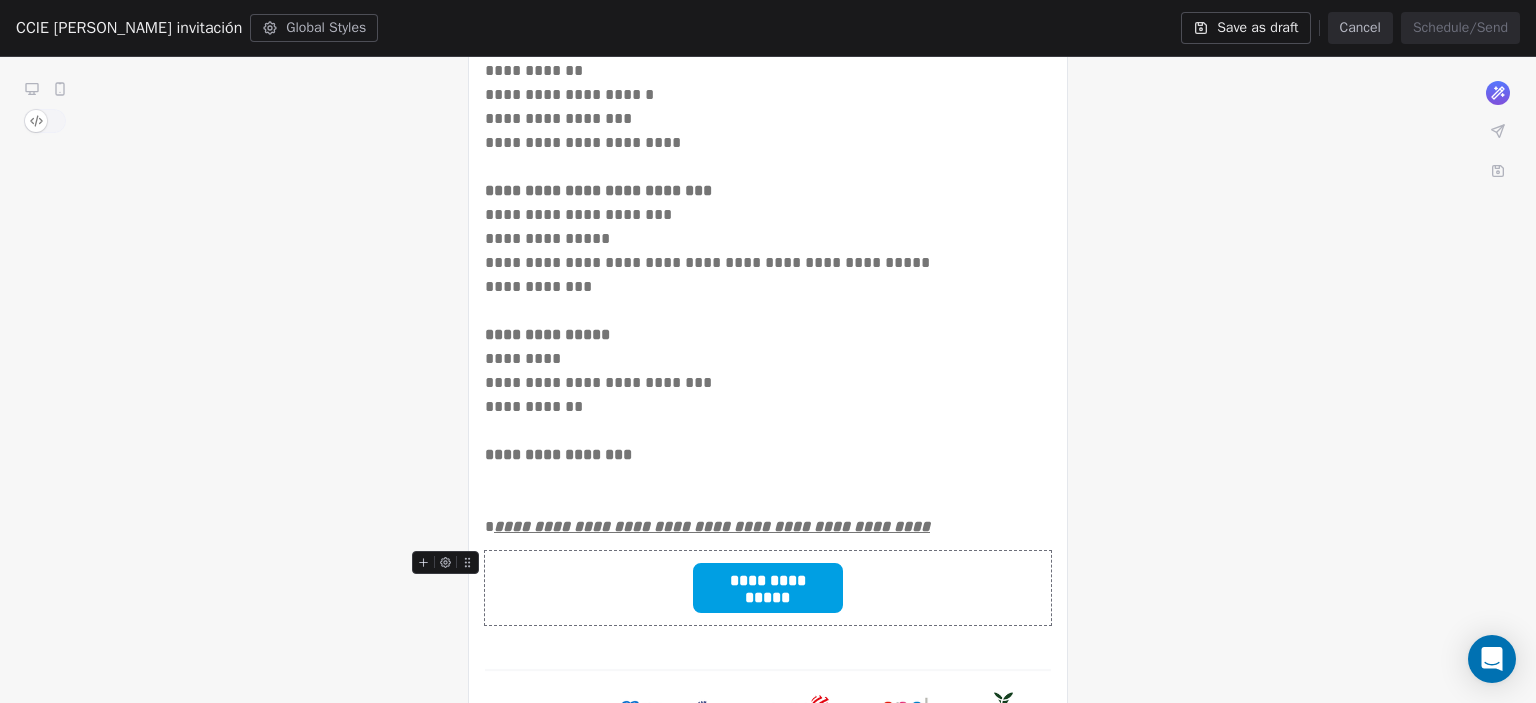 drag, startPoint x: 427, startPoint y: 557, endPoint x: 688, endPoint y: 556, distance: 261.00192 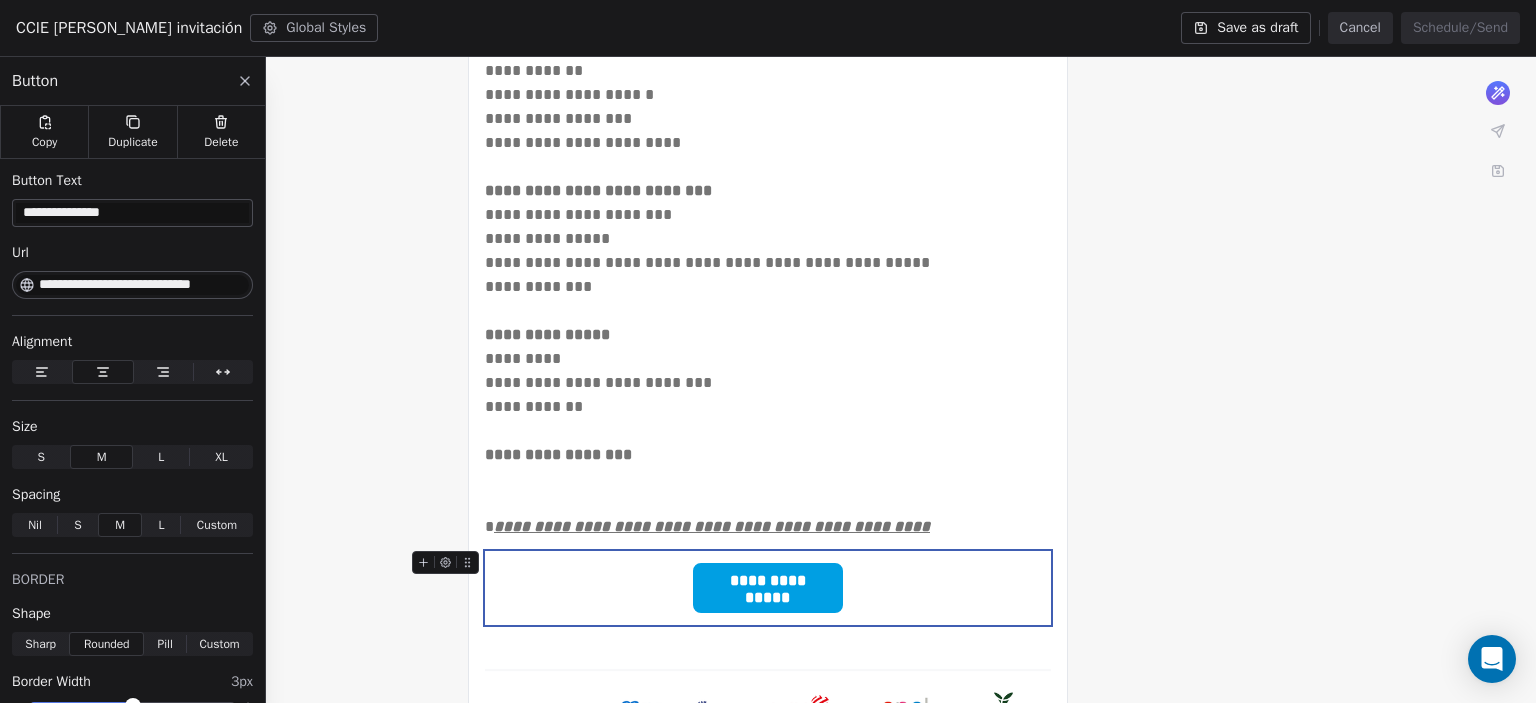 click on "**********" at bounding box center (768, 581) 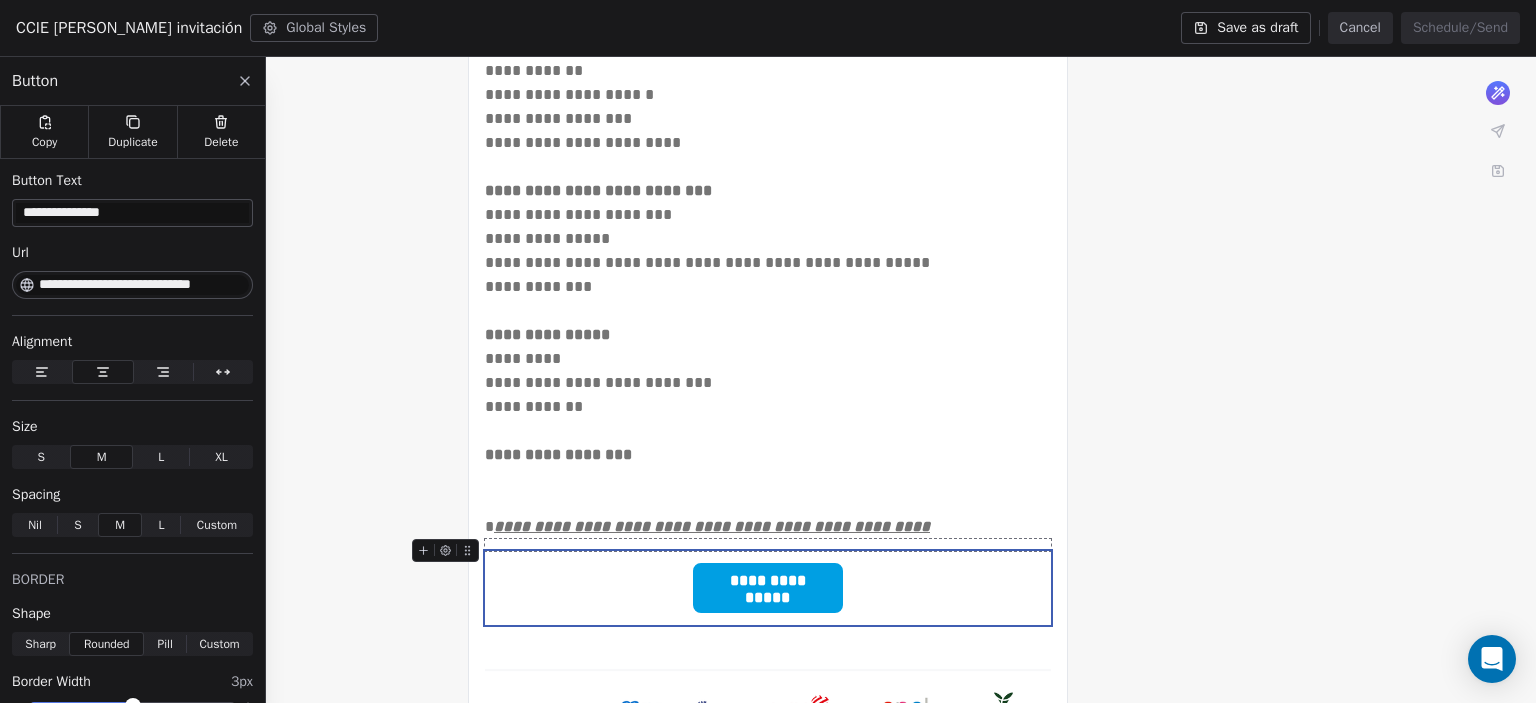 drag, startPoint x: 420, startPoint y: 563, endPoint x: 508, endPoint y: 566, distance: 88.051125 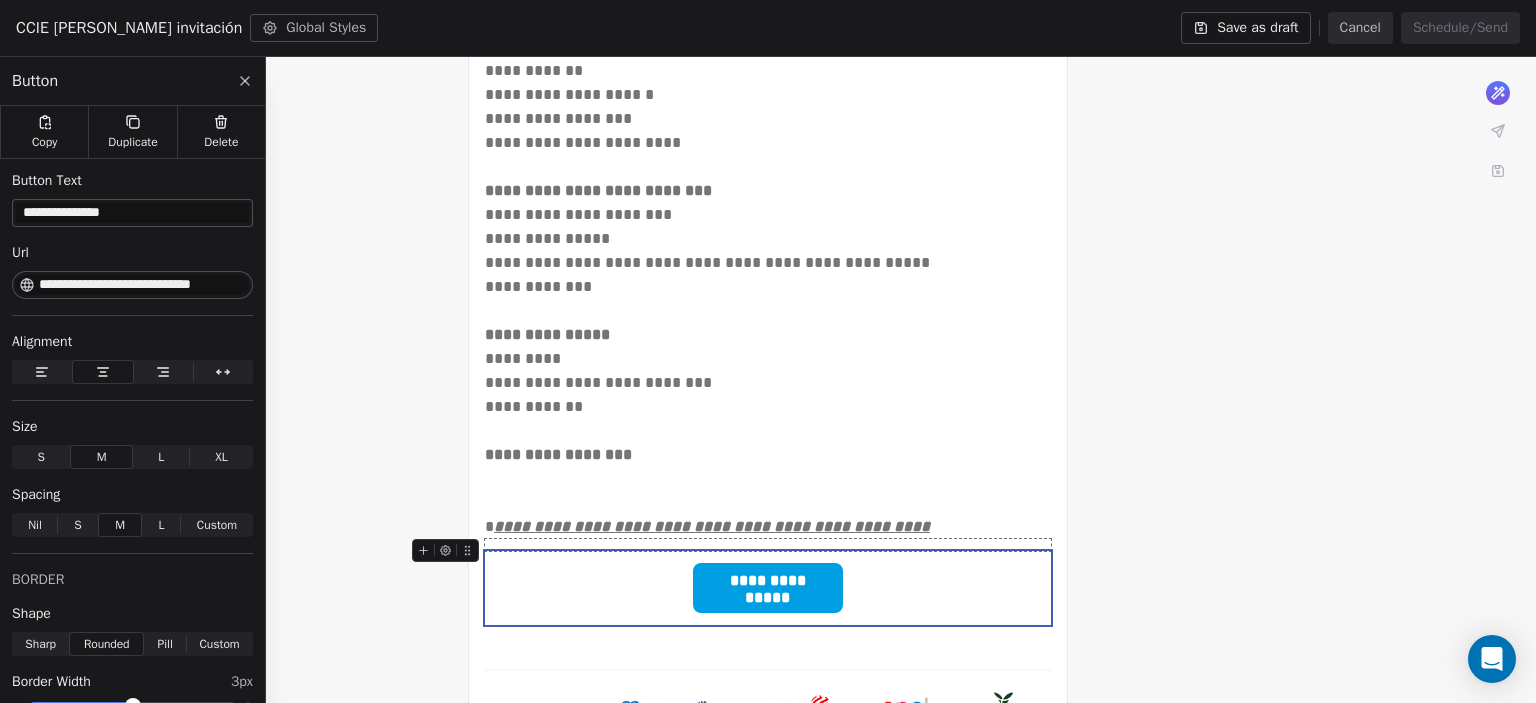 click on "**********" at bounding box center (768, 588) 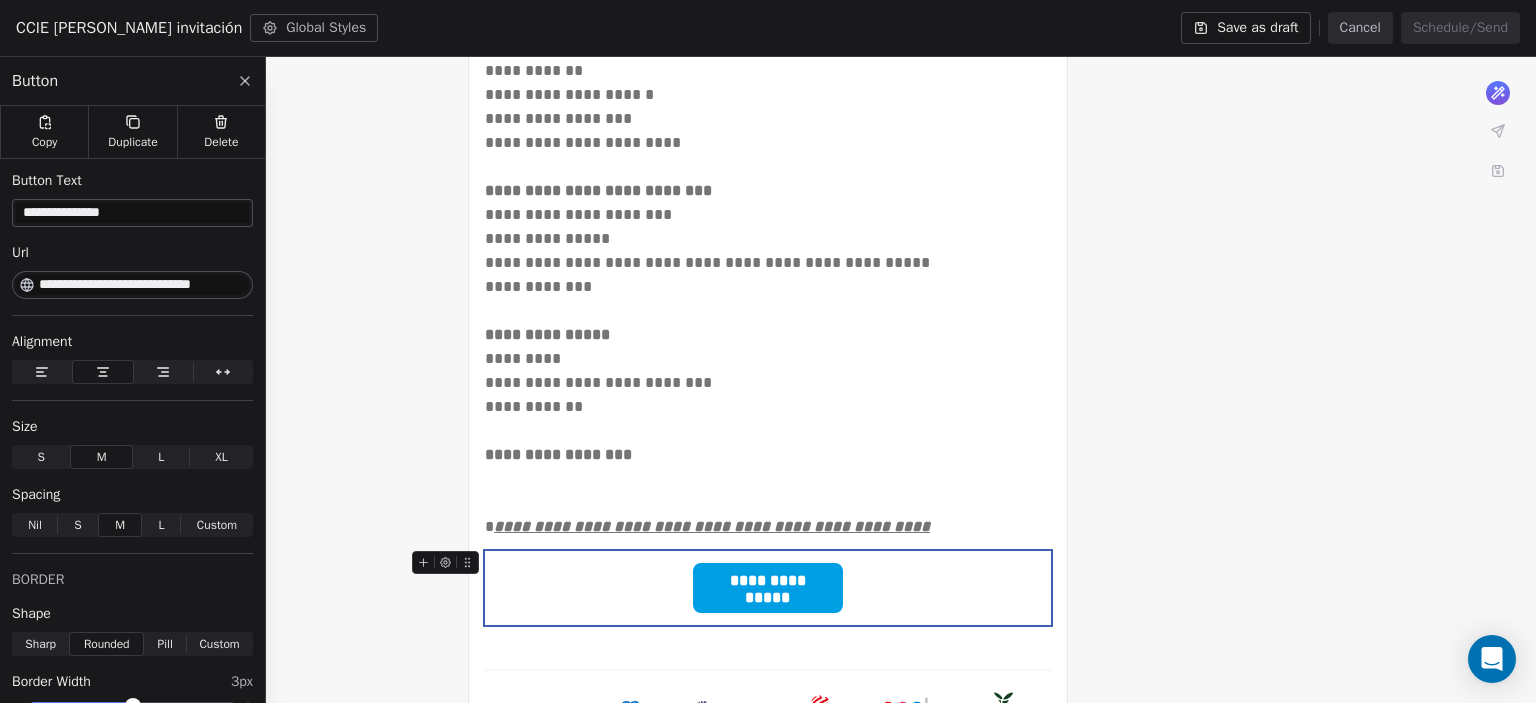 click on "**********" at bounding box center (768, 588) 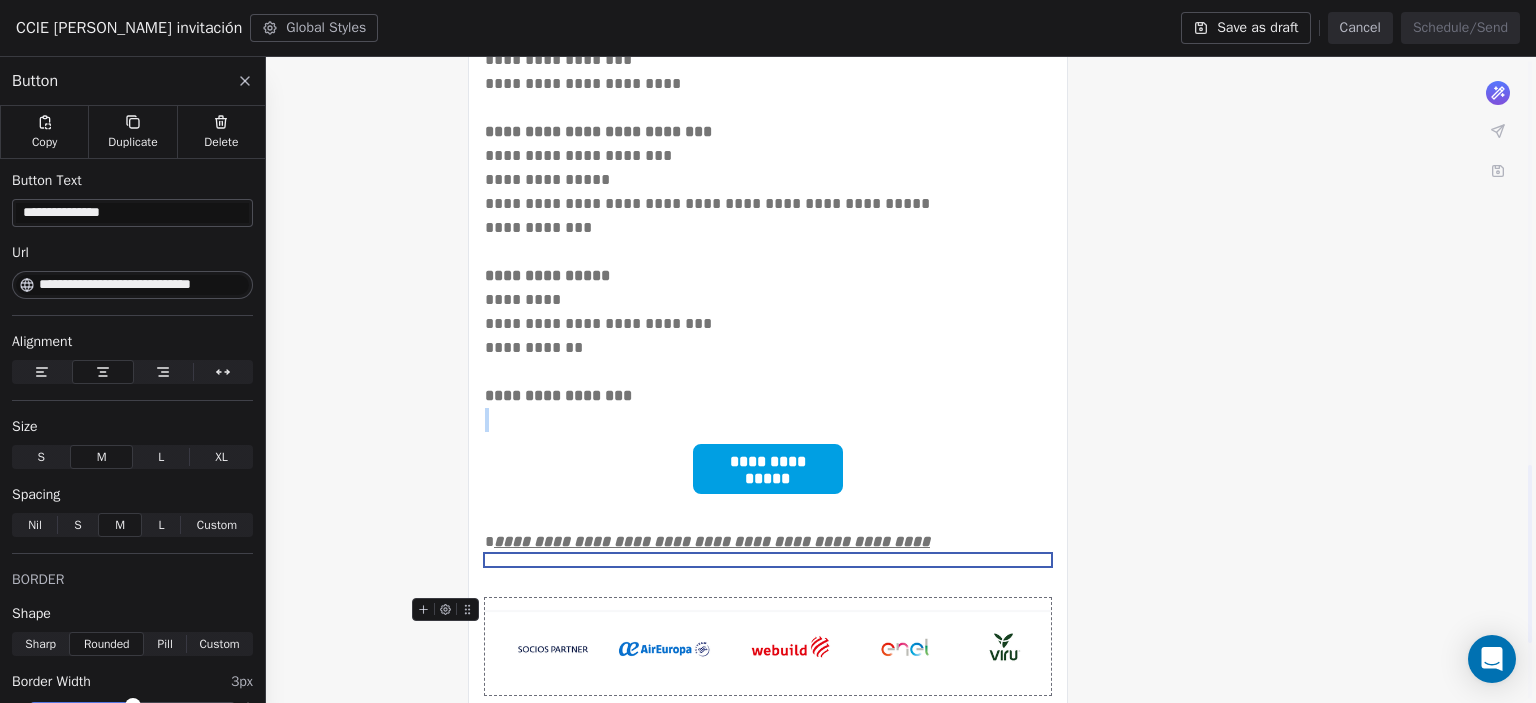 scroll, scrollTop: 1468, scrollLeft: 0, axis: vertical 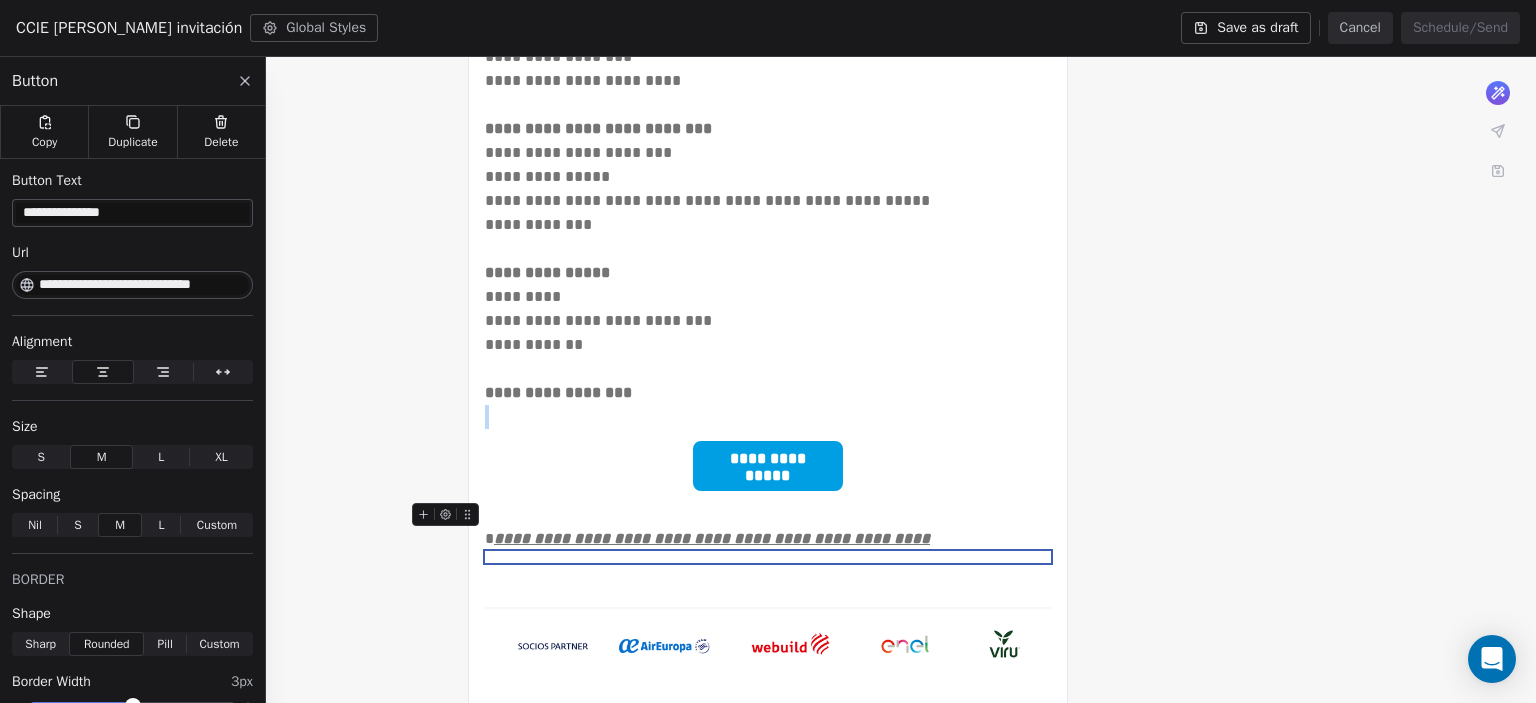 click at bounding box center [768, 515] 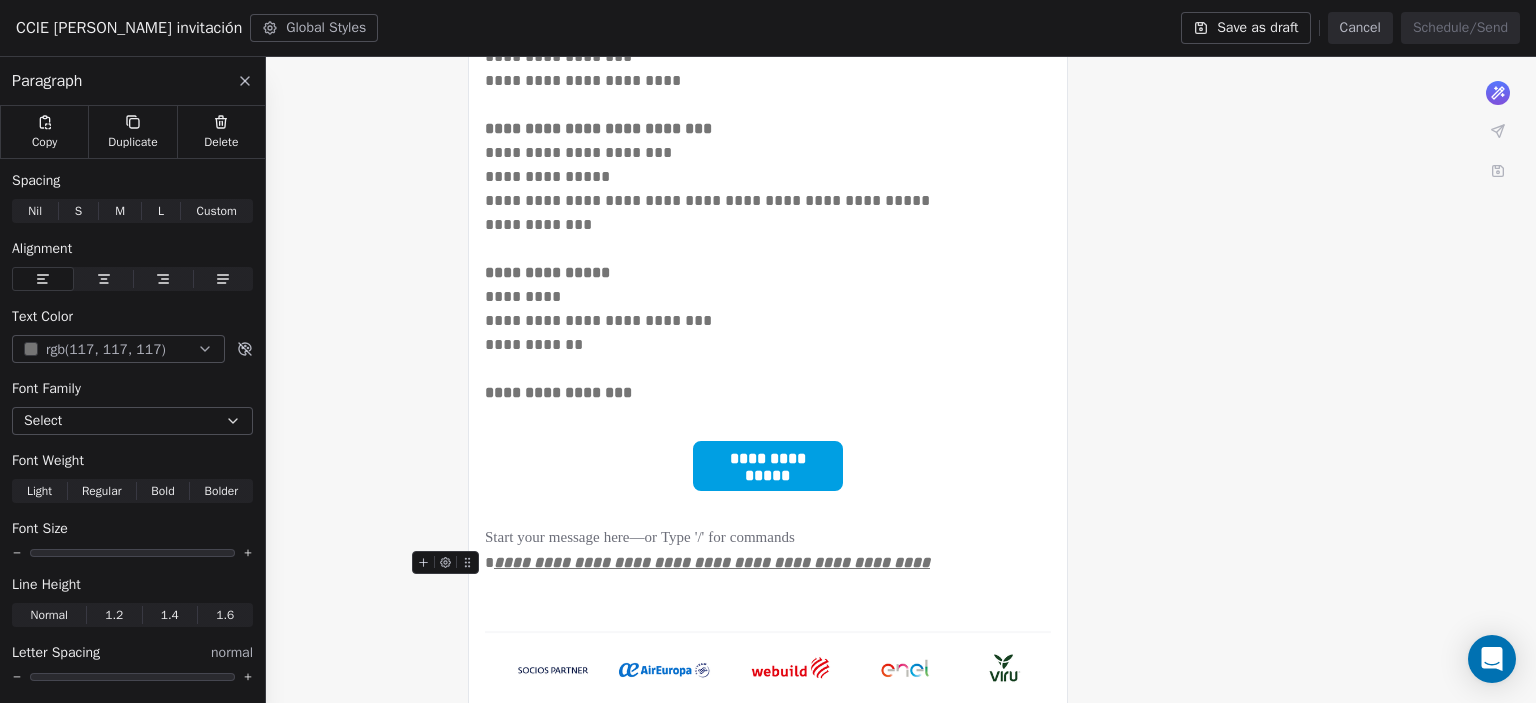 click on "**********" at bounding box center (768, -171) 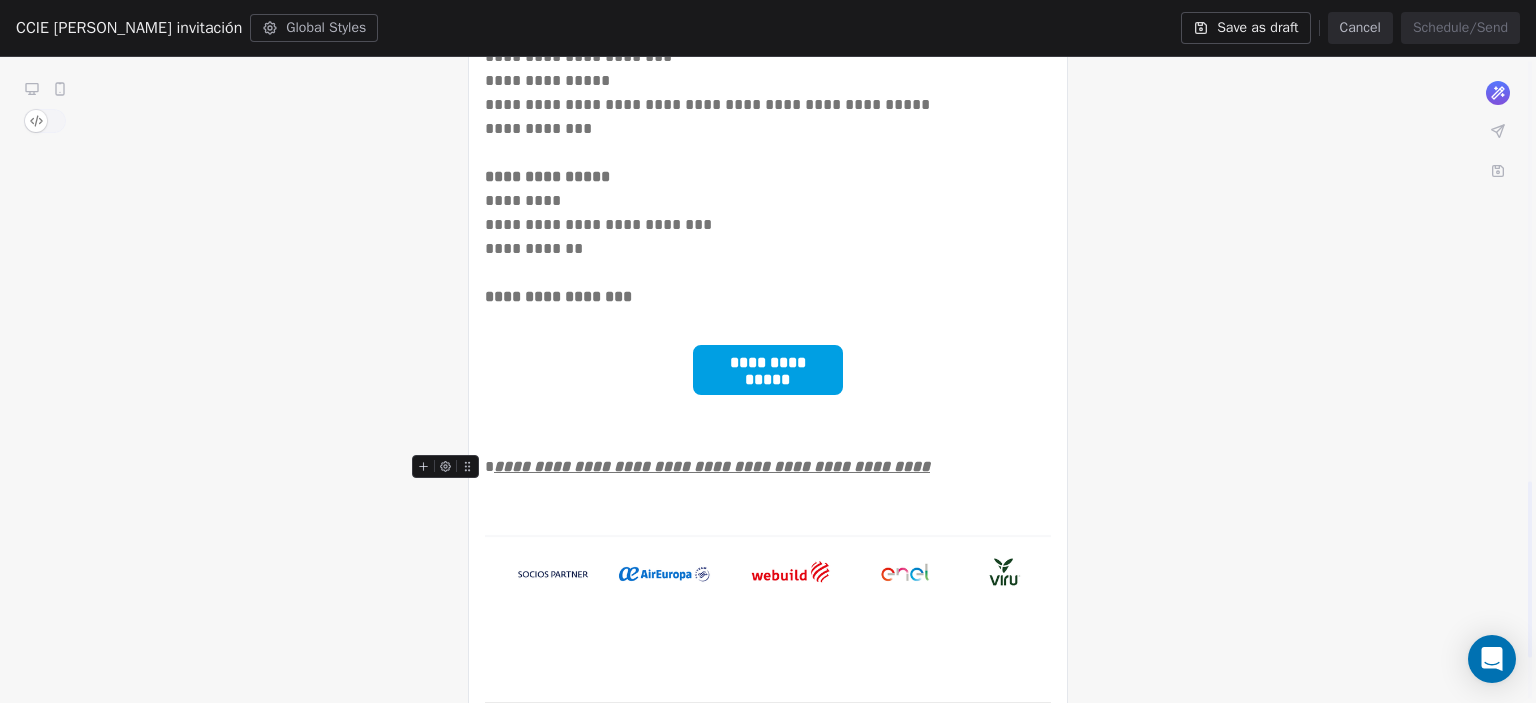 scroll, scrollTop: 1566, scrollLeft: 0, axis: vertical 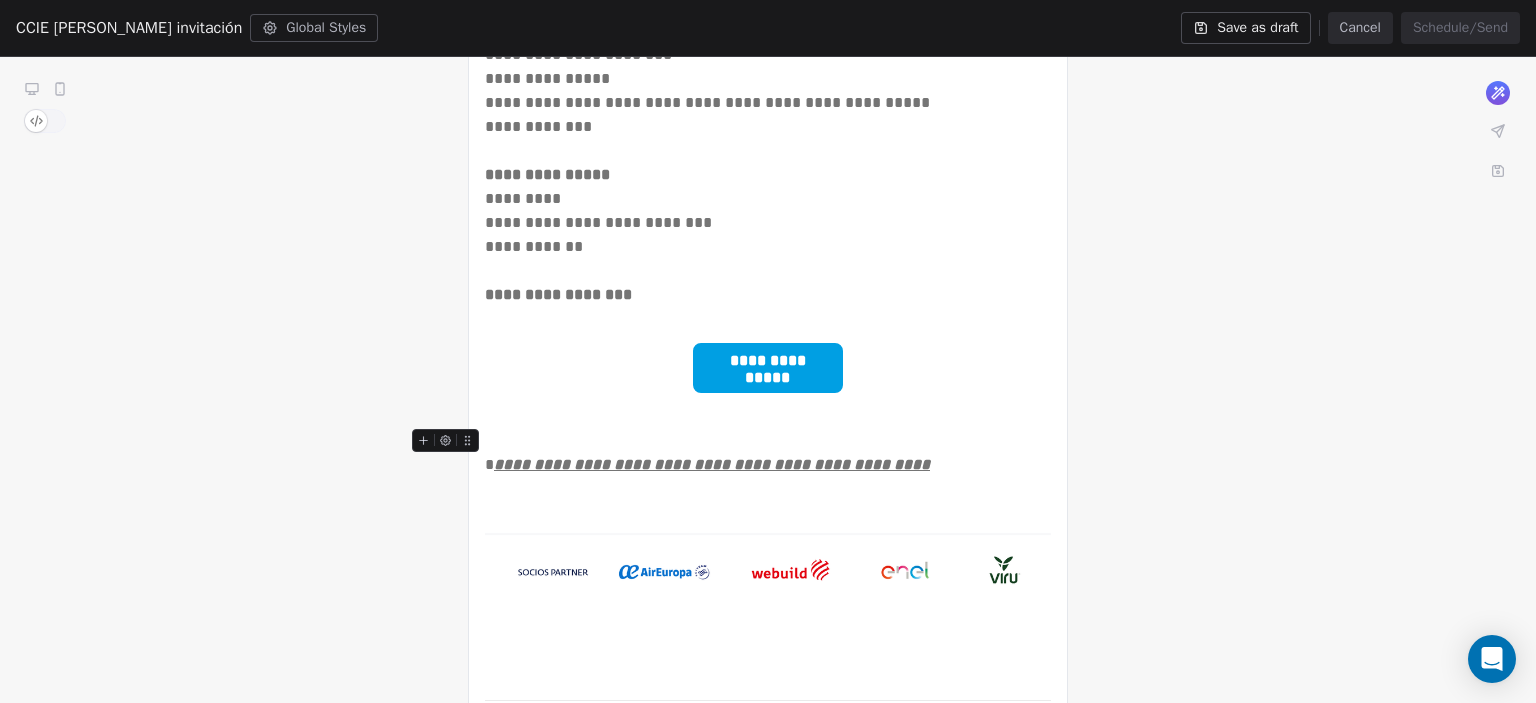 click at bounding box center [768, 441] 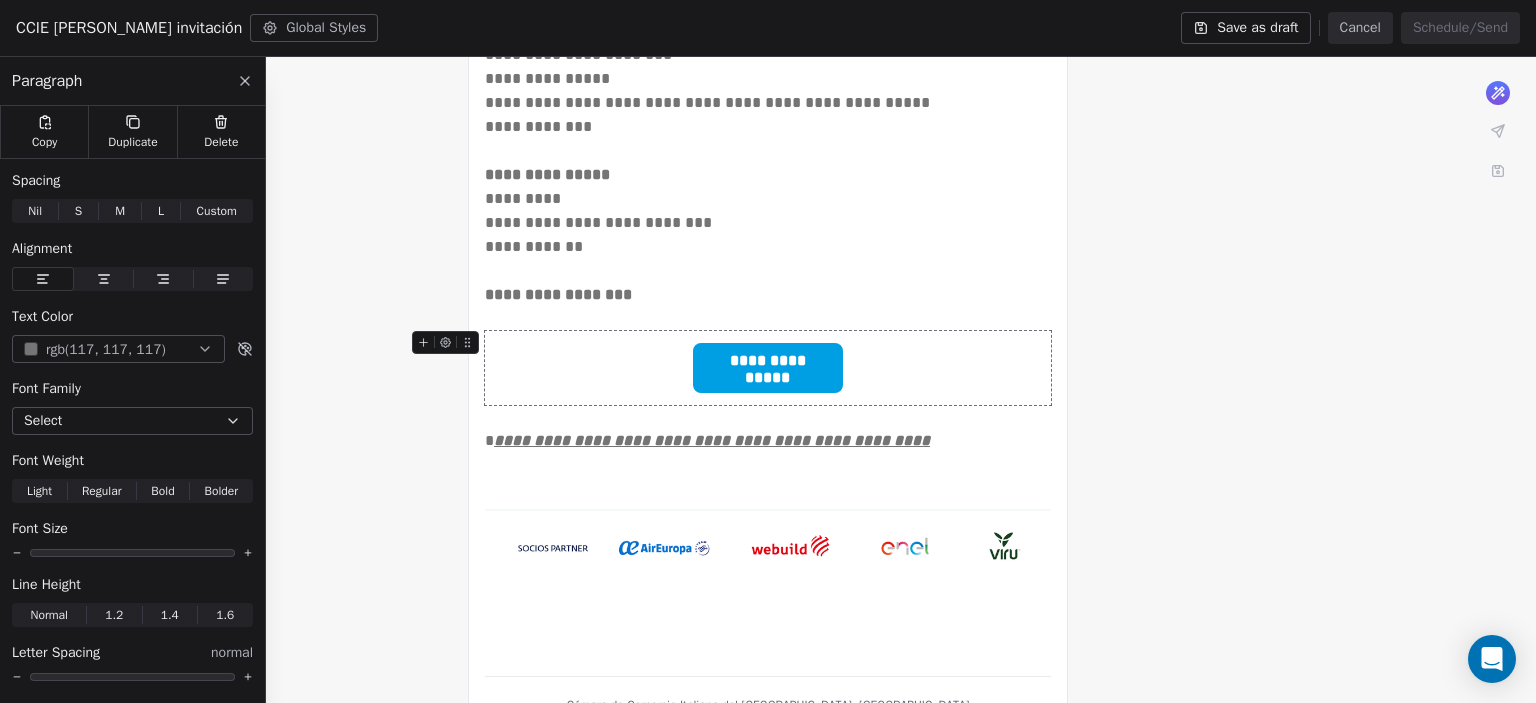click on "**********" at bounding box center [768, -281] 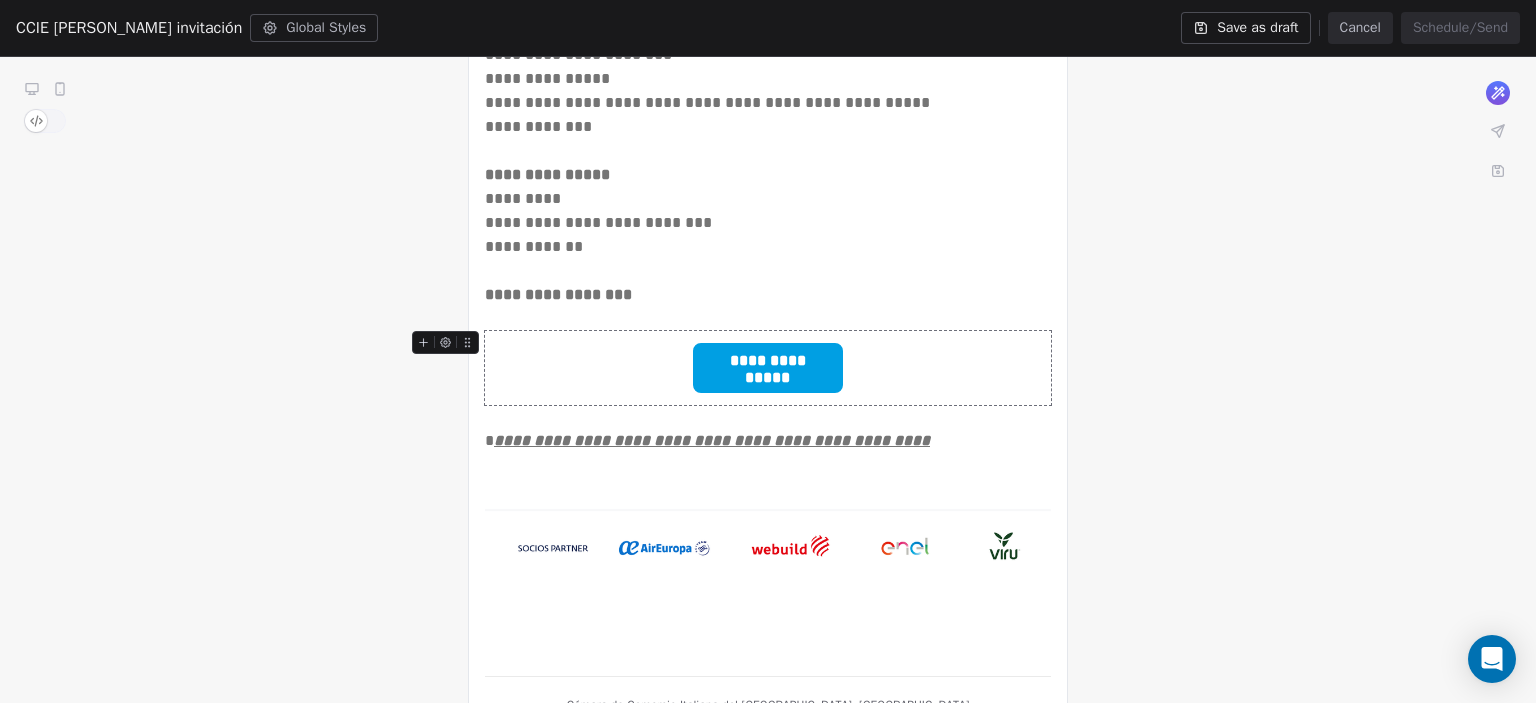click on "**********" at bounding box center [768, -281] 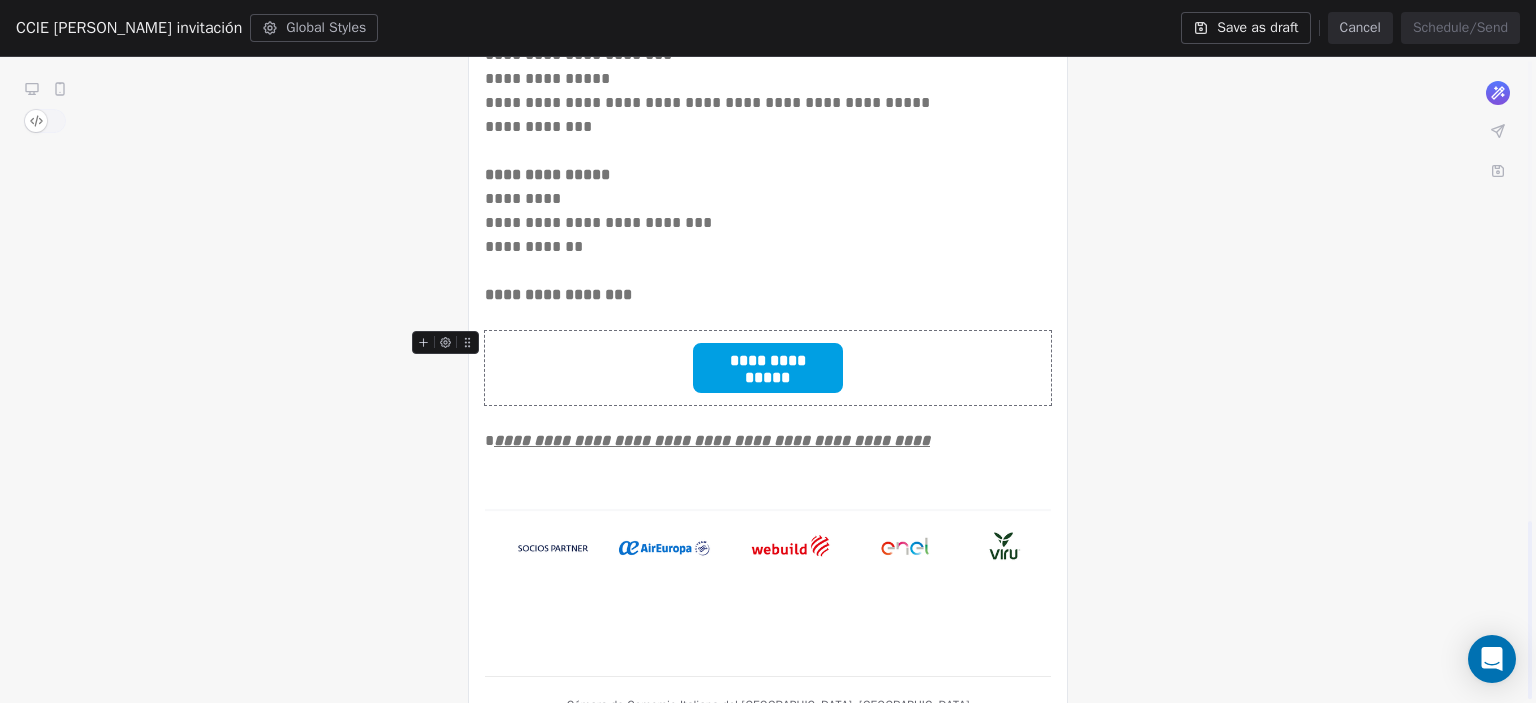 scroll, scrollTop: 1672, scrollLeft: 0, axis: vertical 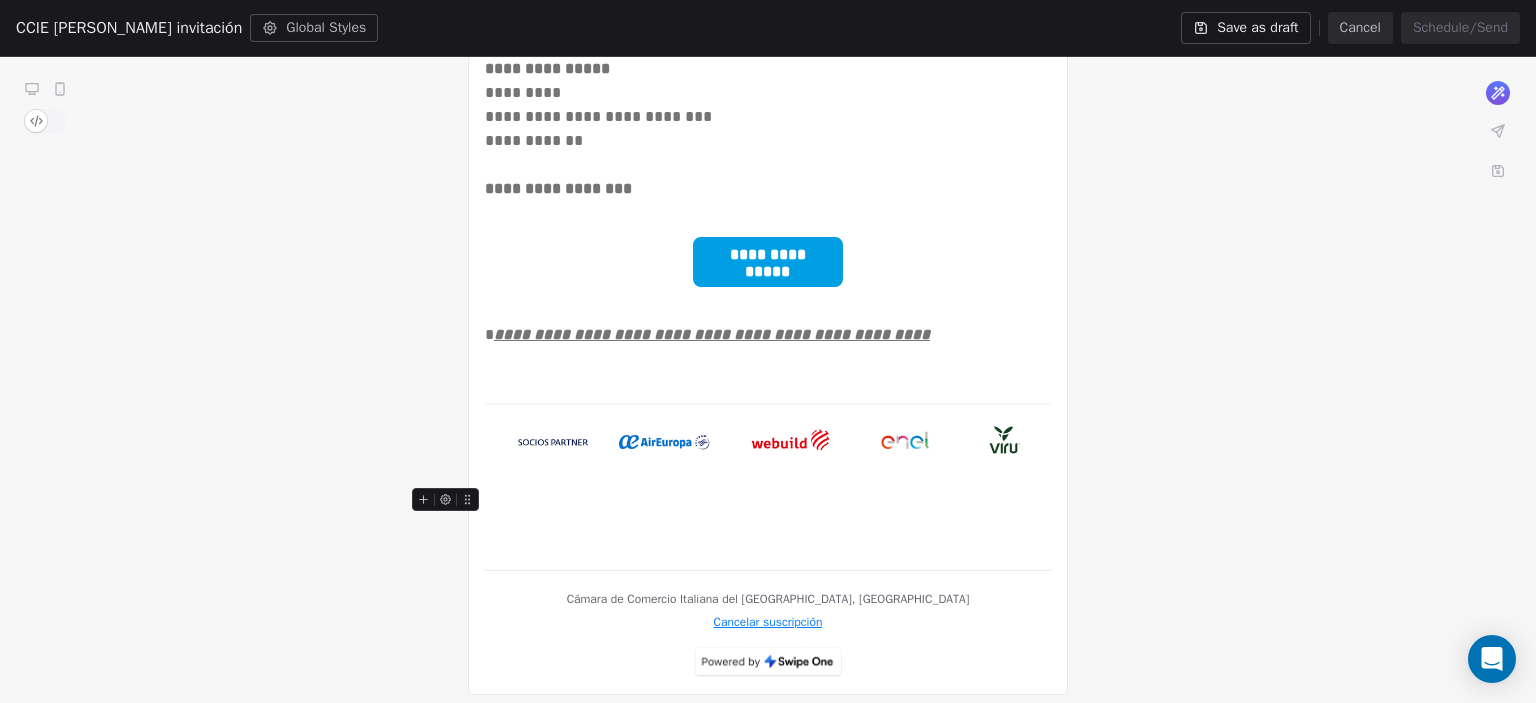 click on "**********" at bounding box center (768, -449) 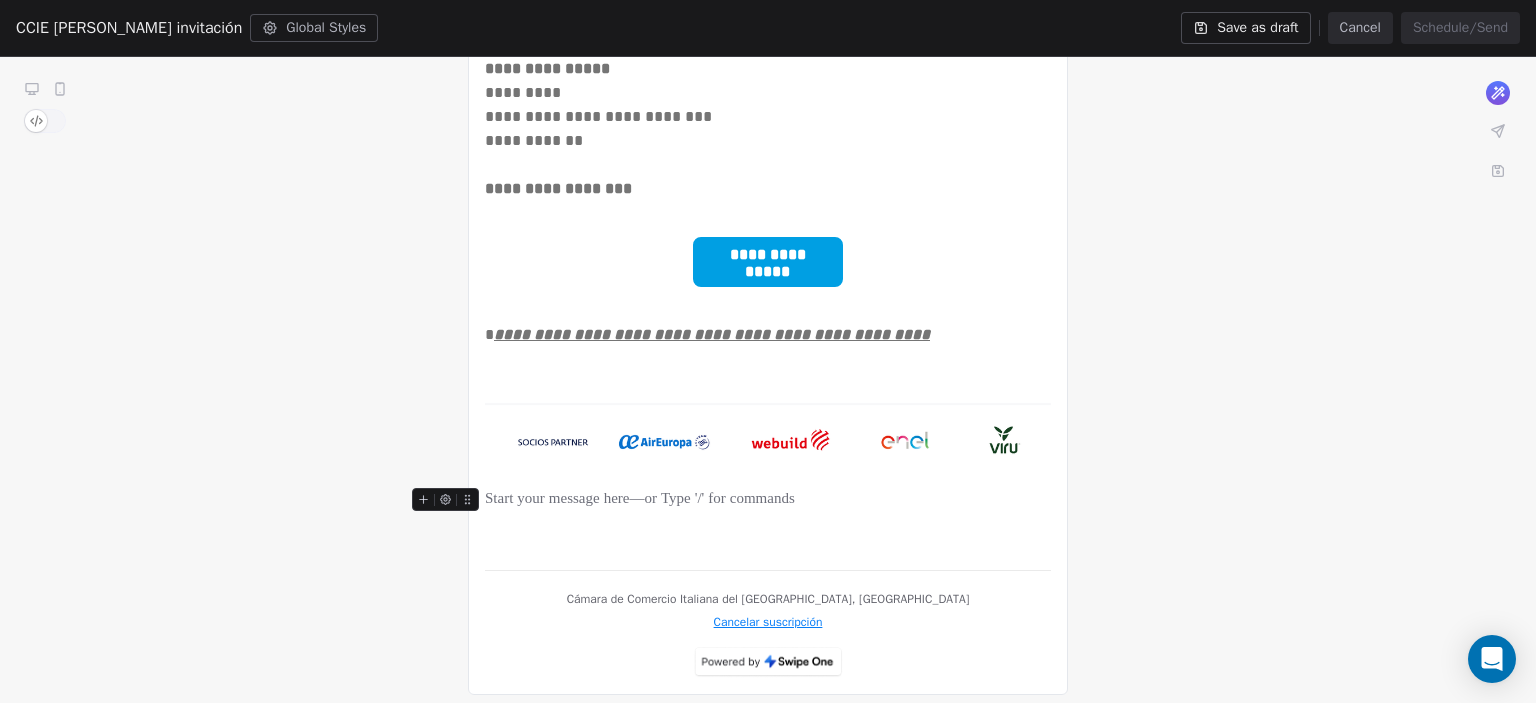 click on "**********" at bounding box center [768, -449] 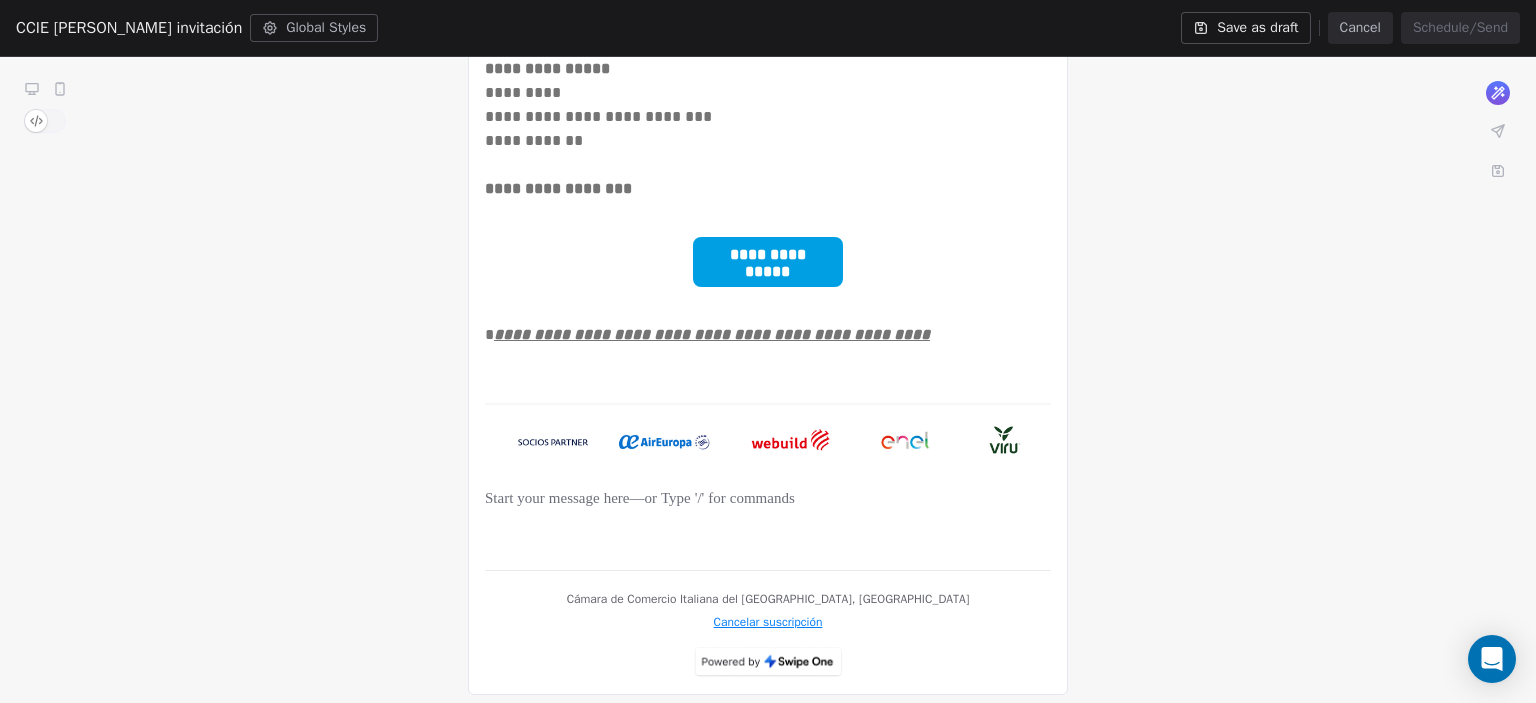 click on "**********" at bounding box center (768, -449) 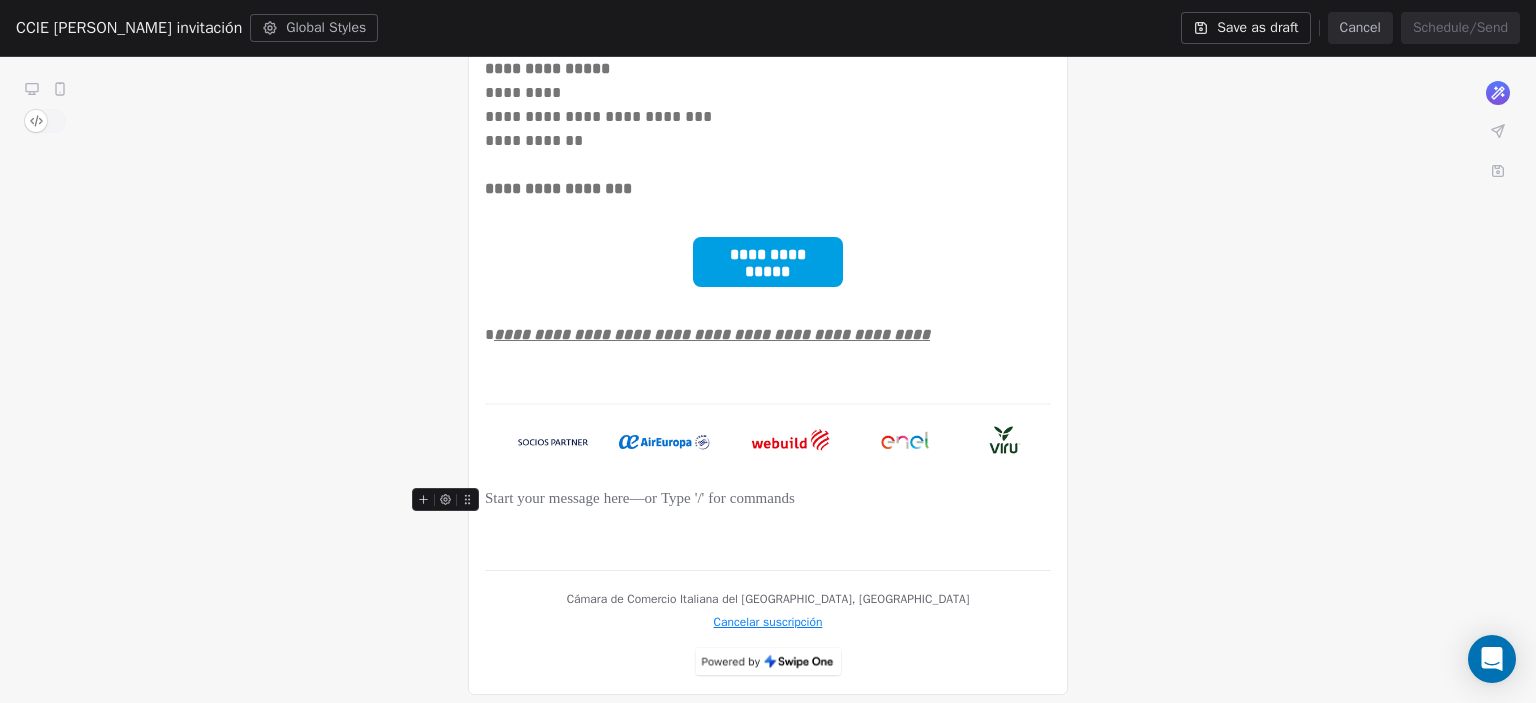 click on "**********" at bounding box center [768, -387] 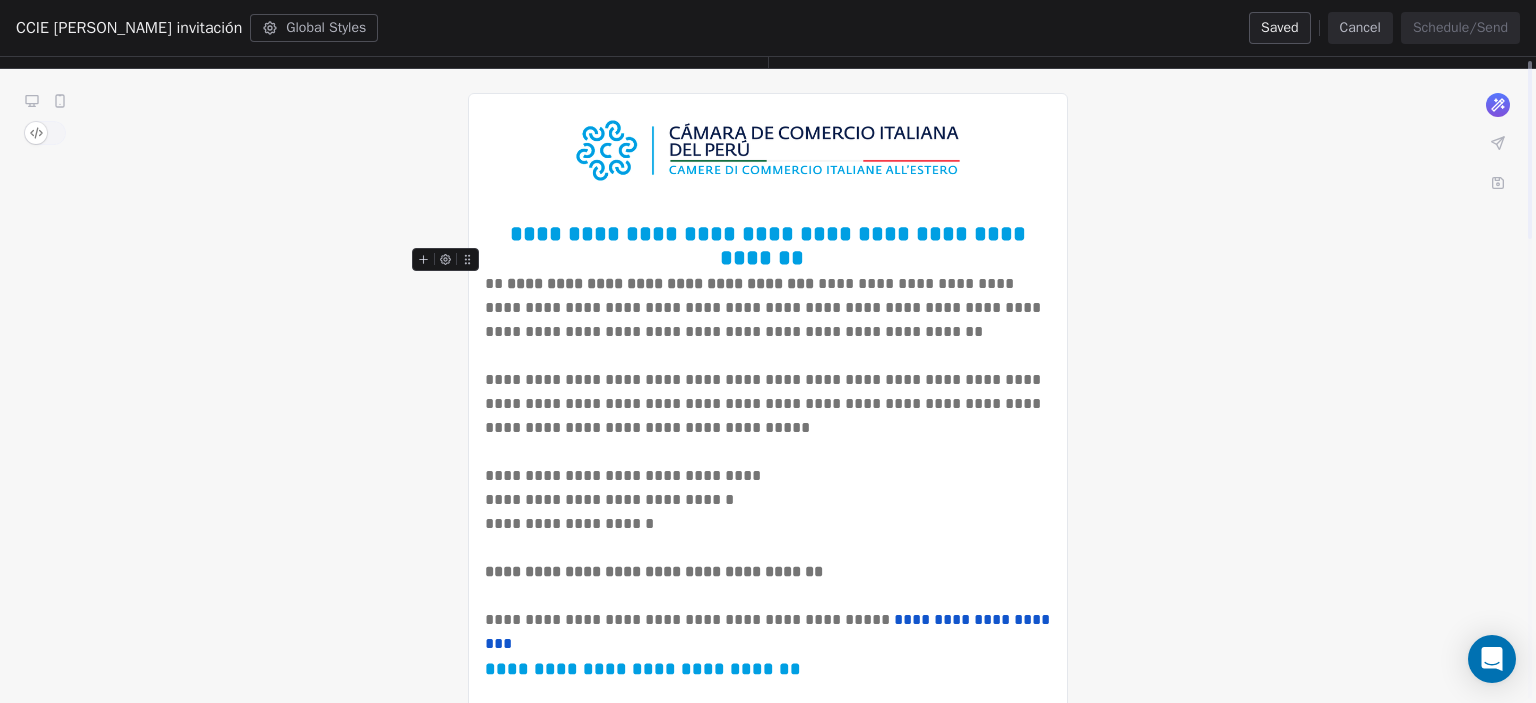 scroll, scrollTop: 0, scrollLeft: 0, axis: both 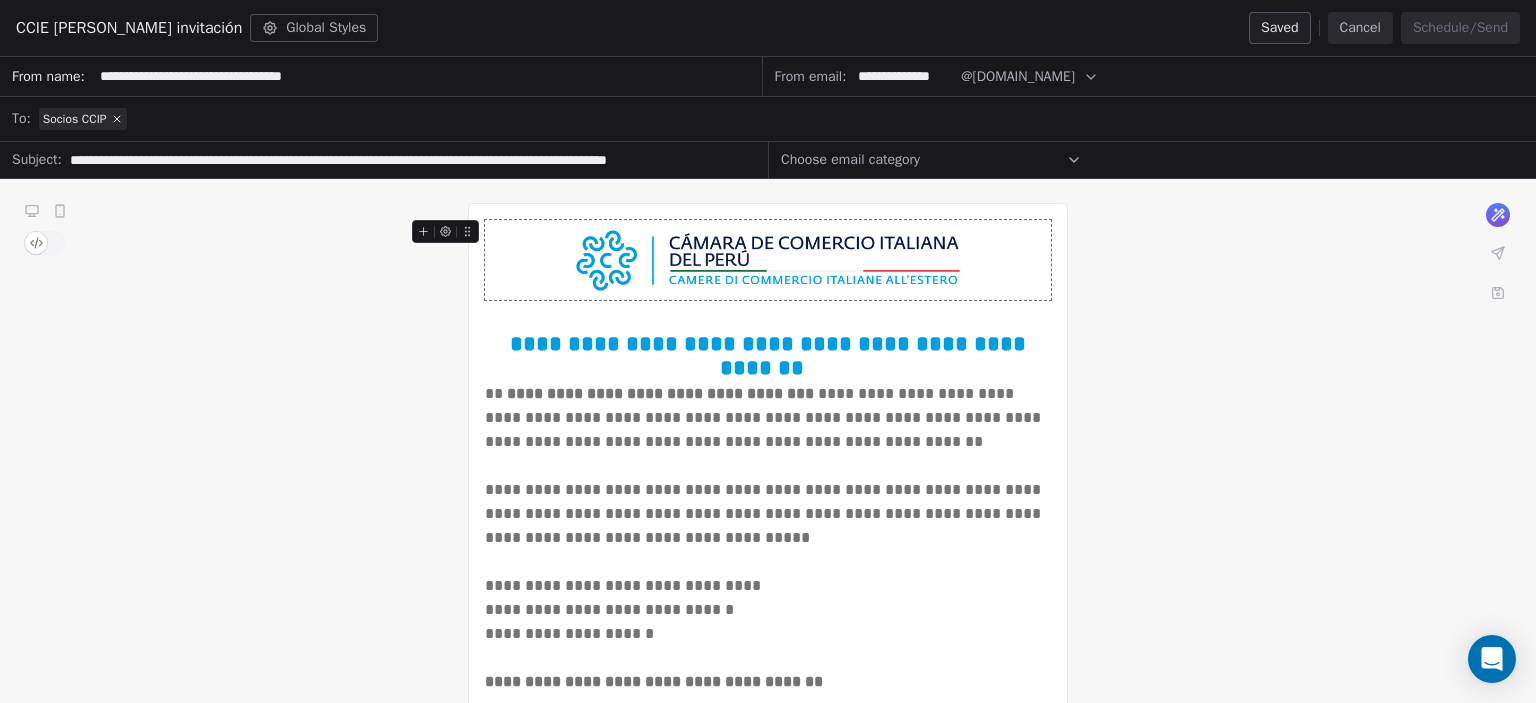 click on "Choose email category" at bounding box center [931, 160] 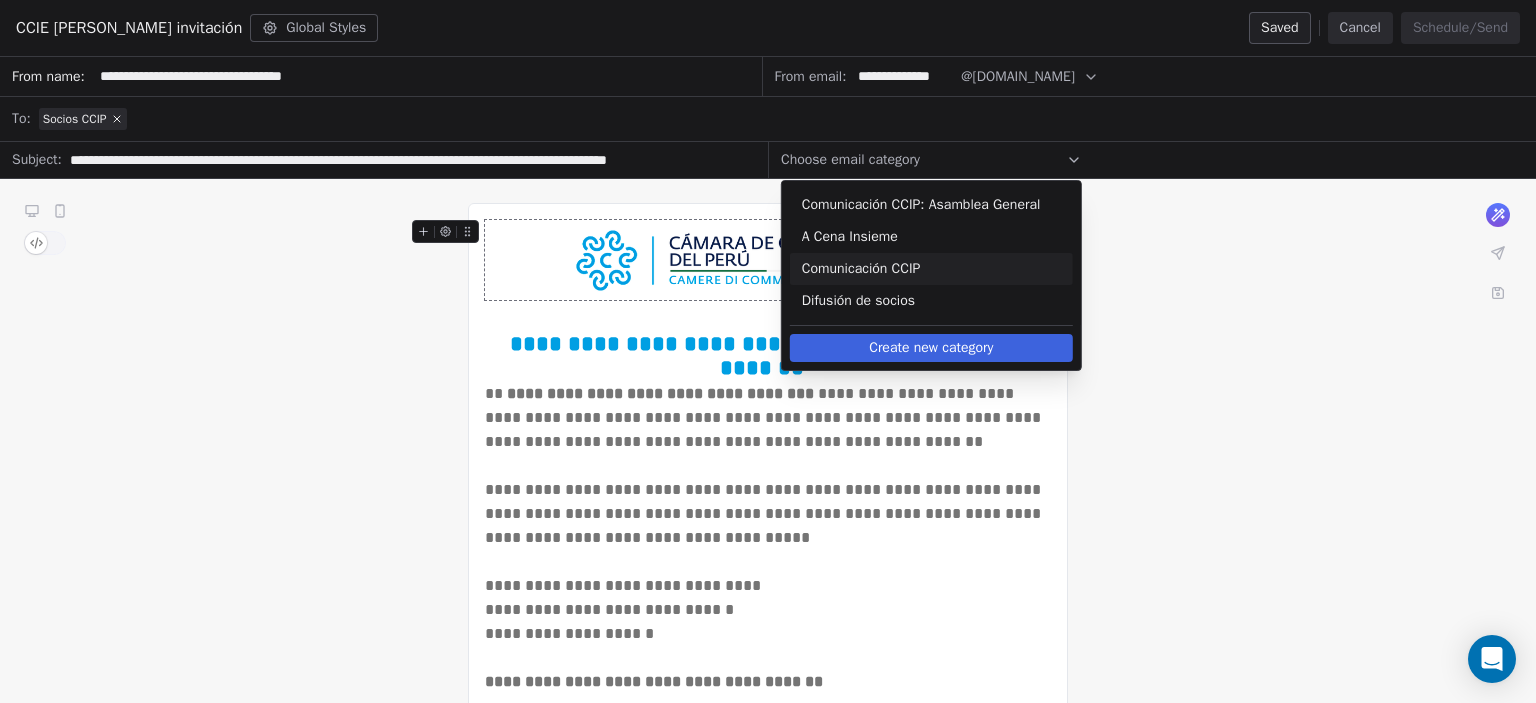 click on "Comunicación CCIP" at bounding box center (931, 269) 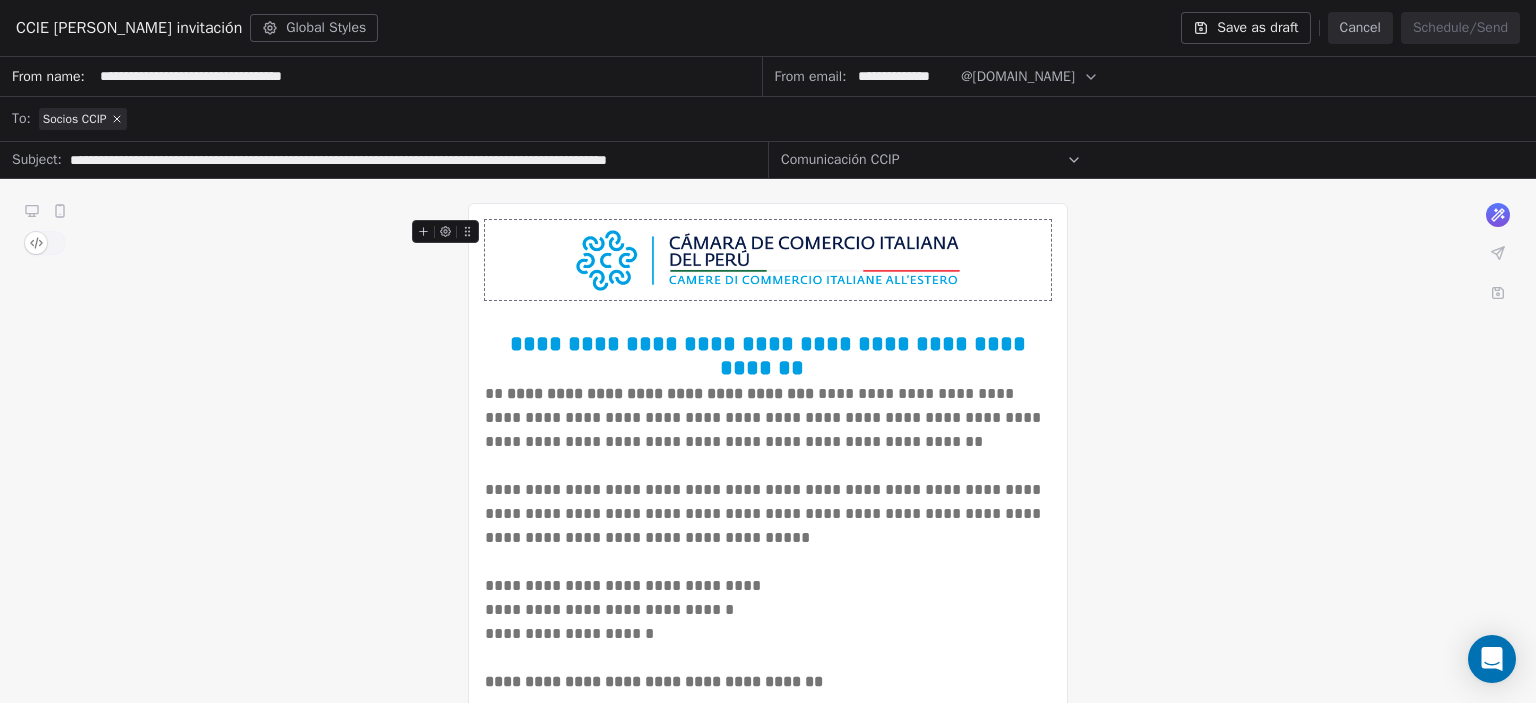 click on "**********" at bounding box center (409, 160) 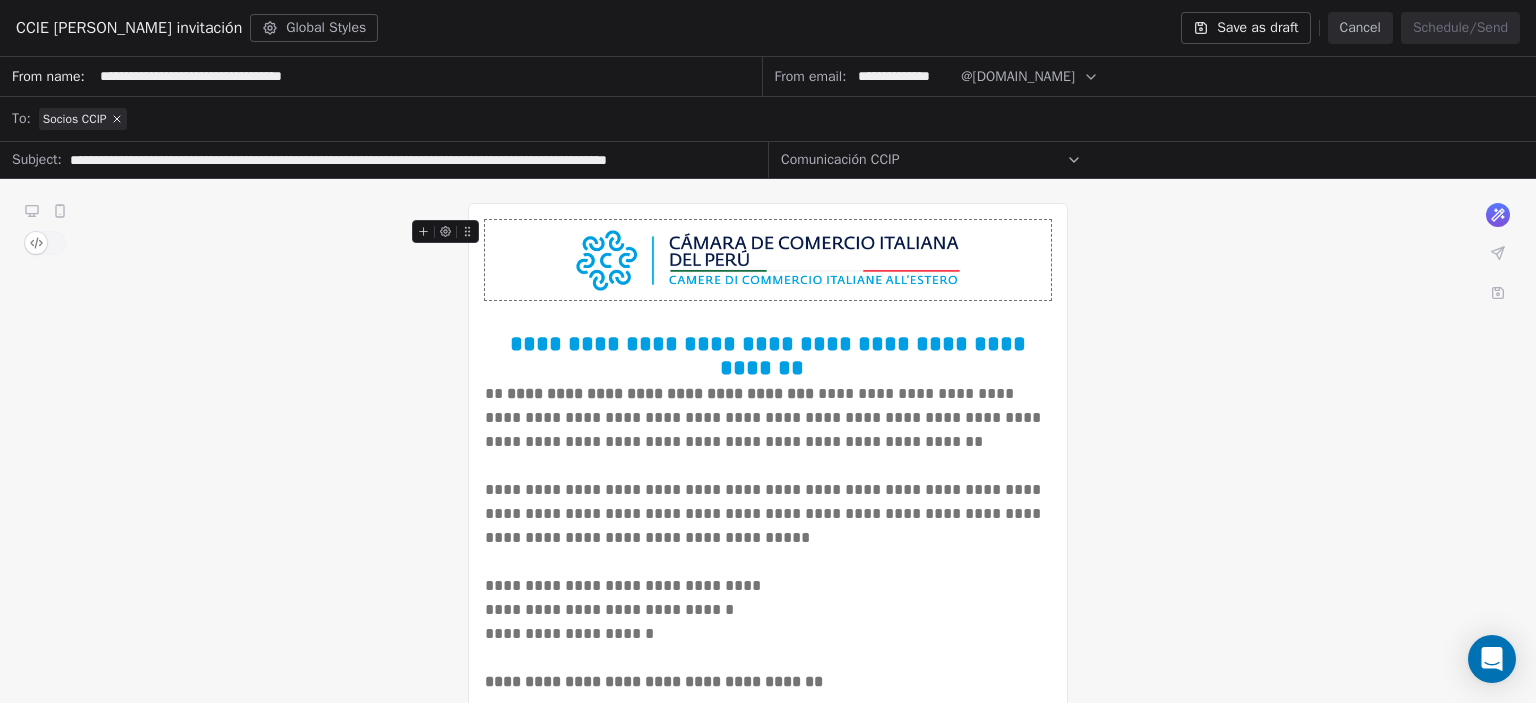 click on "**********" at bounding box center [409, 160] 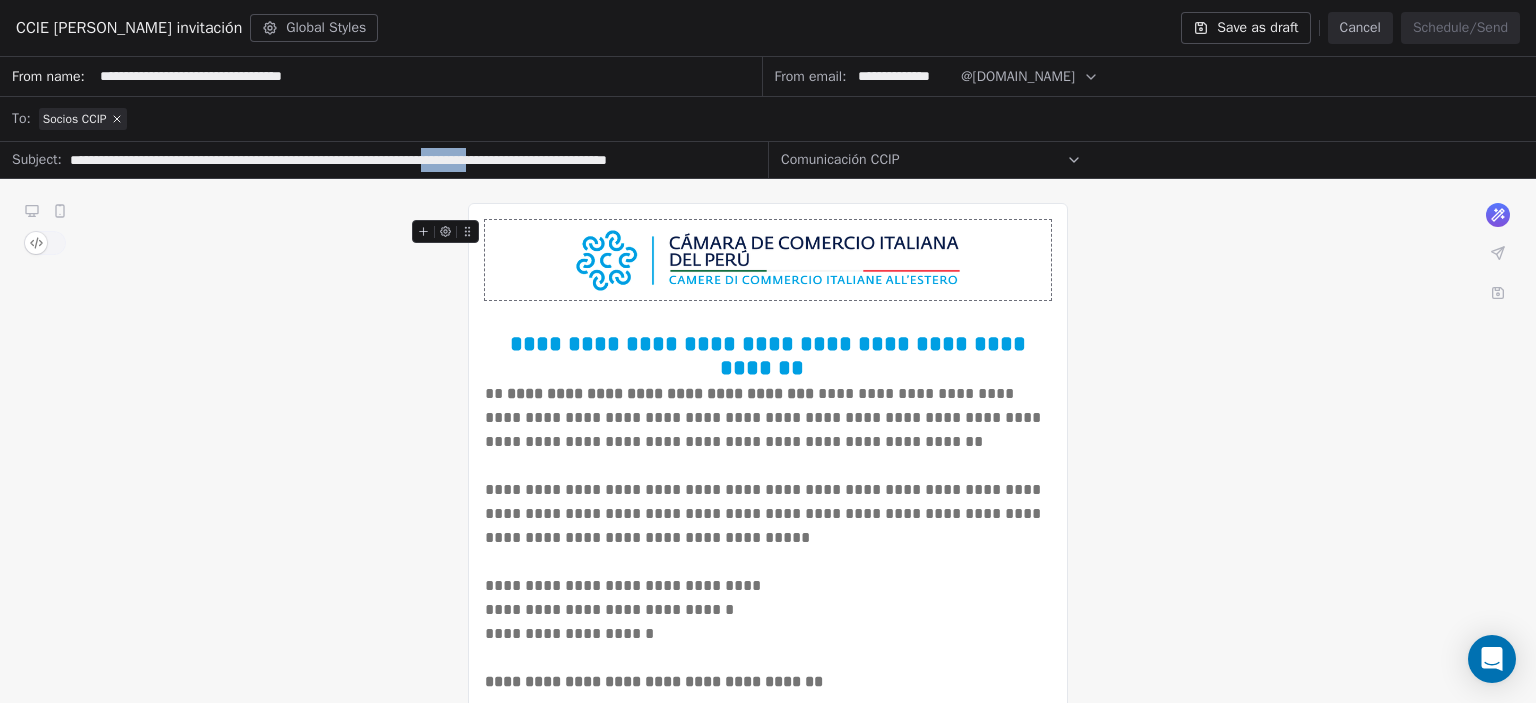 click on "**********" at bounding box center [409, 160] 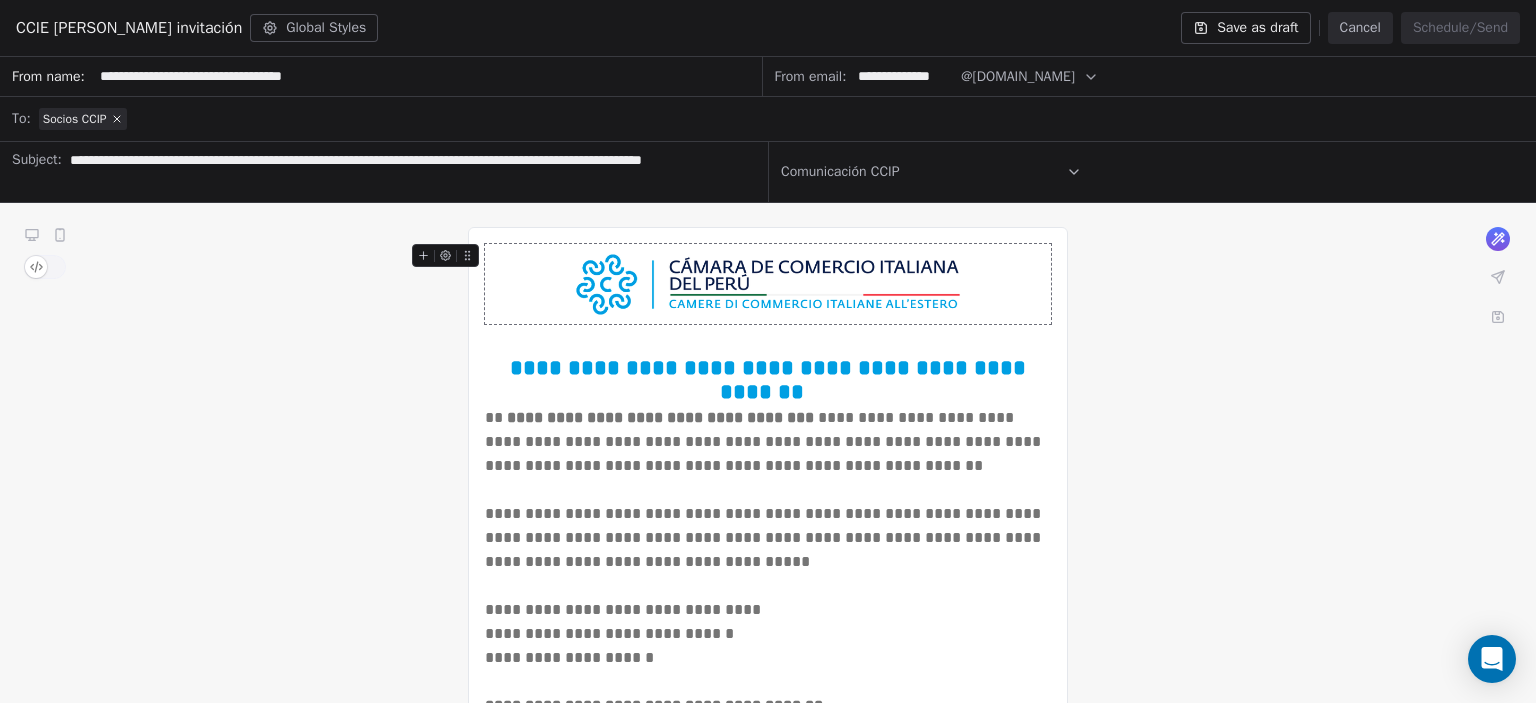 click on "**********" at bounding box center (409, 172) 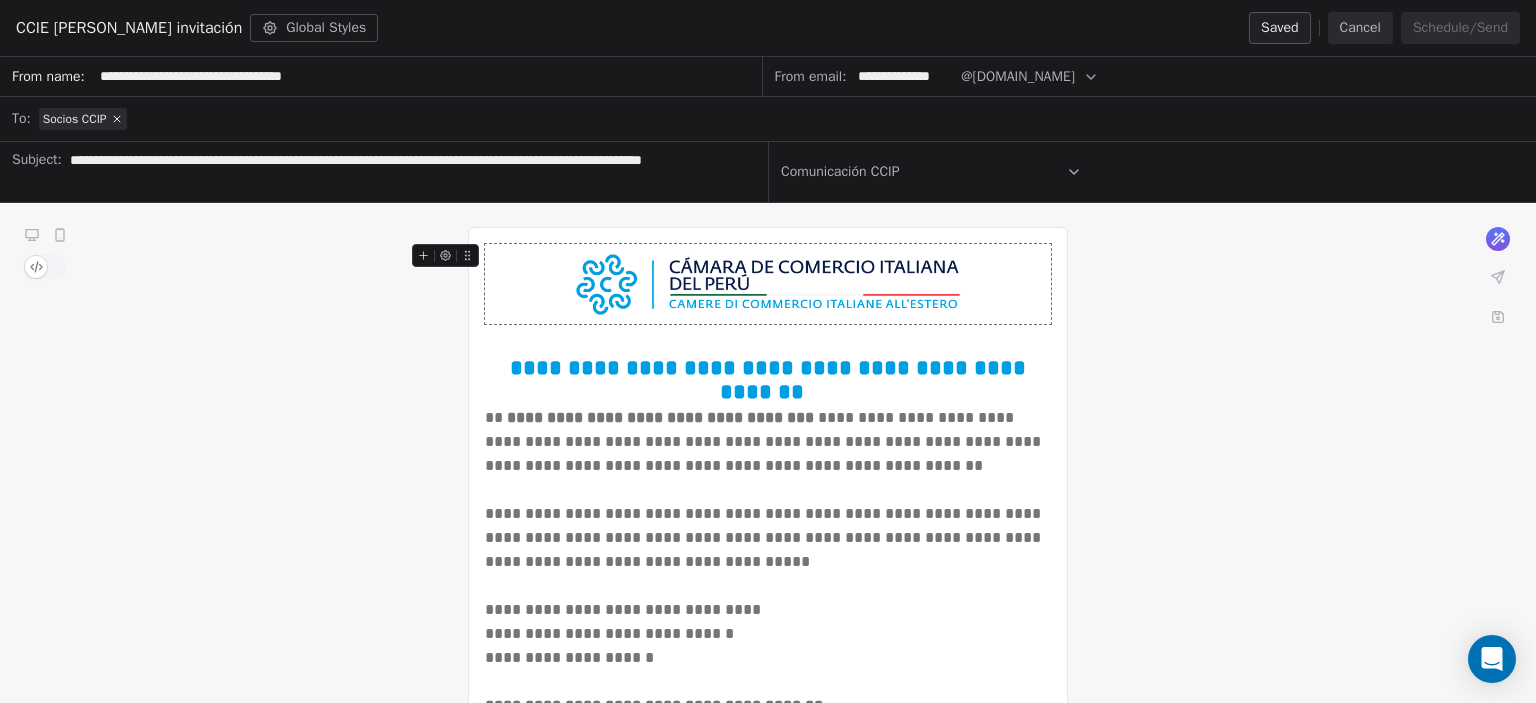click on "**********" at bounding box center (409, 172) 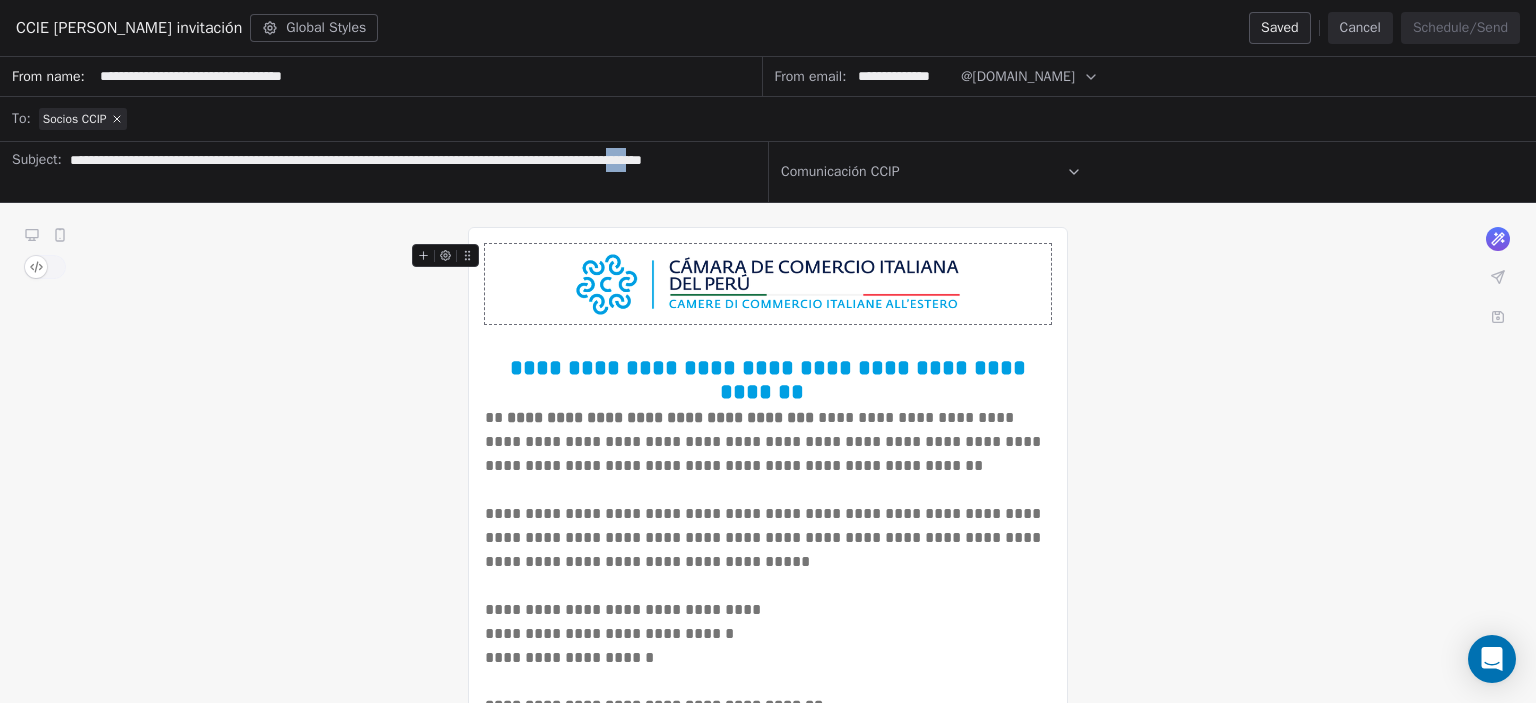 click on "**********" at bounding box center (409, 172) 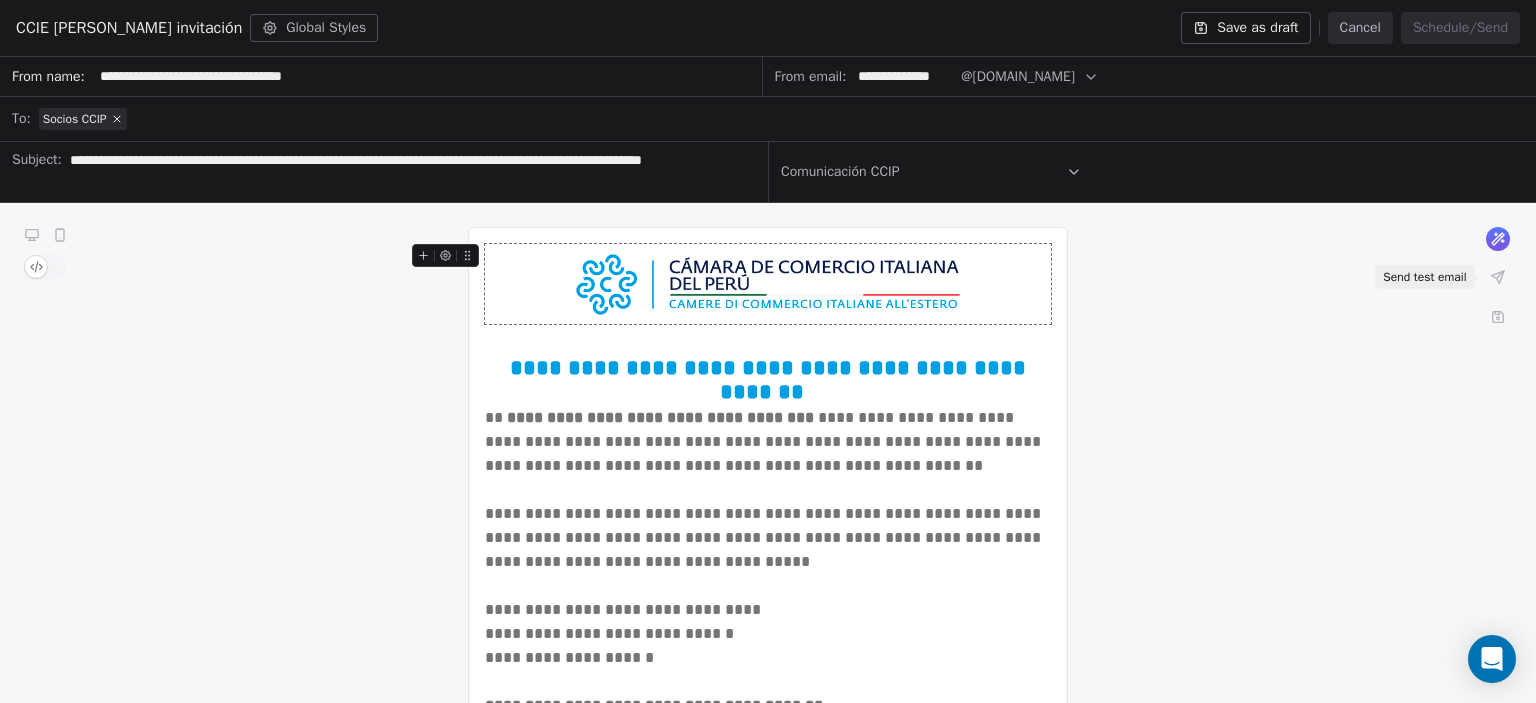 click 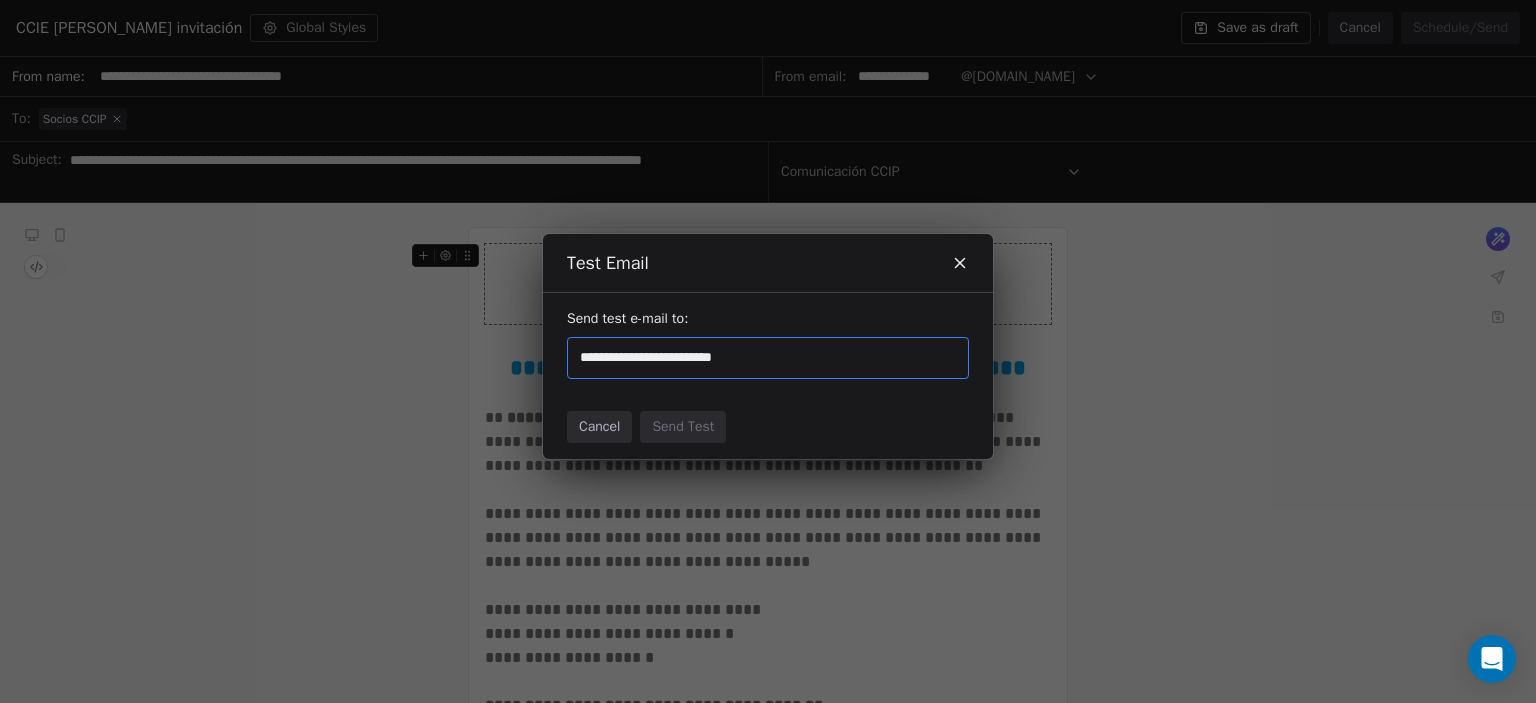 type on "**********" 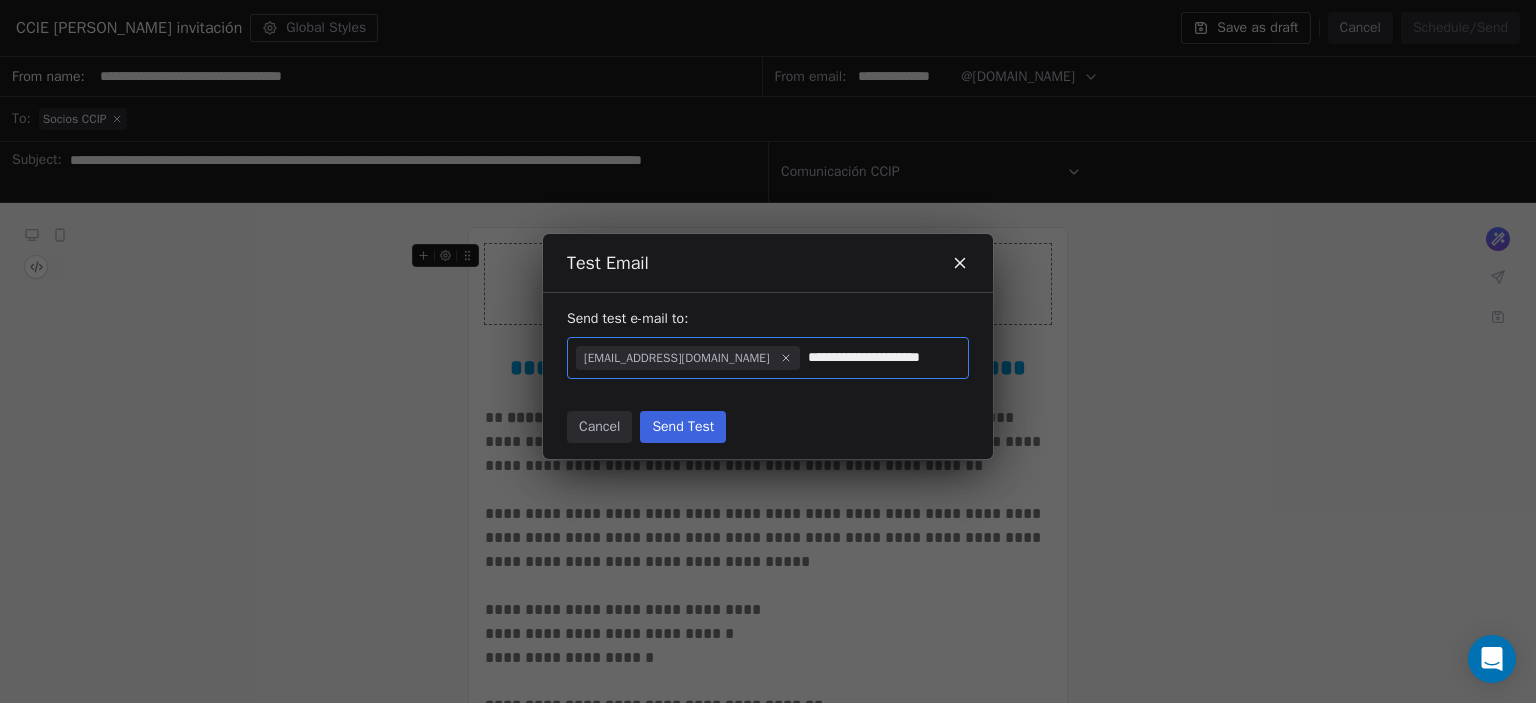 type on "**********" 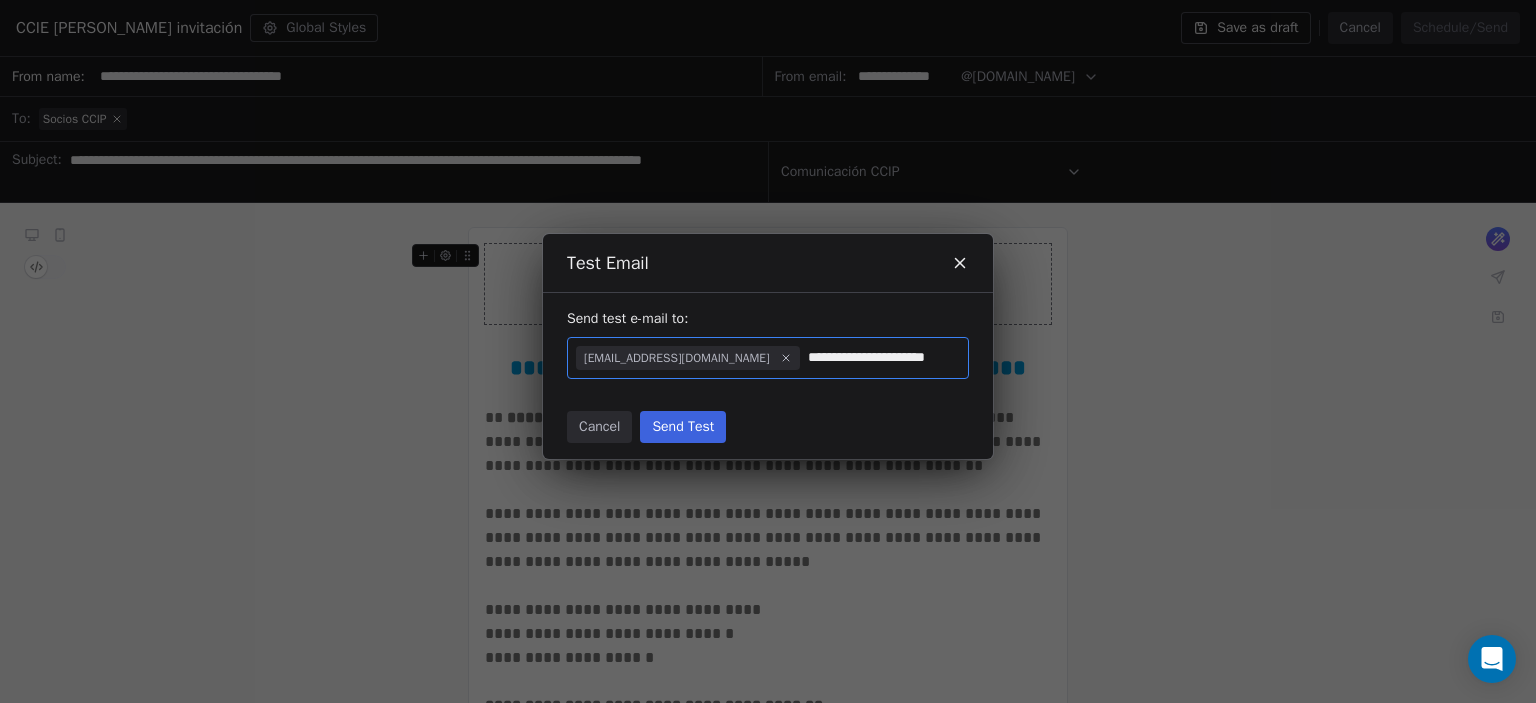 type 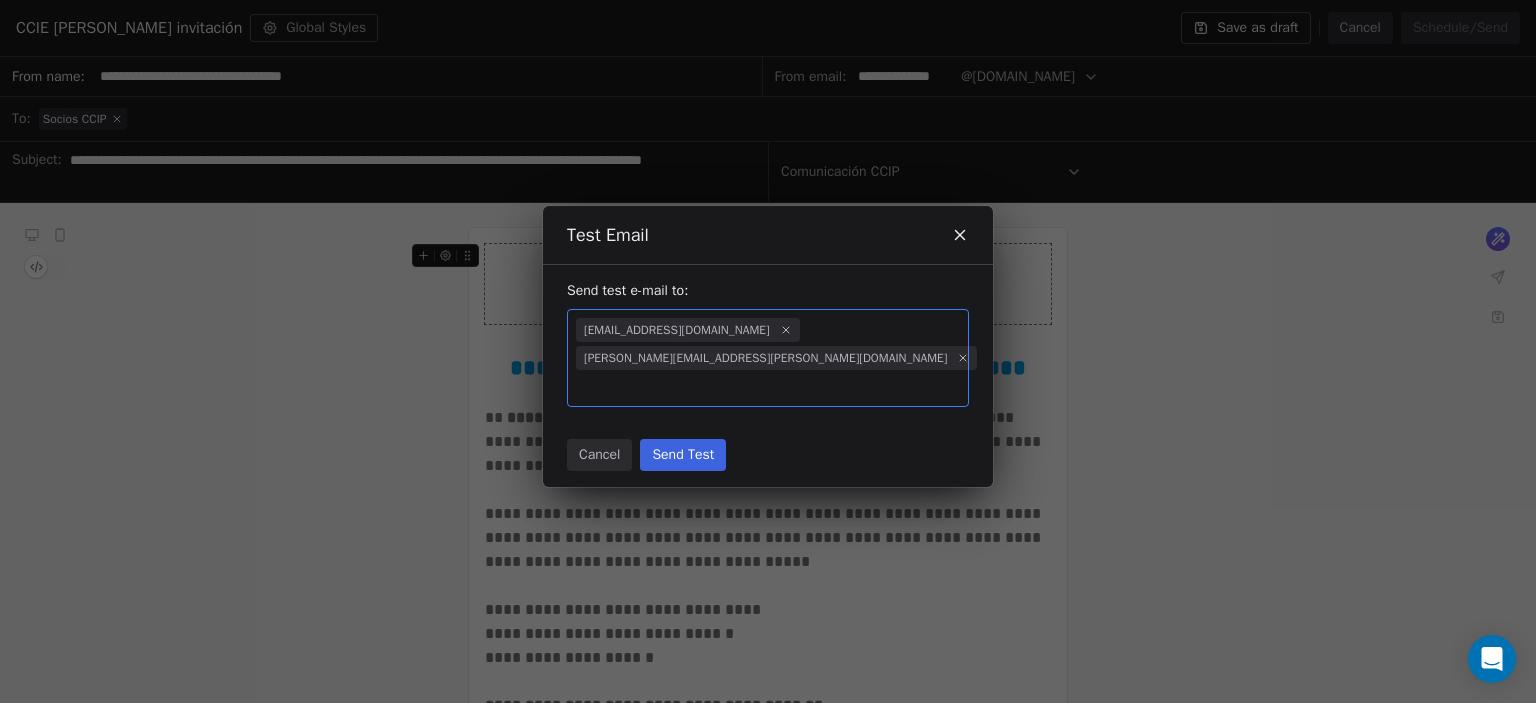 click on "Send Test" at bounding box center (683, 455) 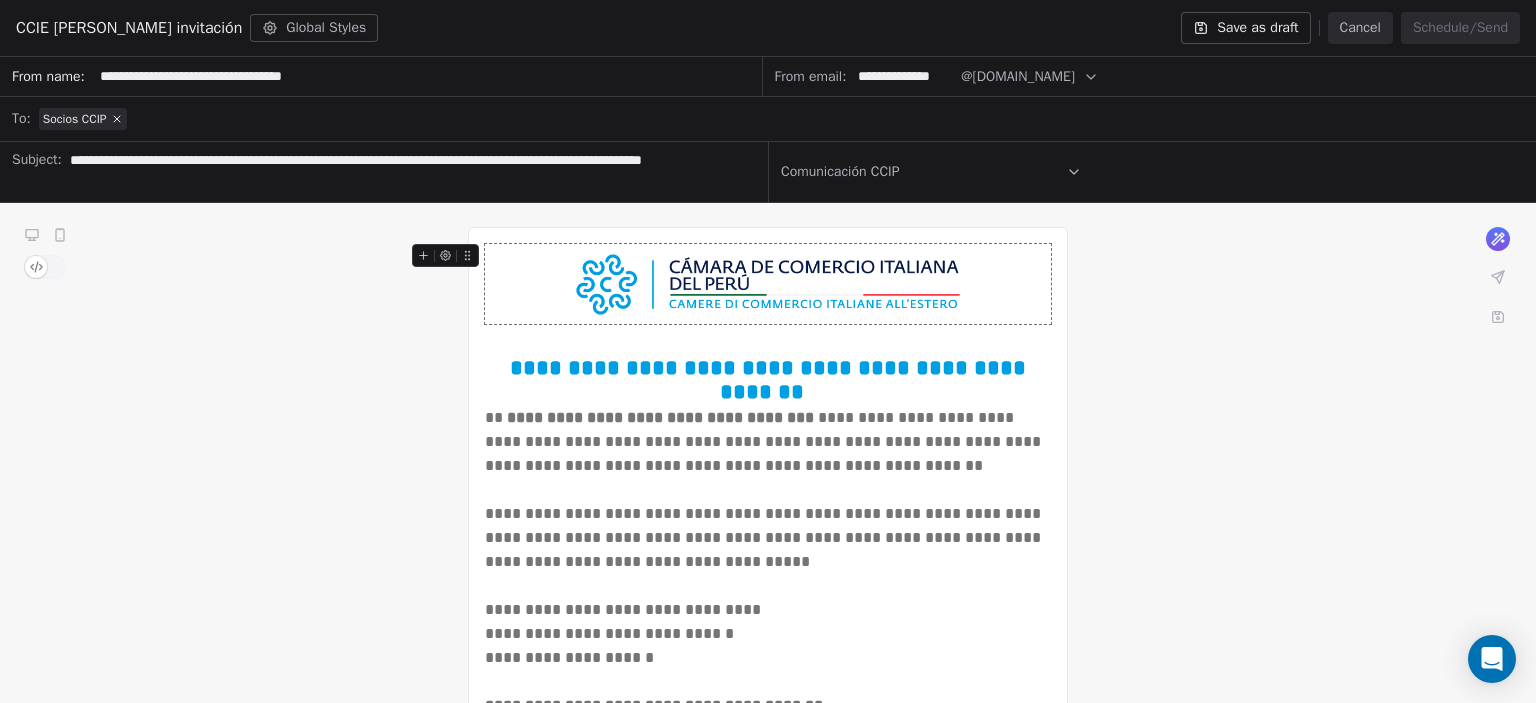 click on "Save as draft" at bounding box center [1245, 28] 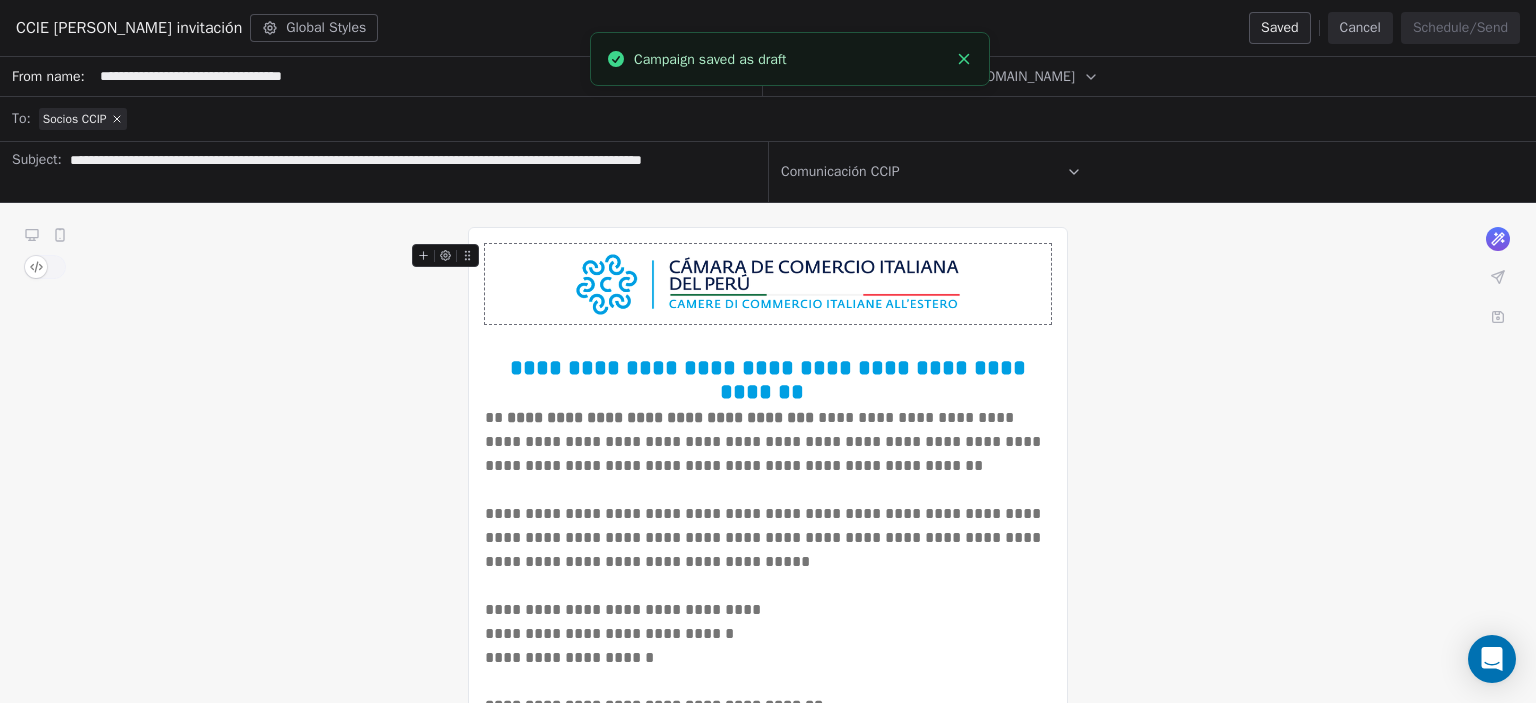 click on "Cancel" at bounding box center [1360, 28] 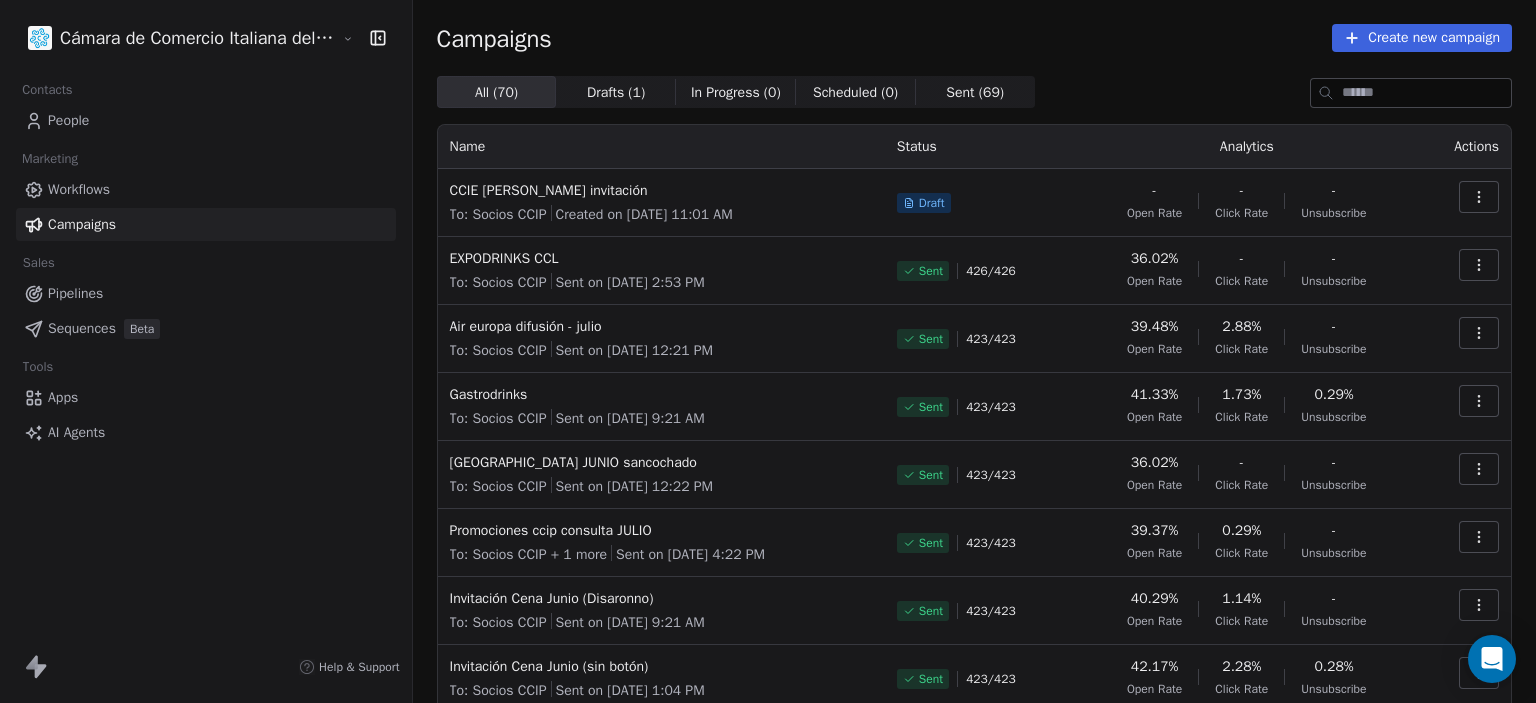 click on "Sent ( 69 )" at bounding box center (975, 92) 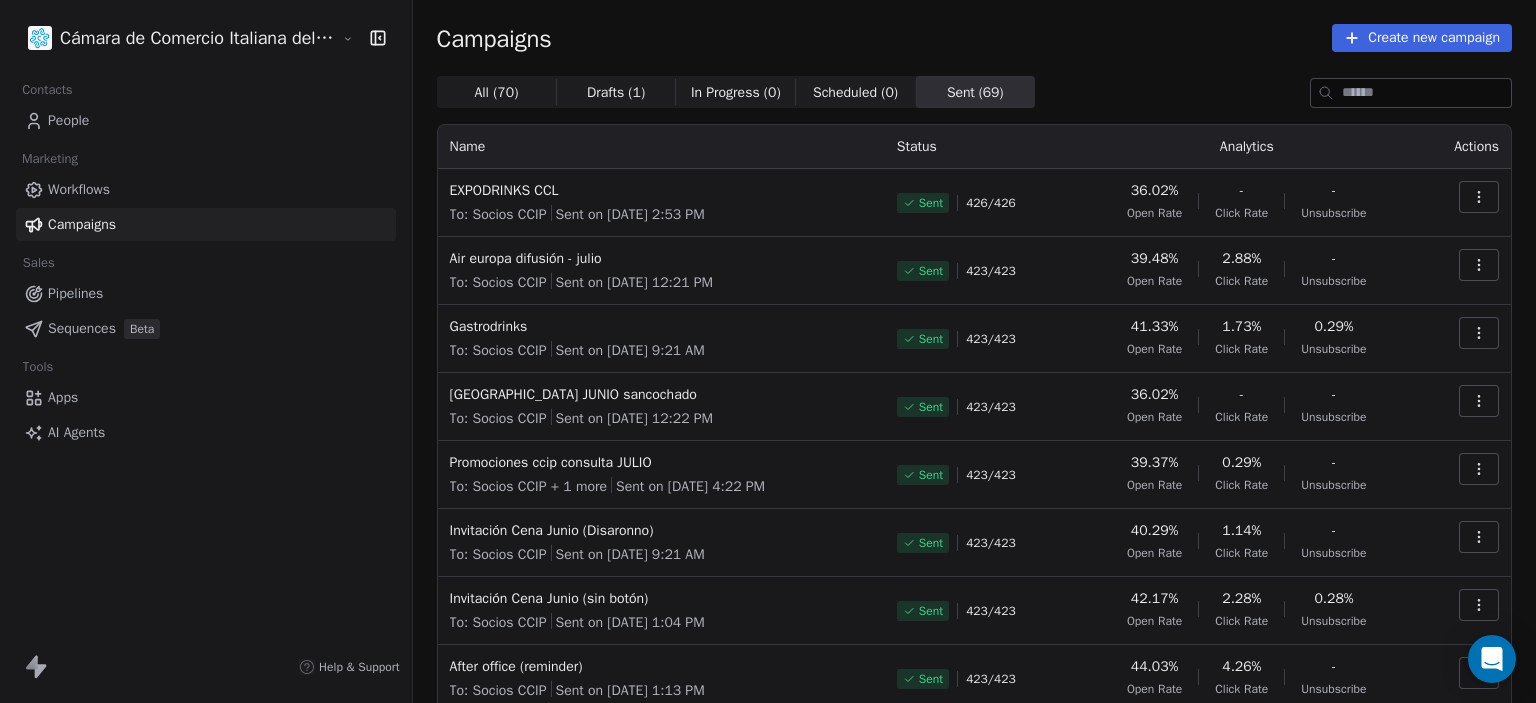 click on "Sent ( 69 )" at bounding box center (975, 92) 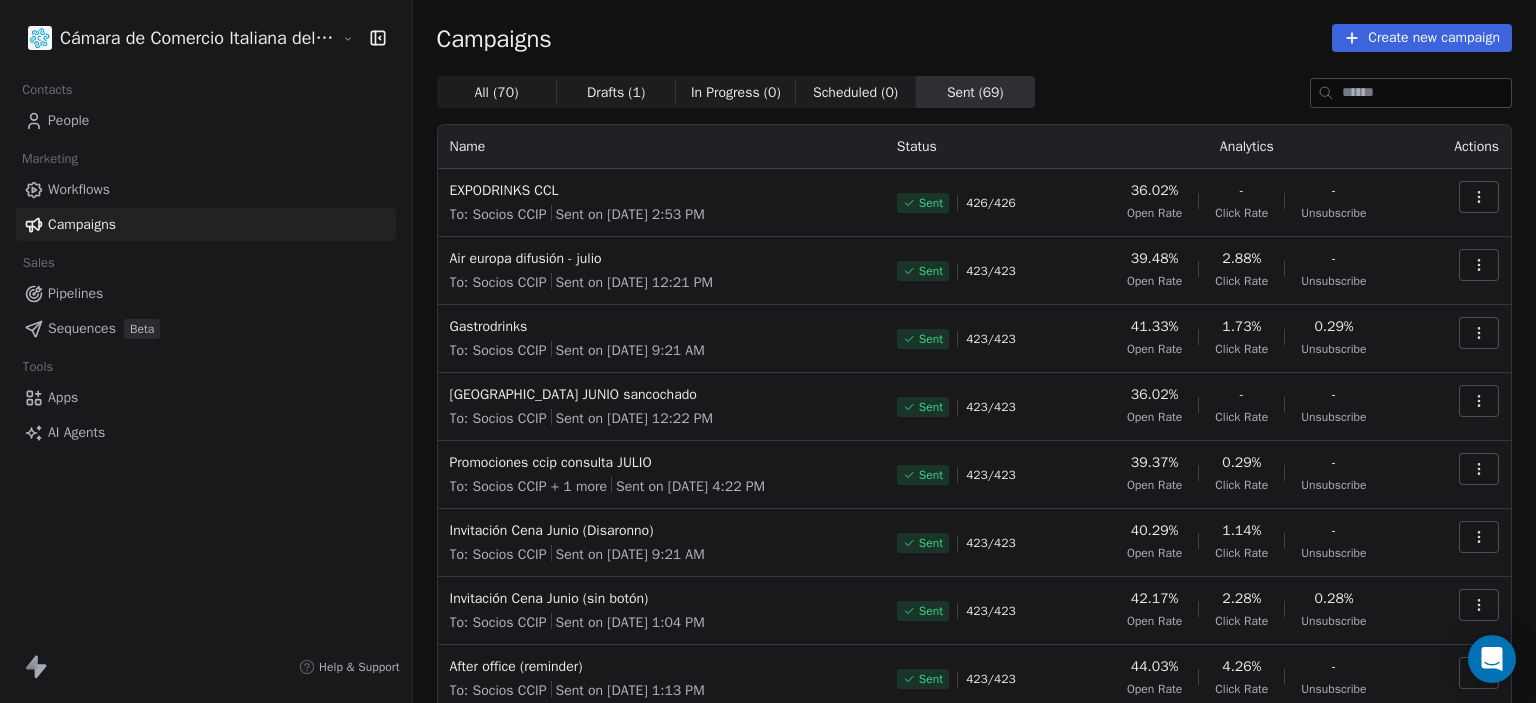 click on "All ( 70 )" at bounding box center (496, 92) 